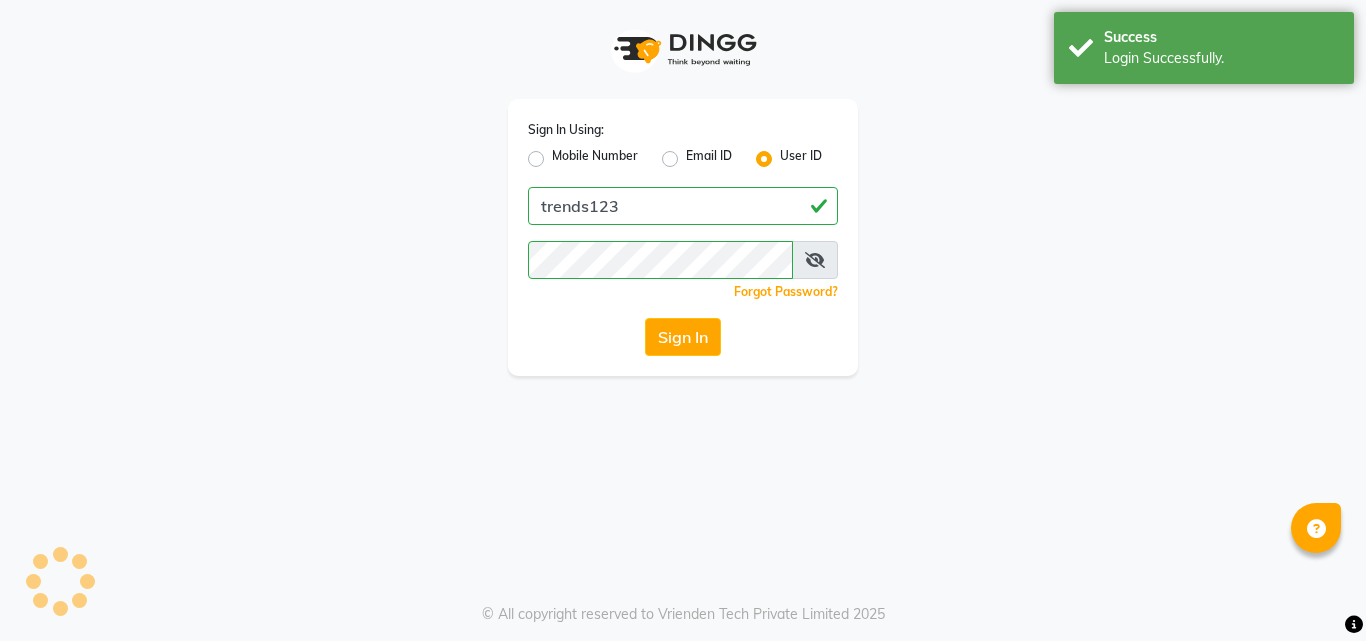scroll, scrollTop: 0, scrollLeft: 0, axis: both 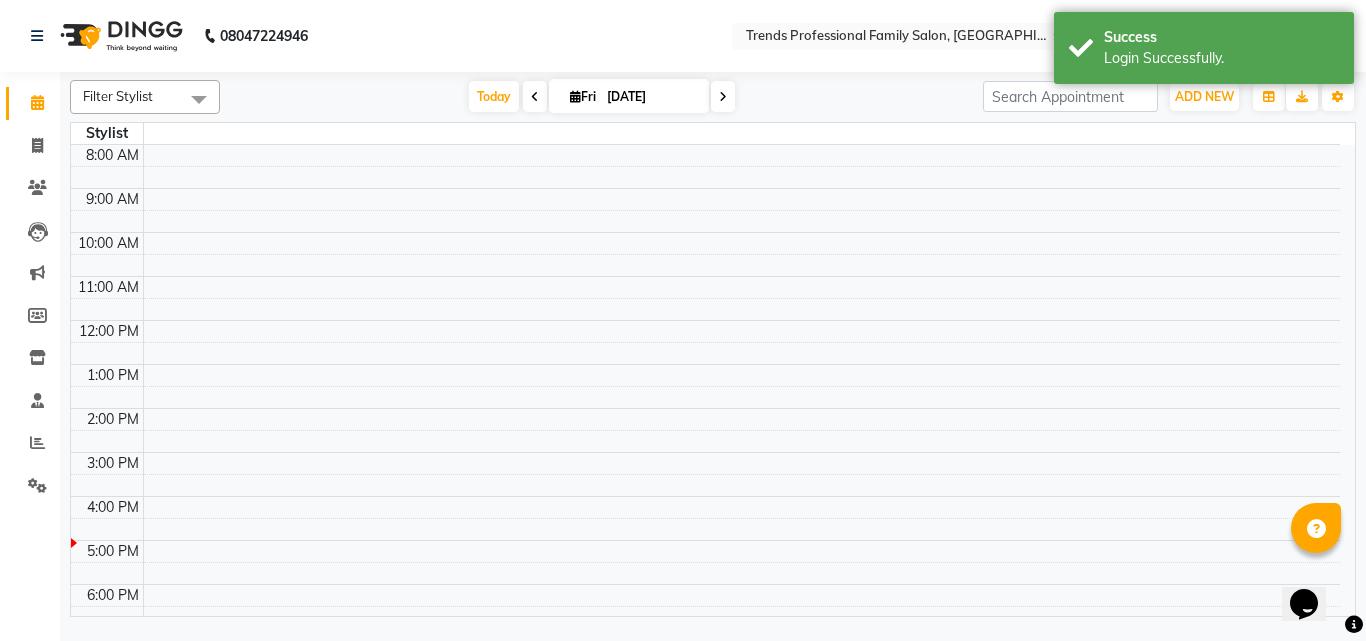 select on "en" 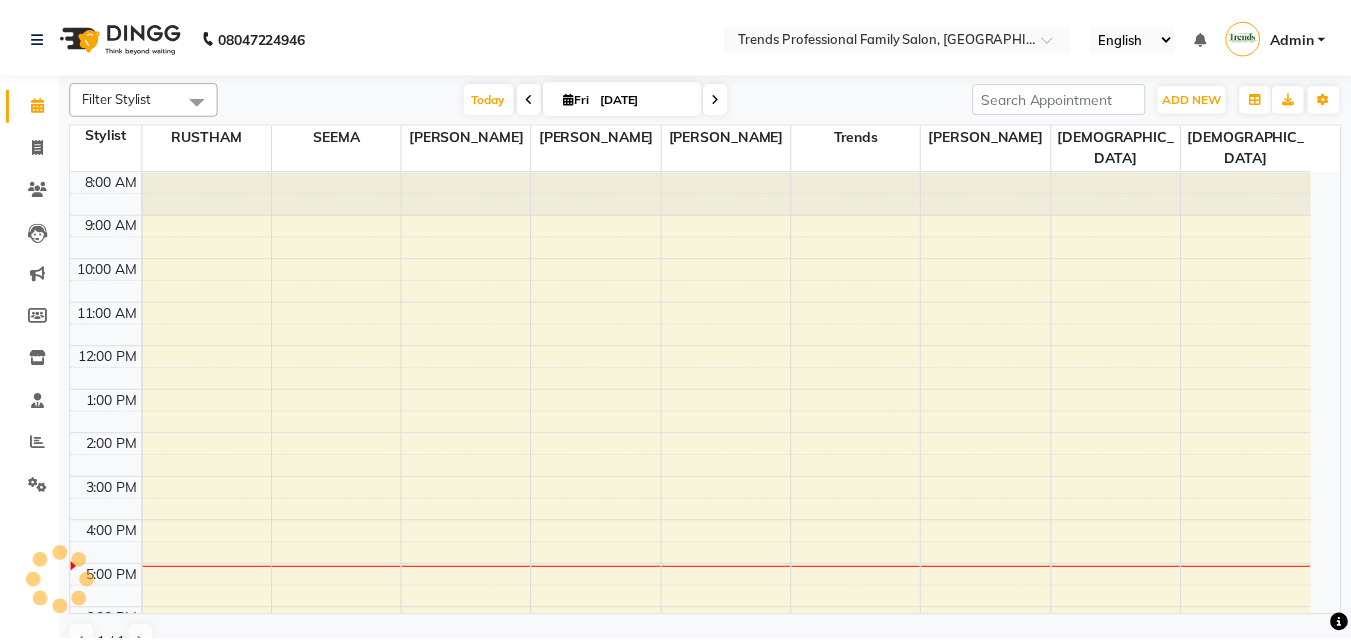scroll, scrollTop: 236, scrollLeft: 0, axis: vertical 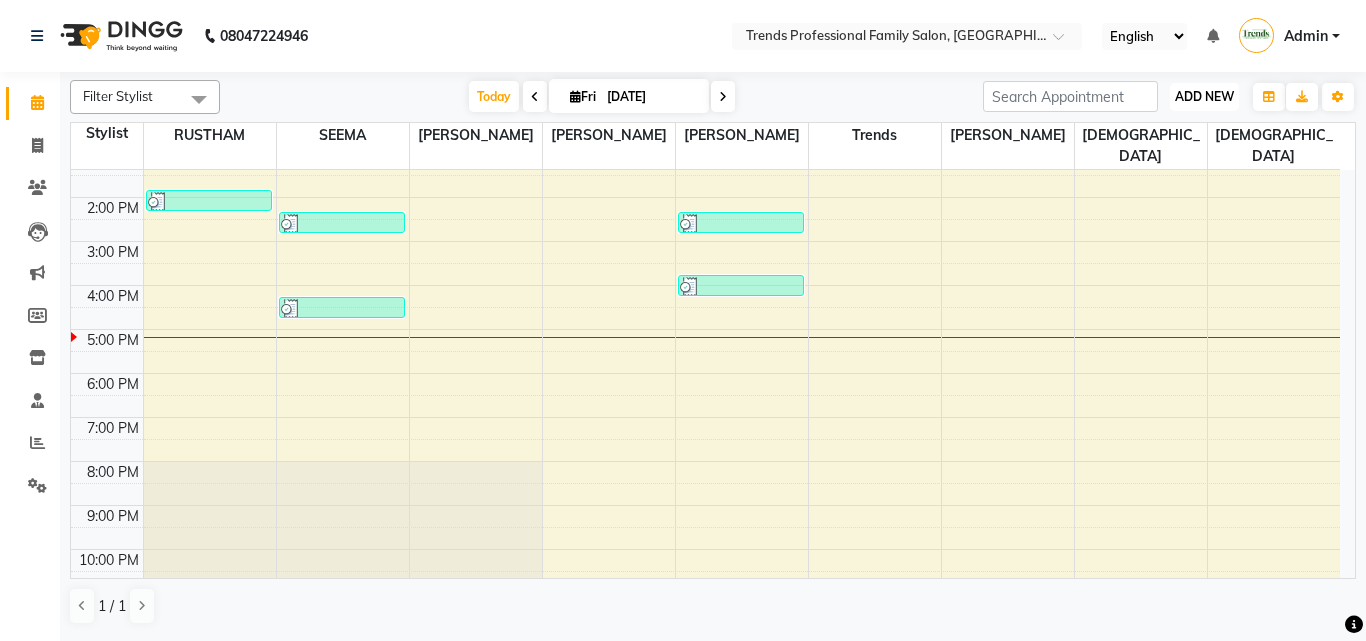 click on "ADD NEW" at bounding box center (1204, 96) 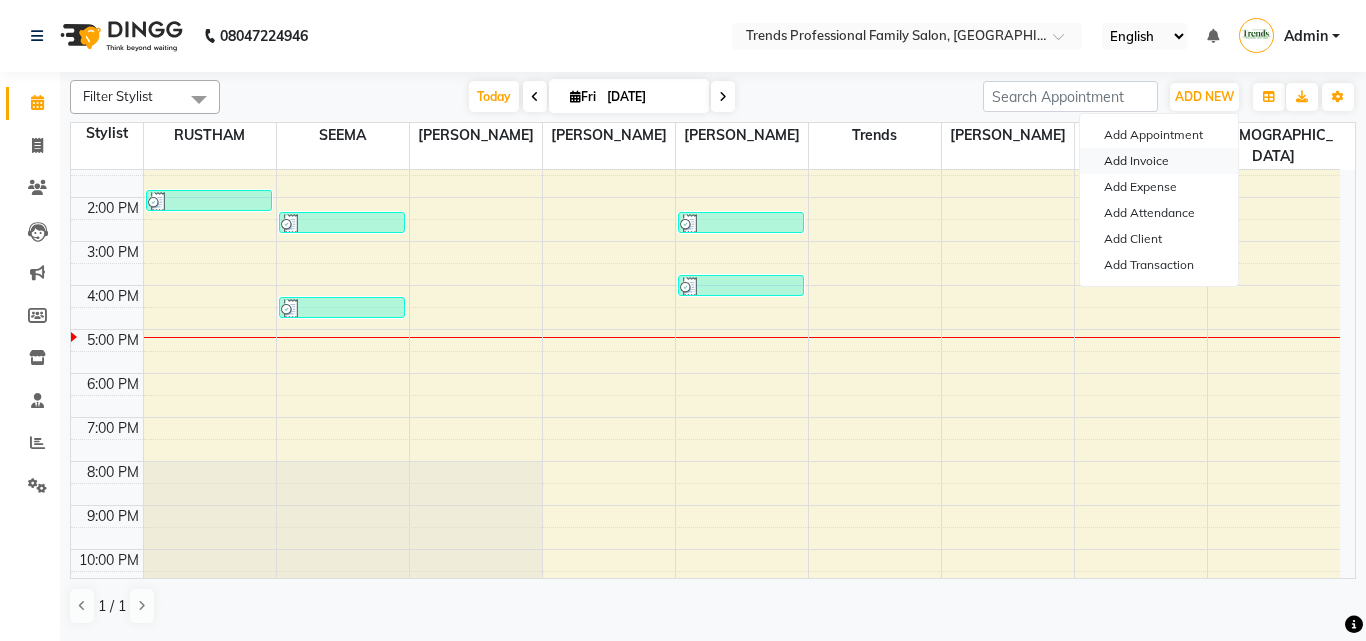 click on "Add Invoice" at bounding box center (1159, 161) 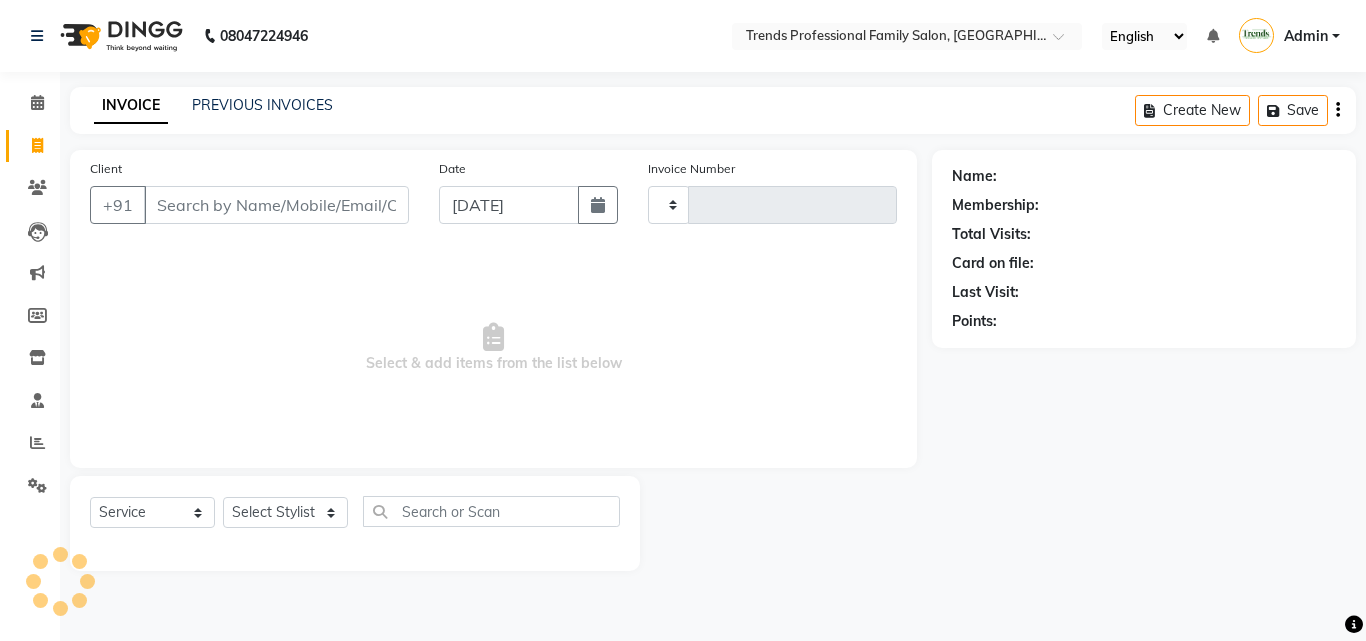 type on "1966" 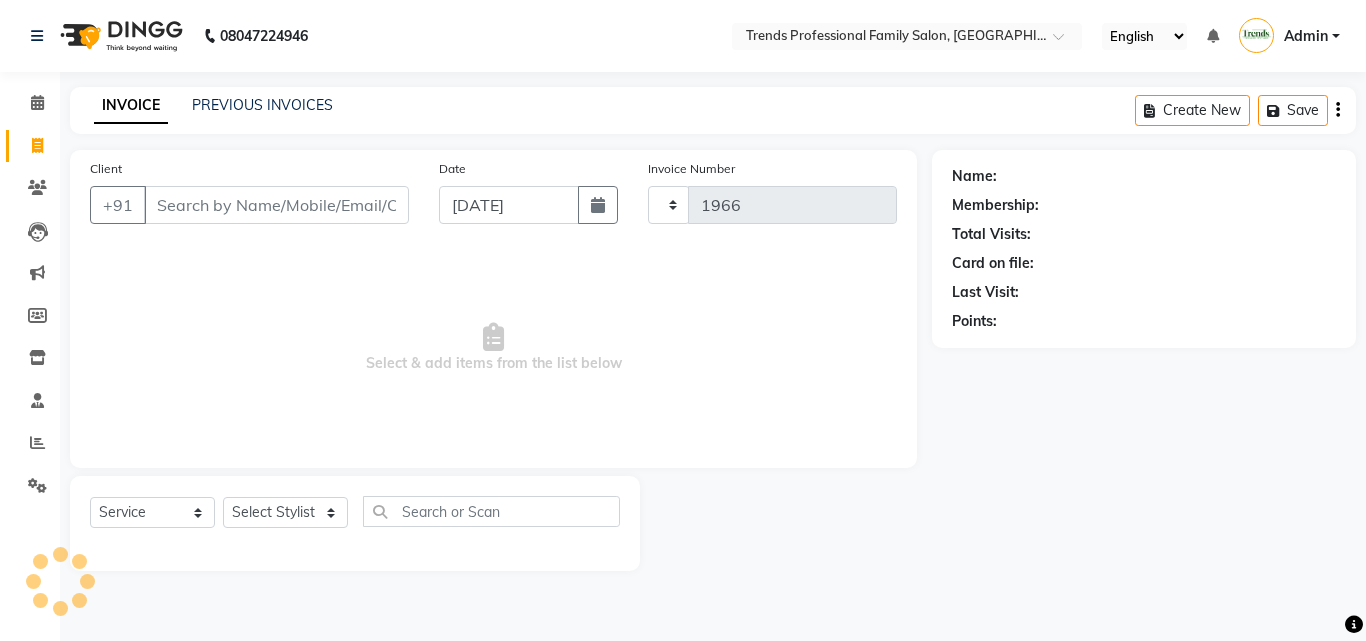 select on "7345" 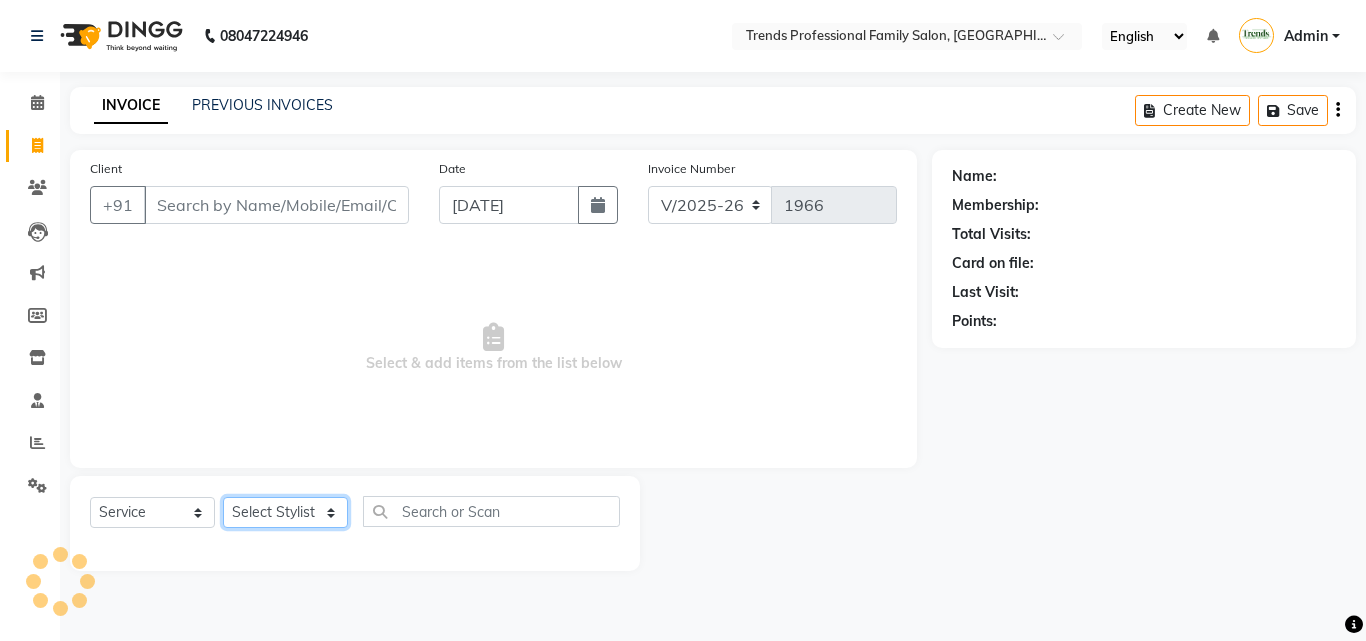click on "Select Stylist" 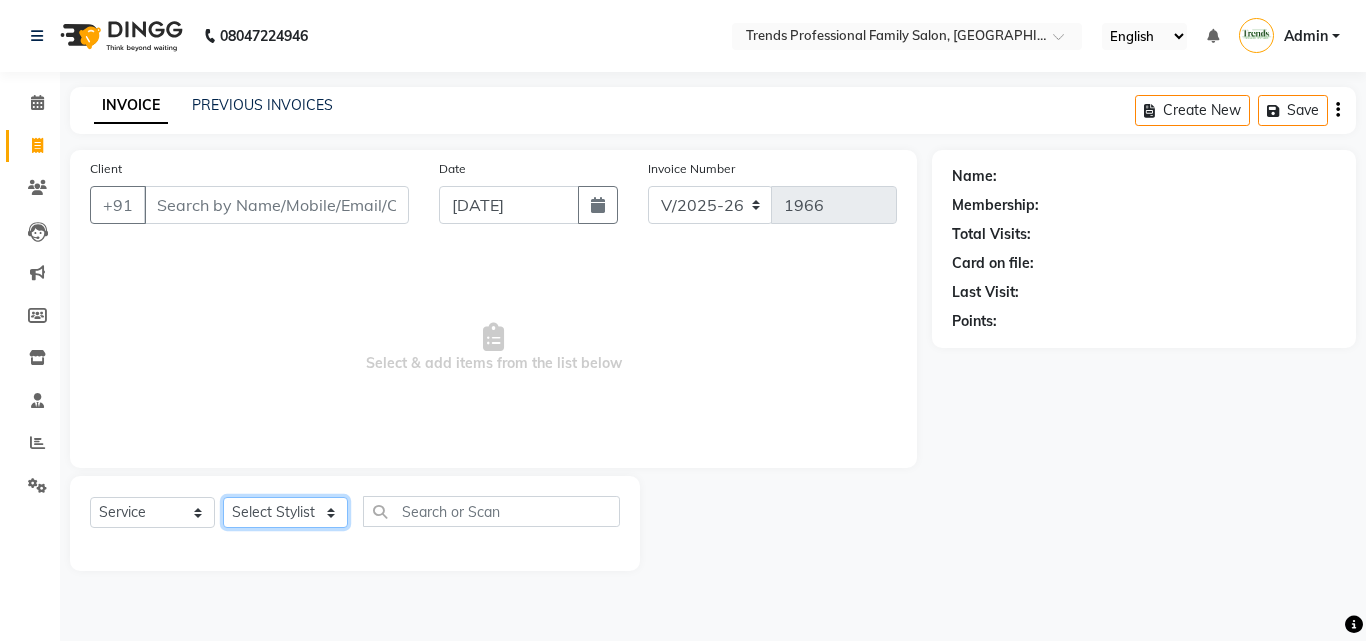 select on "63524" 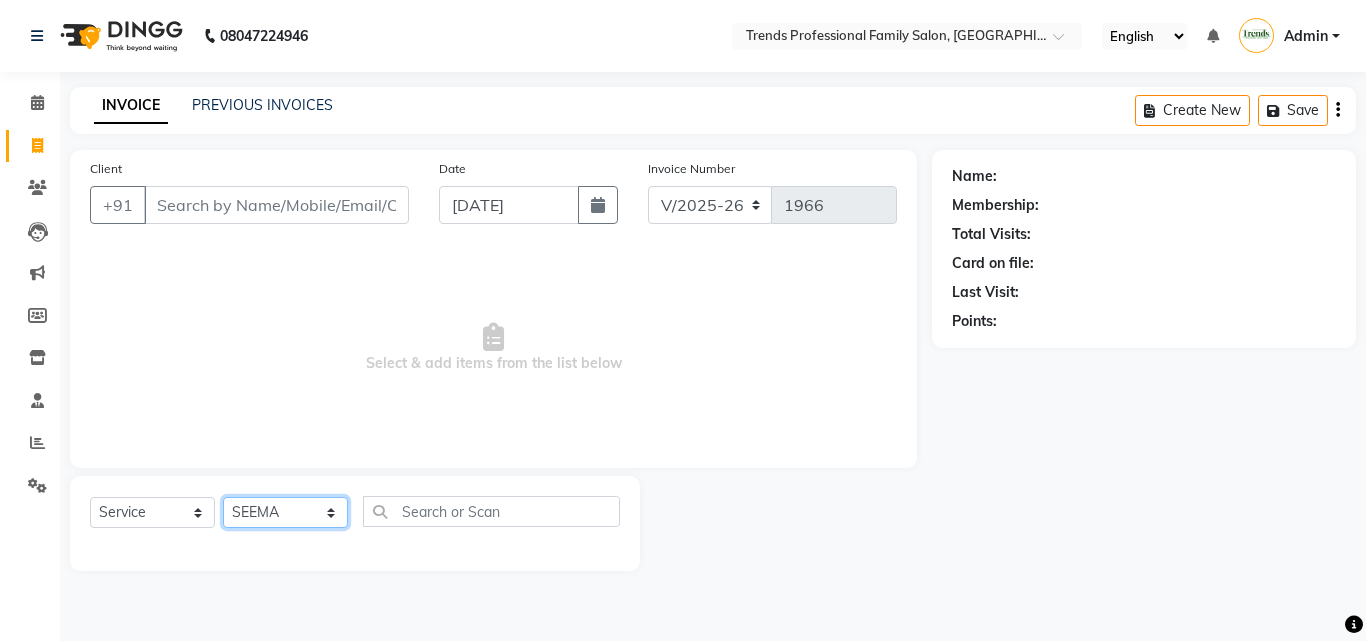 click on "Select Stylist [PERSON_NAME] [PERSON_NAME] [PERSON_NAME] [PERSON_NAME] [DEMOGRAPHIC_DATA][PERSON_NAME] Sumika Trends" 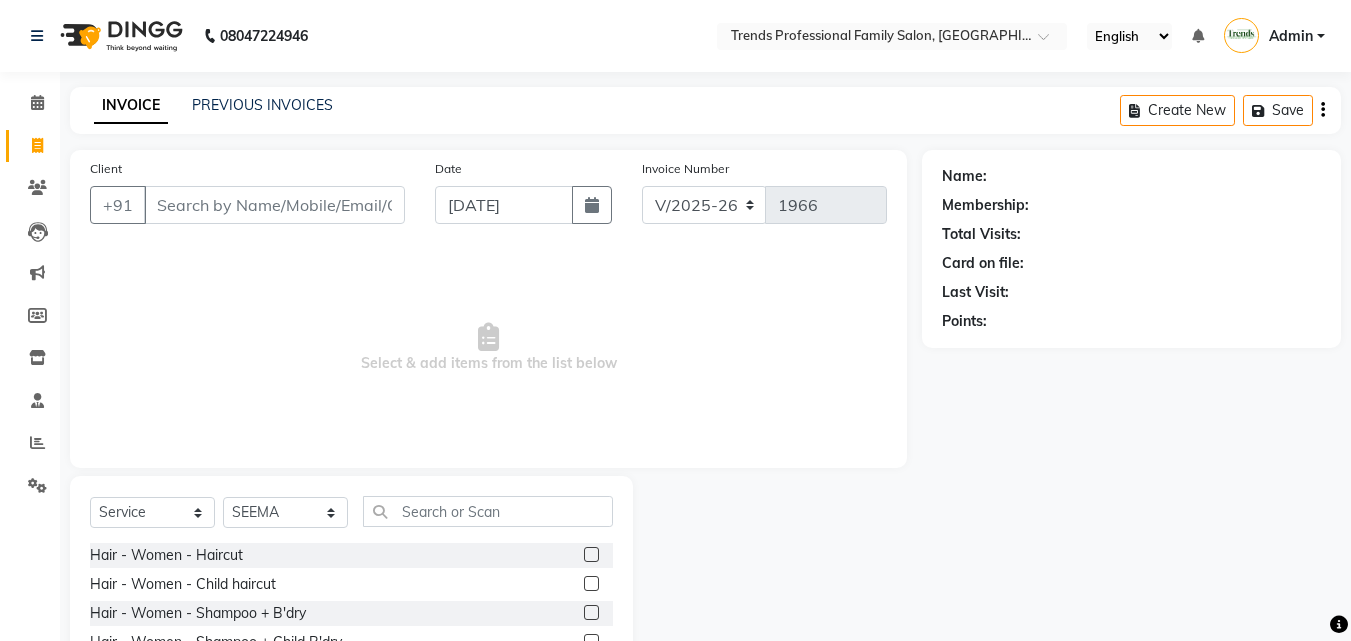 click on "Select  Service  Product  Membership  Package Voucher Prepaid Gift Card  Select Stylist [PERSON_NAME] [PERSON_NAME] [PERSON_NAME] RUSTHAM SEEMA [PERSON_NAME] Sumika Trends Hair - Women - Haircut  Hair - Women - Child haircut  Hair - Women - Shampoo + B'dry  Hair - Women - Shampoo + Child B'dry  Hair - Women - Ironing  Hair - Women - Tongs  Hair - Women - Hair Spa  Hair - Women - Mythic Oil Hair Spa  Hair - Women - Aroma Oil Head Massage  Hair - Women - Almond Oil Head Massage  Hair - Women - Olive Oil Head Massage  Hair - Women - Coconut Oil Head Massage  Hair - Women - [MEDICAL_DATA] / Hair Loss Treatment  Hair Colour (Global Colour) - Women - Root Touch Up  Hair Colour (Global Colour) - Women - Inoa Roots  Hair Colour (Global Colour) - Women - Short  Hair Colour (Global Colour) - Women - Medium  Hair Colour (Global Colour) - Women - Long  Hair Colour (Global Colour) - Women - Extra Long  Hair Colour (Balayage) - Women - Short  Hair Colour (Balayage) - Women - Medium  Hair Colour (Balayage) - Women - Long  Pedicure" 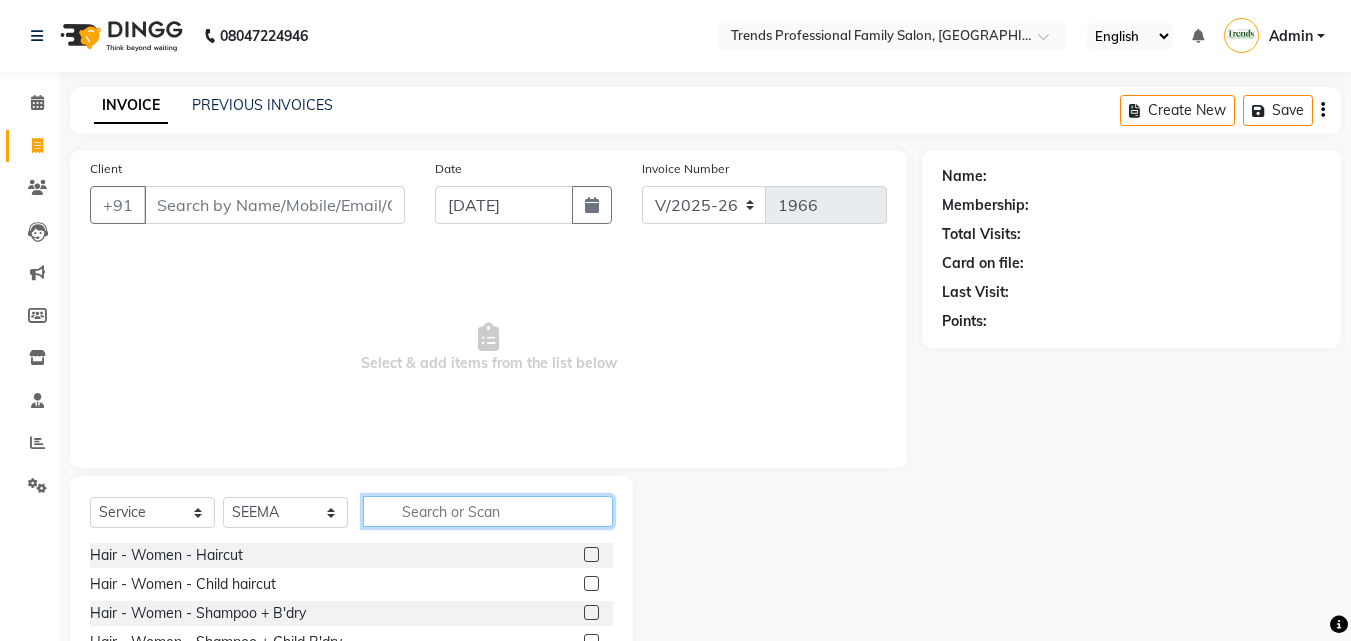 click 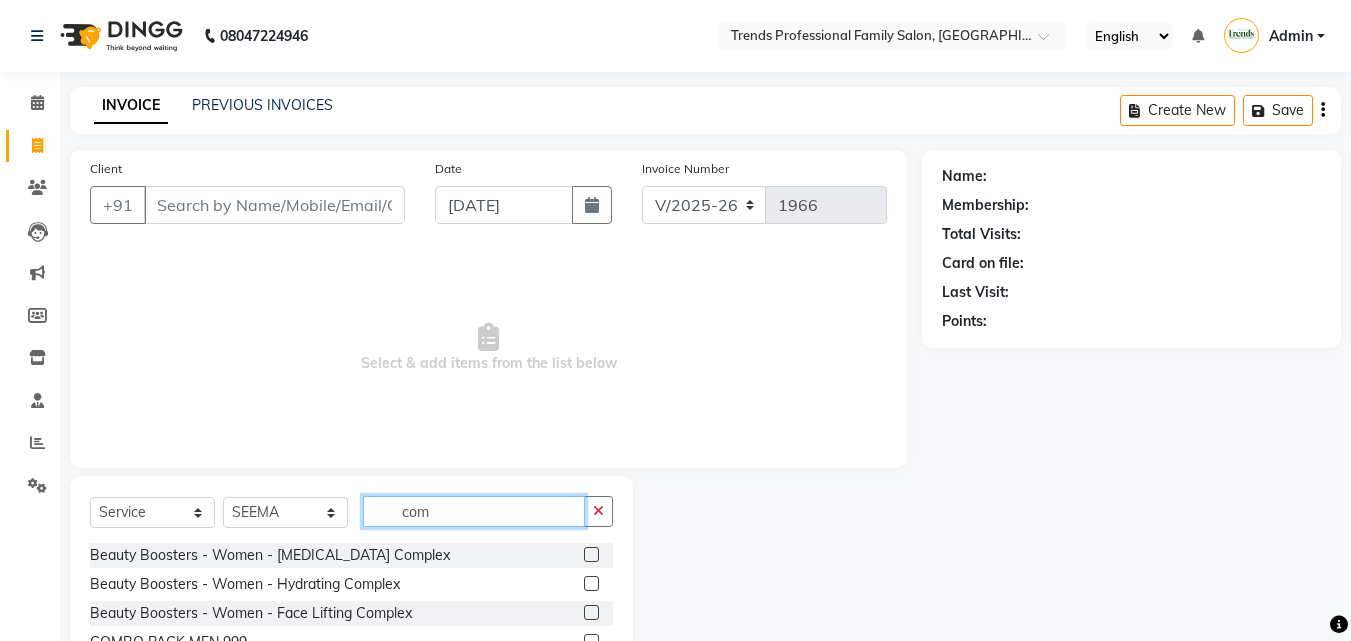 scroll, scrollTop: 160, scrollLeft: 0, axis: vertical 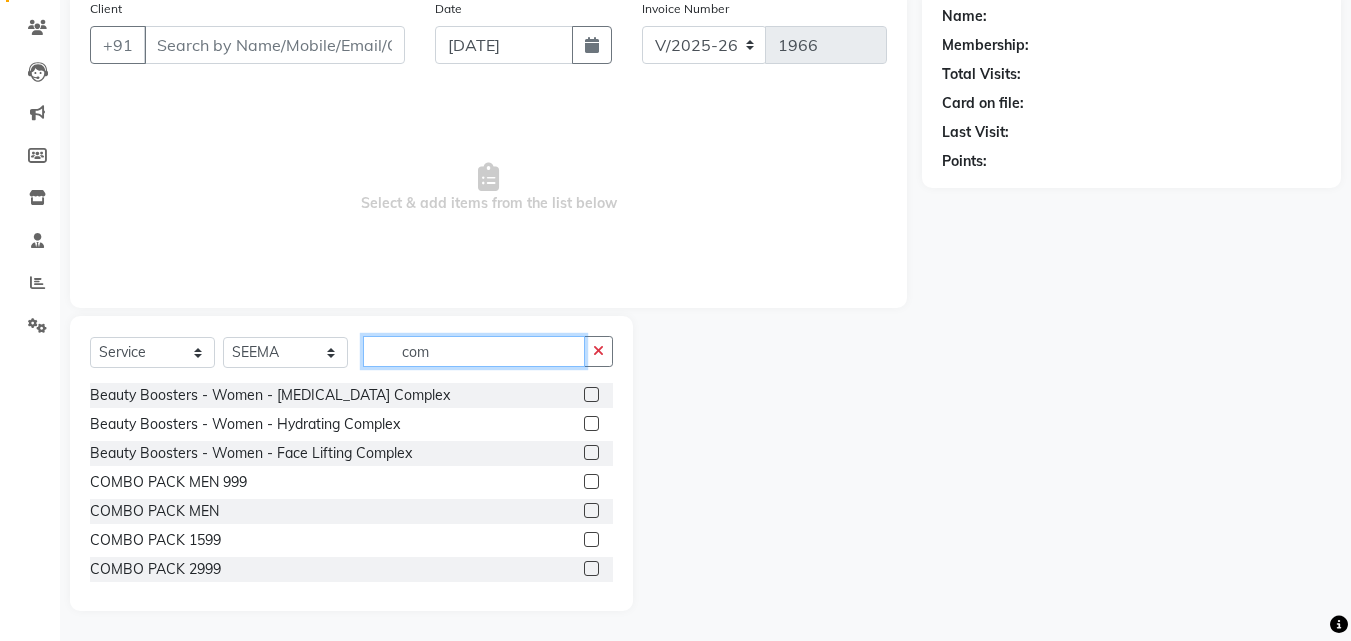 type on "com" 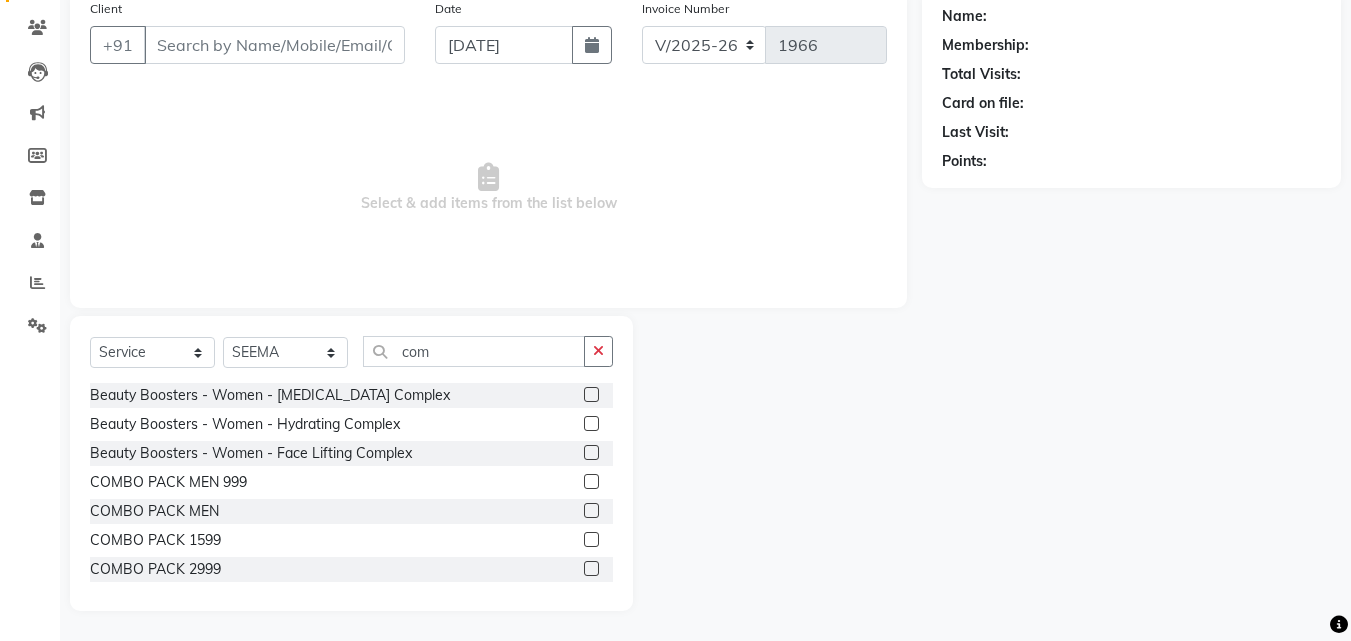 click 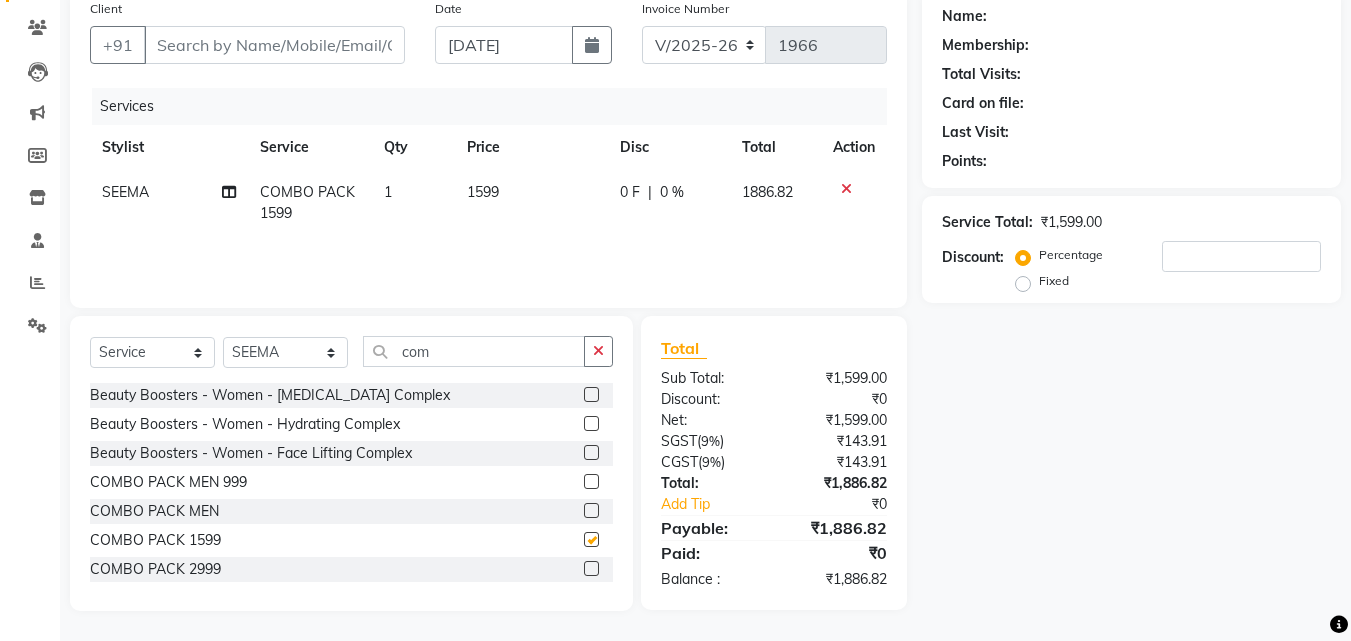 checkbox on "false" 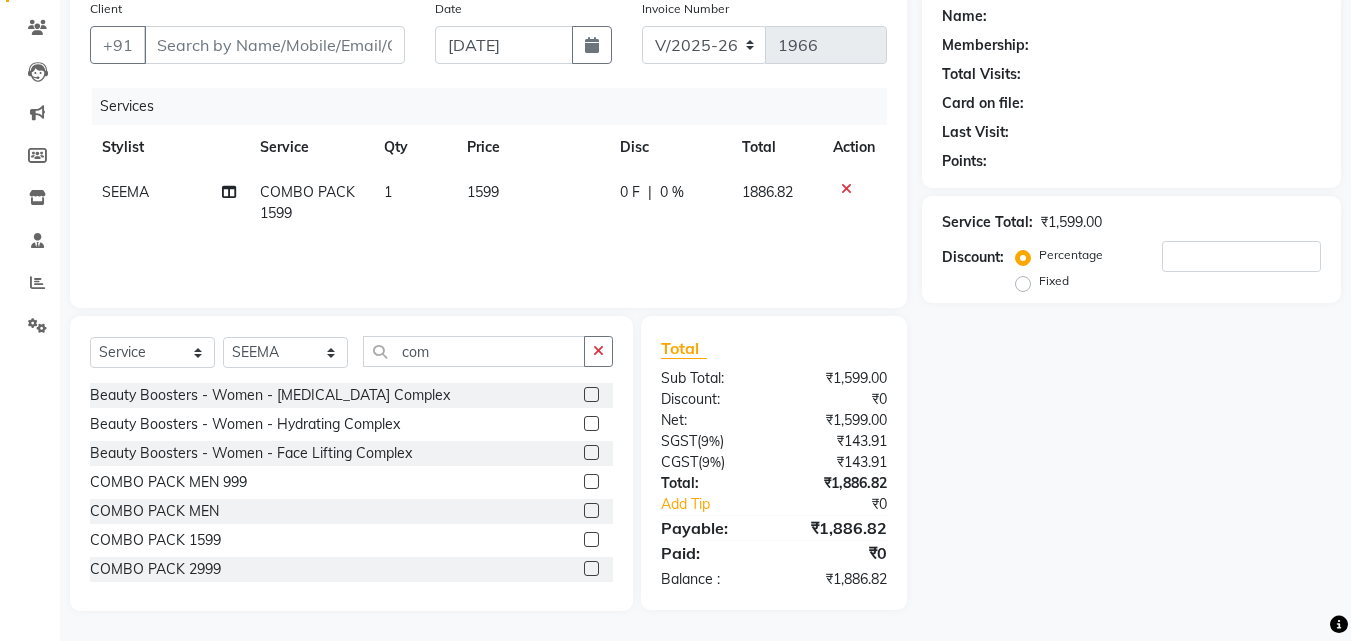 click on "1599" 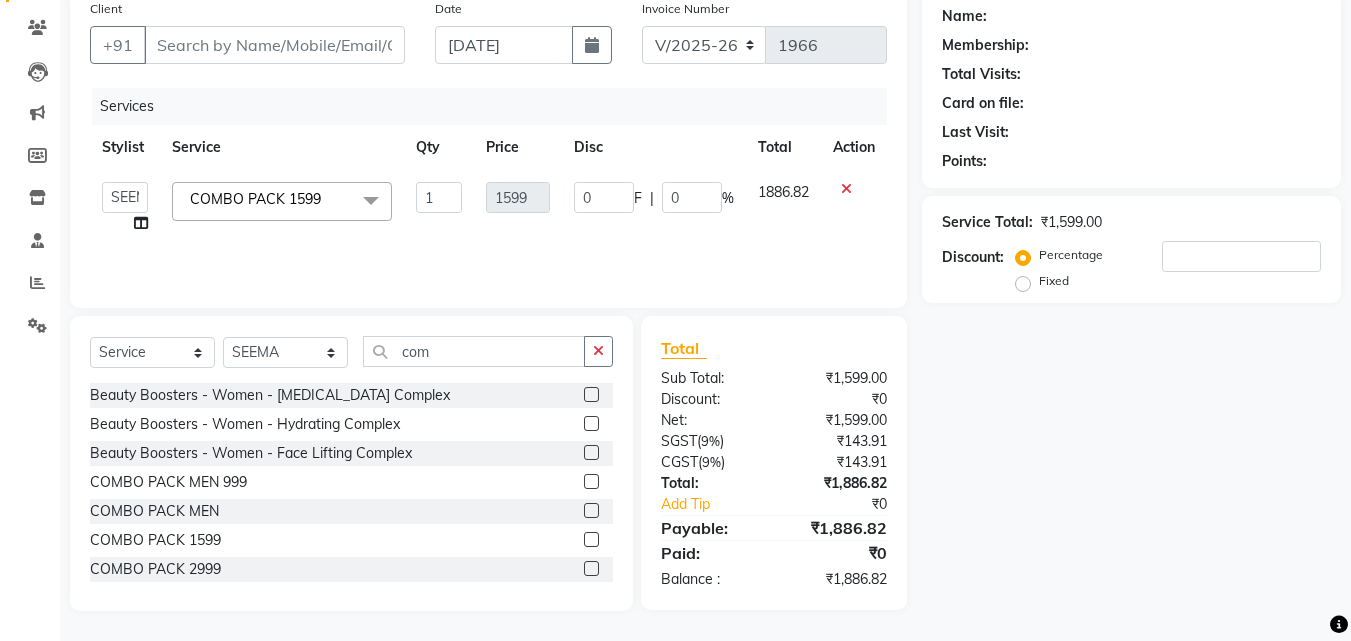 click 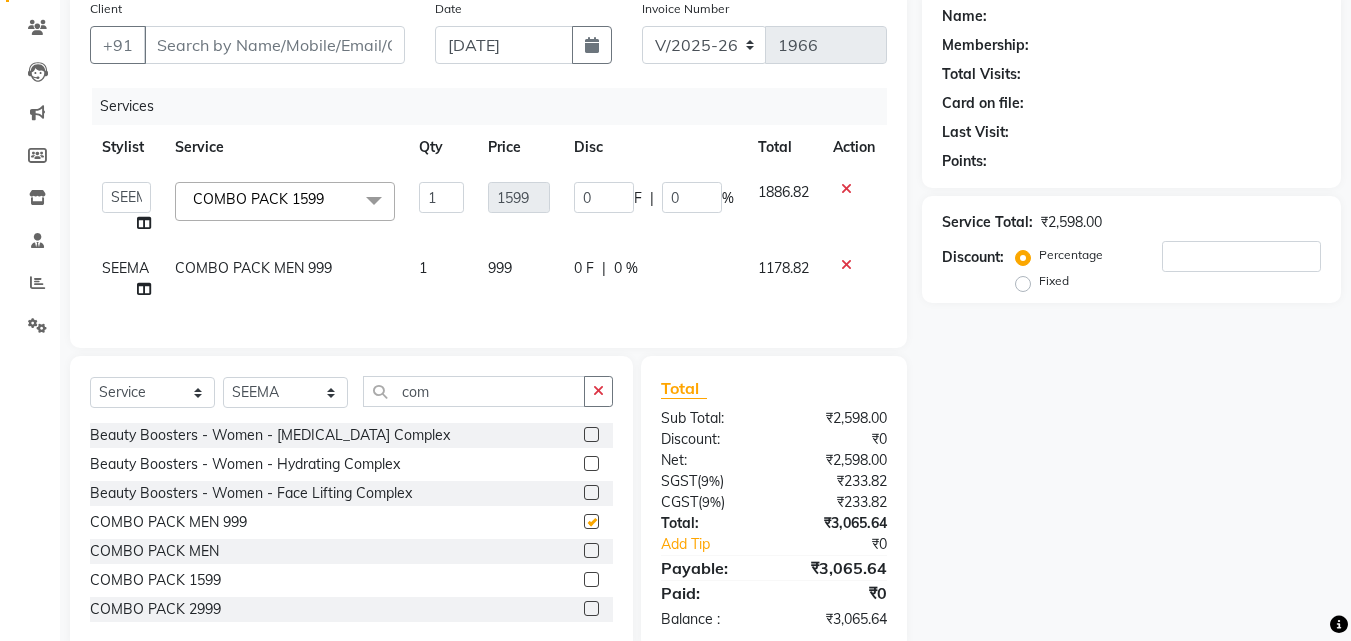 checkbox on "false" 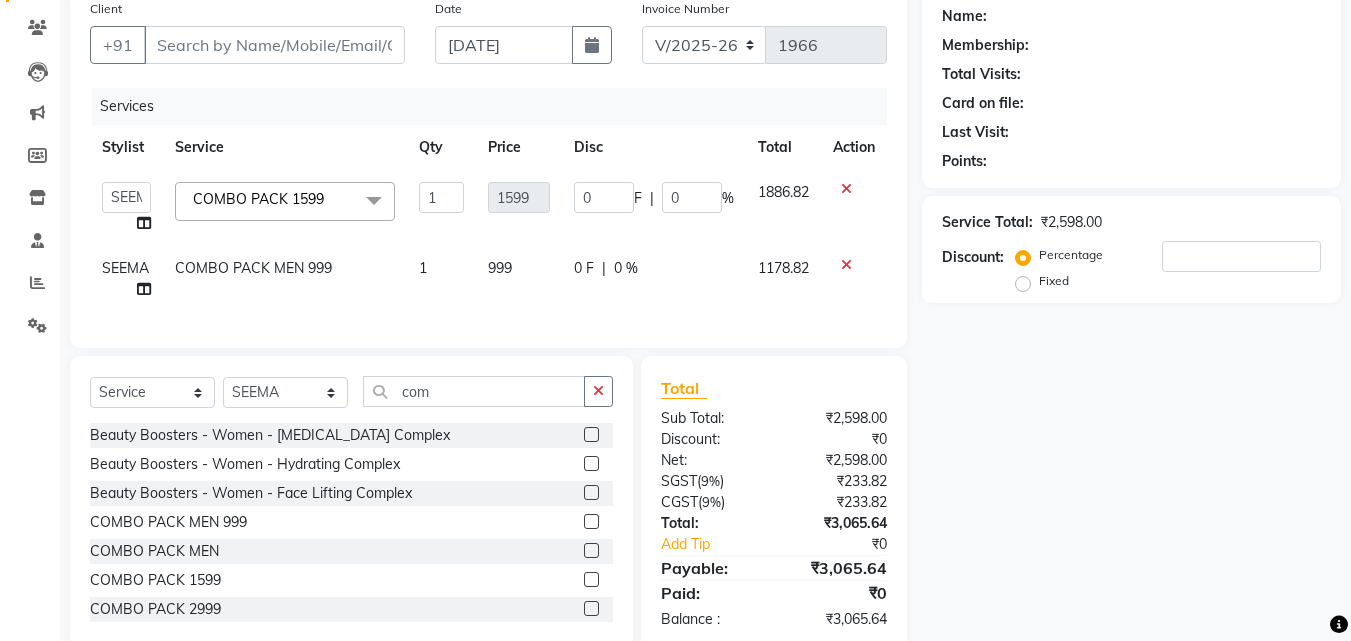 click on "999" 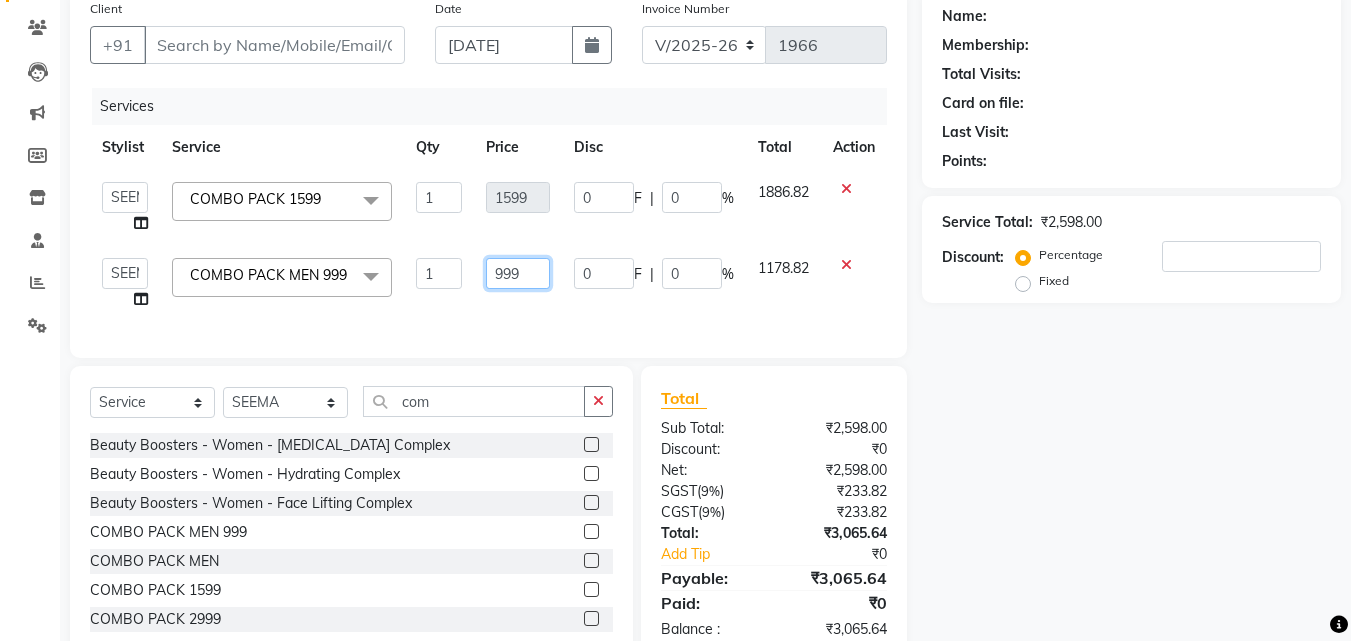 click on "999" 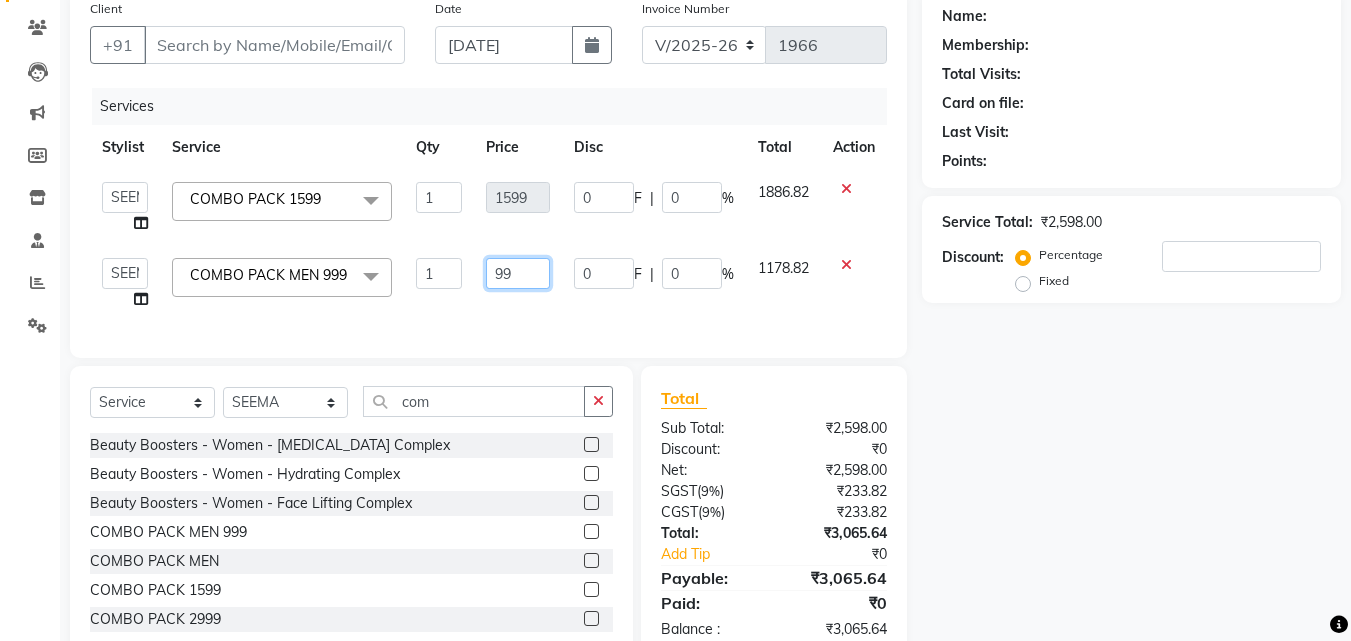 type on "9" 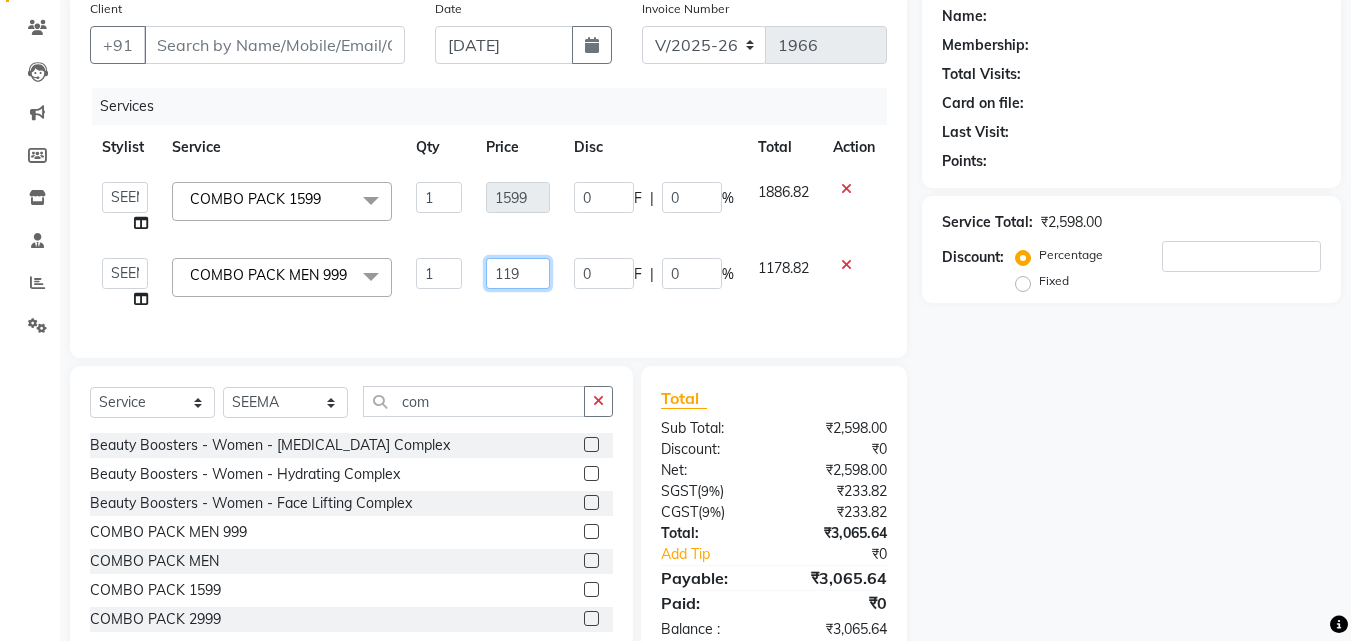 type on "1199" 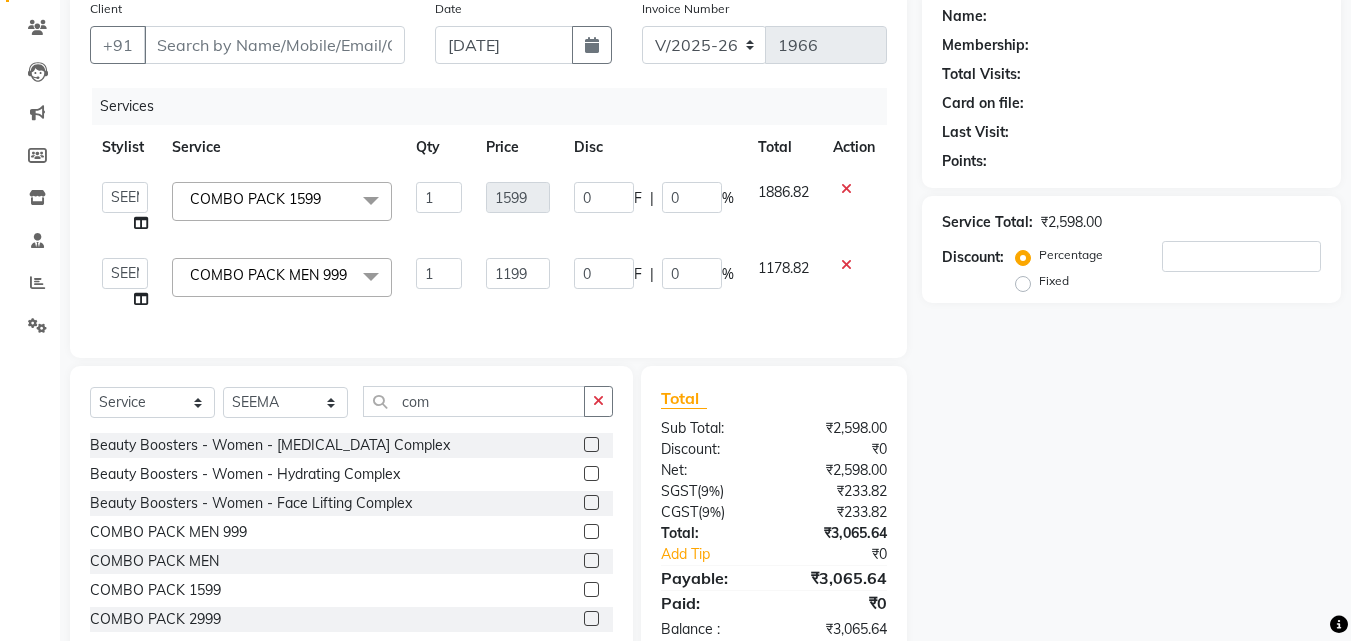 click on "Name: Membership: Total Visits: Card on file: Last Visit:  Points:  Service Total:  ₹2,598.00  Discount:  Percentage   Fixed" 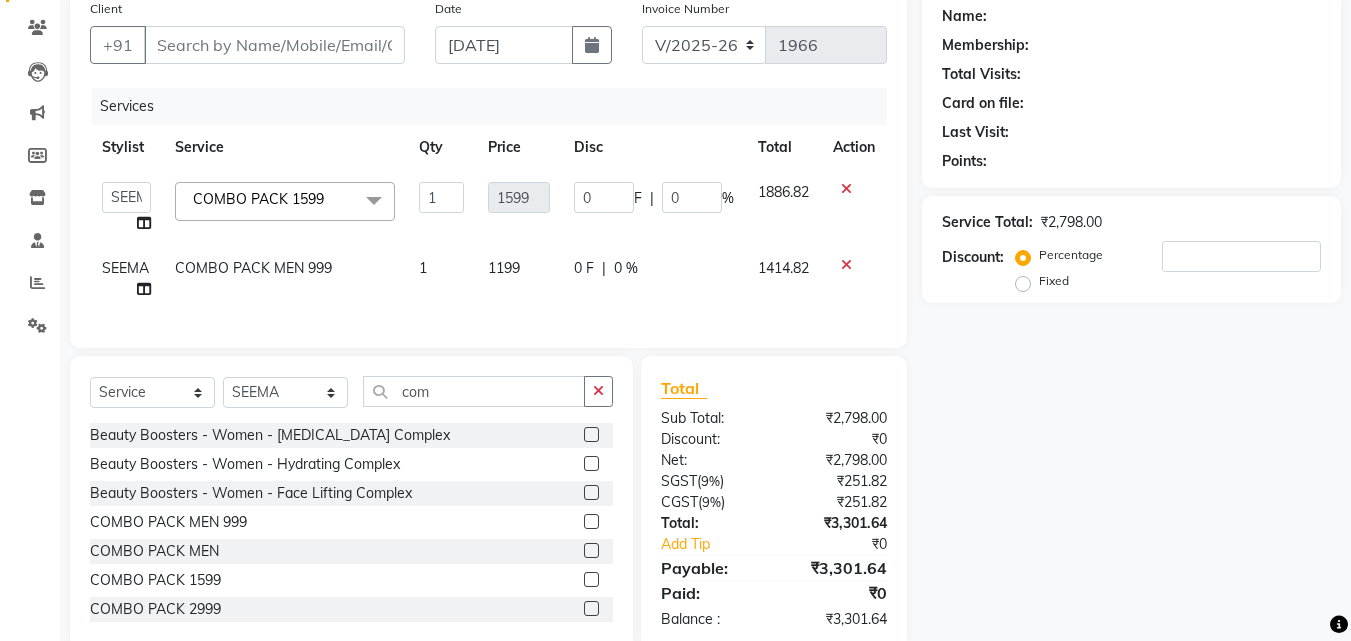 click 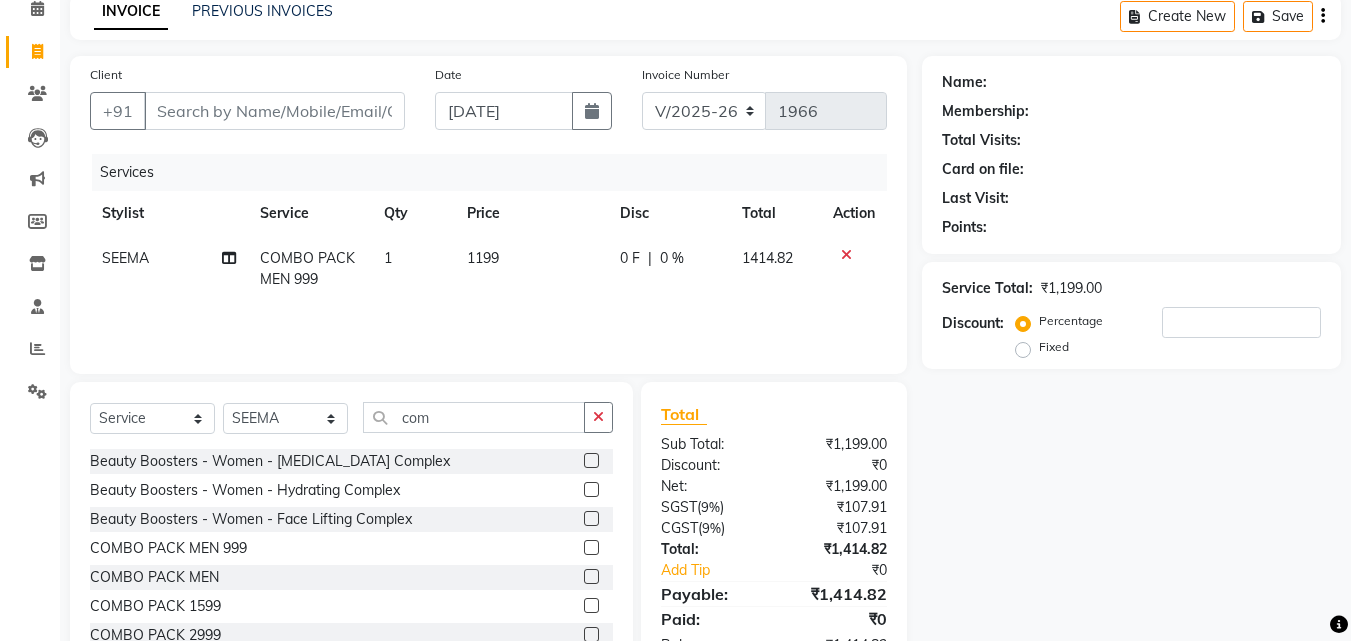 scroll, scrollTop: 0, scrollLeft: 0, axis: both 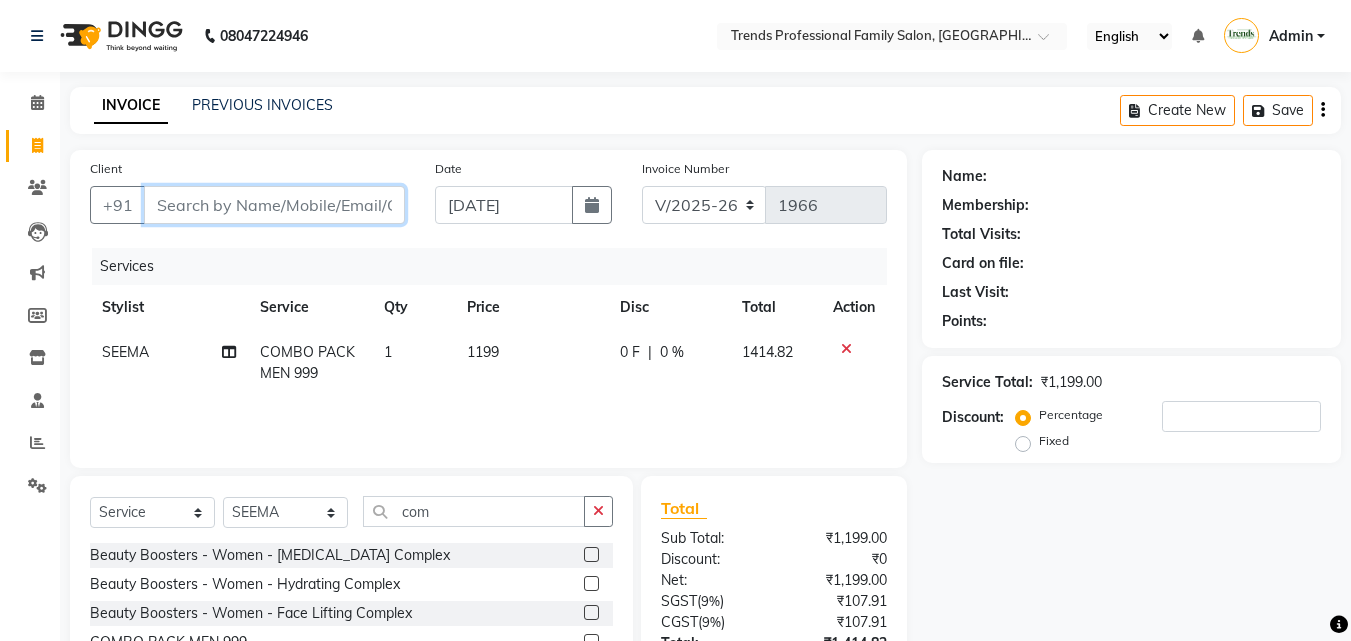 click on "Client" at bounding box center (274, 205) 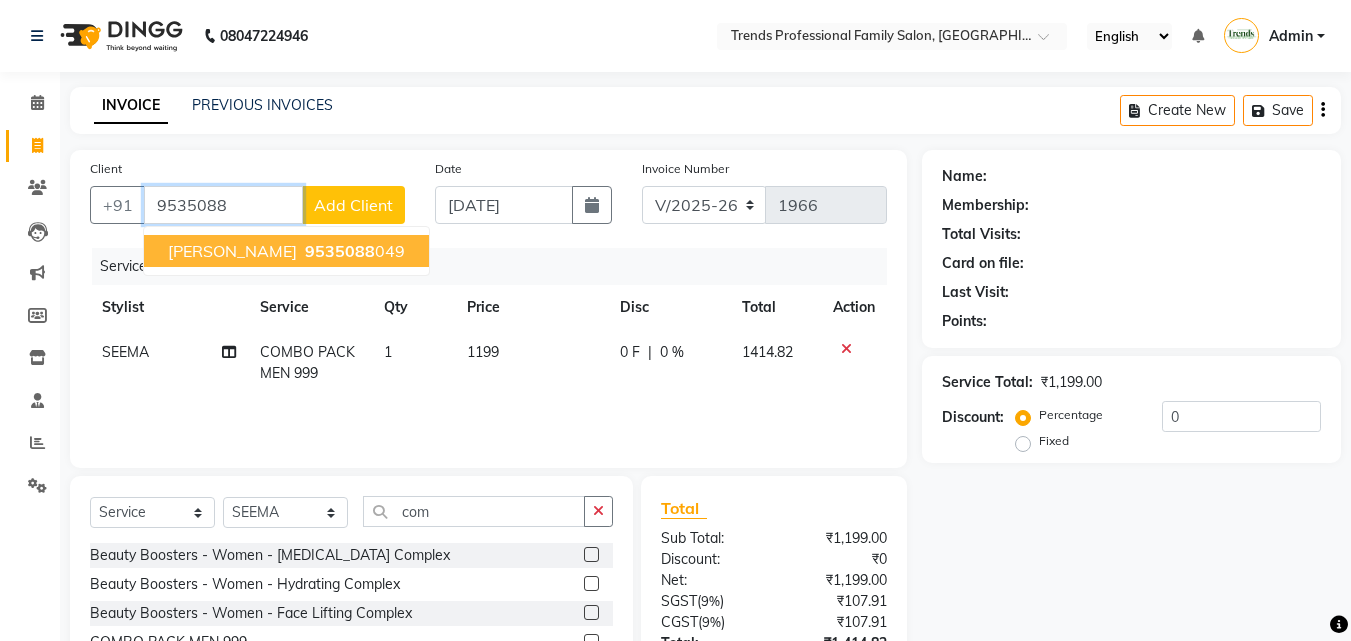 click on "9535088" at bounding box center [340, 251] 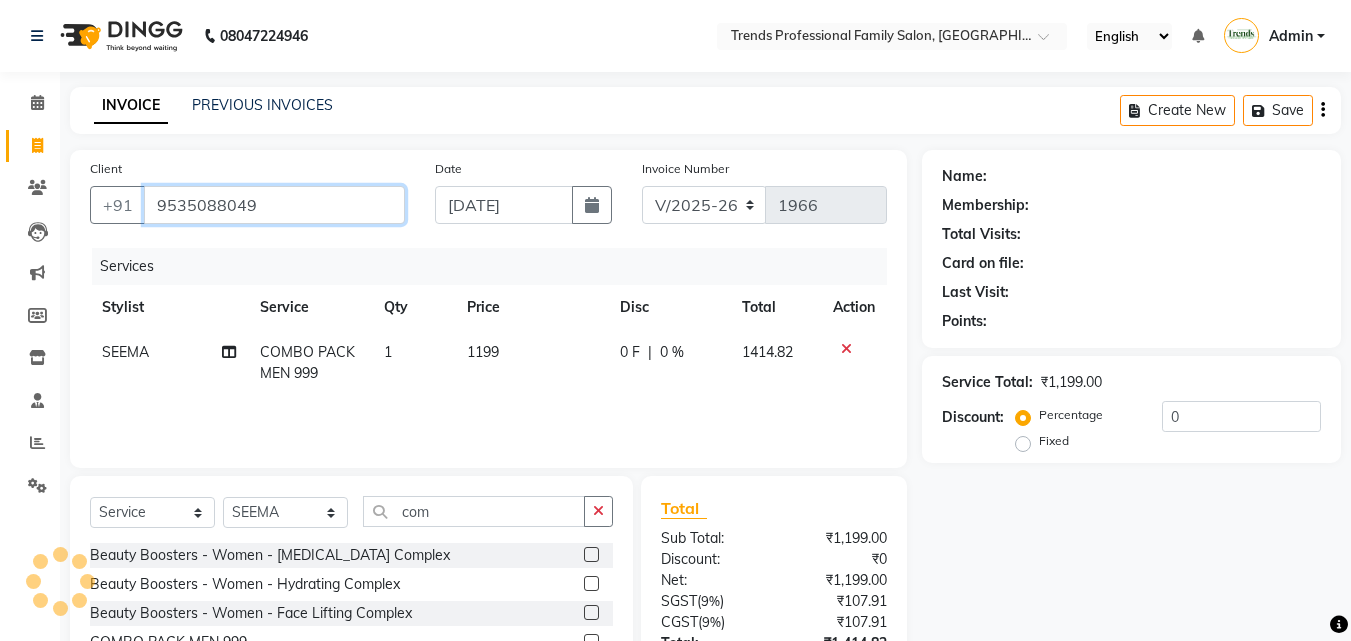 type on "9535088049" 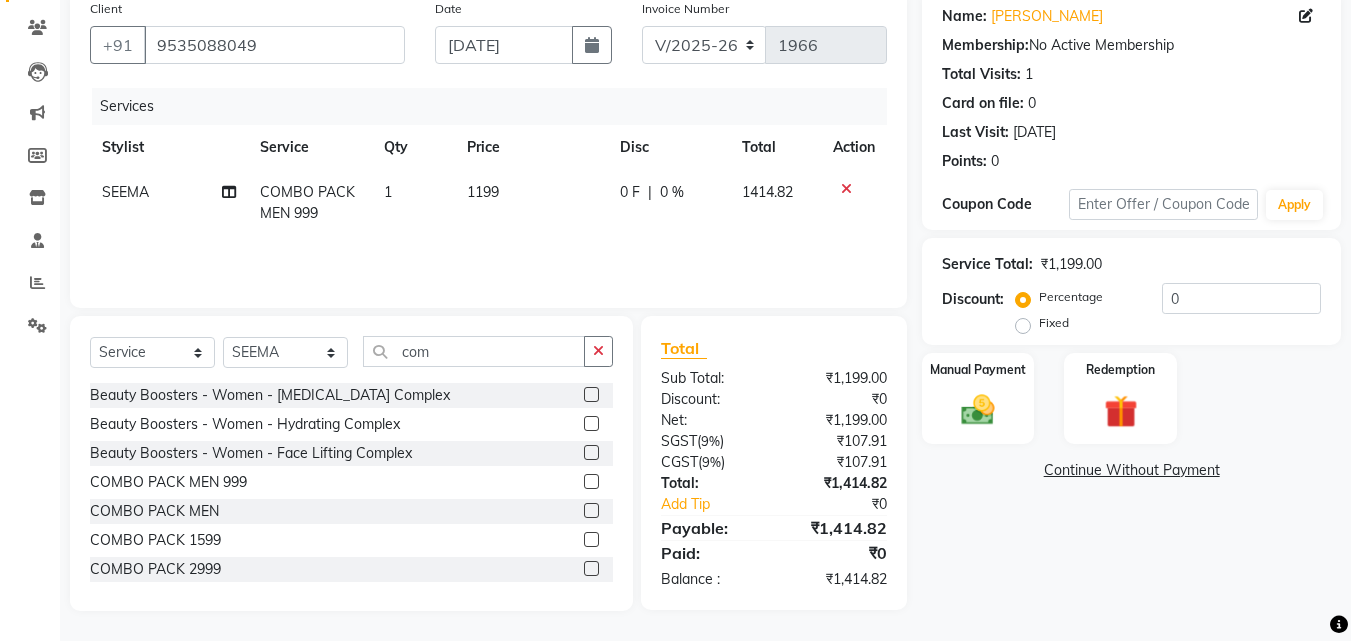 scroll, scrollTop: 0, scrollLeft: 0, axis: both 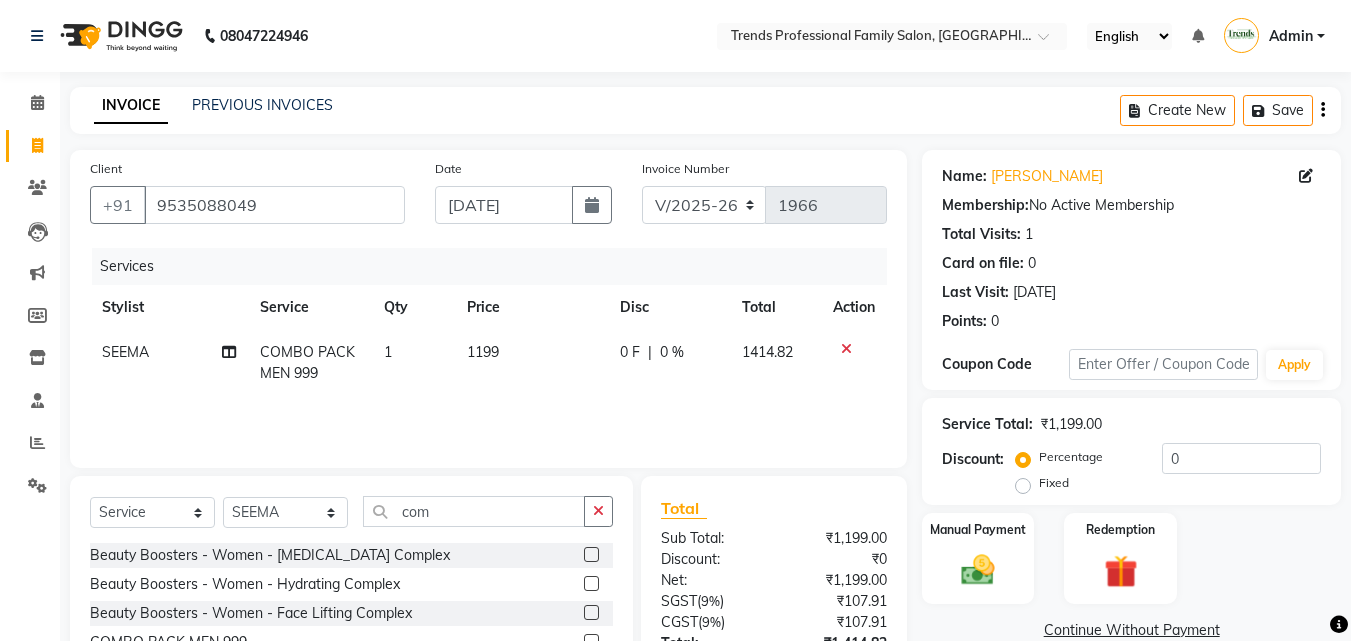 click on "Create New   Save" 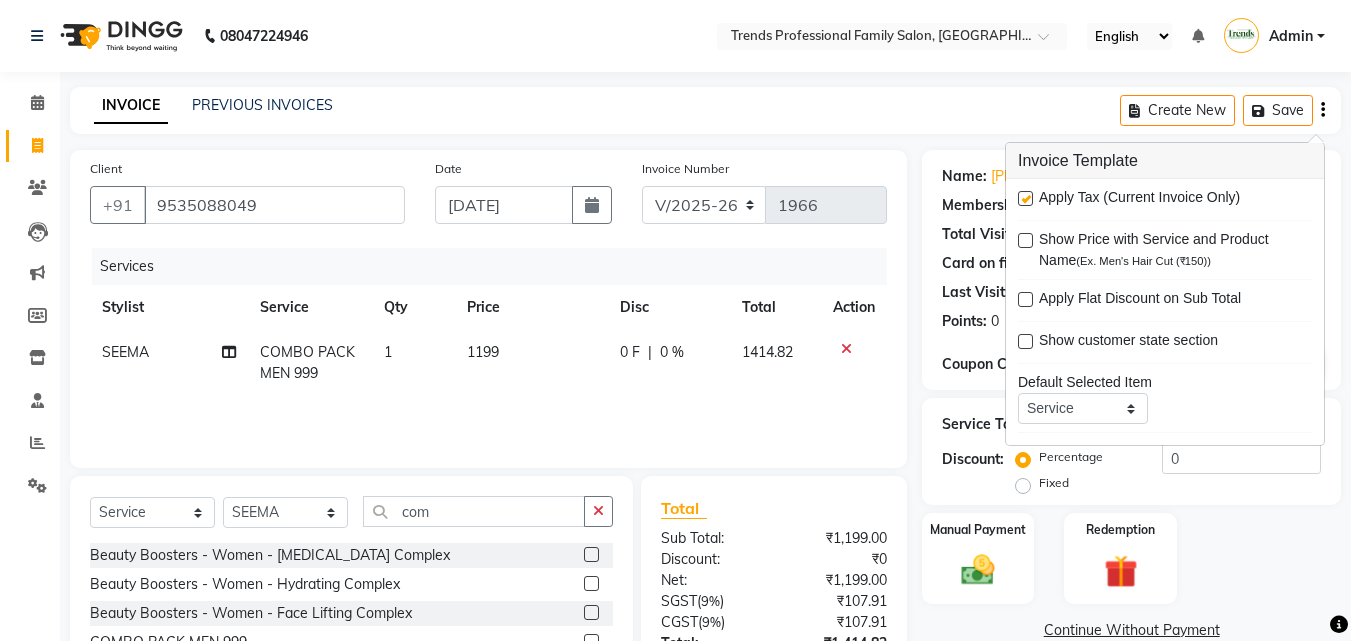 click at bounding box center [1025, 198] 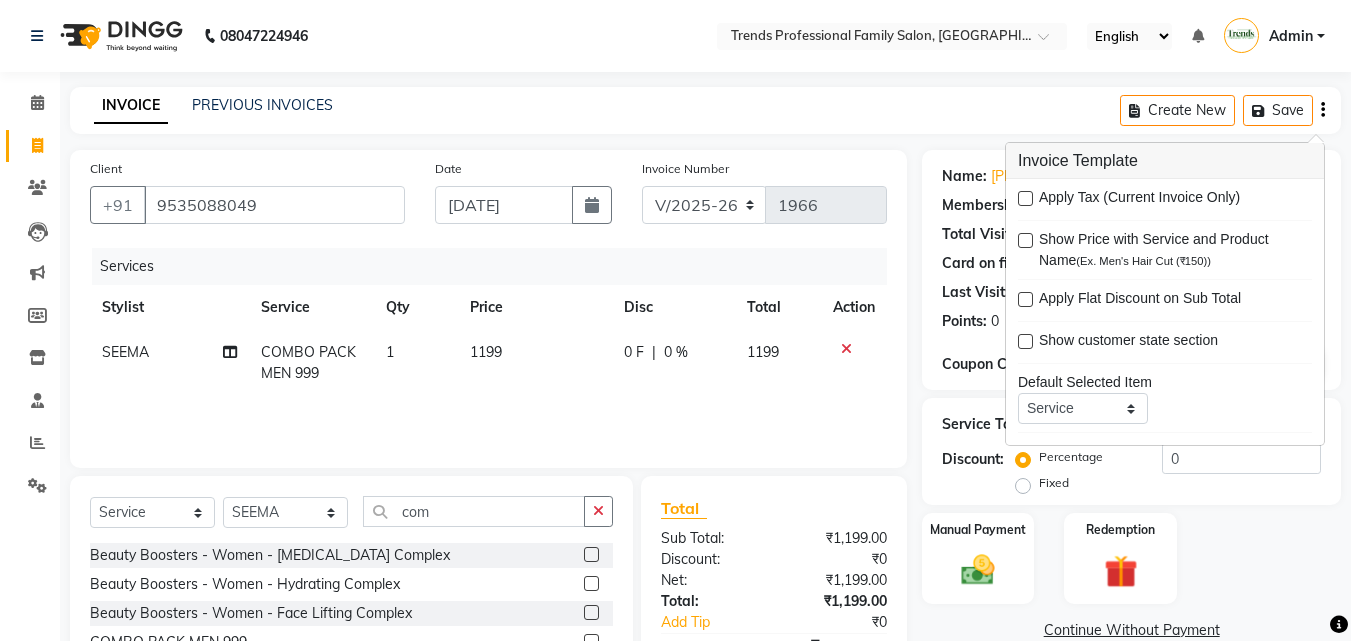 click on "INVOICE PREVIOUS INVOICES Create New   Save" 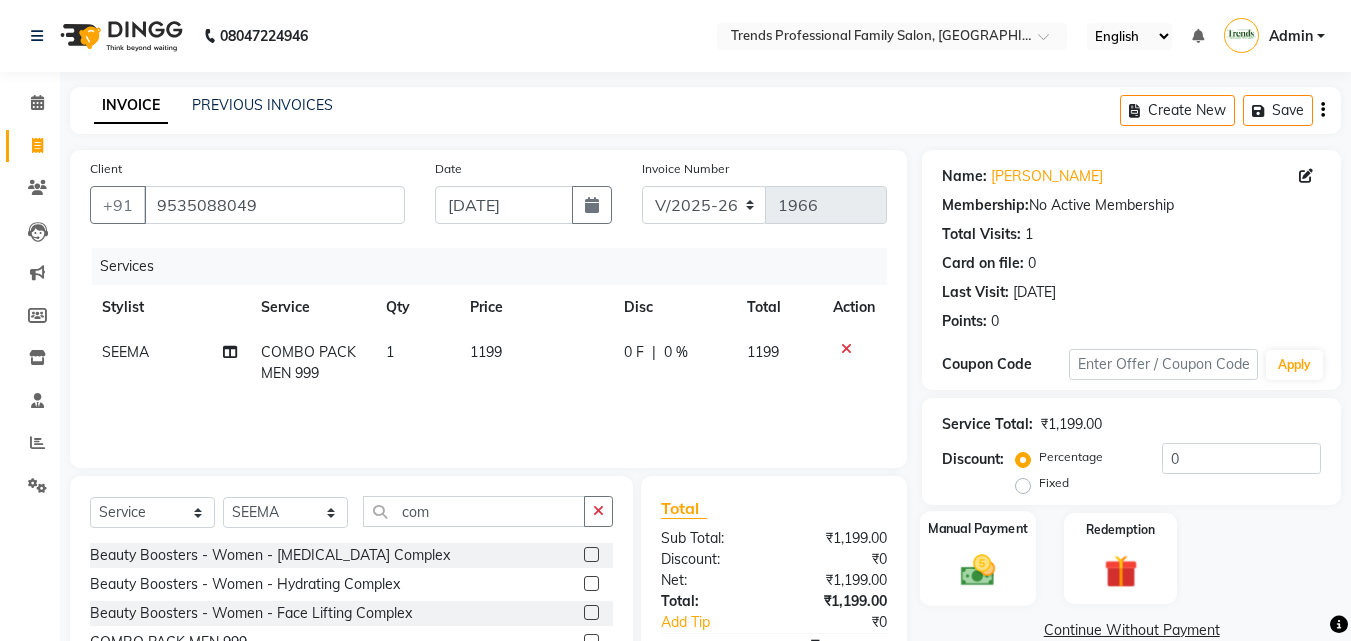 scroll, scrollTop: 160, scrollLeft: 0, axis: vertical 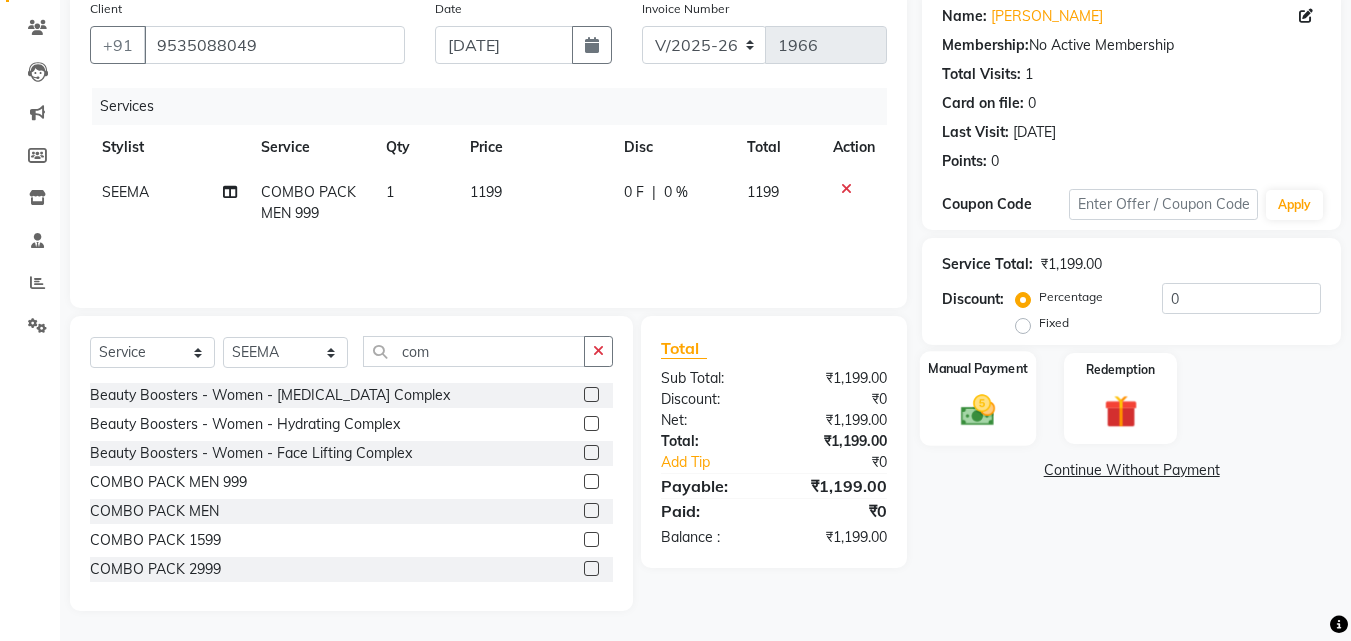 click 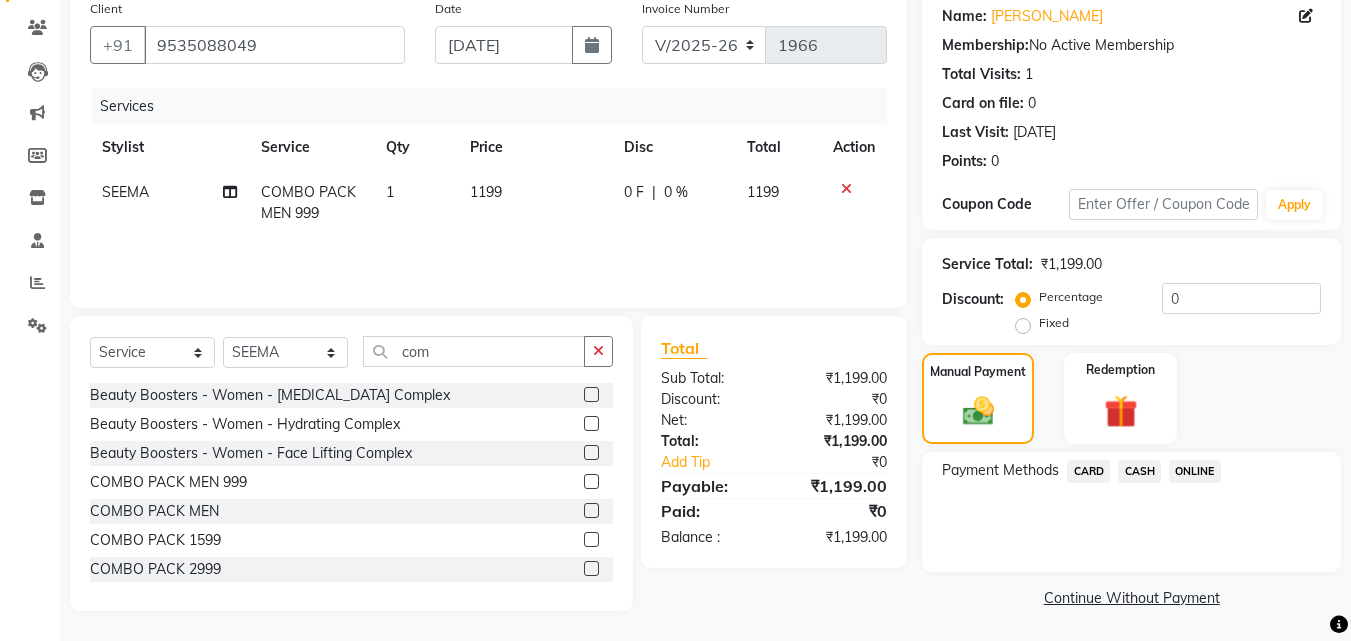 click on "ONLINE" 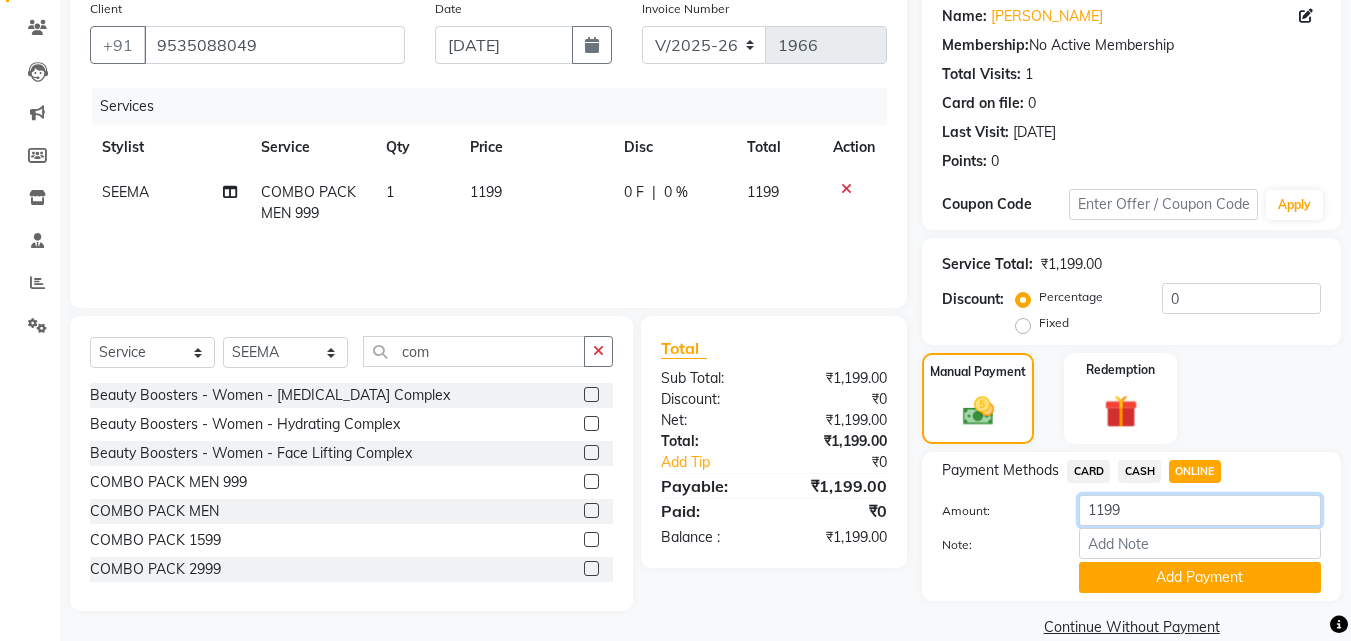 click on "Amount: 1199" 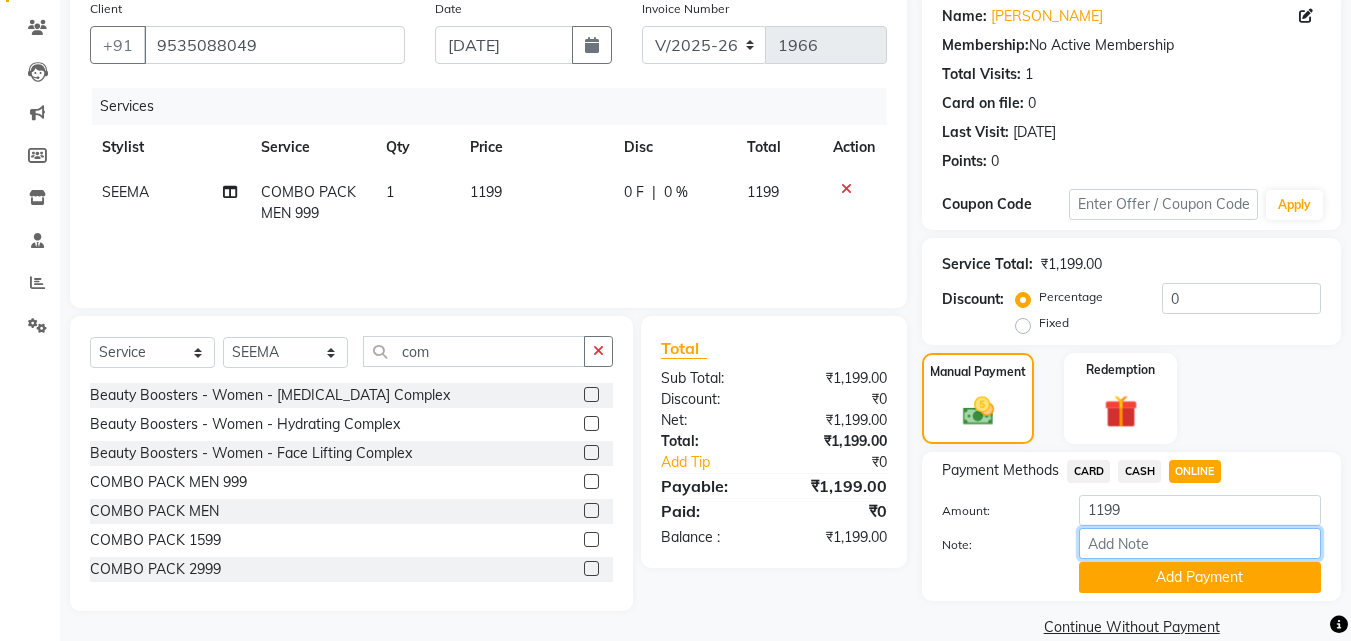 click on "Note:" at bounding box center [1200, 543] 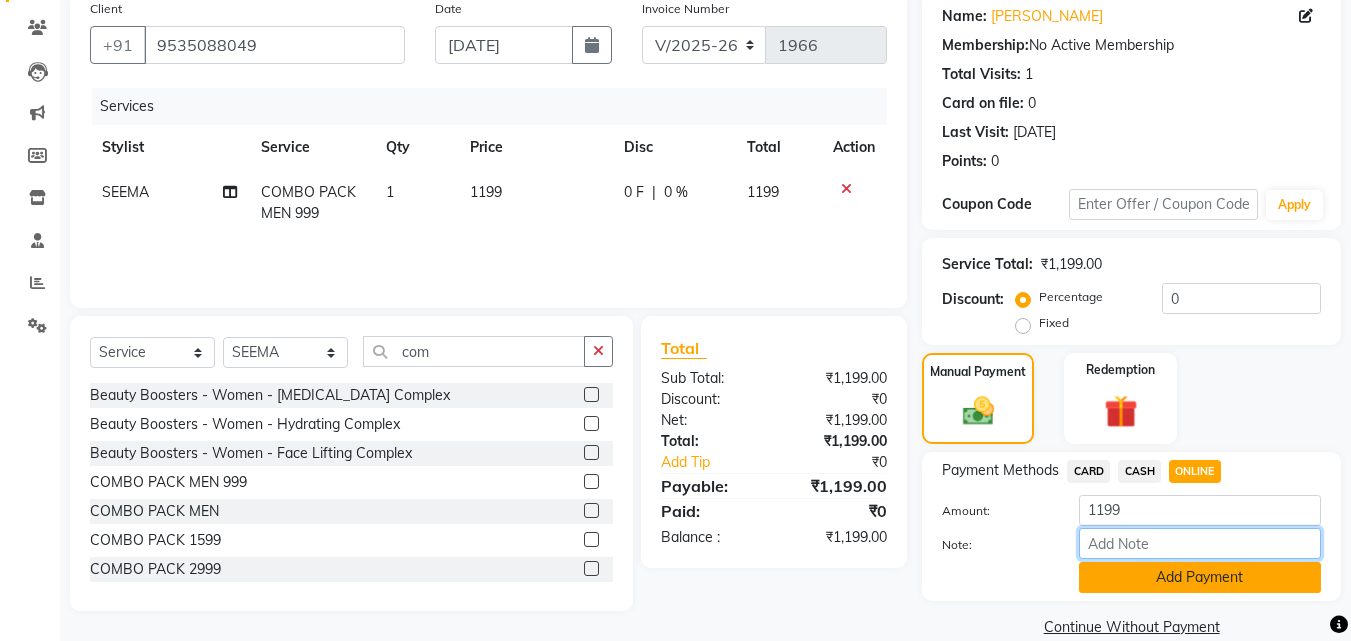 type on "THANK YOU VISIT AGAIN" 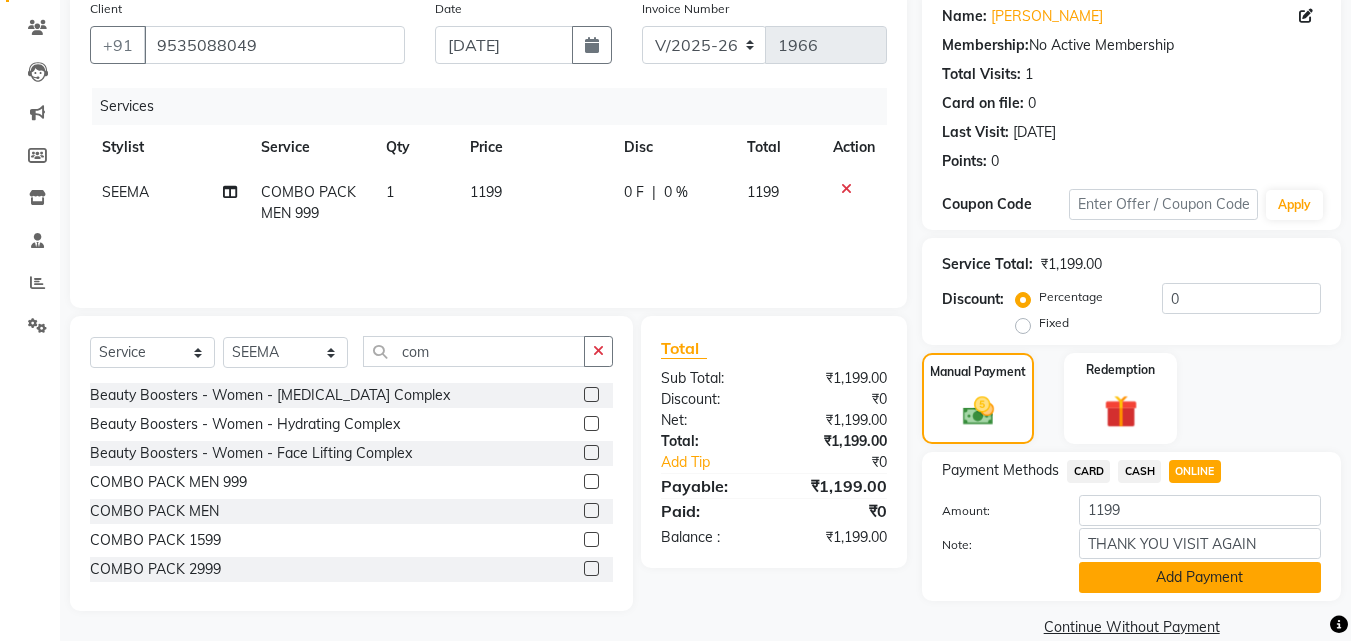 click on "Add Payment" 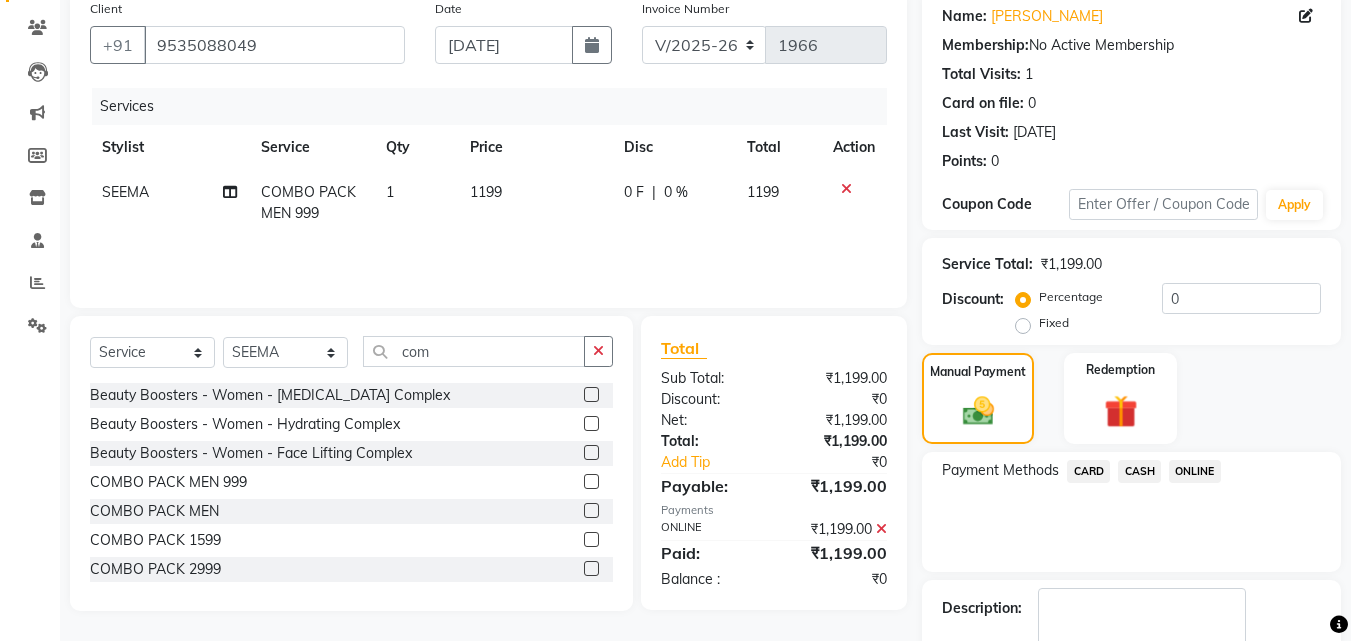 scroll, scrollTop: 275, scrollLeft: 0, axis: vertical 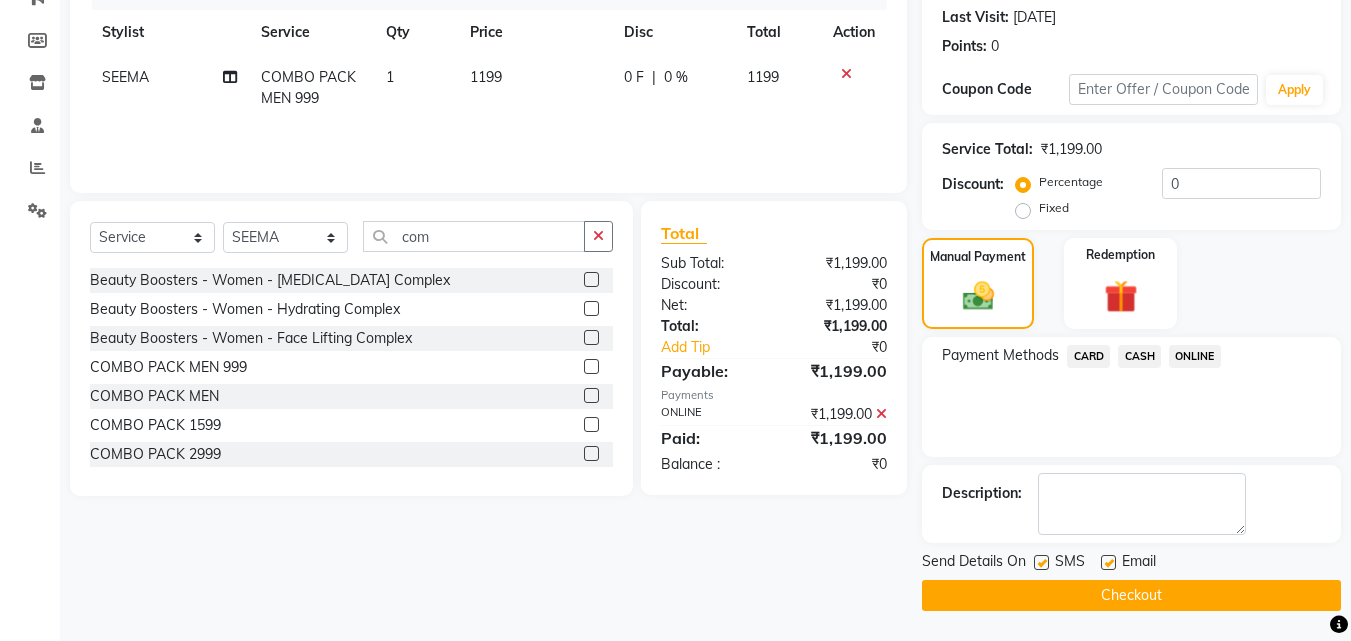click 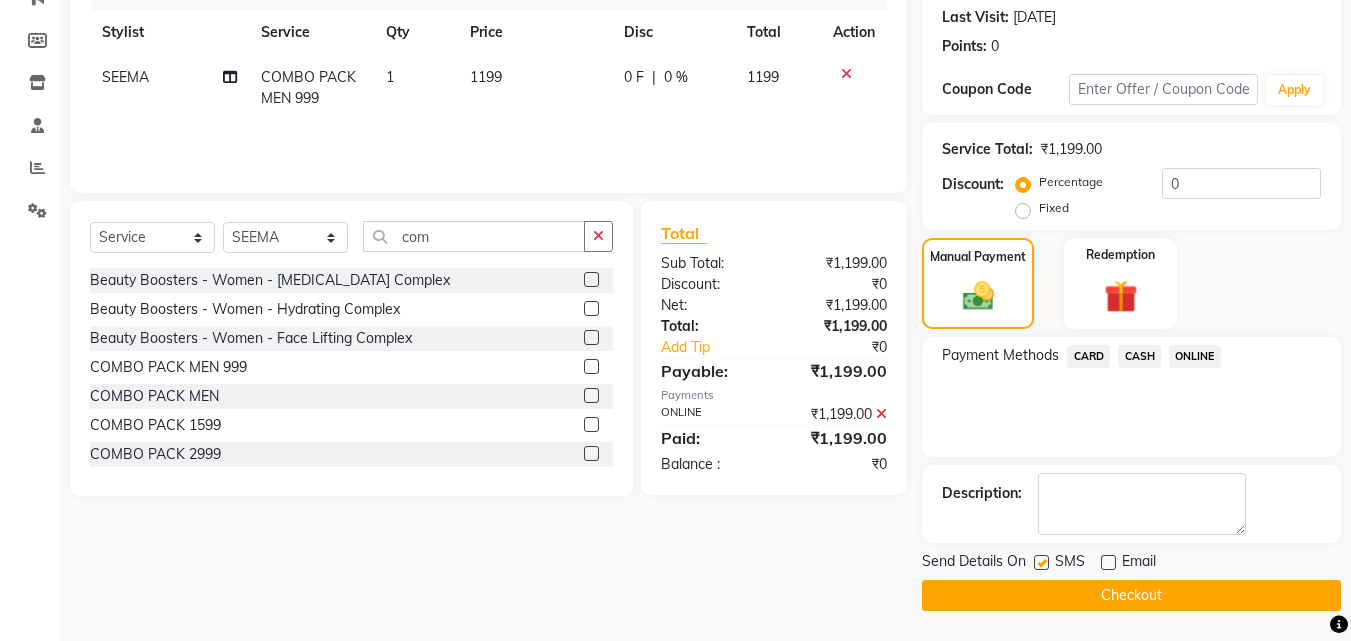 click on "Checkout" 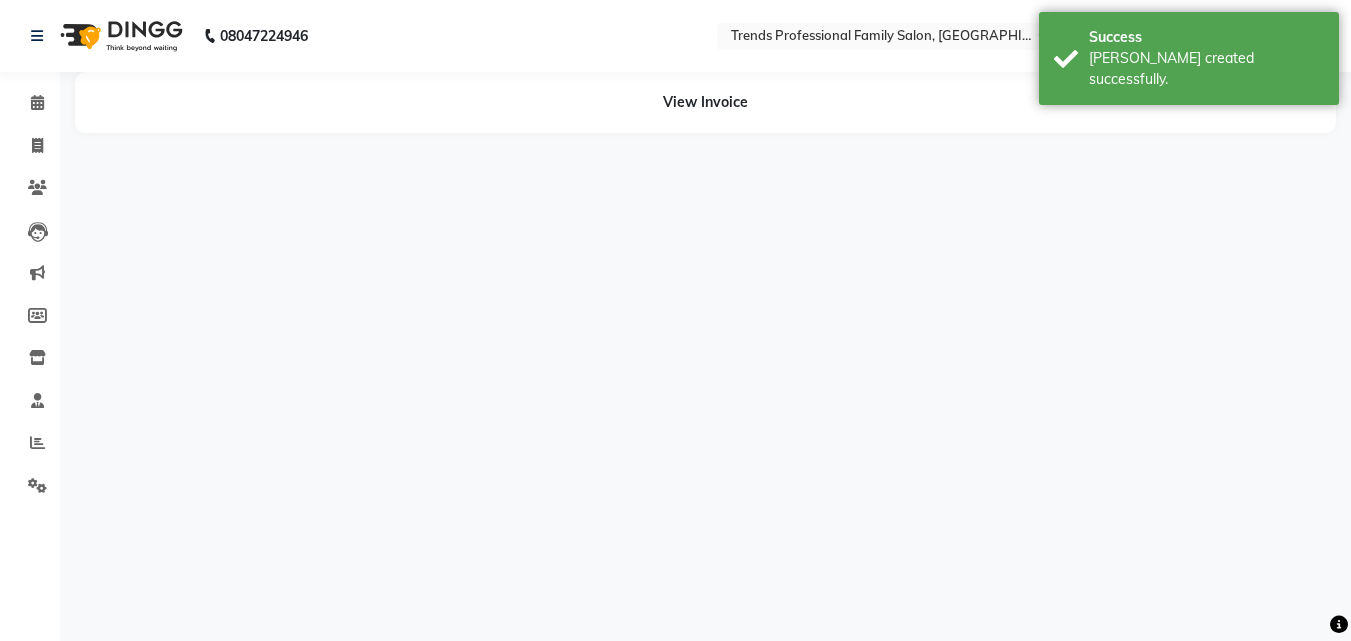 scroll, scrollTop: 0, scrollLeft: 0, axis: both 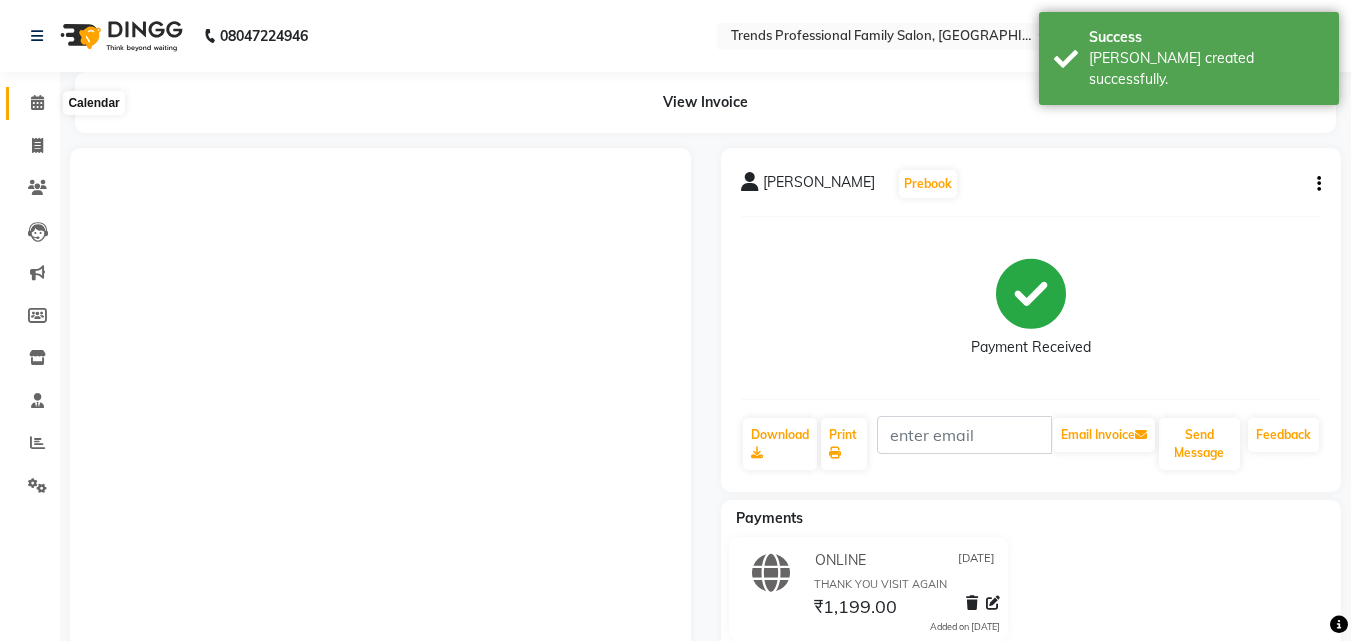 click 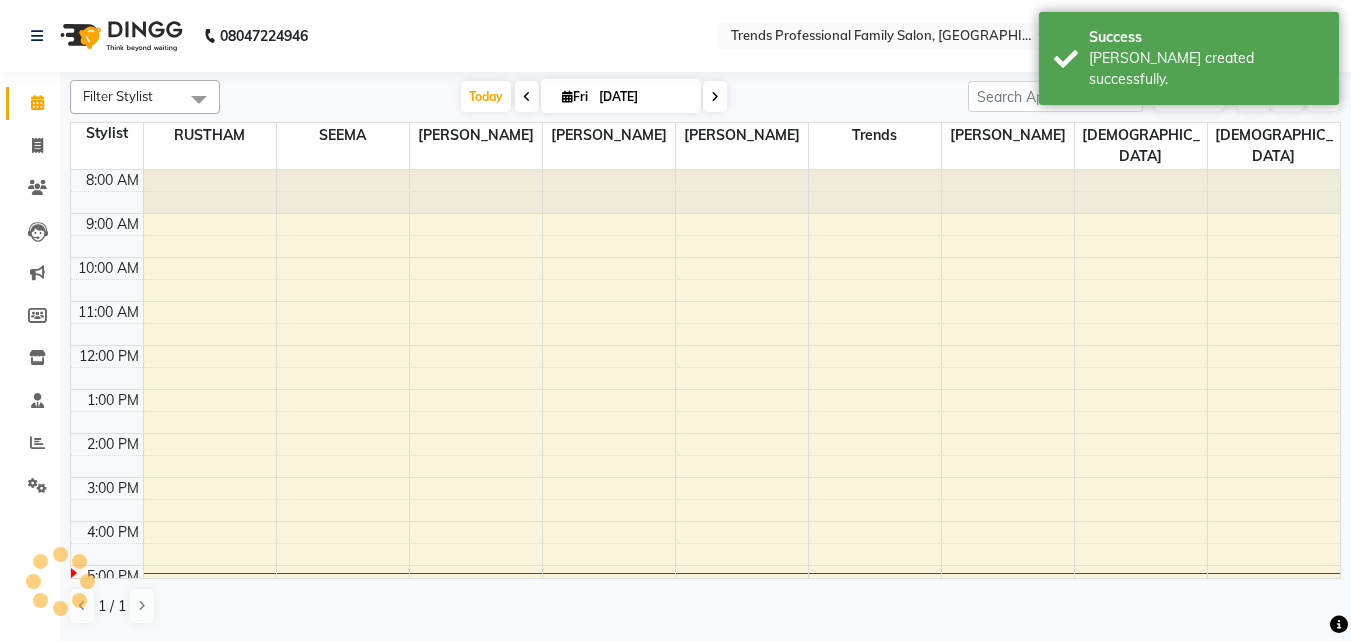 scroll, scrollTop: 0, scrollLeft: 0, axis: both 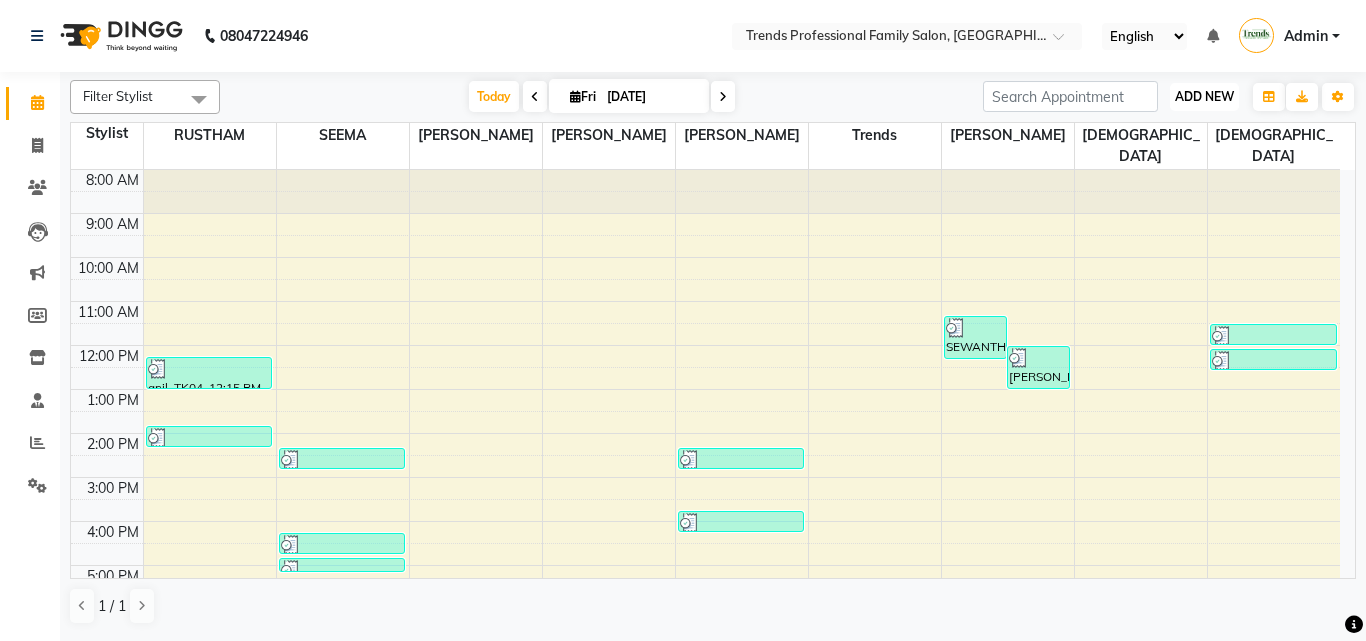 click on "ADD NEW" at bounding box center [1204, 96] 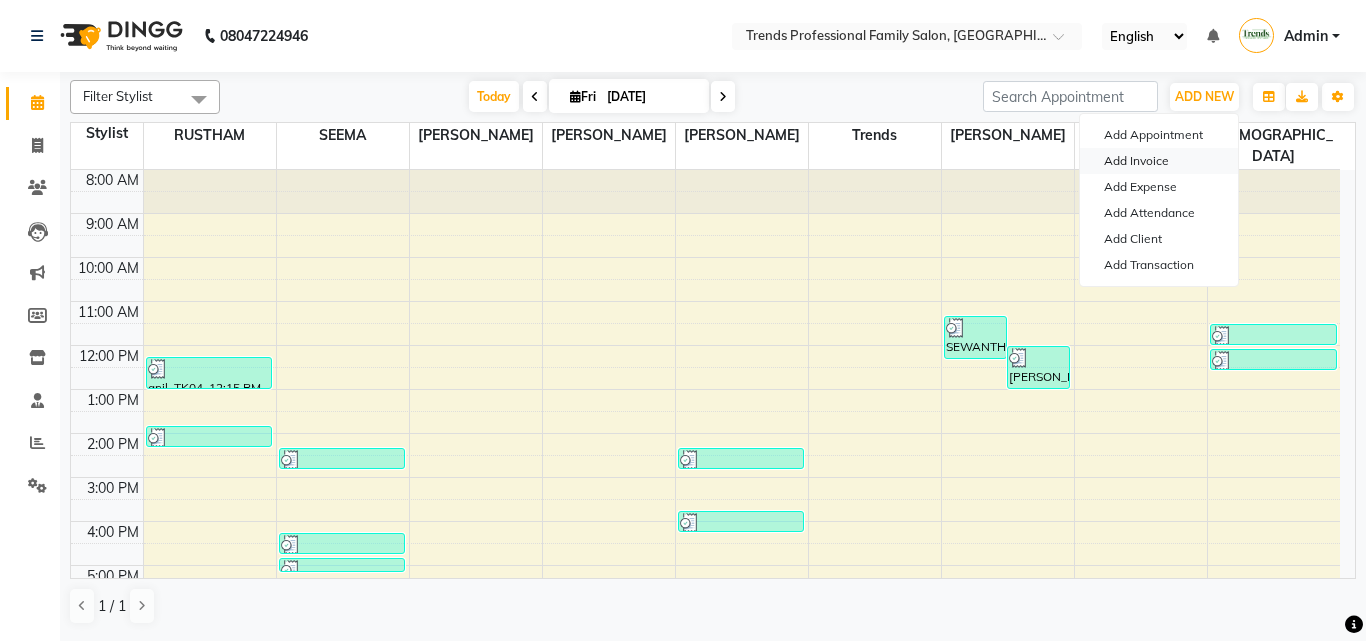 click on "Add Invoice" at bounding box center [1159, 161] 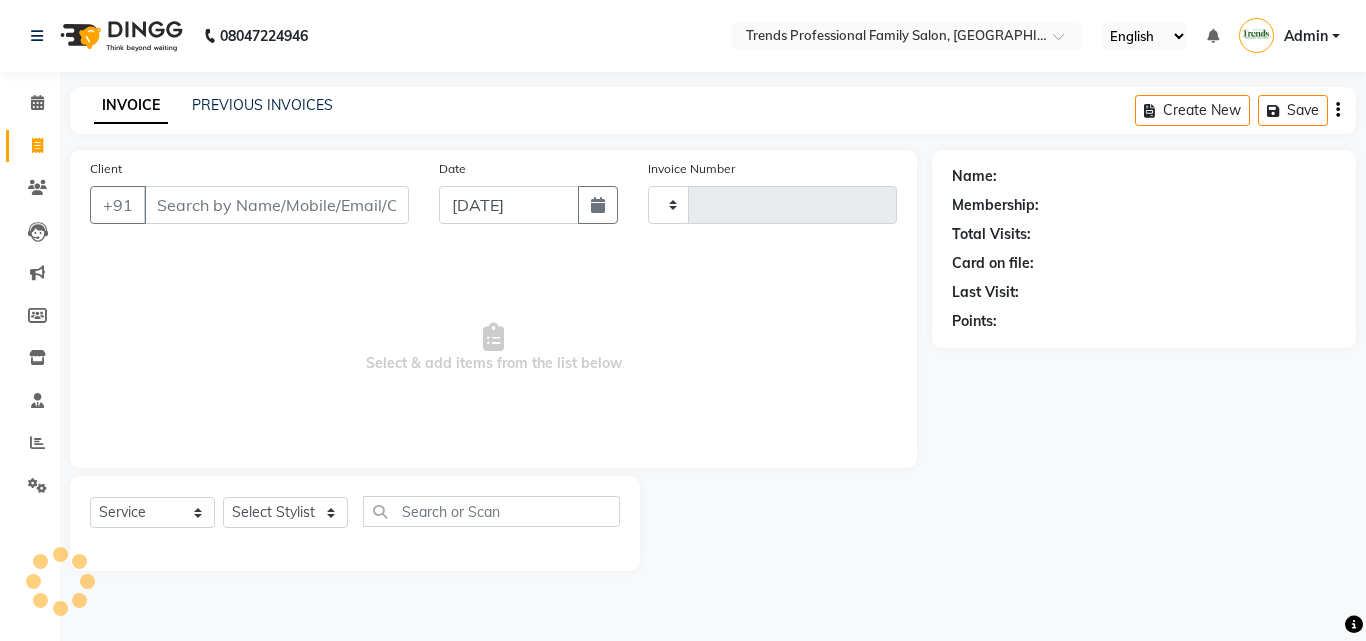 type on "1967" 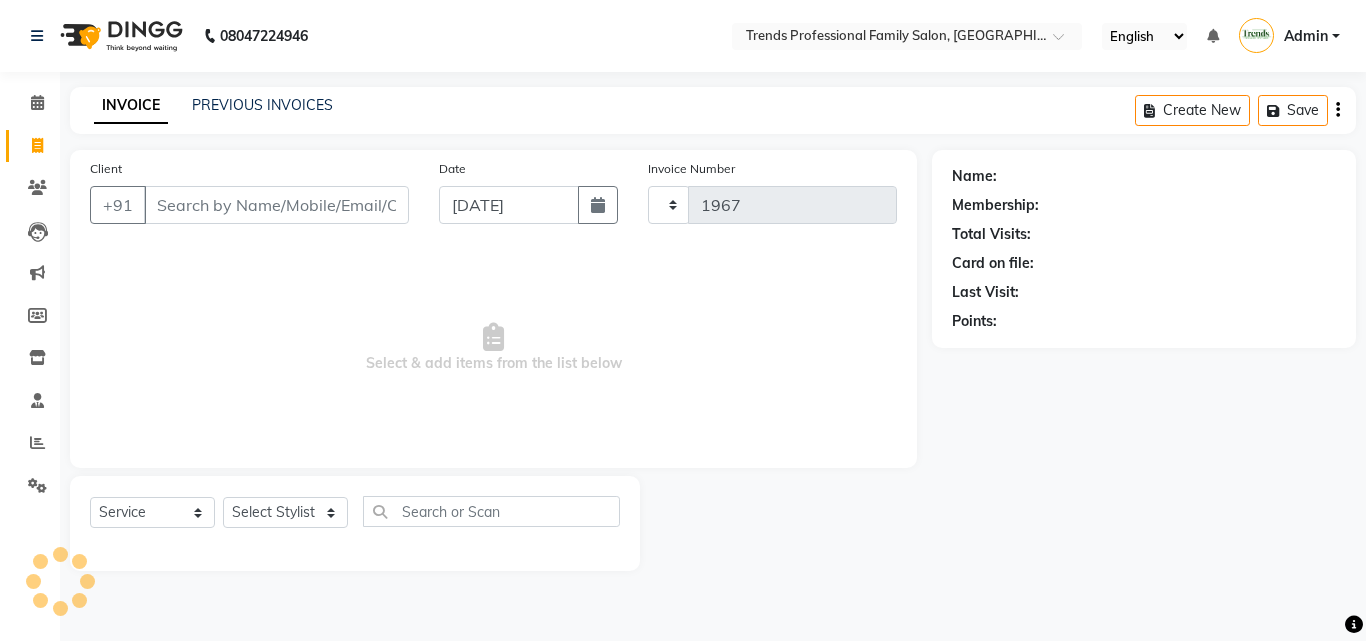 select on "7345" 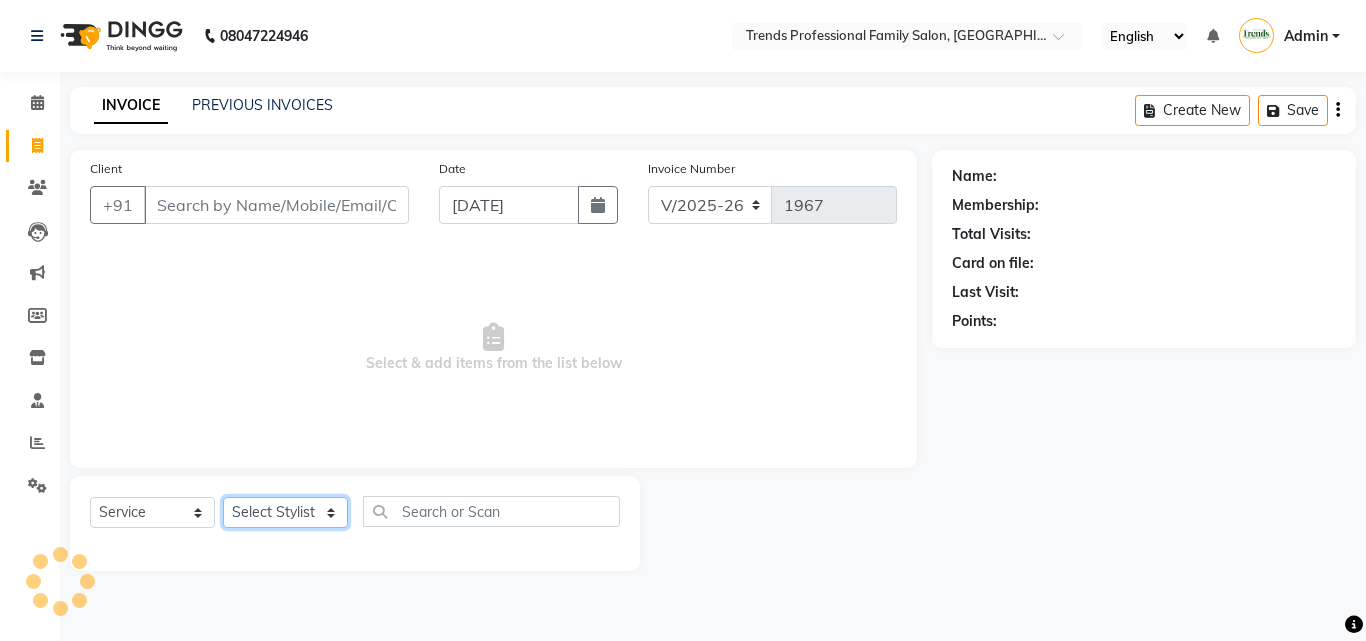 click on "Select Stylist" 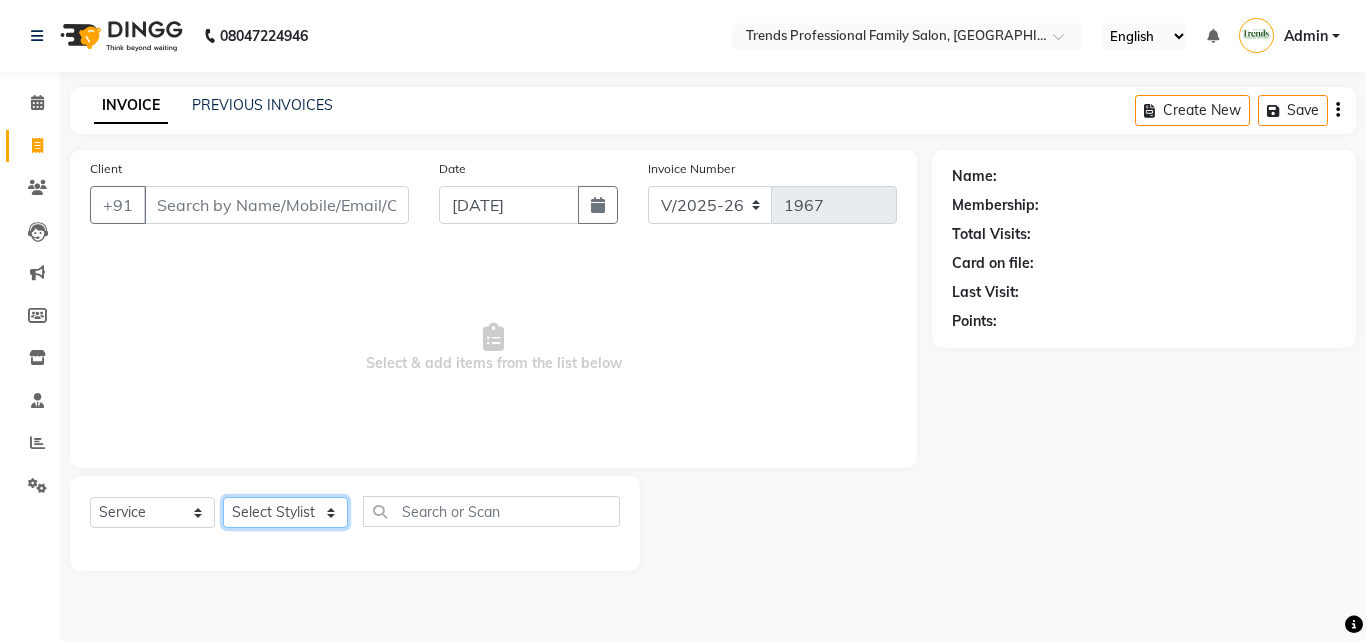 click on "Select Stylist" 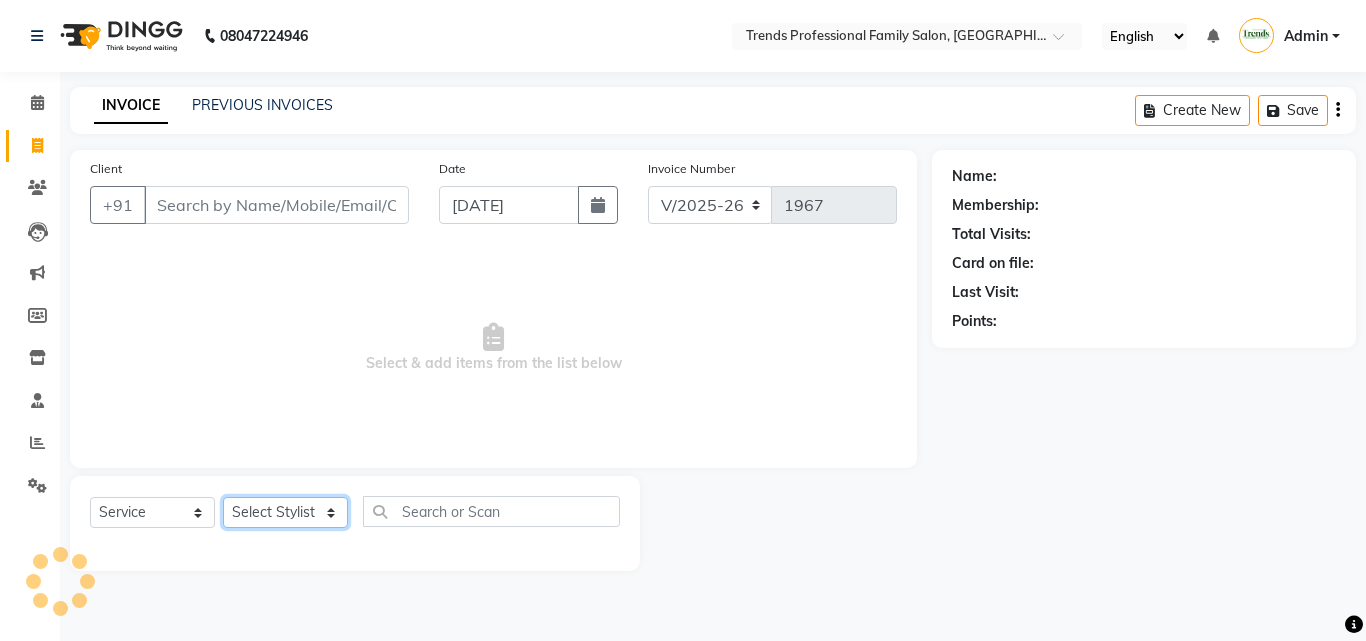 select on "72180" 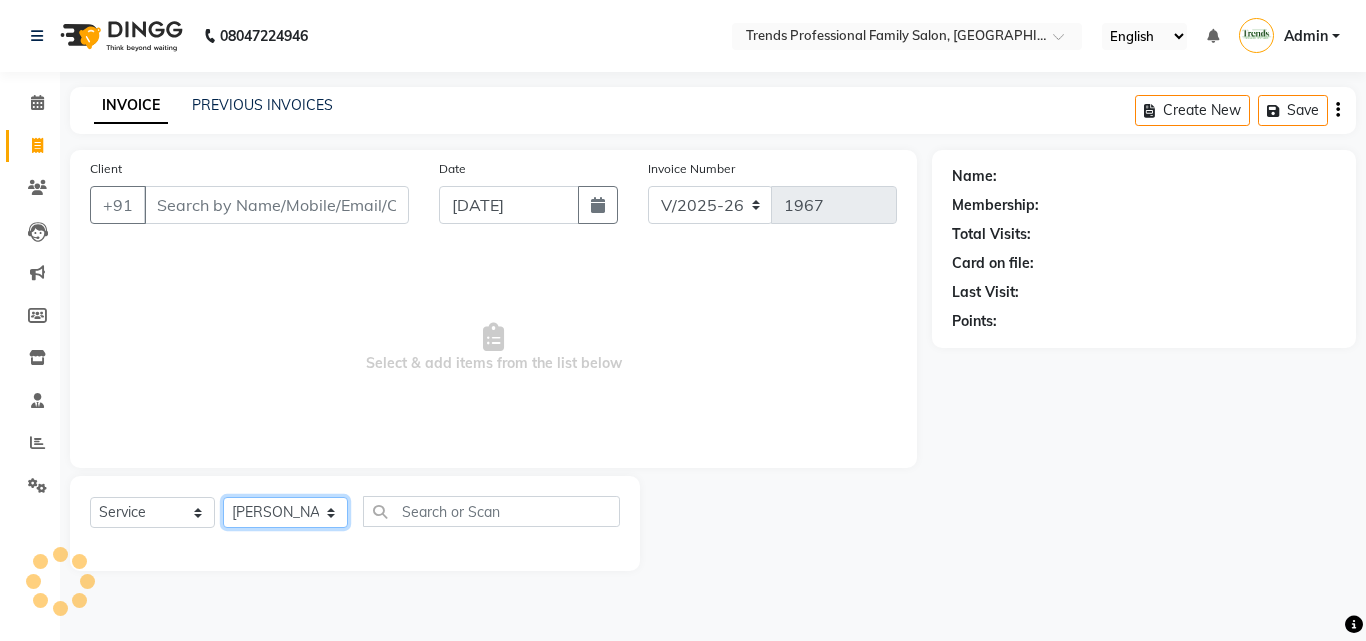 click on "Select Stylist [PERSON_NAME] [PERSON_NAME] [PERSON_NAME] [PERSON_NAME] [DEMOGRAPHIC_DATA][PERSON_NAME] Sumika Trends" 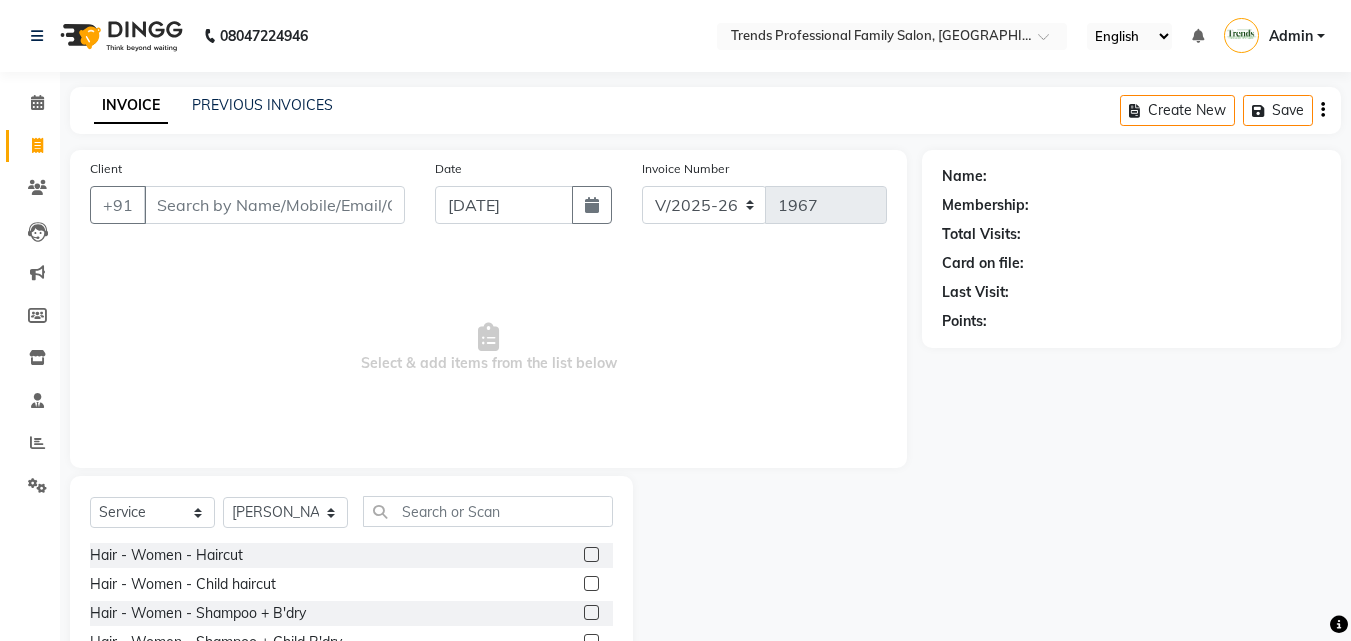 click on "Select  Service  Product  Membership  Package Voucher Prepaid Gift Card  Select Stylist [PERSON_NAME] [PERSON_NAME] [PERSON_NAME] RUSTHAM SEEMA [PERSON_NAME] Sumika Trends Hair - Women - Haircut  Hair - Women - Child haircut  Hair - Women - Shampoo + B'dry  Hair - Women - Shampoo + Child B'dry  Hair - Women - Ironing  Hair - Women - Tongs  Hair - Women - Hair Spa  Hair - Women - Mythic Oil Hair Spa  Hair - Women - Aroma Oil Head Massage  Hair - Women - Almond Oil Head Massage  Hair - Women - Olive Oil Head Massage  Hair - Women - Coconut Oil Head Massage  Hair - Women - [MEDICAL_DATA] / Hair Loss Treatment  Hair Colour (Global Colour) - Women - Root Touch Up  Hair Colour (Global Colour) - Women - Inoa Roots  Hair Colour (Global Colour) - Women - Short  Hair Colour (Global Colour) - Women - Medium  Hair Colour (Global Colour) - Women - Long  Hair Colour (Global Colour) - Women - Extra Long  Hair Colour (Balayage) - Women - Short  Hair Colour (Balayage) - Women - Medium  Hair Colour (Balayage) - Women - Long  Pedicure" 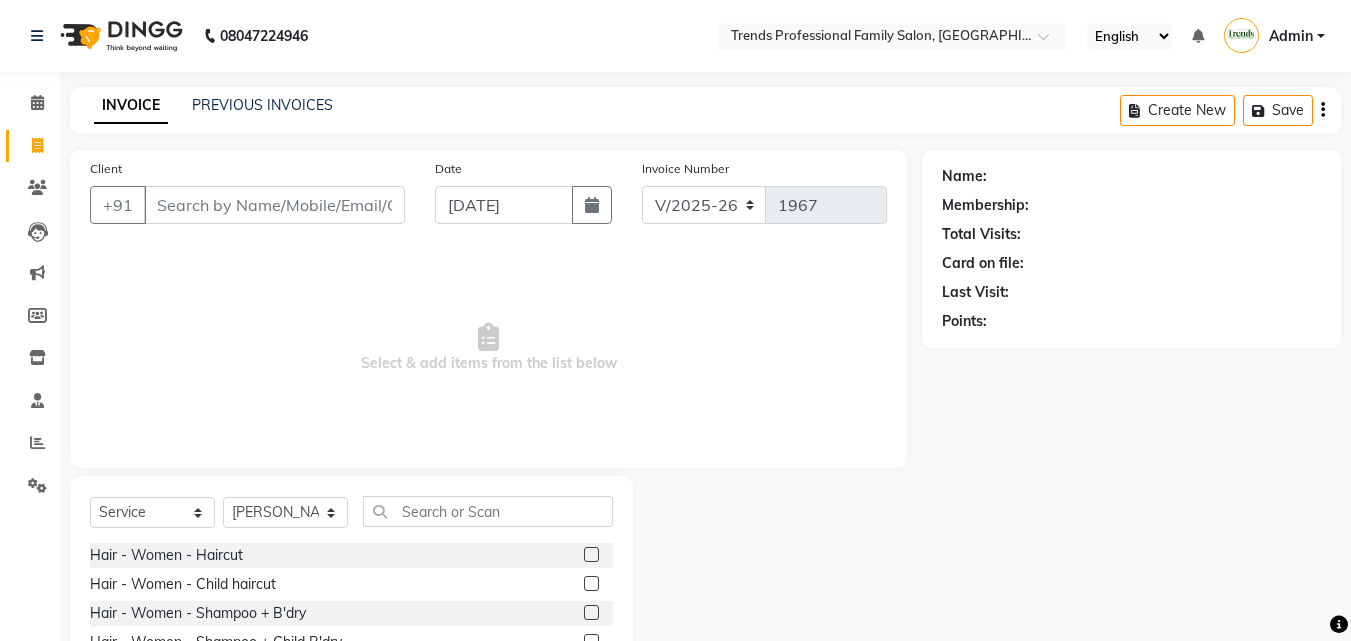 click on "Select  Service  Product  Membership  Package Voucher Prepaid Gift Card  Select Stylist [PERSON_NAME] [PERSON_NAME] [PERSON_NAME] RUSTHAM SEEMA [PERSON_NAME] Sumika Trends Hair - Women - Haircut  Hair - Women - Child haircut  Hair - Women - Shampoo + B'dry  Hair - Women - Shampoo + Child B'dry  Hair - Women - Ironing  Hair - Women - Tongs  Hair - Women - Hair Spa  Hair - Women - Mythic Oil Hair Spa  Hair - Women - Aroma Oil Head Massage  Hair - Women - Almond Oil Head Massage  Hair - Women - Olive Oil Head Massage  Hair - Women - Coconut Oil Head Massage  Hair - Women - [MEDICAL_DATA] / Hair Loss Treatment  Hair Colour (Global Colour) - Women - Root Touch Up  Hair Colour (Global Colour) - Women - Inoa Roots  Hair Colour (Global Colour) - Women - Short  Hair Colour (Global Colour) - Women - Medium  Hair Colour (Global Colour) - Women - Long  Hair Colour (Global Colour) - Women - Extra Long  Hair Colour (Balayage) - Women - Short  Hair Colour (Balayage) - Women - Medium  Hair Colour (Balayage) - Women - Long  Pedicure" 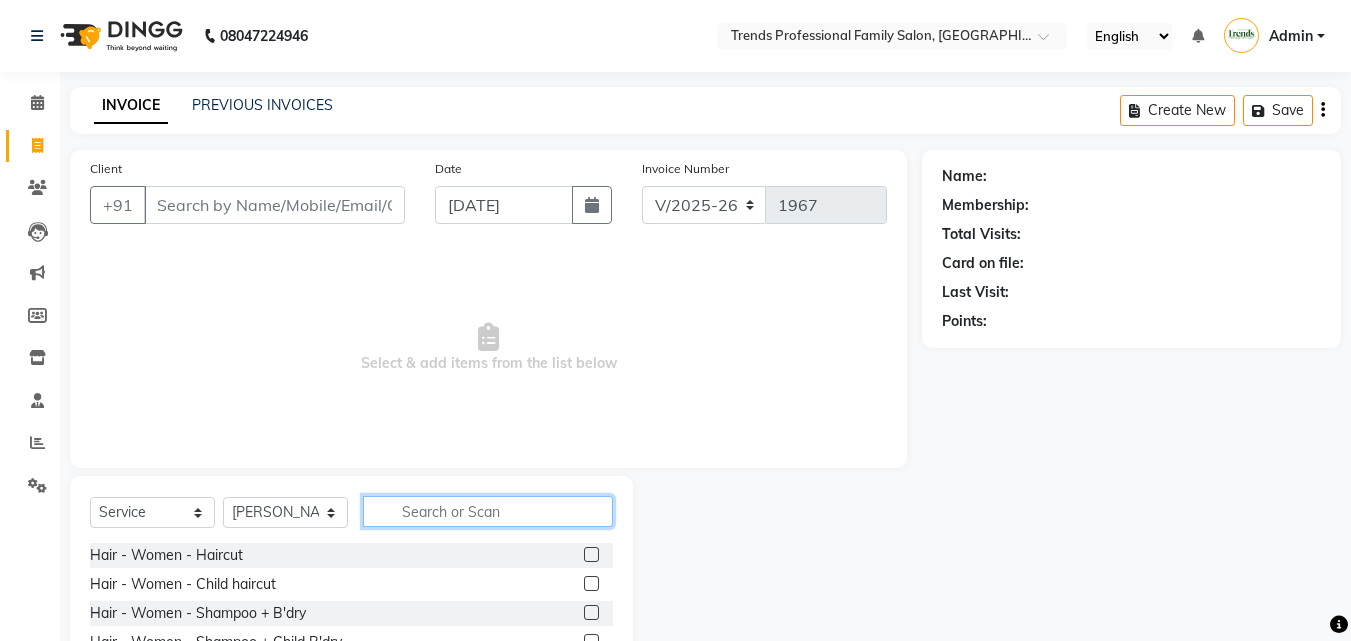 click 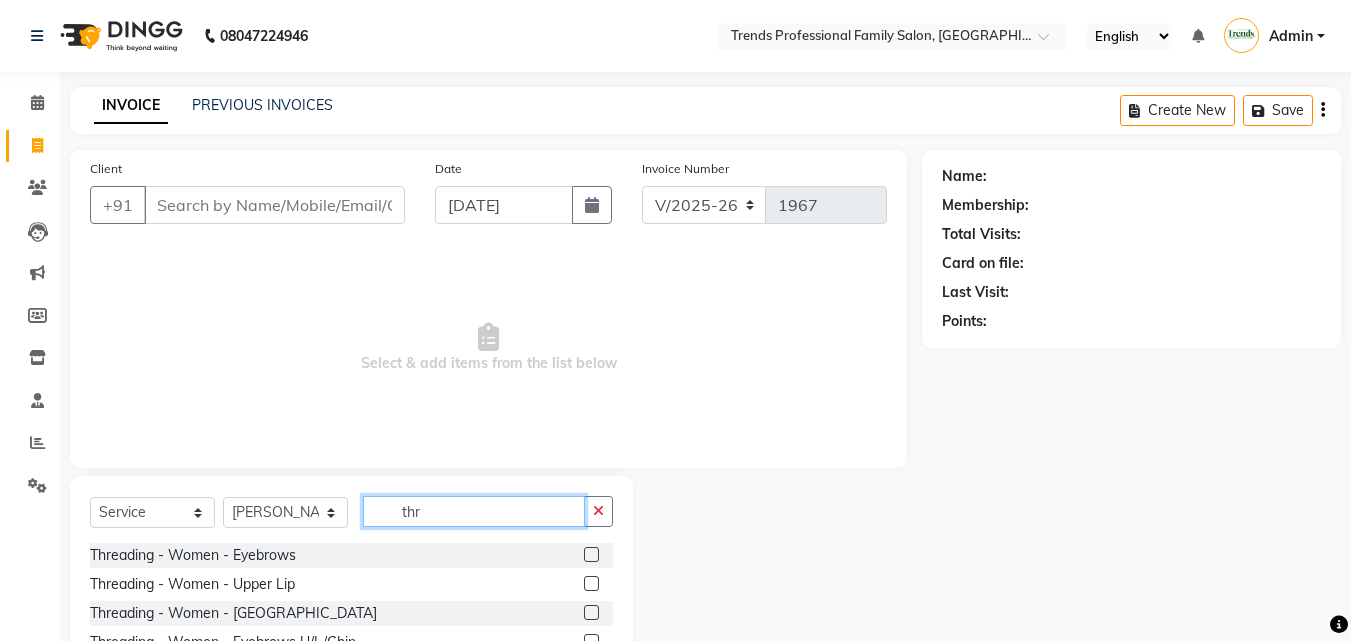 type on "thr" 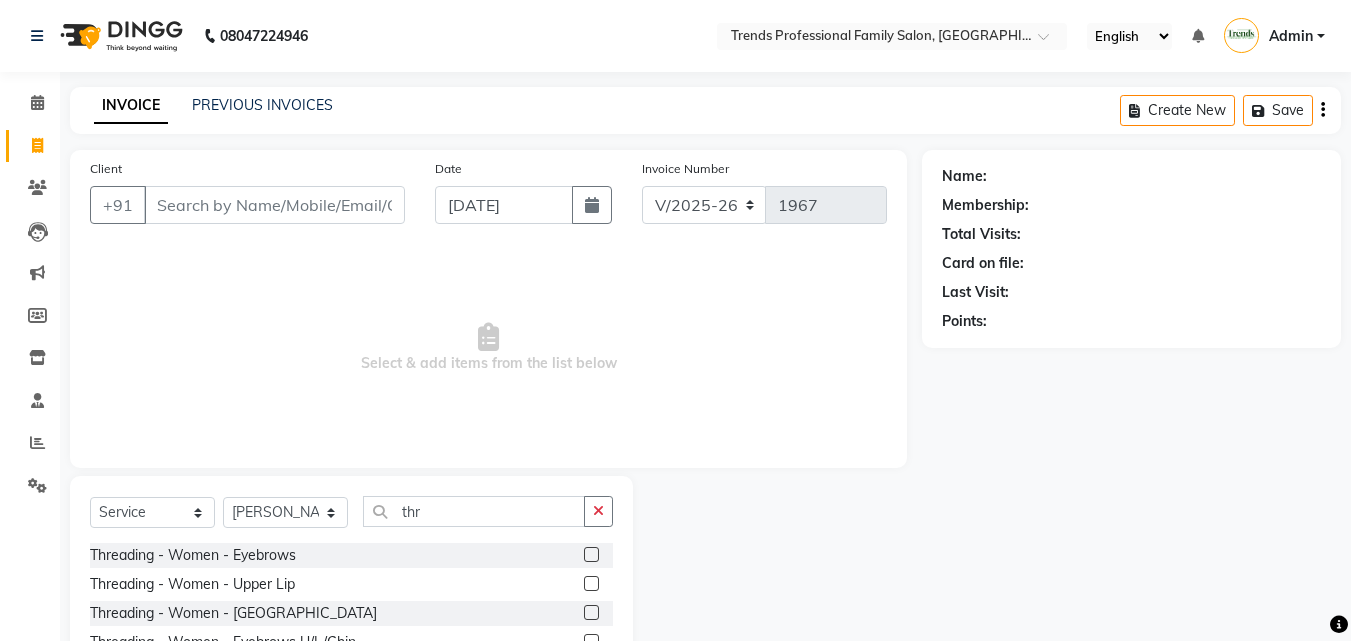 click on "Threading - Women - Eyebrows" 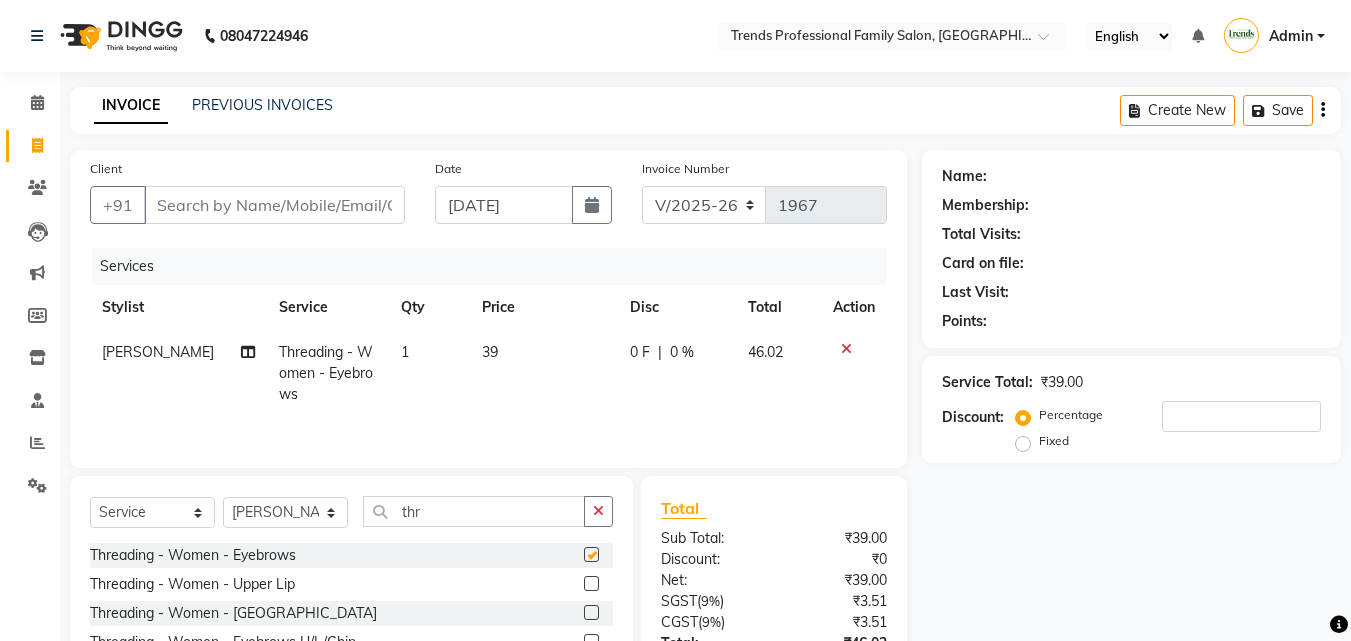 checkbox on "false" 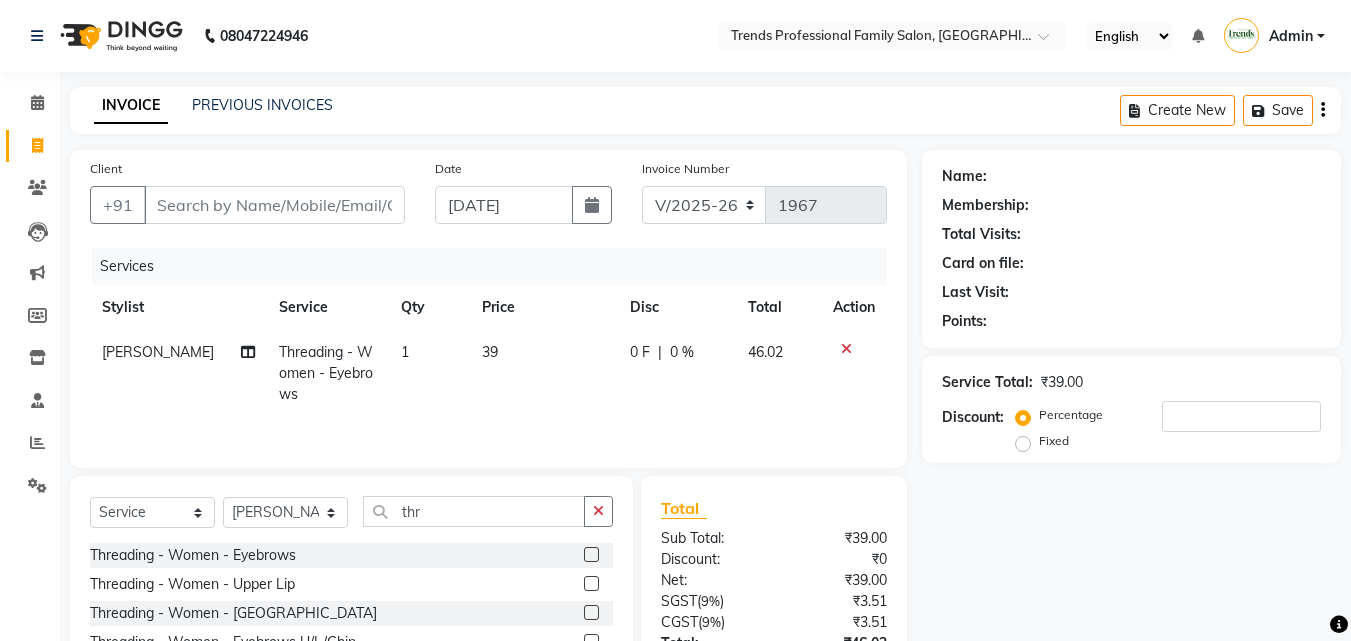 click 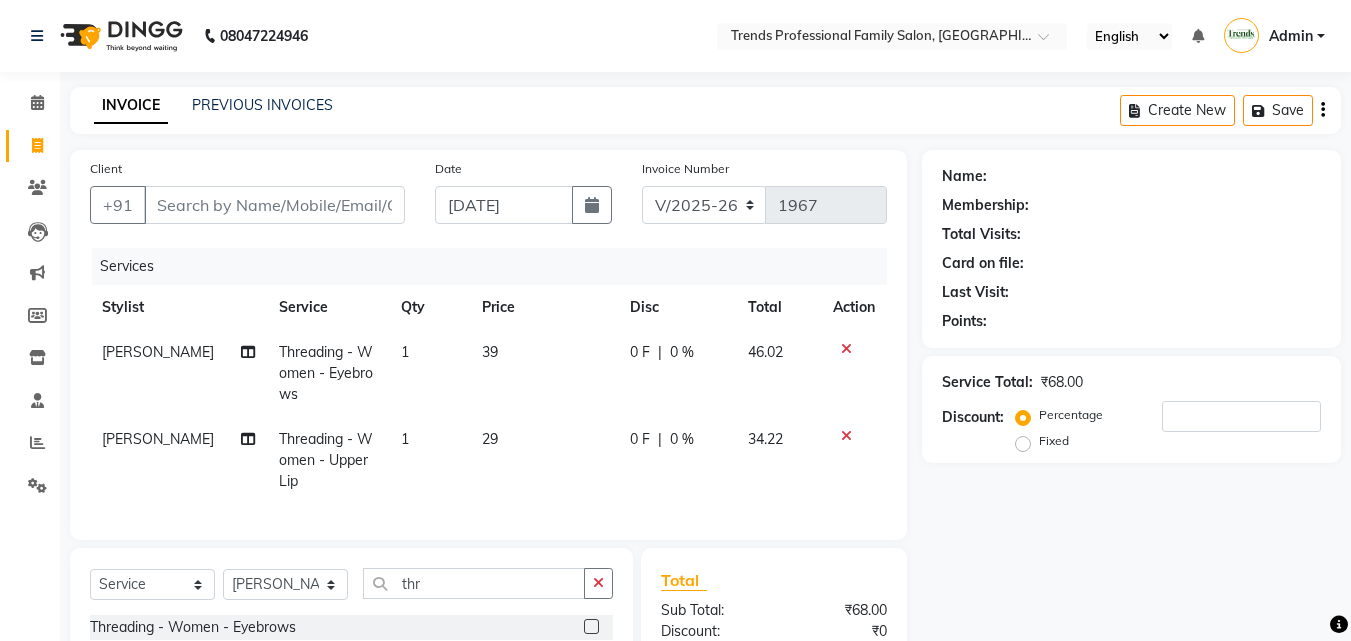 checkbox on "false" 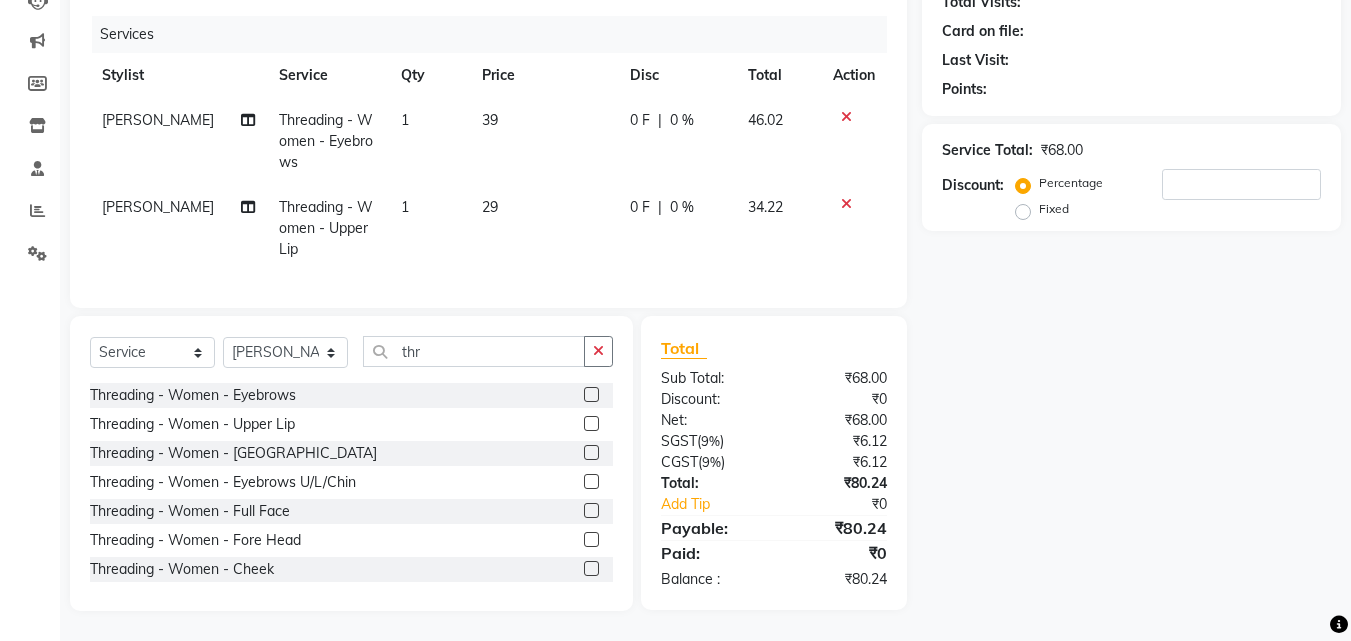 scroll, scrollTop: 0, scrollLeft: 0, axis: both 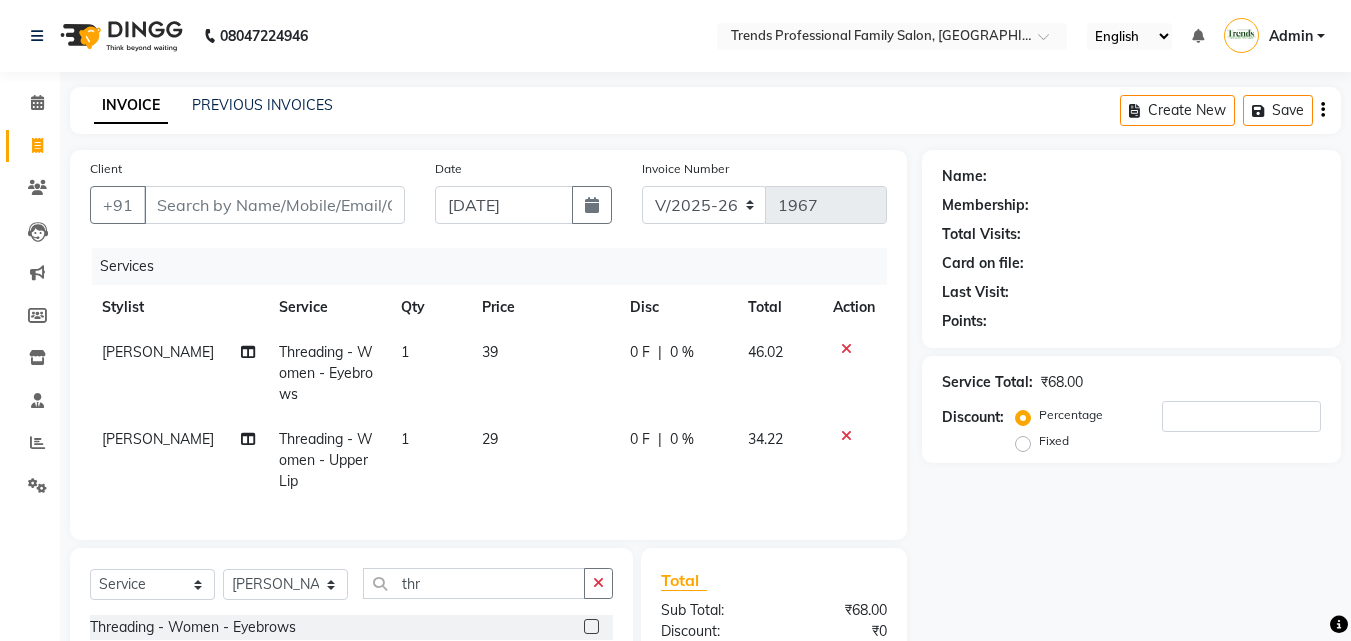 click 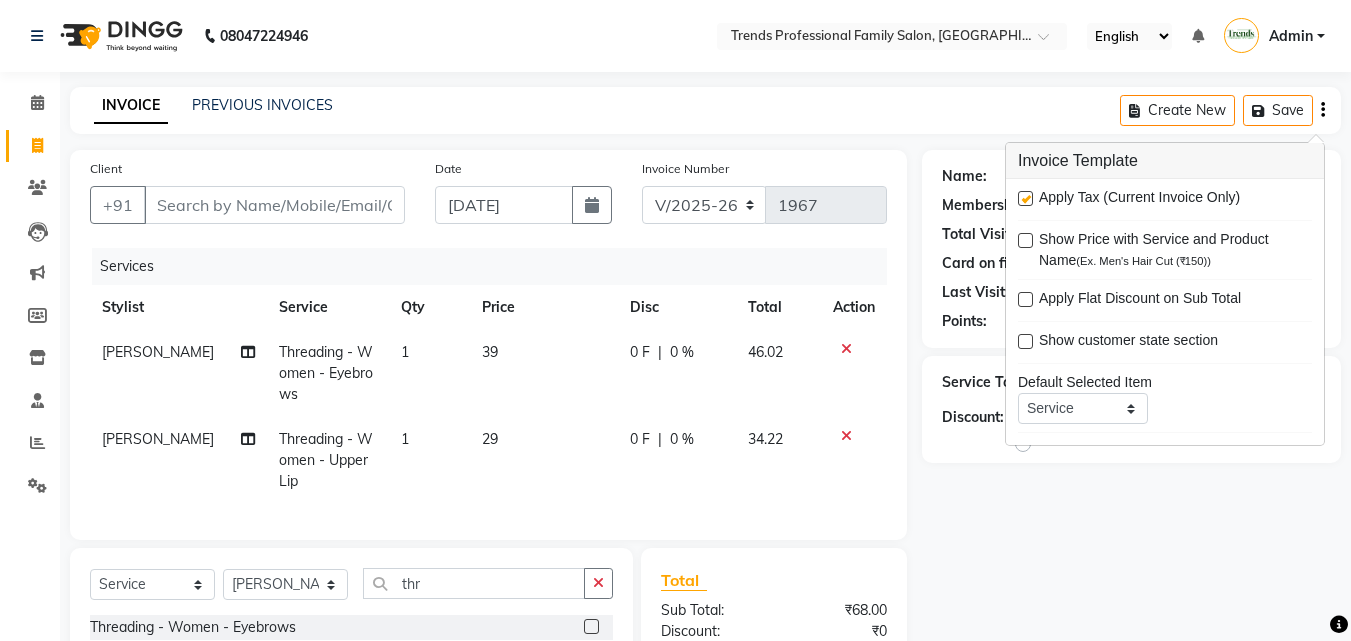 click at bounding box center (1024, 199) 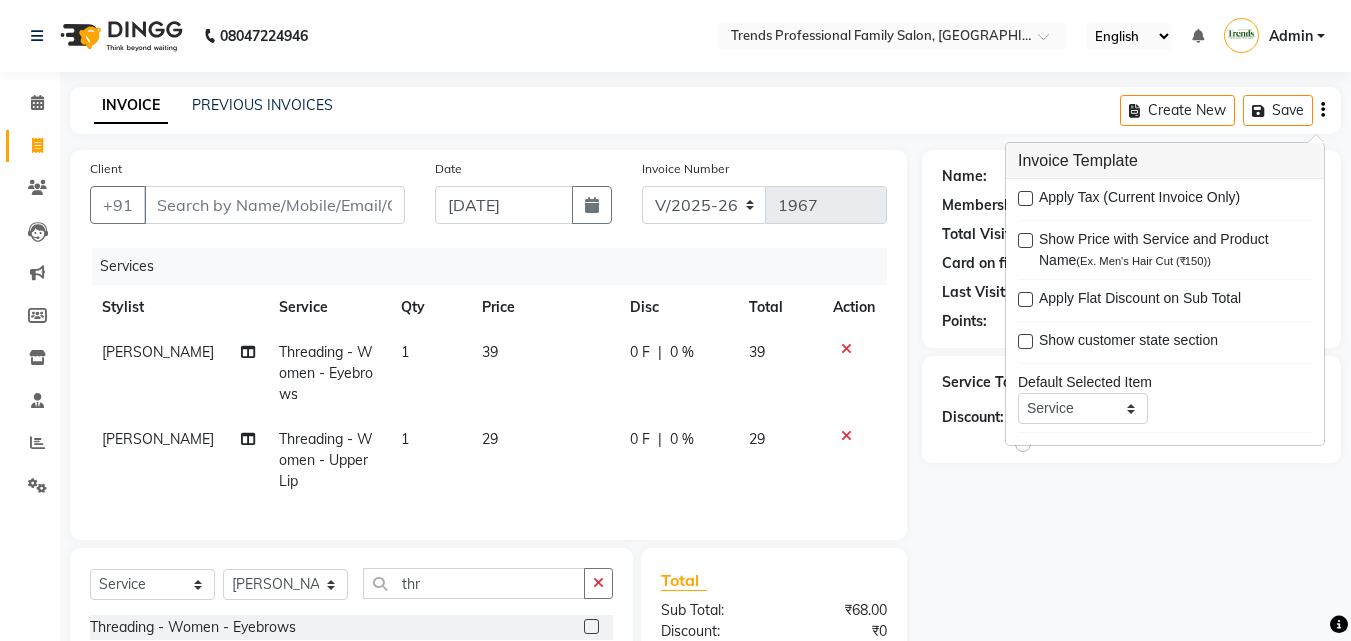 click on "INVOICE PREVIOUS INVOICES Create New   Save" 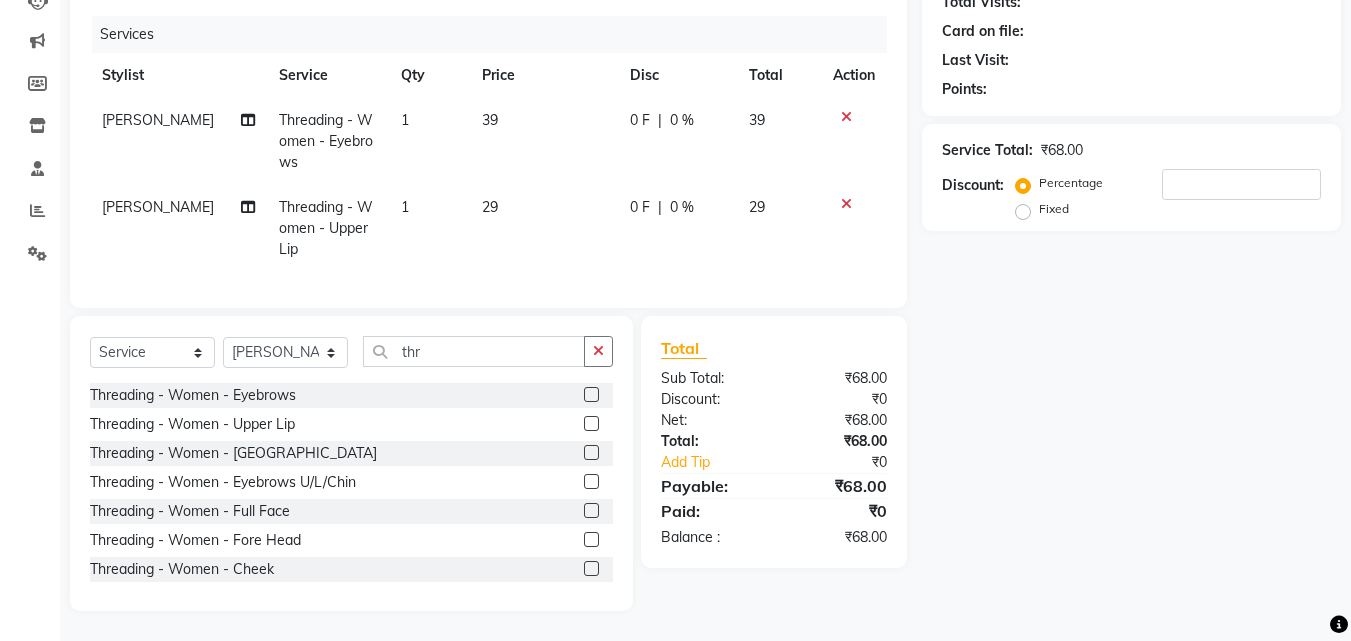 scroll, scrollTop: 0, scrollLeft: 0, axis: both 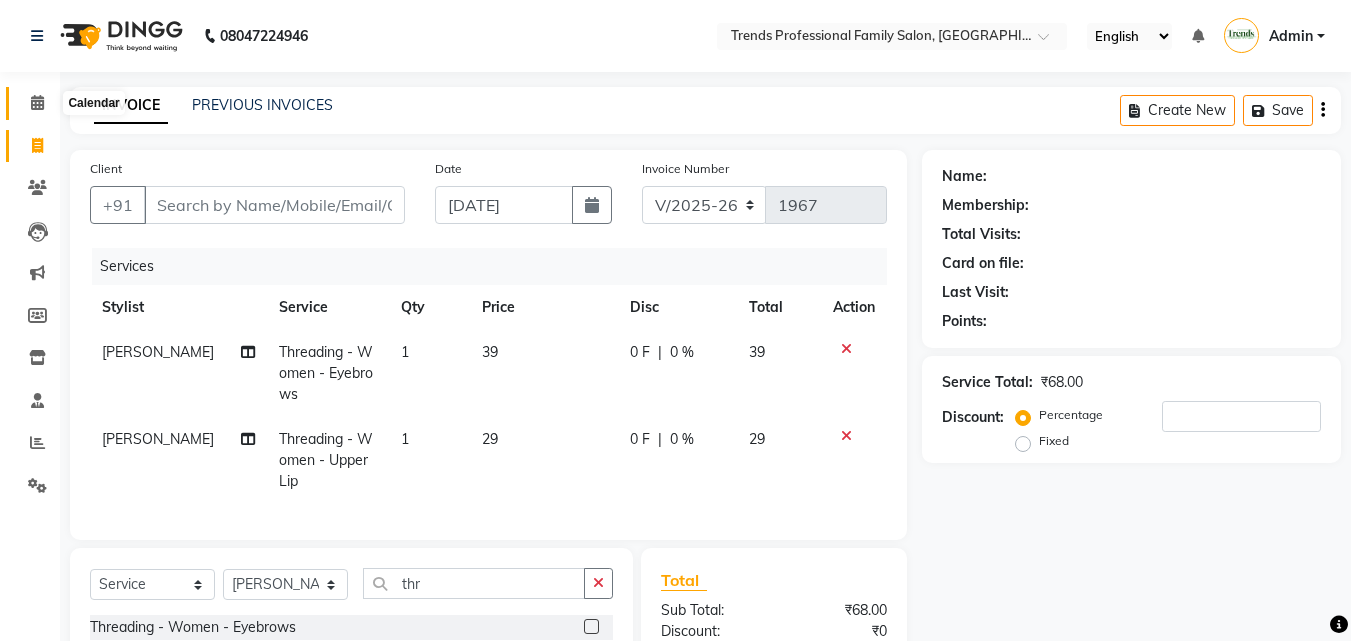click 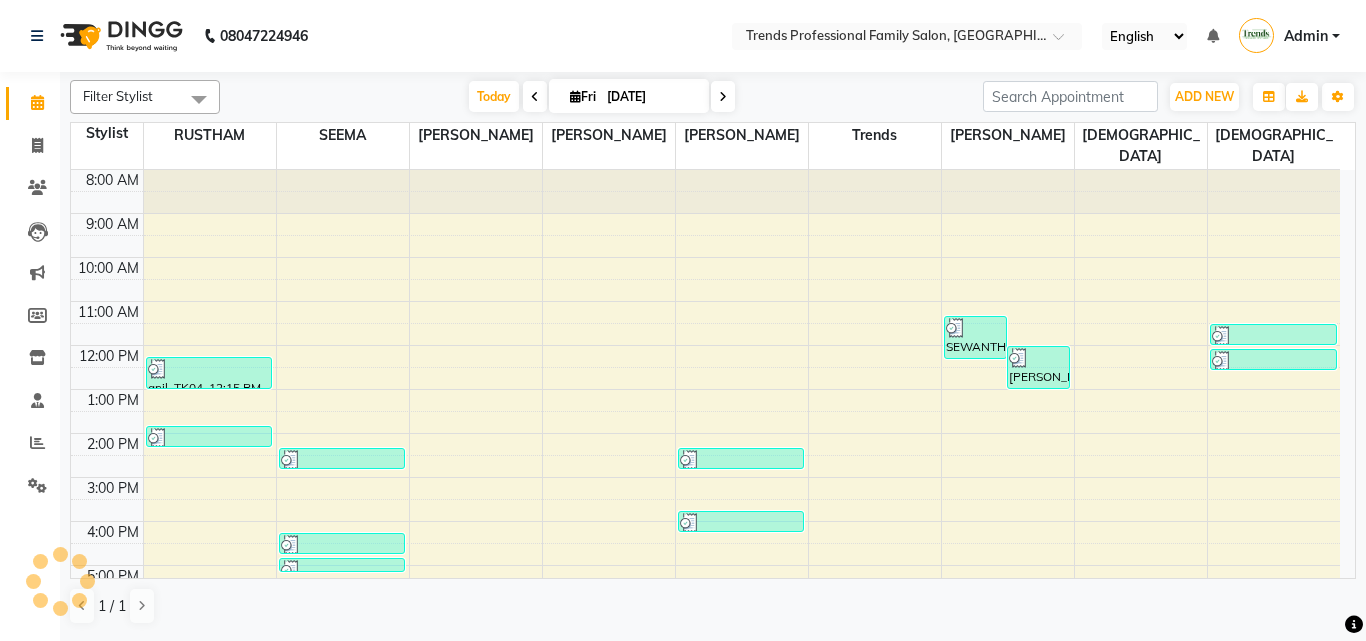 scroll, scrollTop: 0, scrollLeft: 0, axis: both 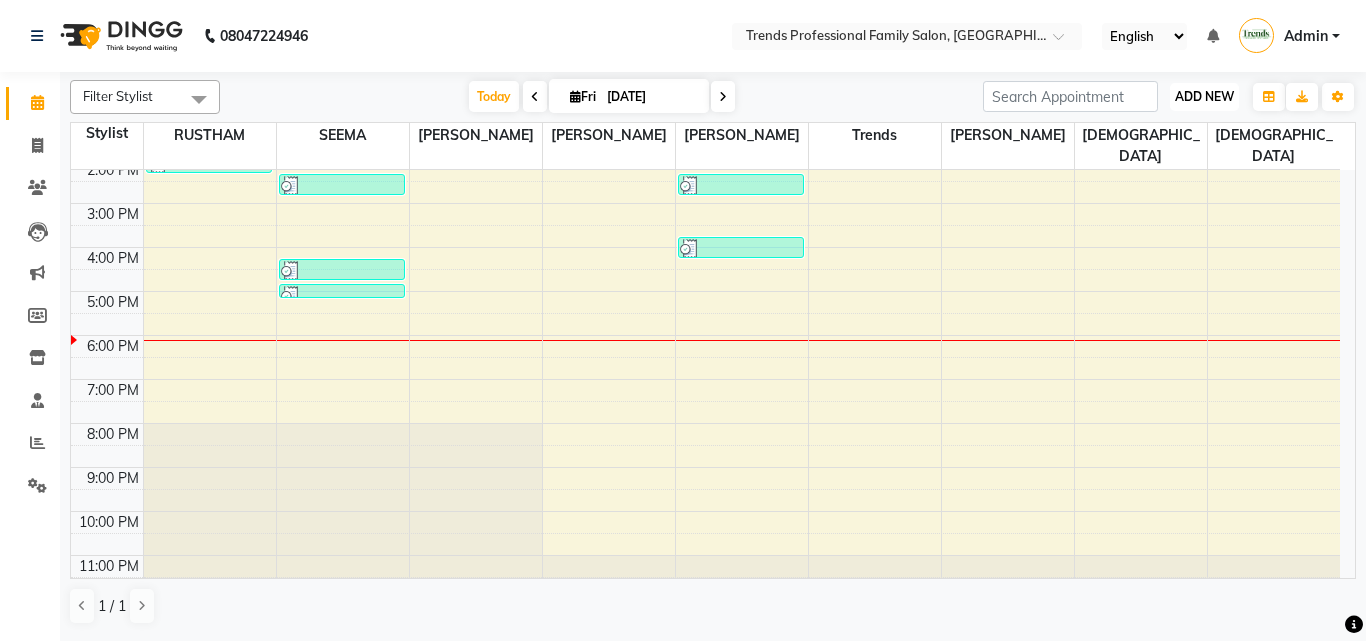 click on "ADD NEW" at bounding box center (1204, 96) 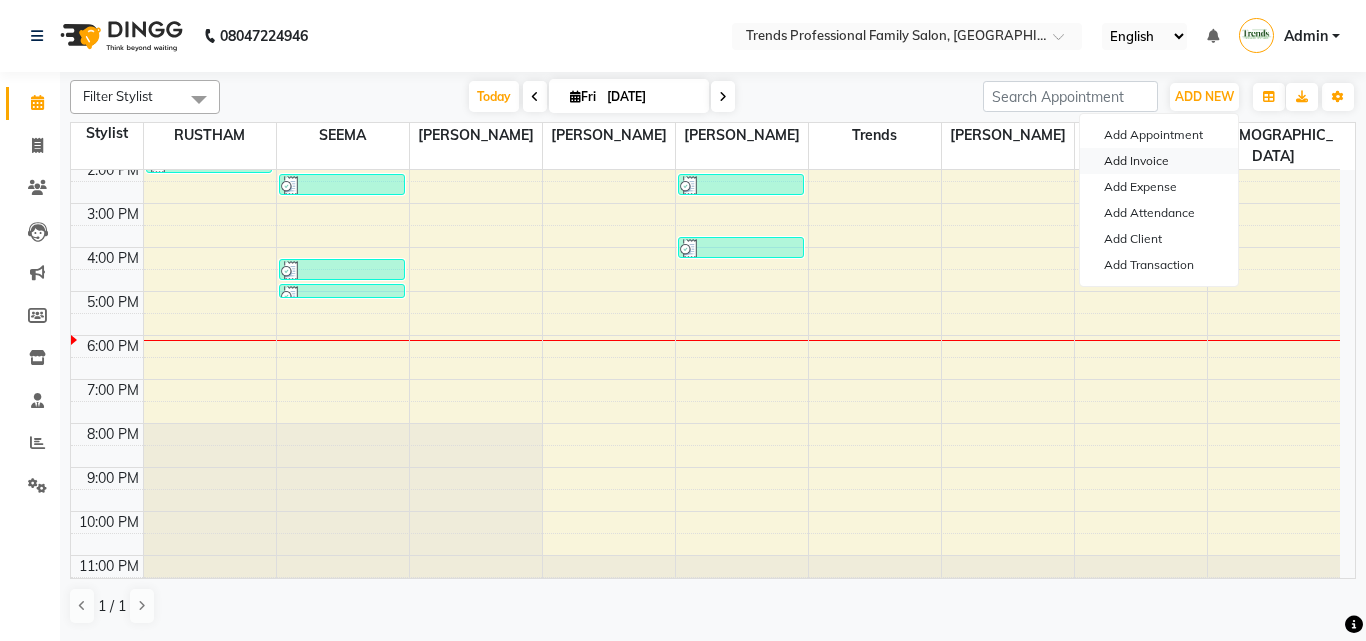 click on "Add Invoice" at bounding box center (1159, 161) 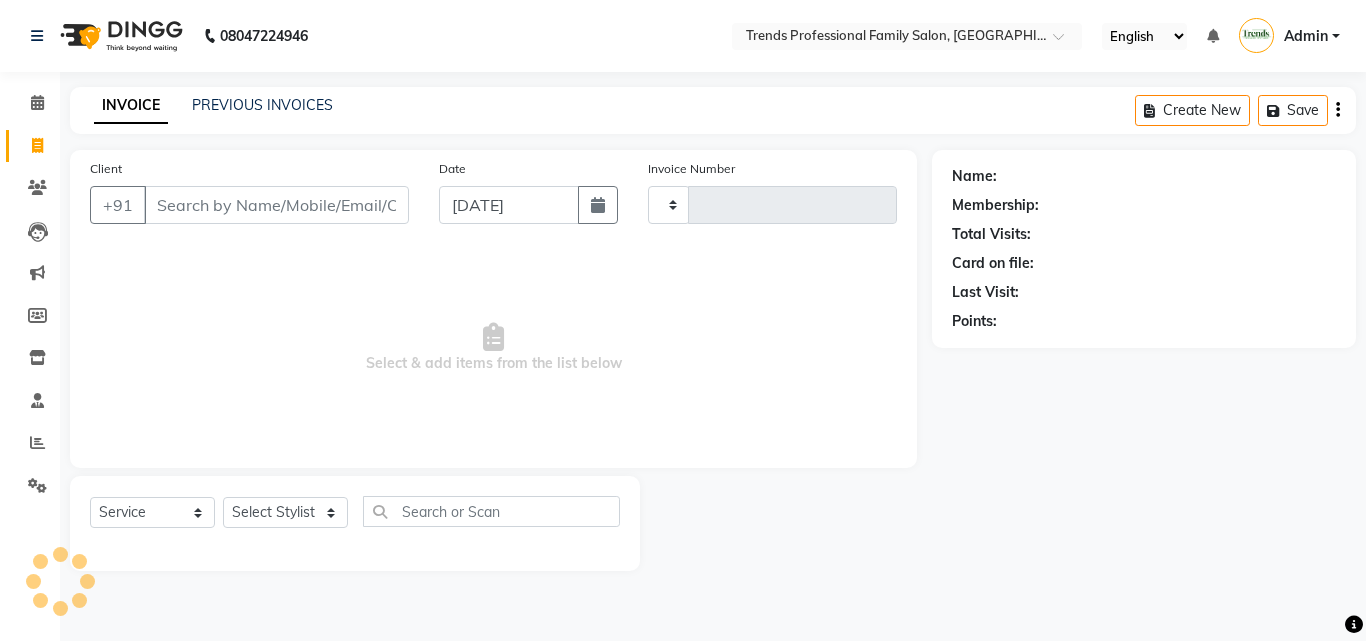 type on "1967" 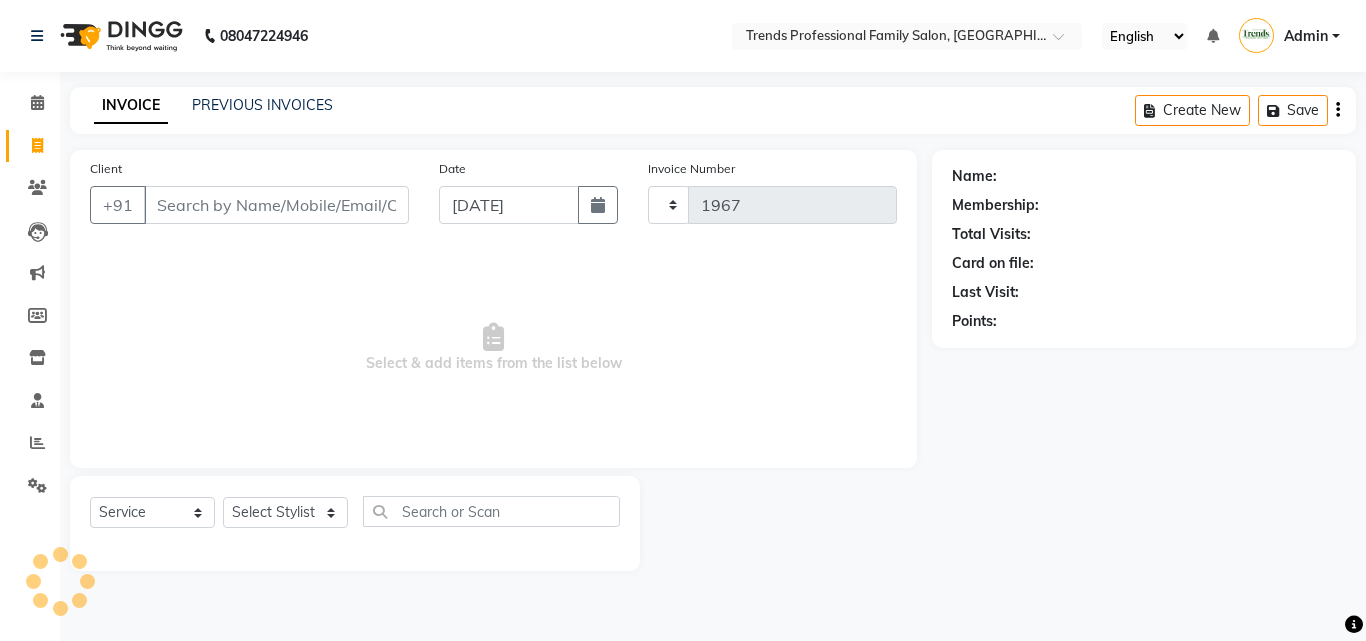 select on "7345" 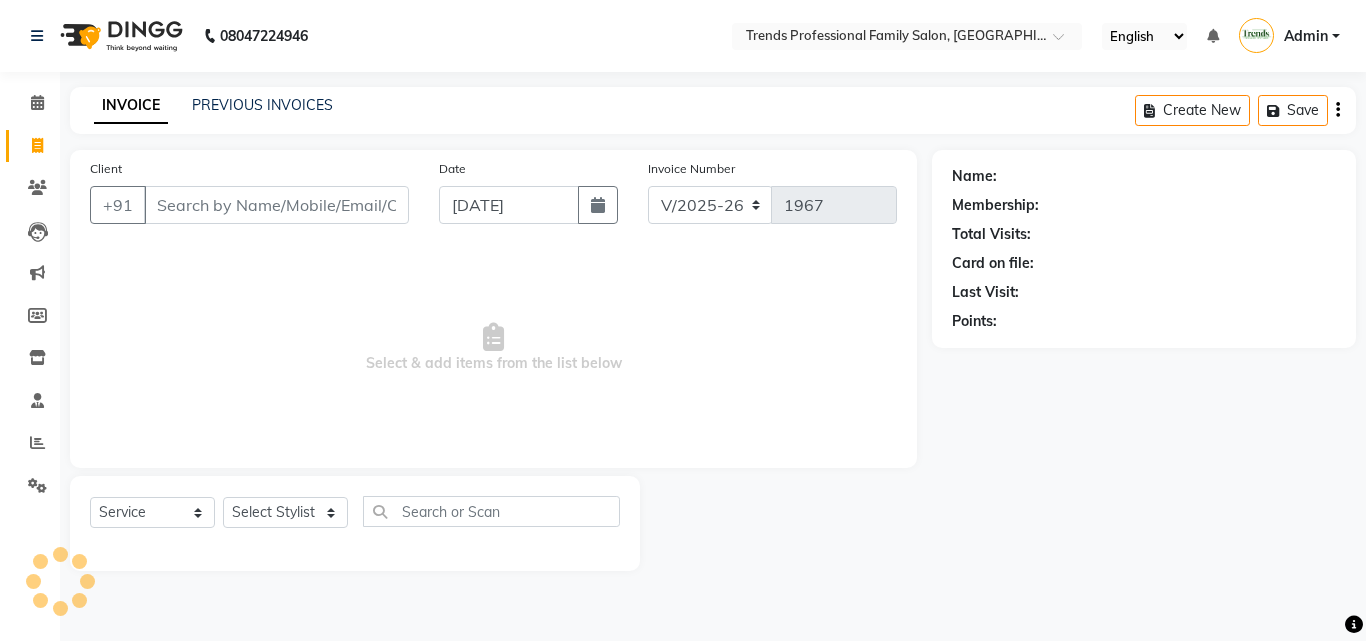 click on "Client" at bounding box center [276, 205] 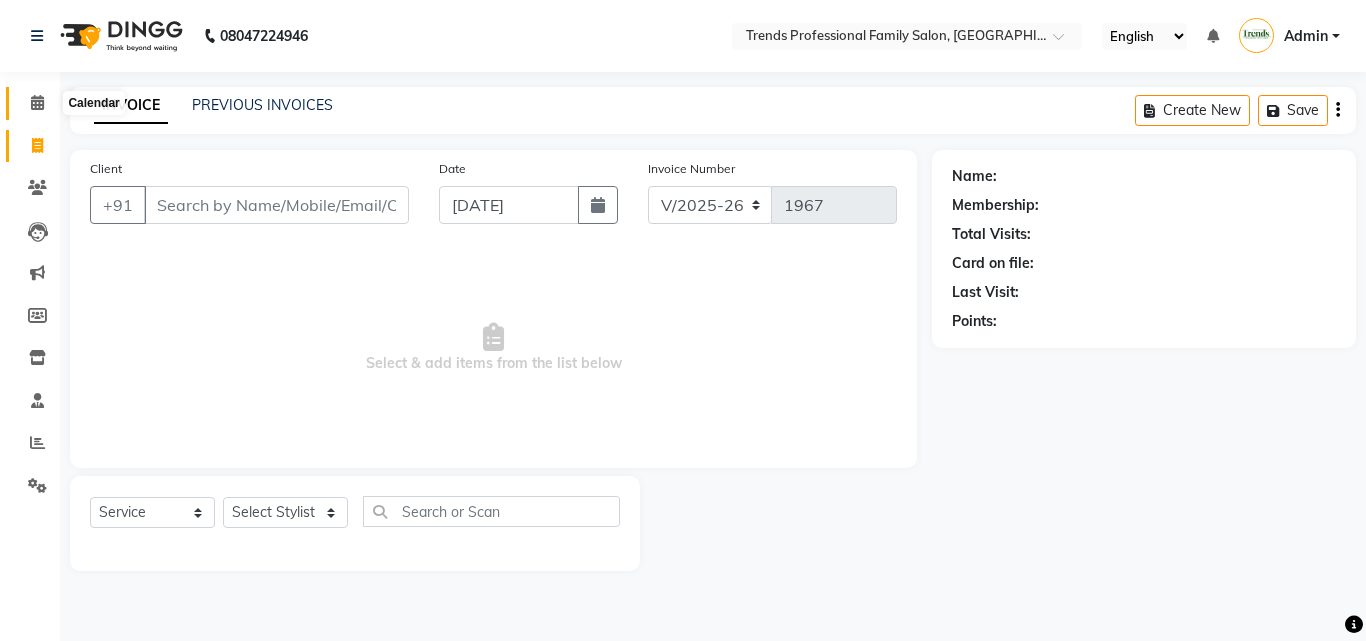 click 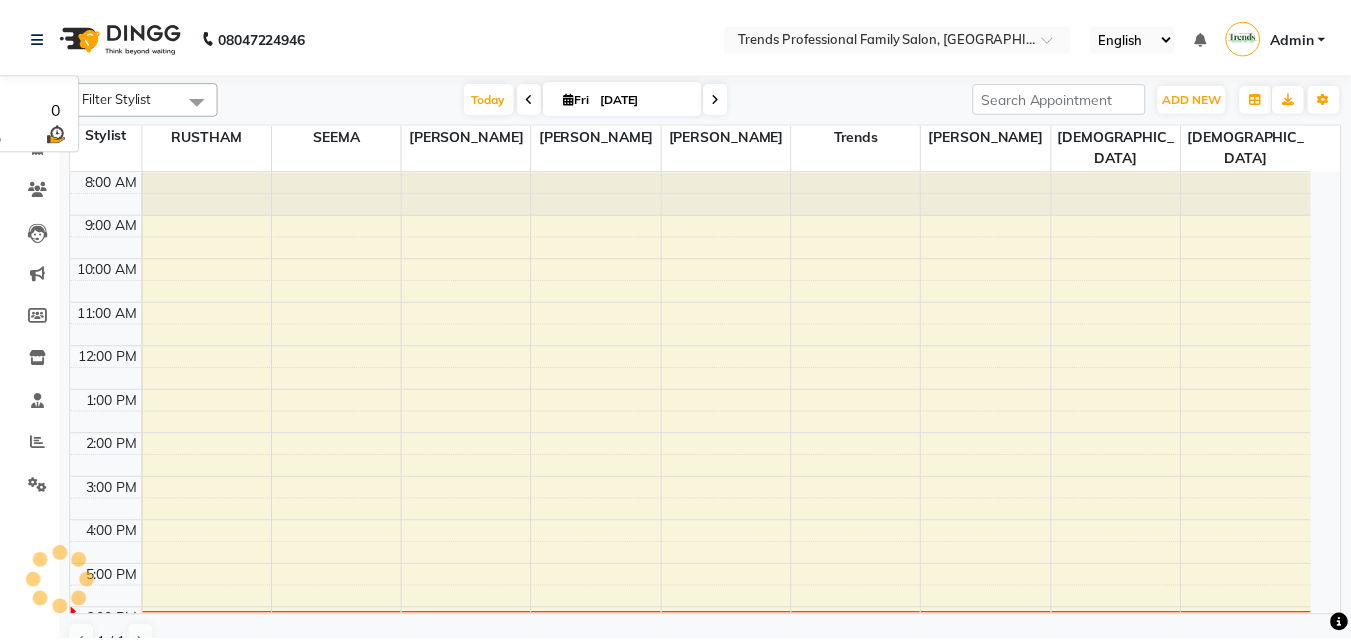 scroll, scrollTop: 236, scrollLeft: 0, axis: vertical 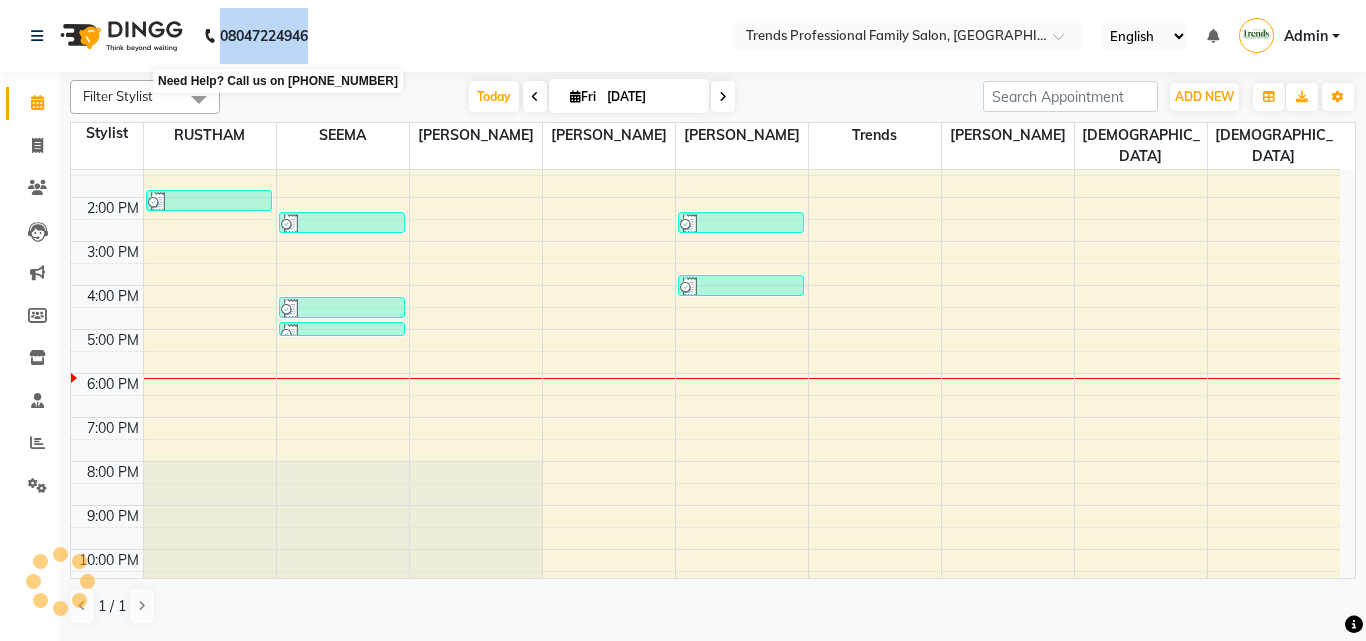 drag, startPoint x: 276, startPoint y: 32, endPoint x: 210, endPoint y: 40, distance: 66.48308 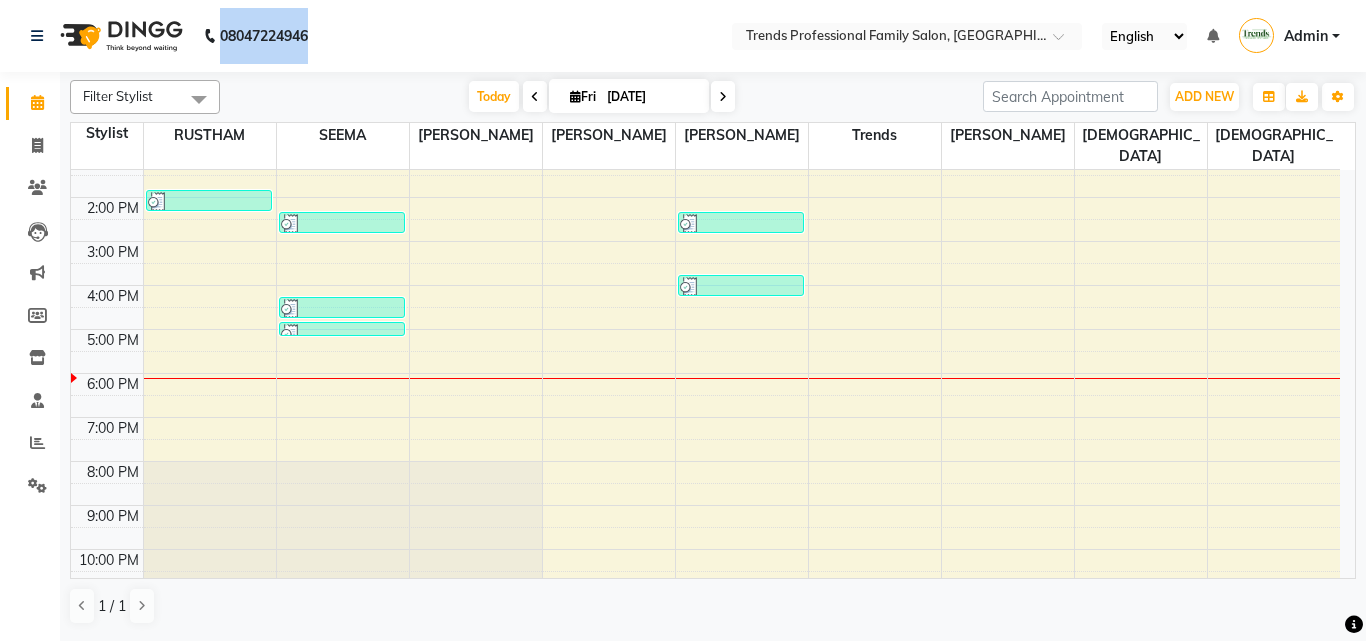 click on "[PHONE_NUMBER] Need Help?  Call us on 08047224946 Select Location × Trends Professional Family Salon, Nelamangala English ENGLISH Español العربية मराठी हिंदी ગુજરાતી தமிழ் 中文 Notifications nothing to show Admin Manage Profile Change Password Sign out  Version:3.15.3" 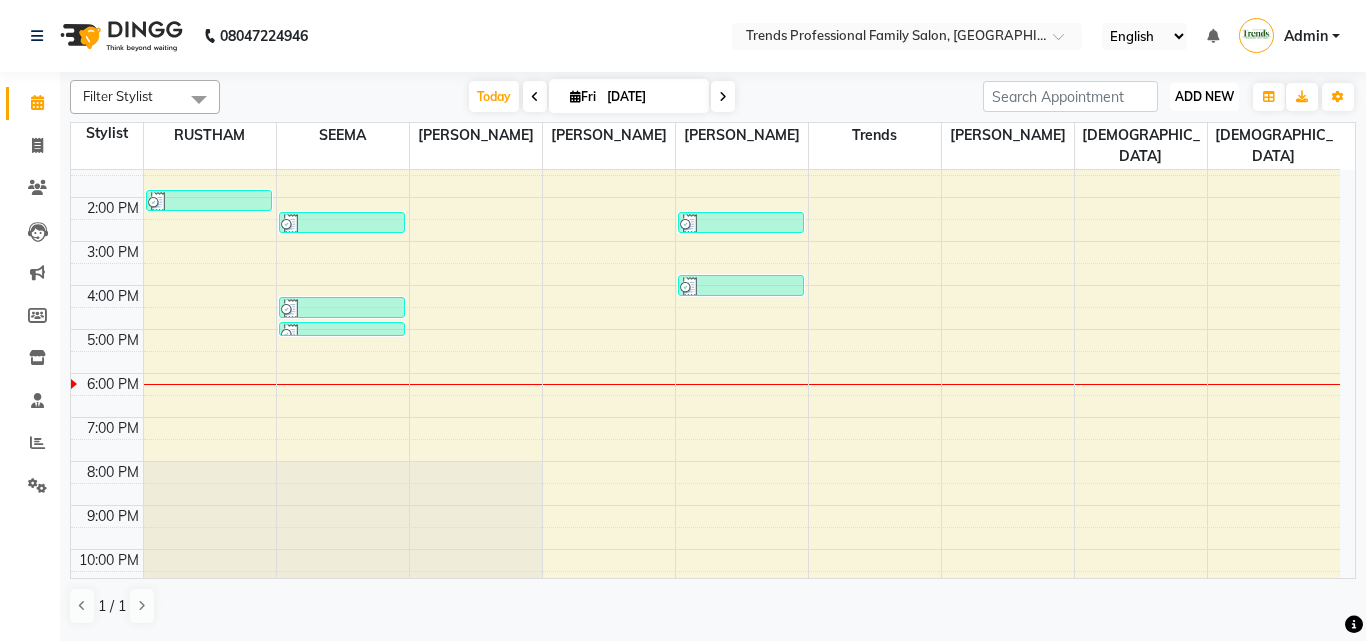 click on "ADD NEW Toggle Dropdown" at bounding box center [1204, 97] 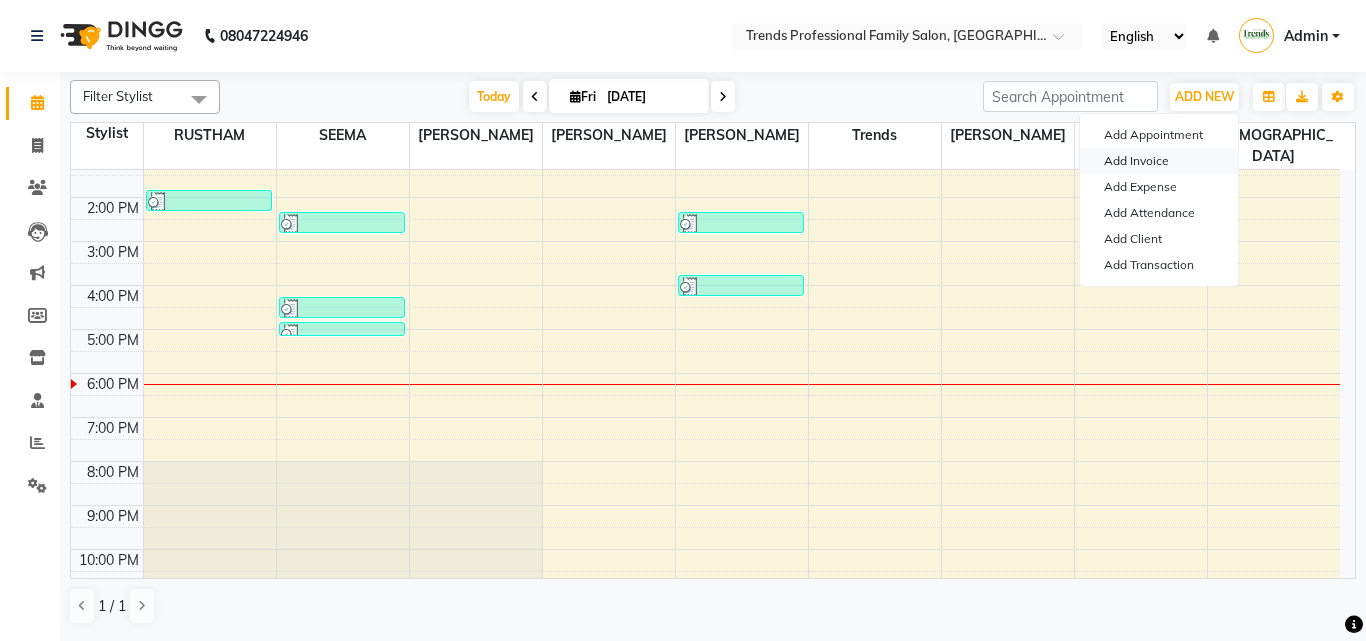 click on "Add Invoice" at bounding box center [1159, 161] 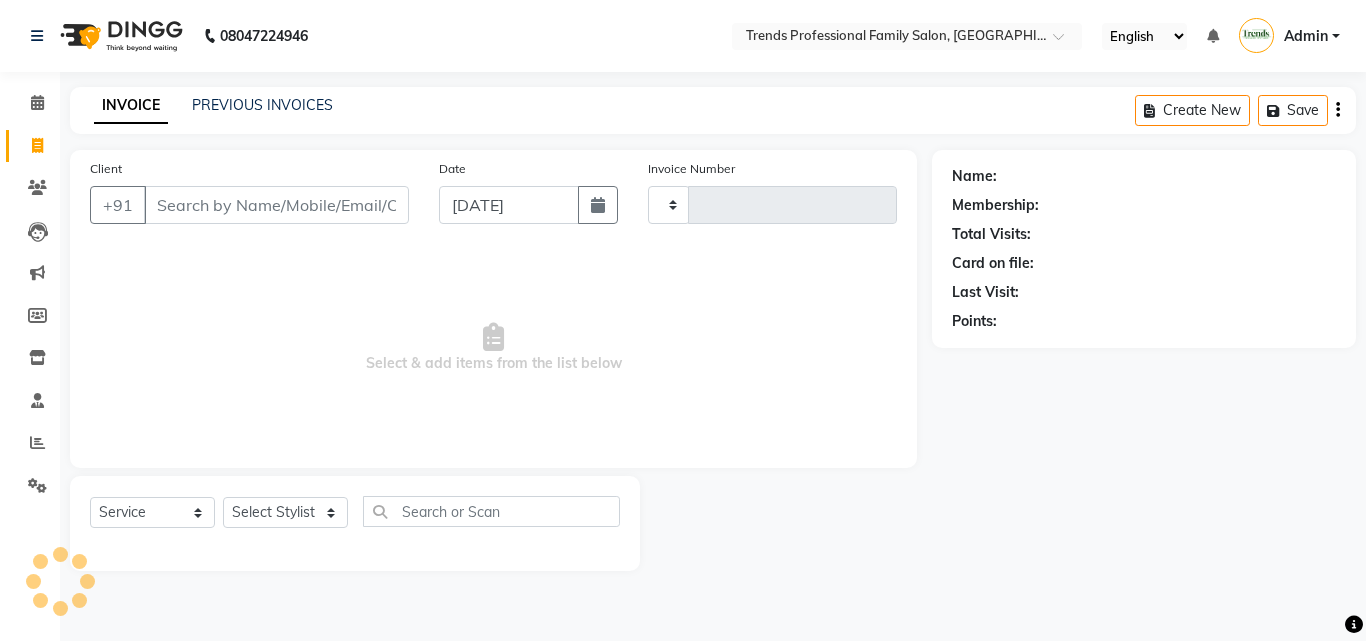 type on "1967" 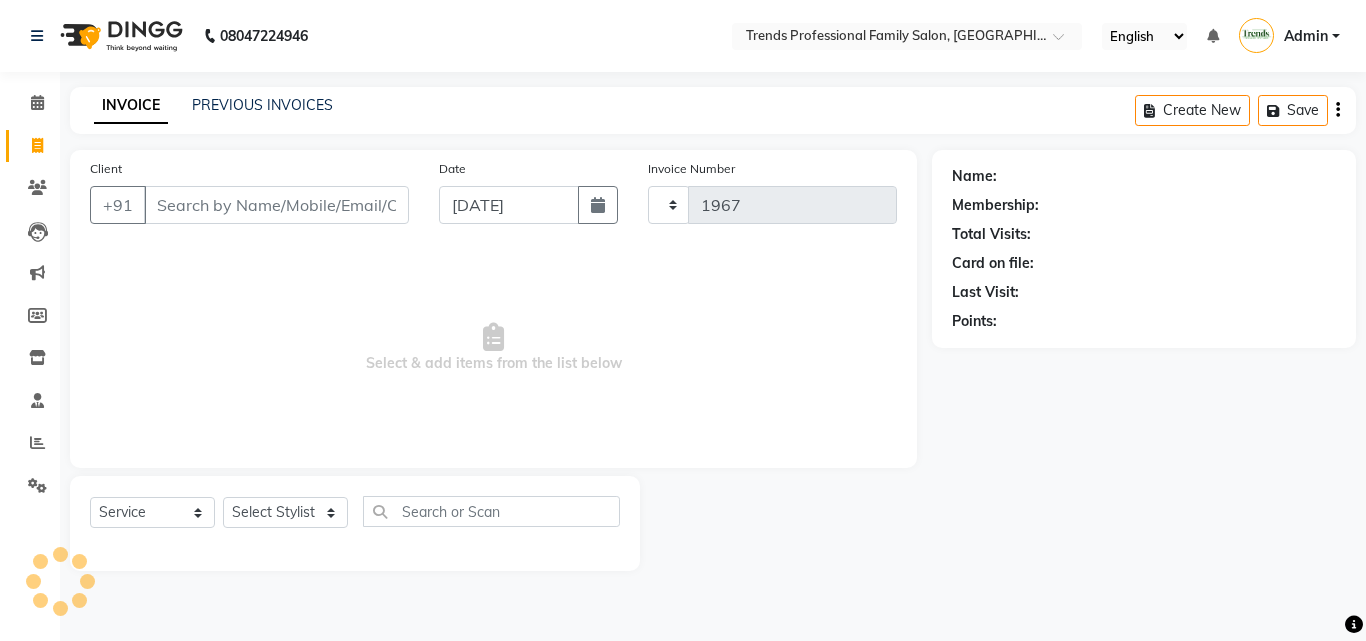 select on "7345" 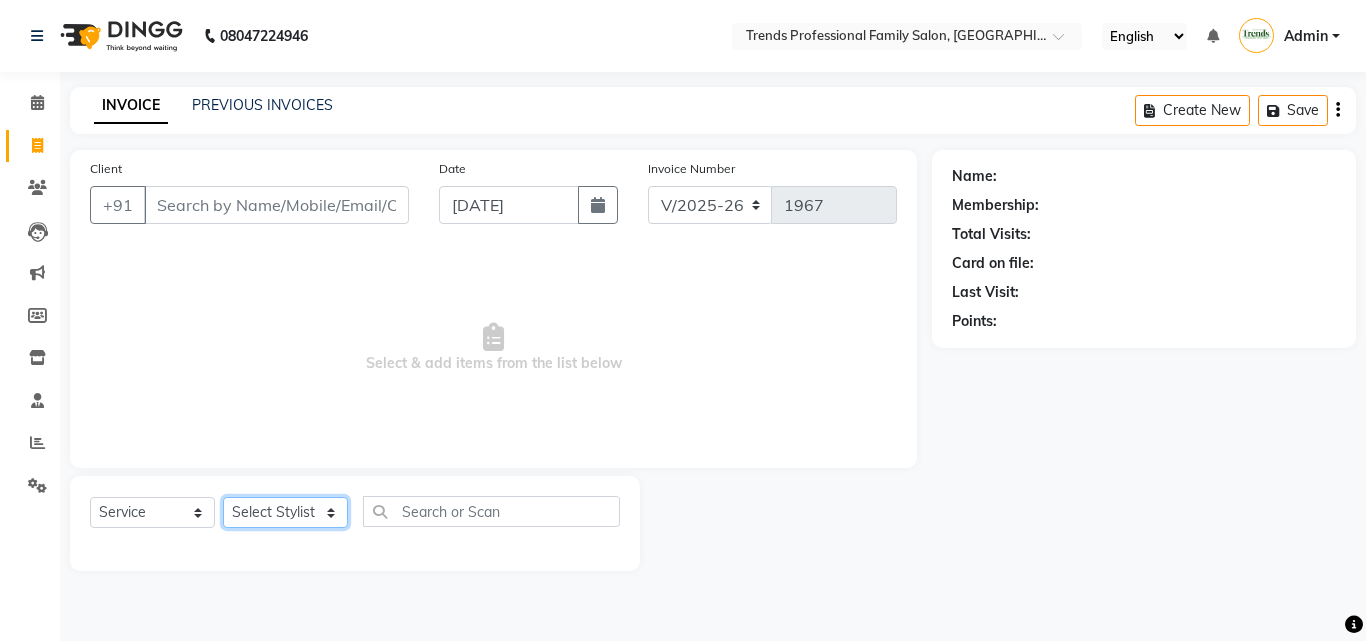 click on "Select Stylist [PERSON_NAME] [PERSON_NAME] [PERSON_NAME] [PERSON_NAME] [DEMOGRAPHIC_DATA][PERSON_NAME] Sumika Trends" 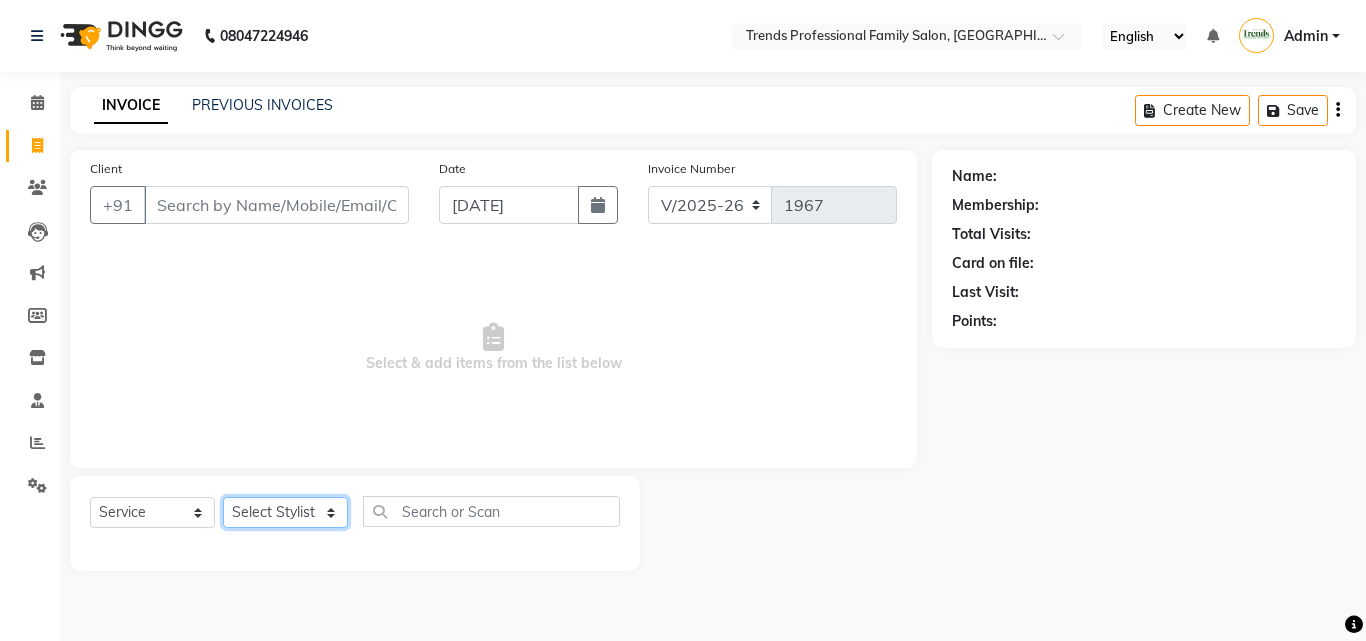 select on "64189" 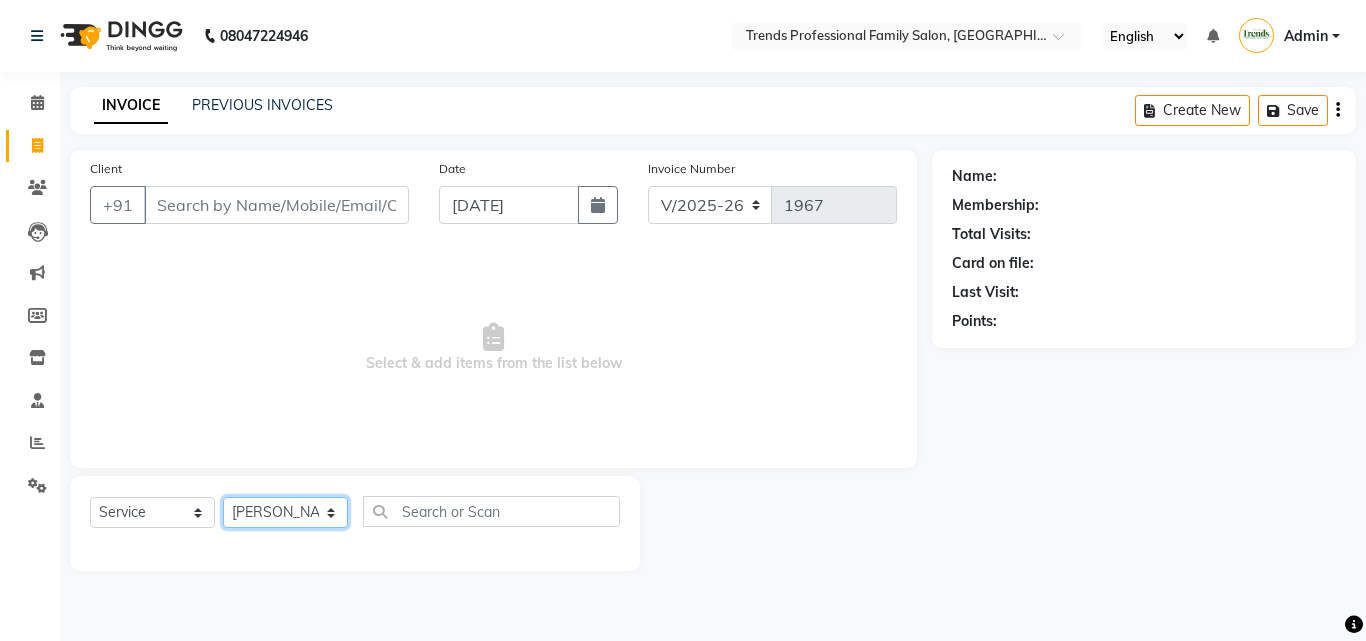 click on "Select Stylist [PERSON_NAME] [PERSON_NAME] [PERSON_NAME] [PERSON_NAME] [DEMOGRAPHIC_DATA][PERSON_NAME] Sumika Trends" 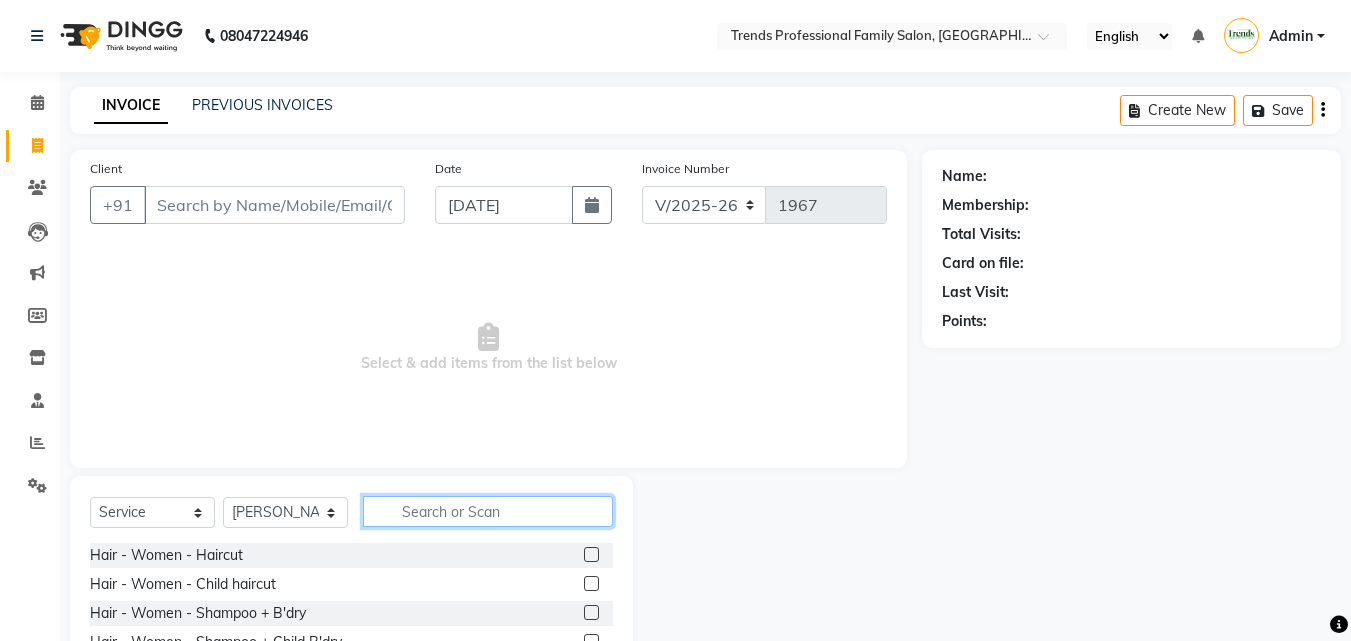 click 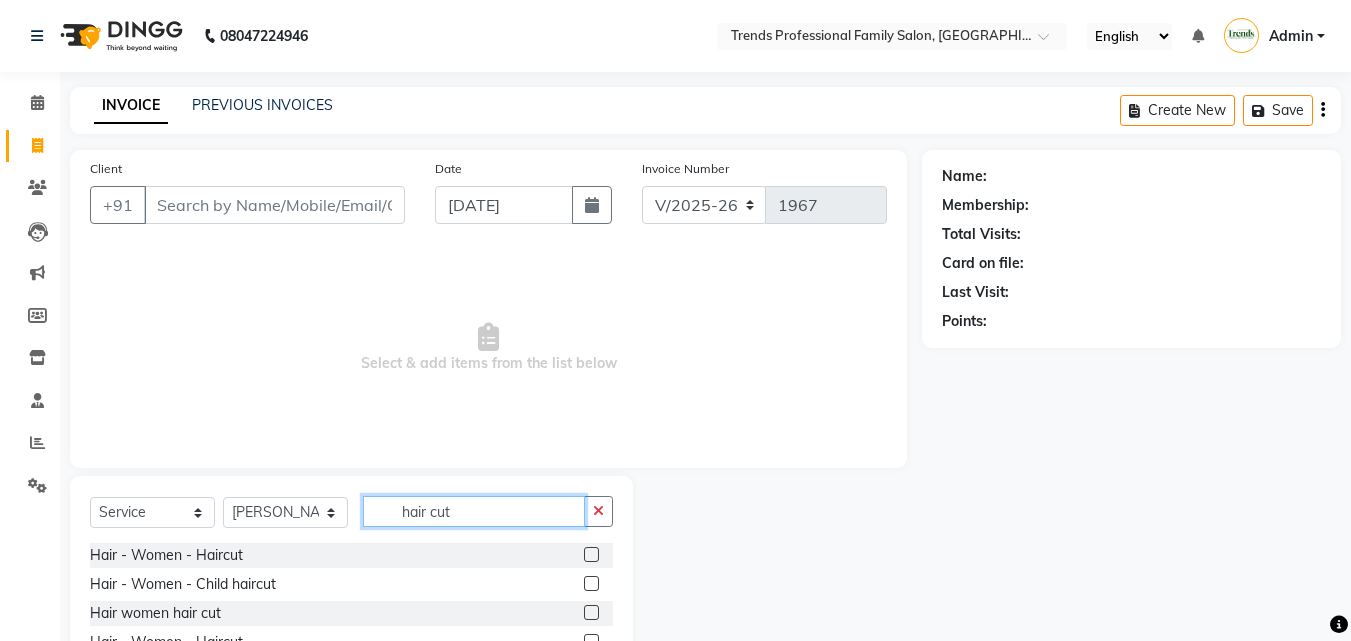 scroll, scrollTop: 160, scrollLeft: 0, axis: vertical 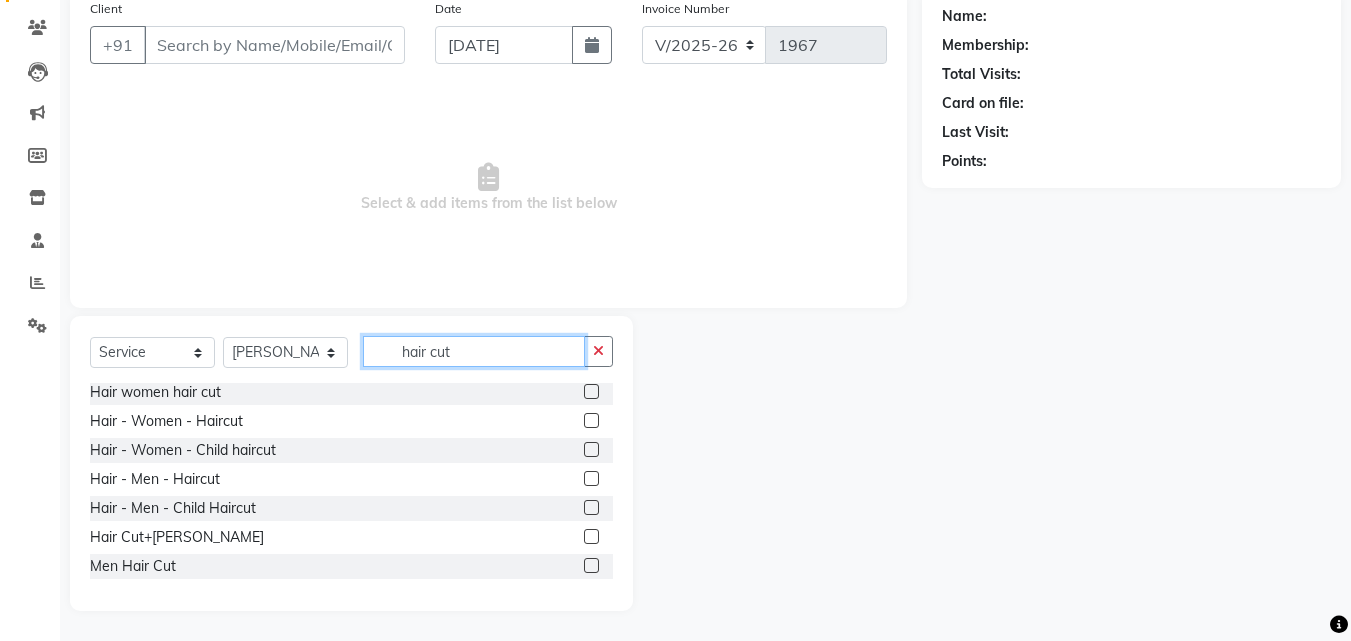 type on "hair cut" 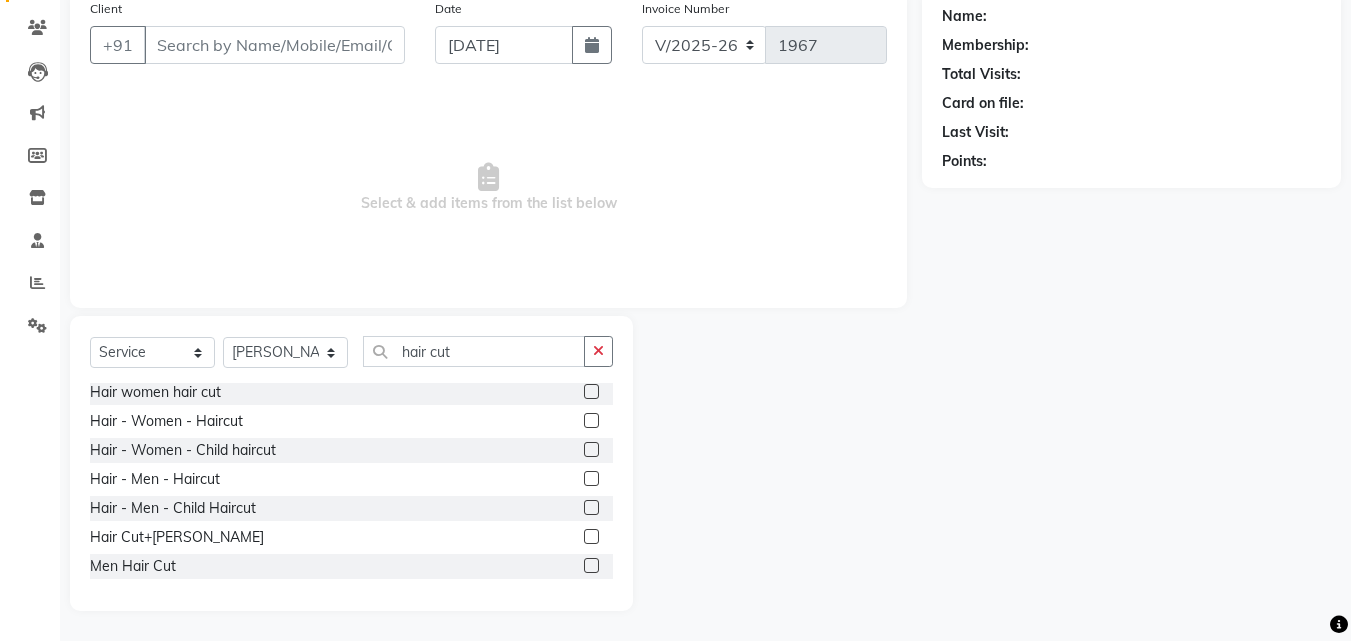 click 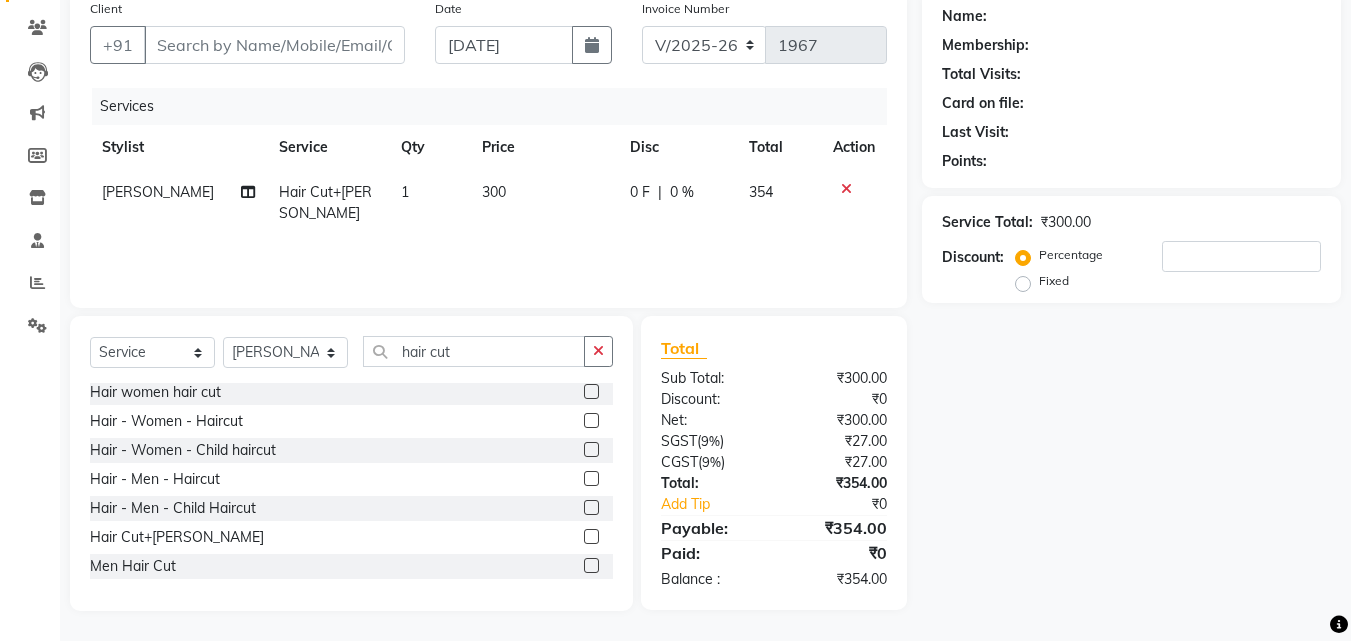 click 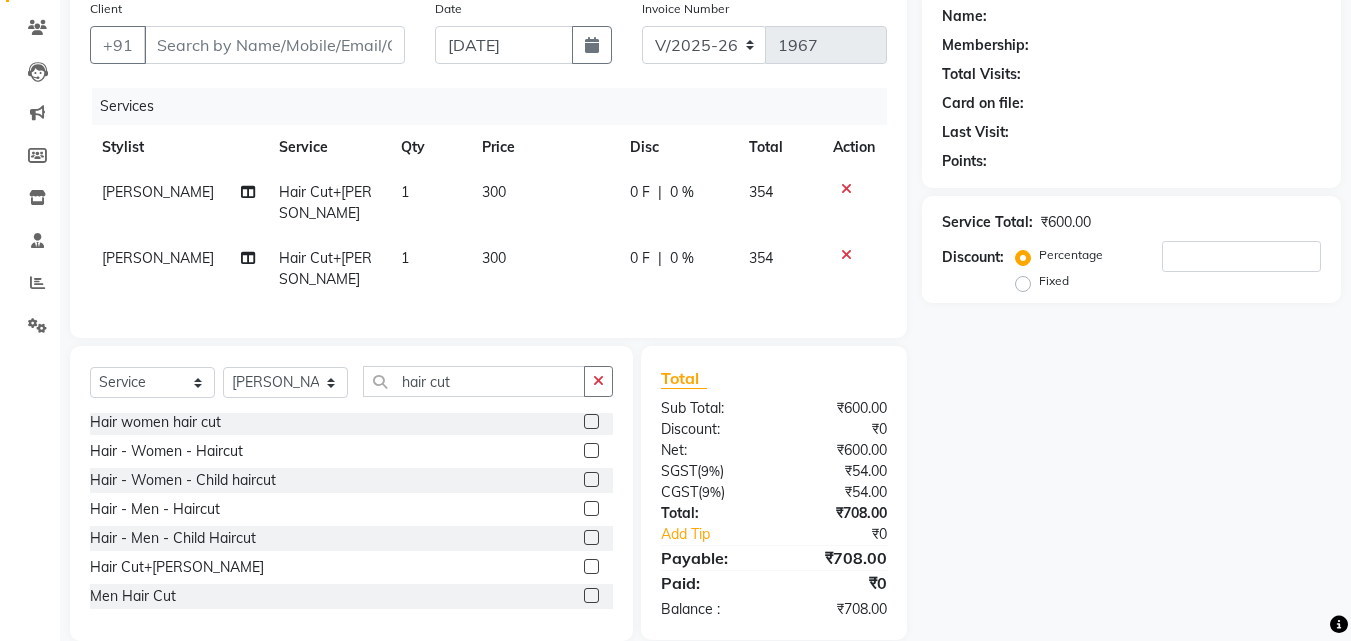 click 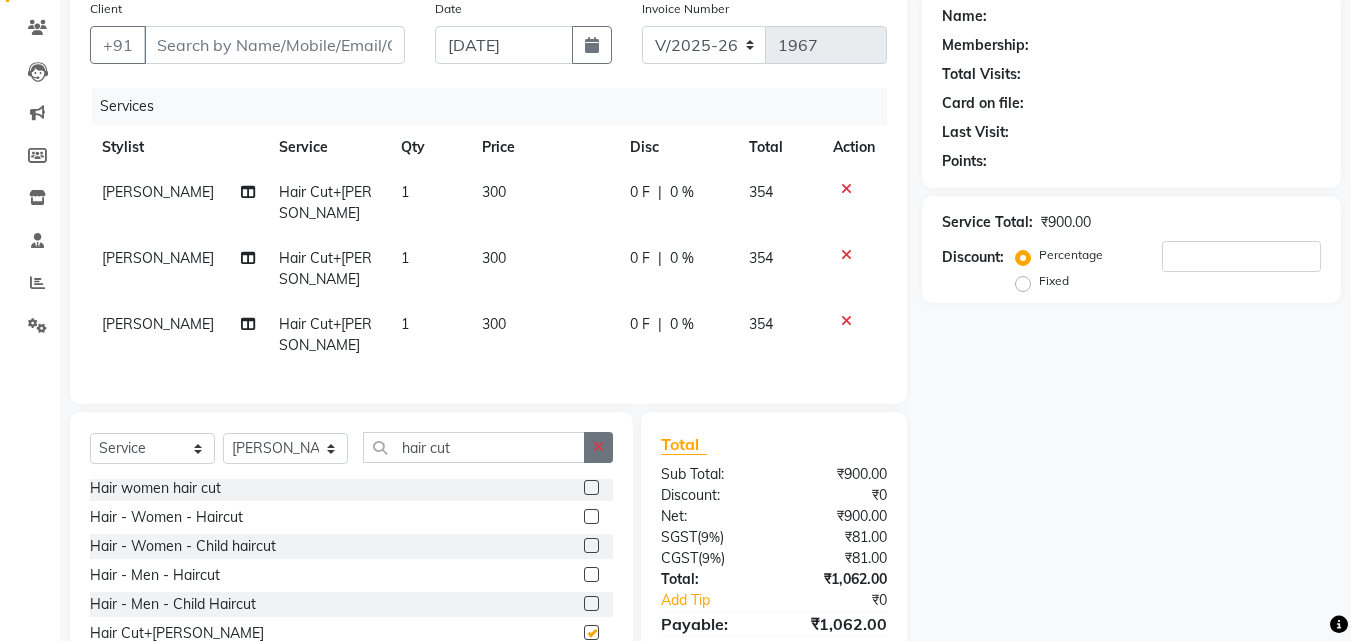 checkbox on "false" 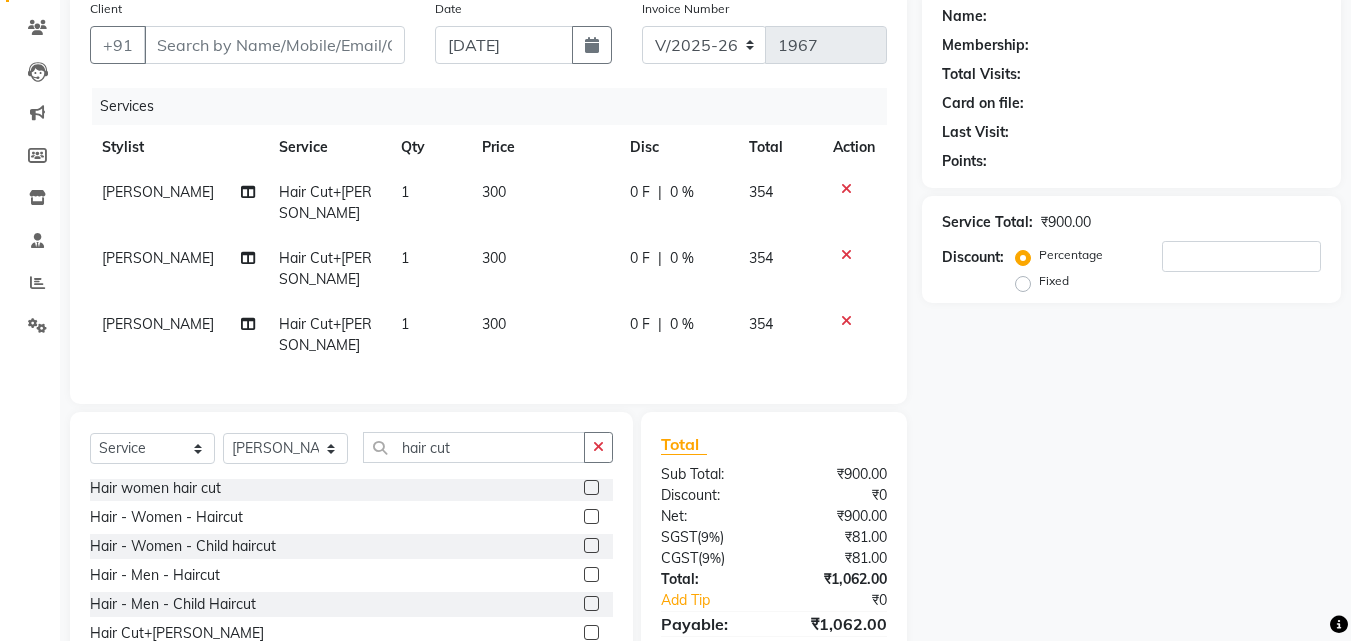 click 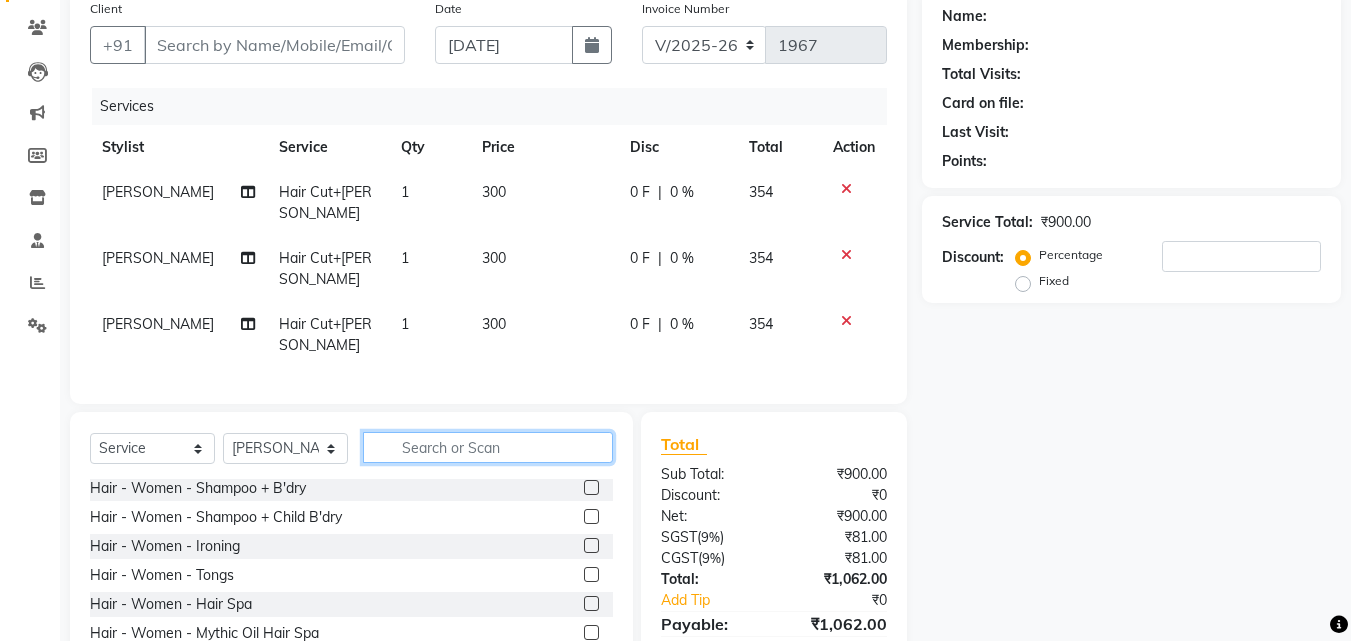 type on "e" 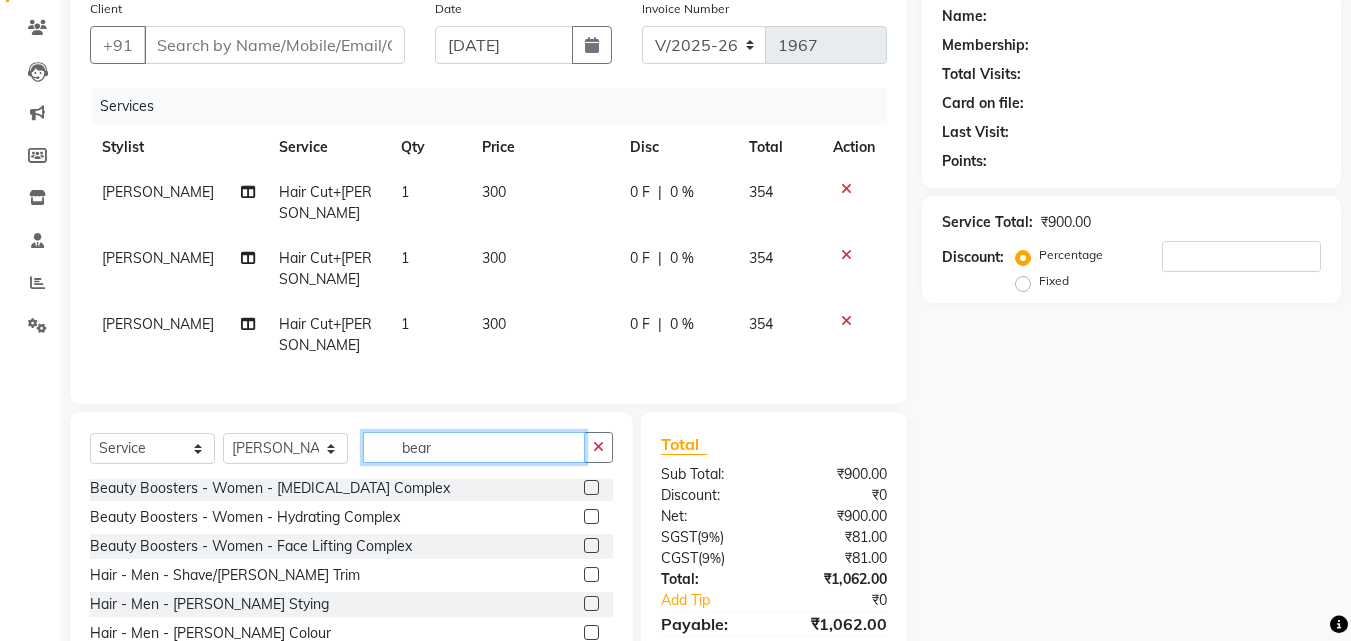 scroll, scrollTop: 0, scrollLeft: 0, axis: both 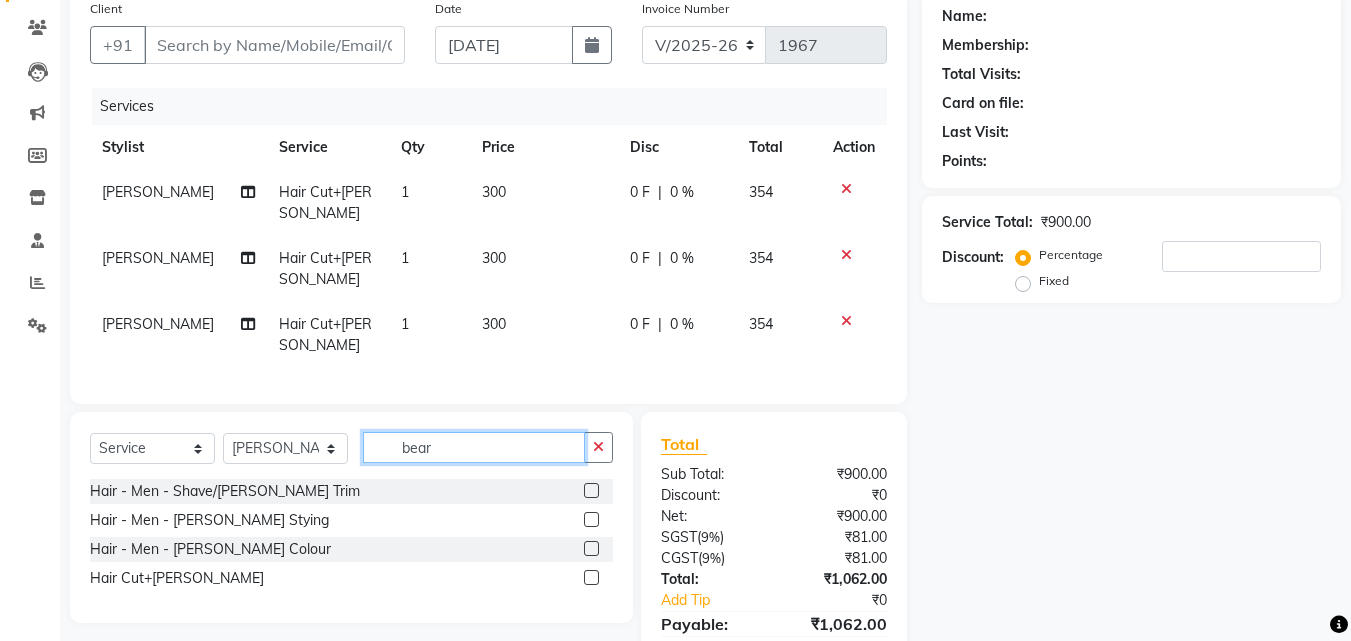 type on "bear" 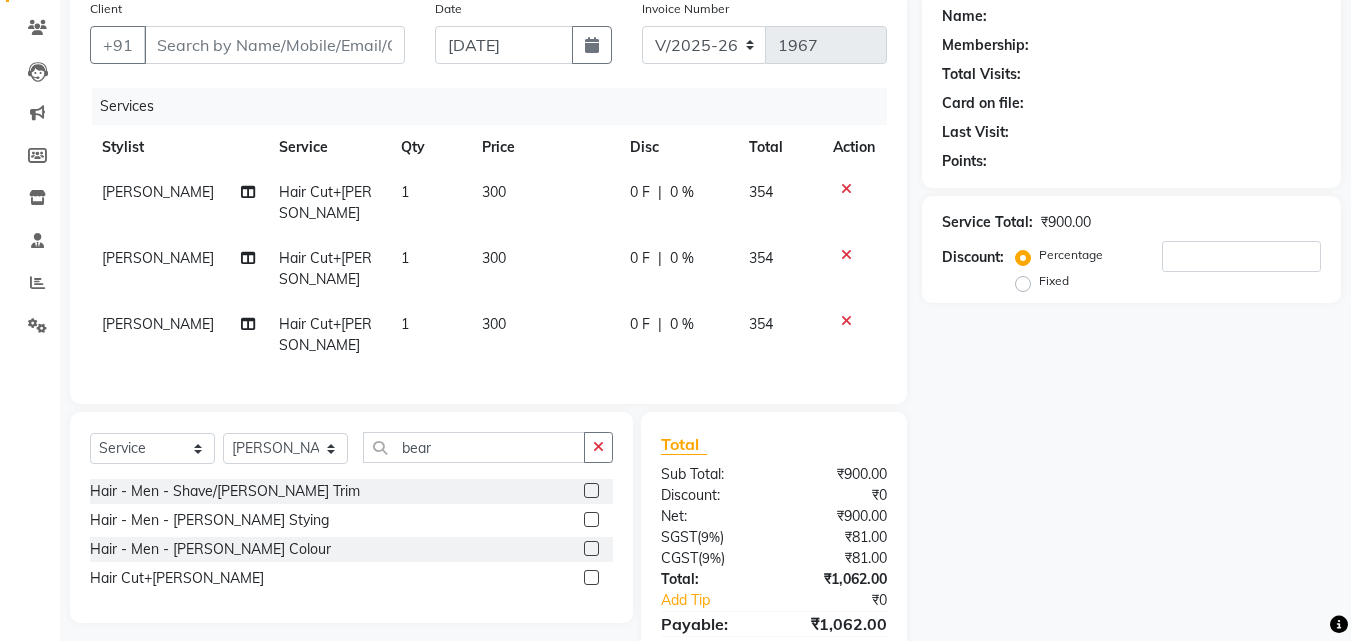 click 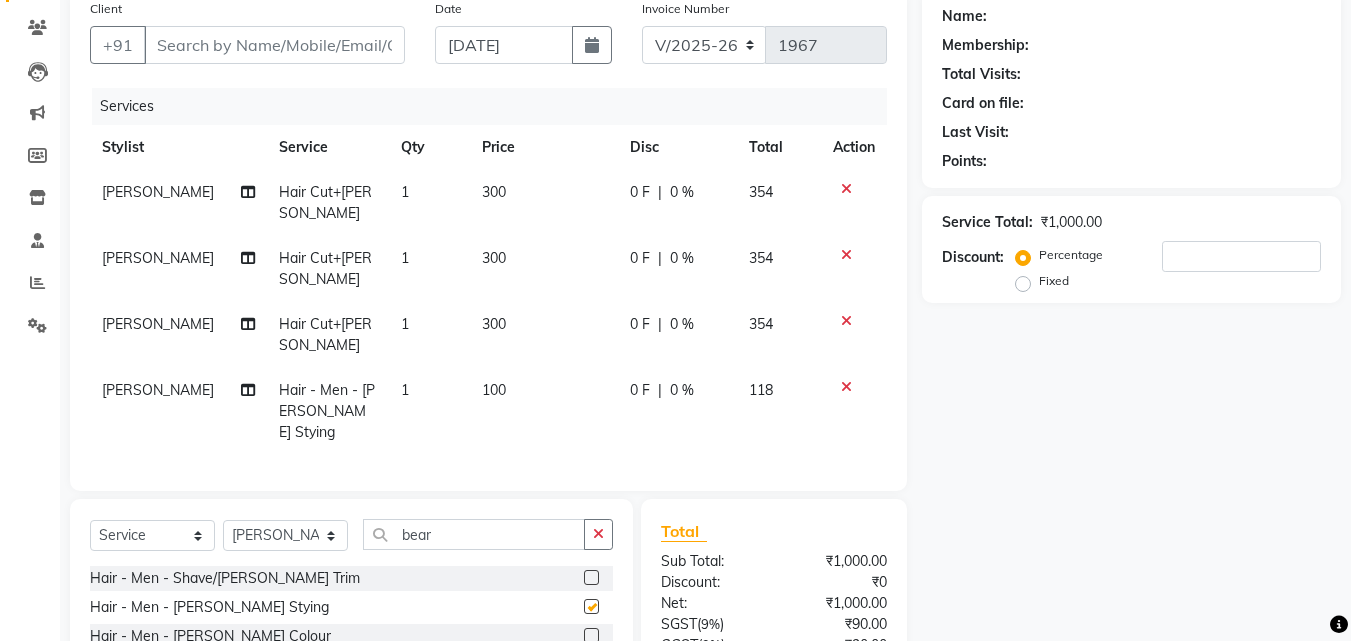 checkbox on "false" 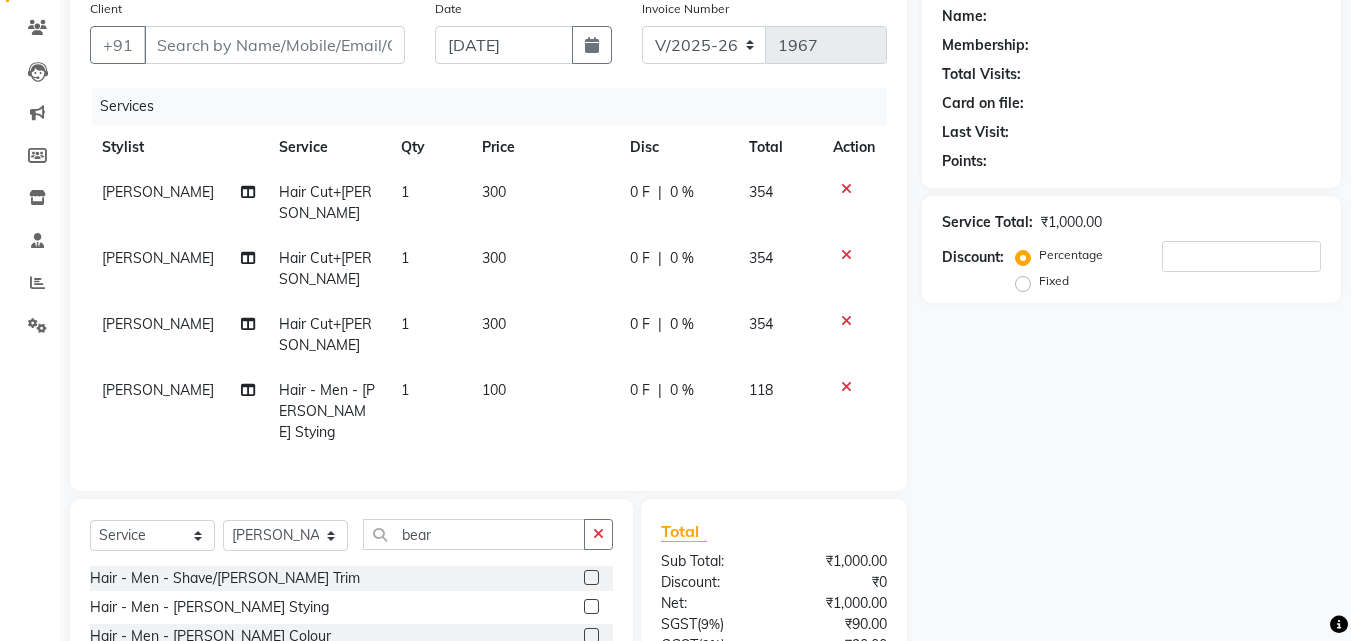 scroll, scrollTop: 336, scrollLeft: 0, axis: vertical 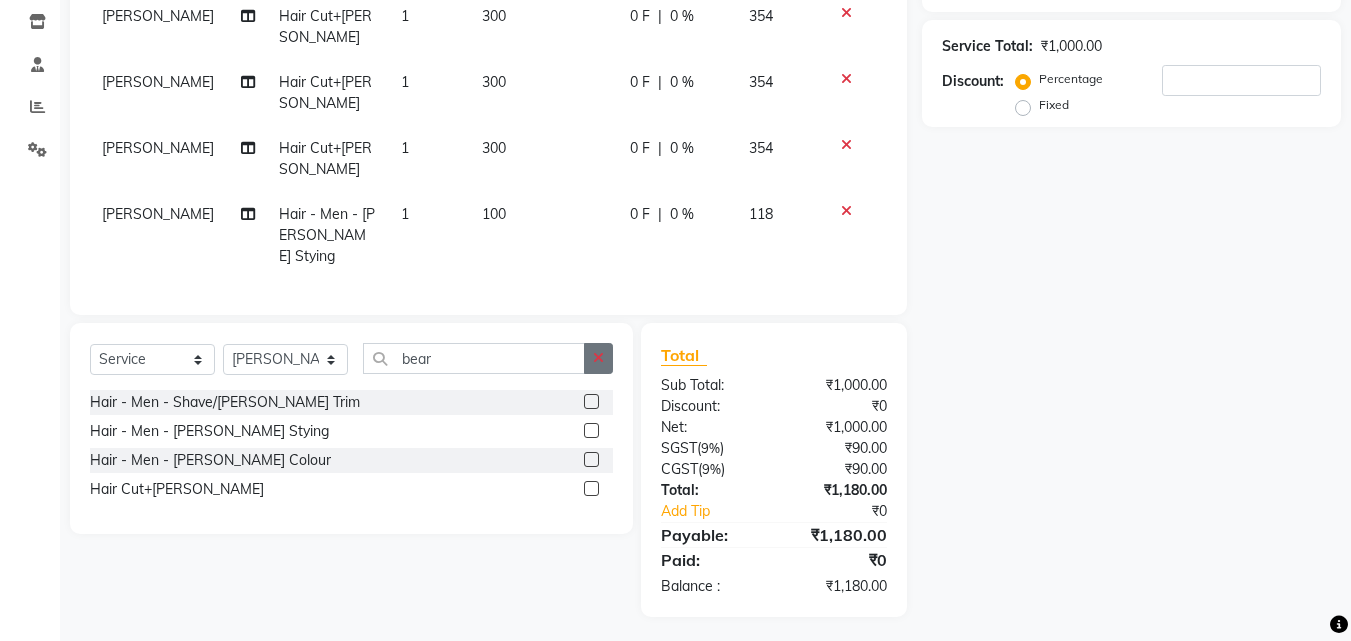 click 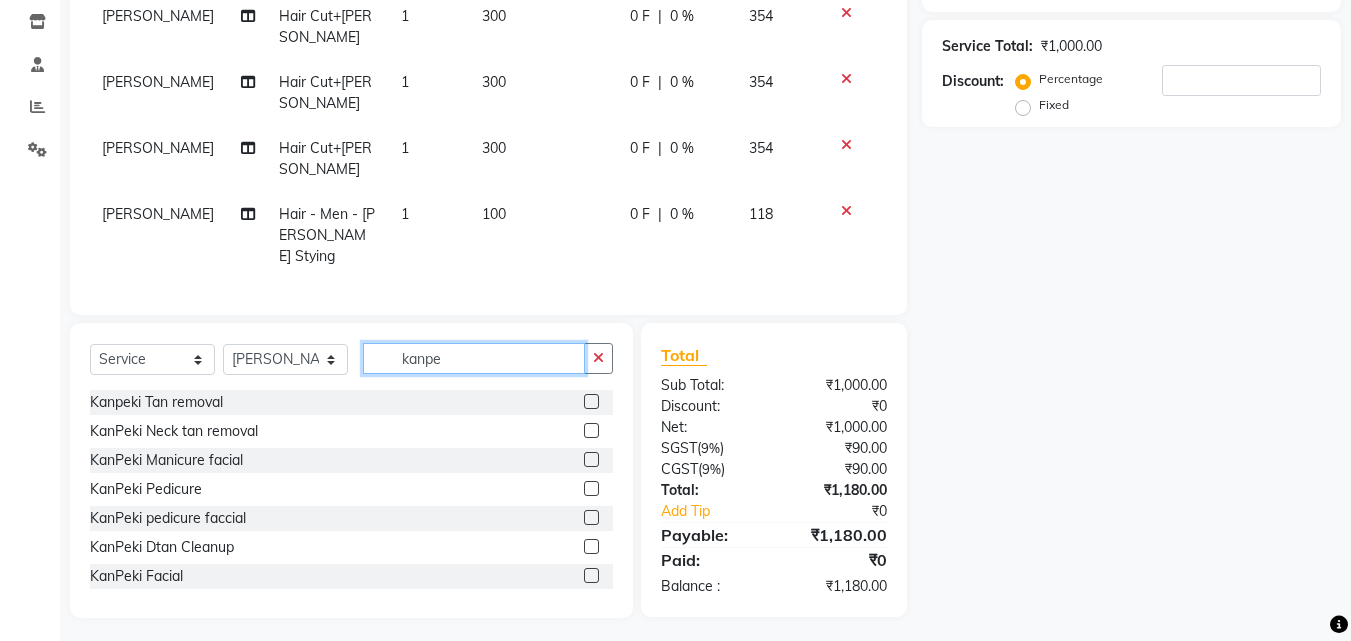 type on "kanpe" 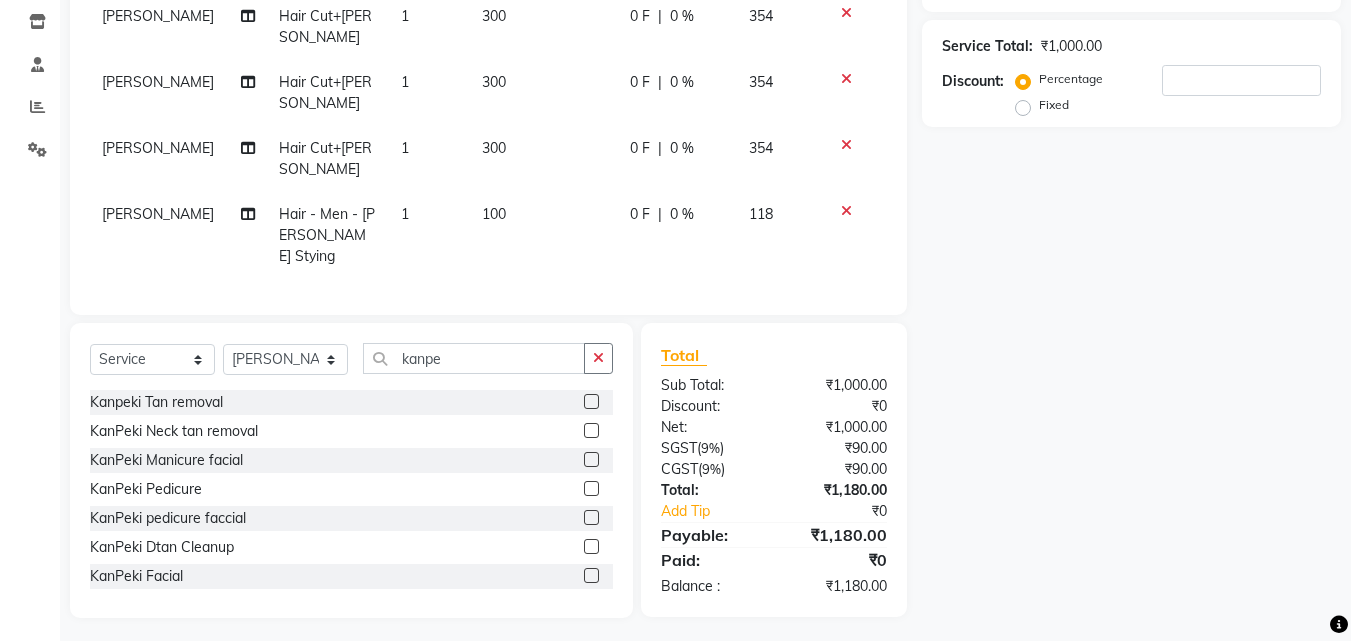 click on "Kanpeki Tan removal" 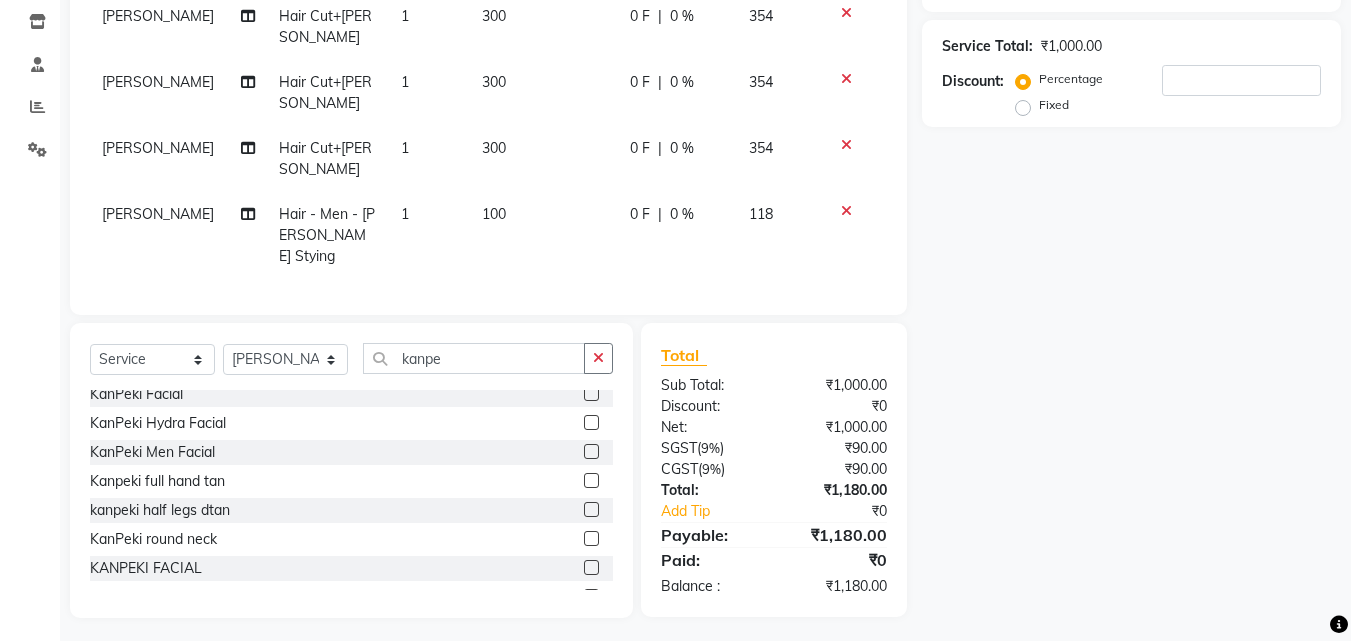 scroll, scrollTop: 199, scrollLeft: 0, axis: vertical 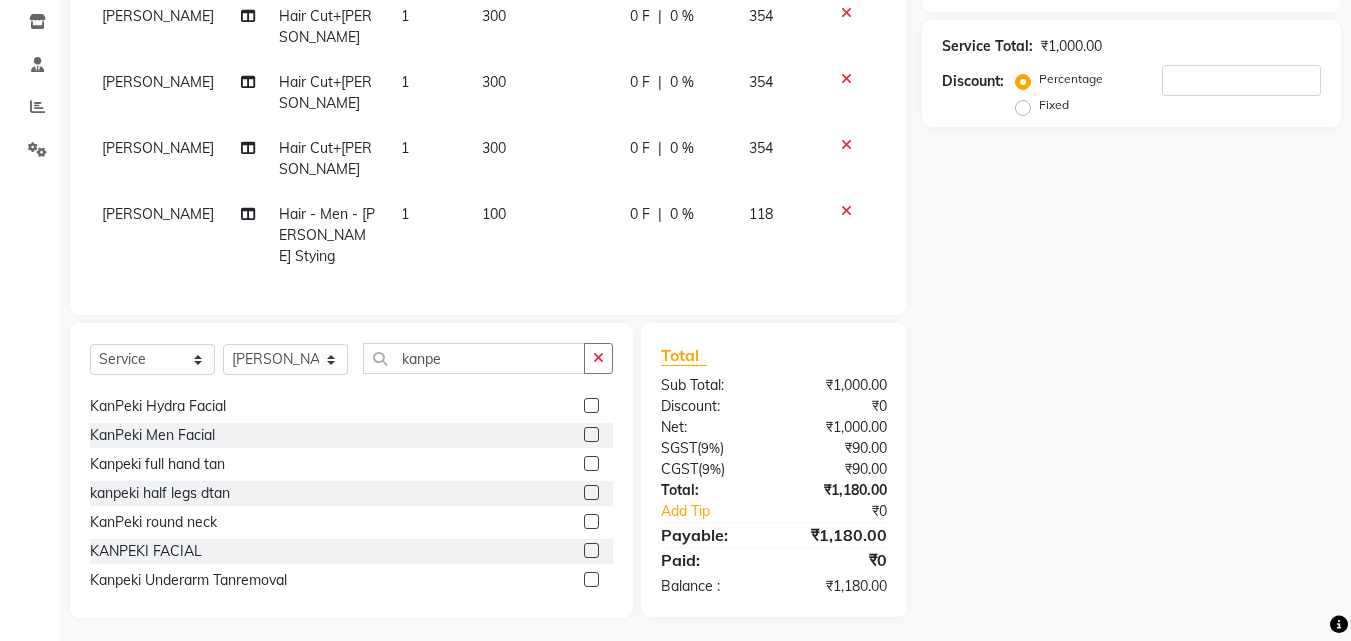 click 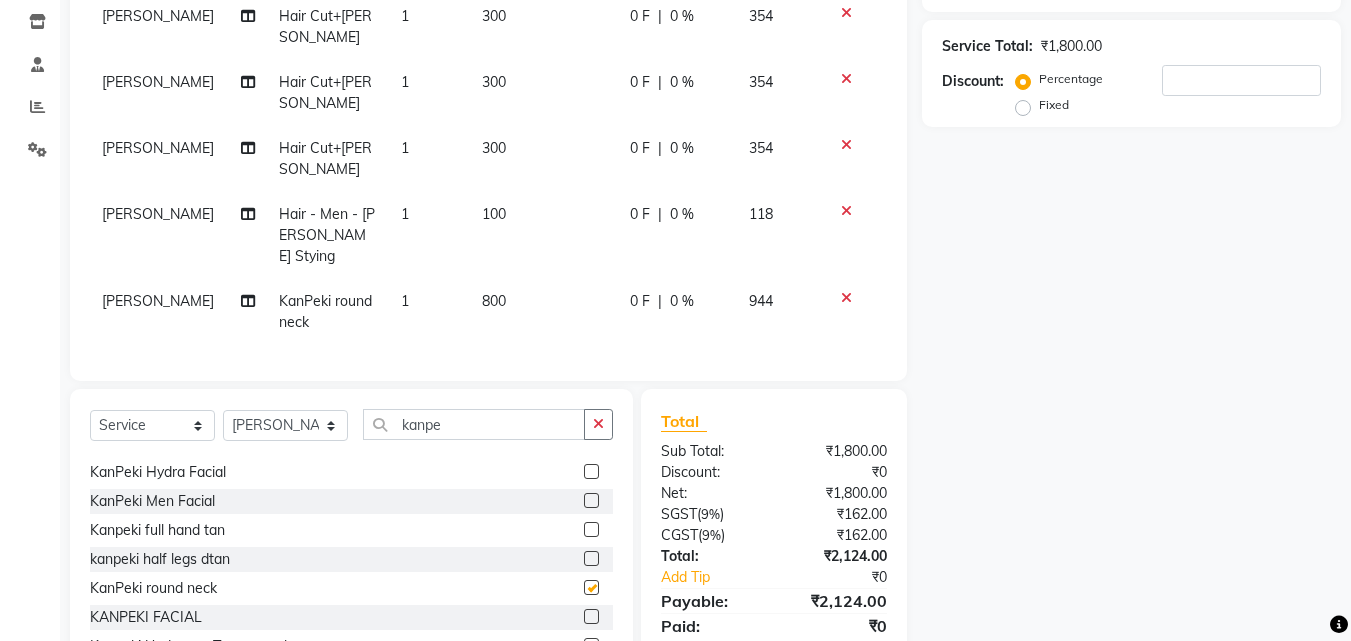checkbox on "false" 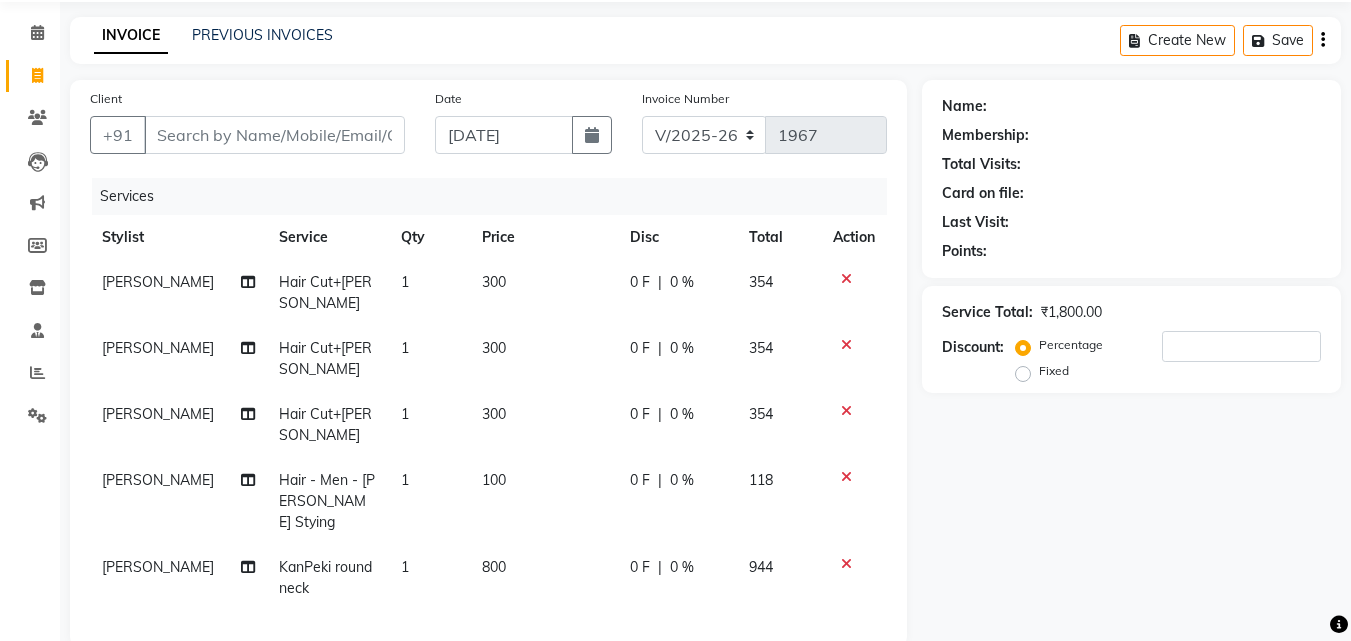 scroll, scrollTop: 403, scrollLeft: 0, axis: vertical 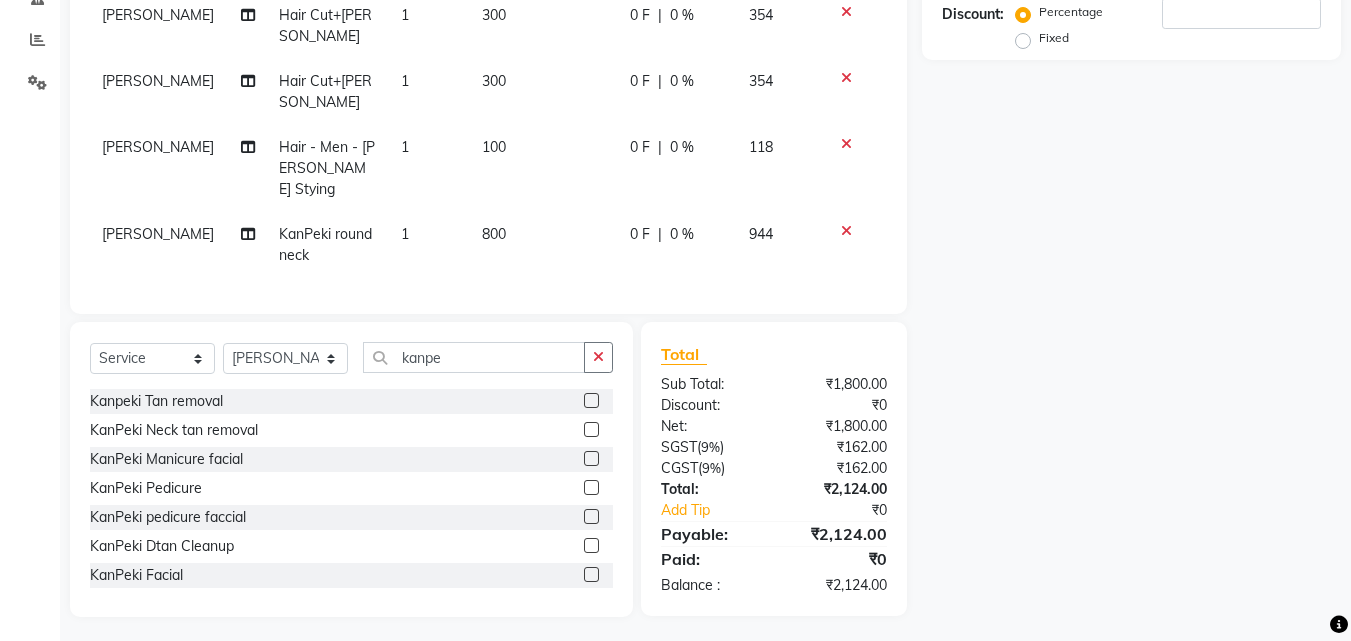 click 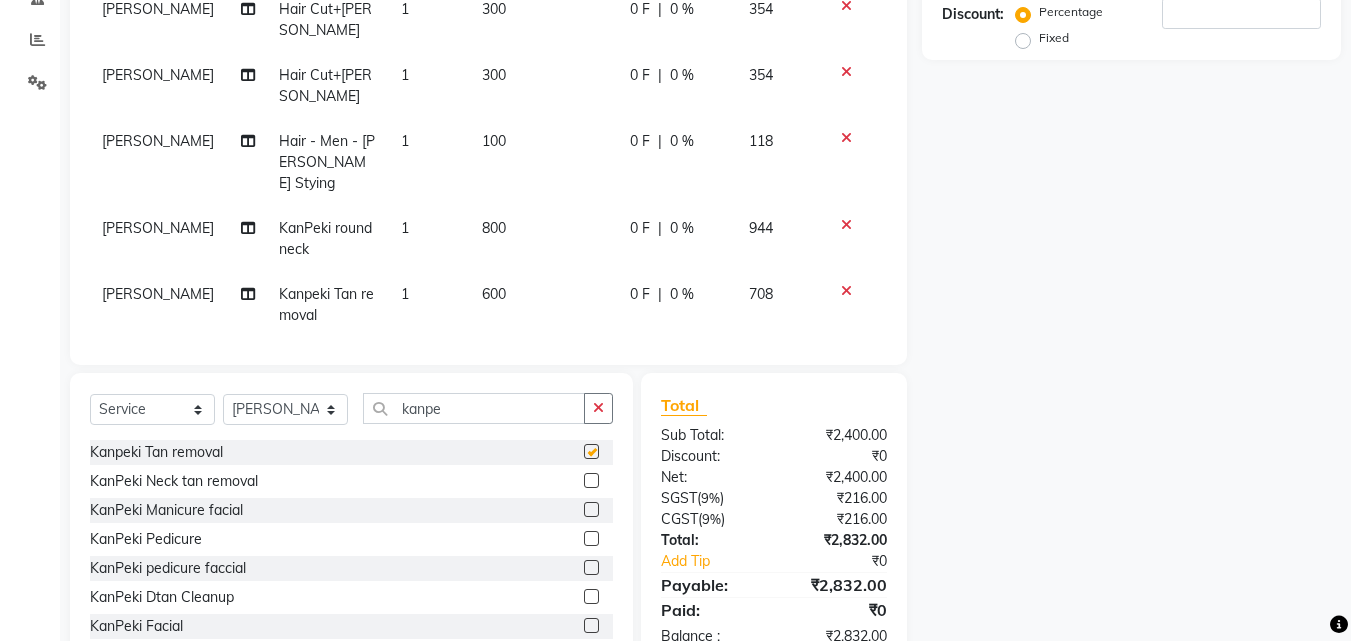 checkbox on "false" 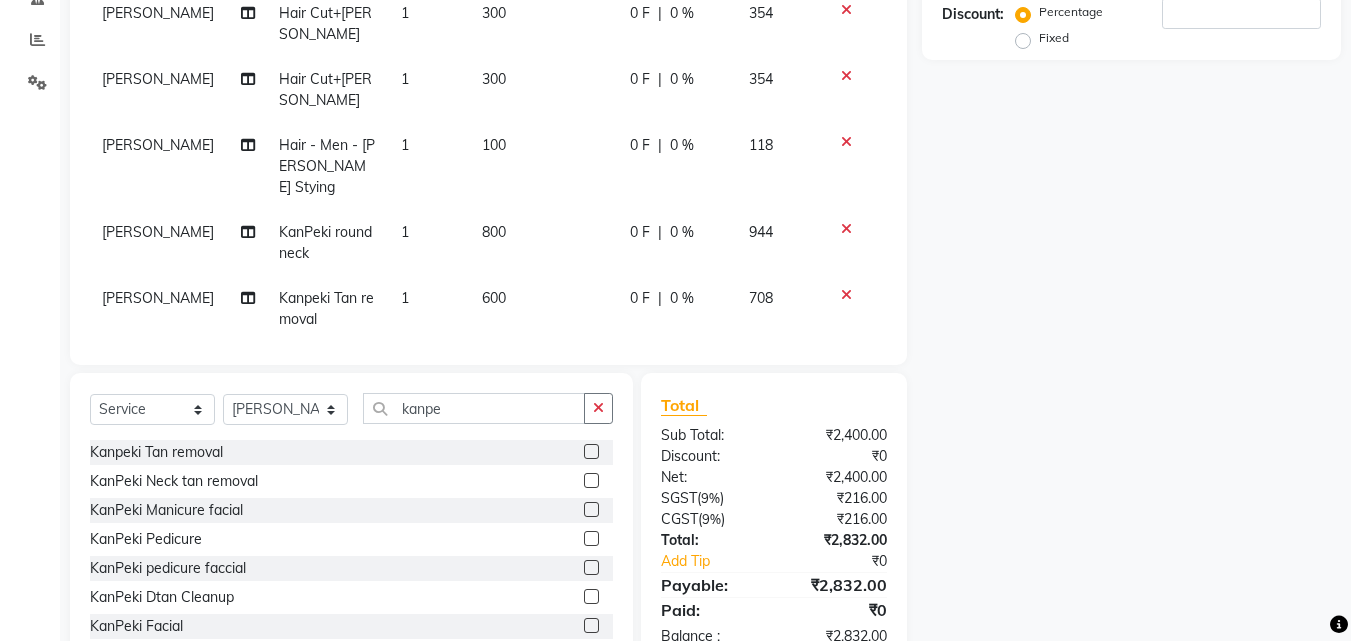 scroll, scrollTop: 0, scrollLeft: 0, axis: both 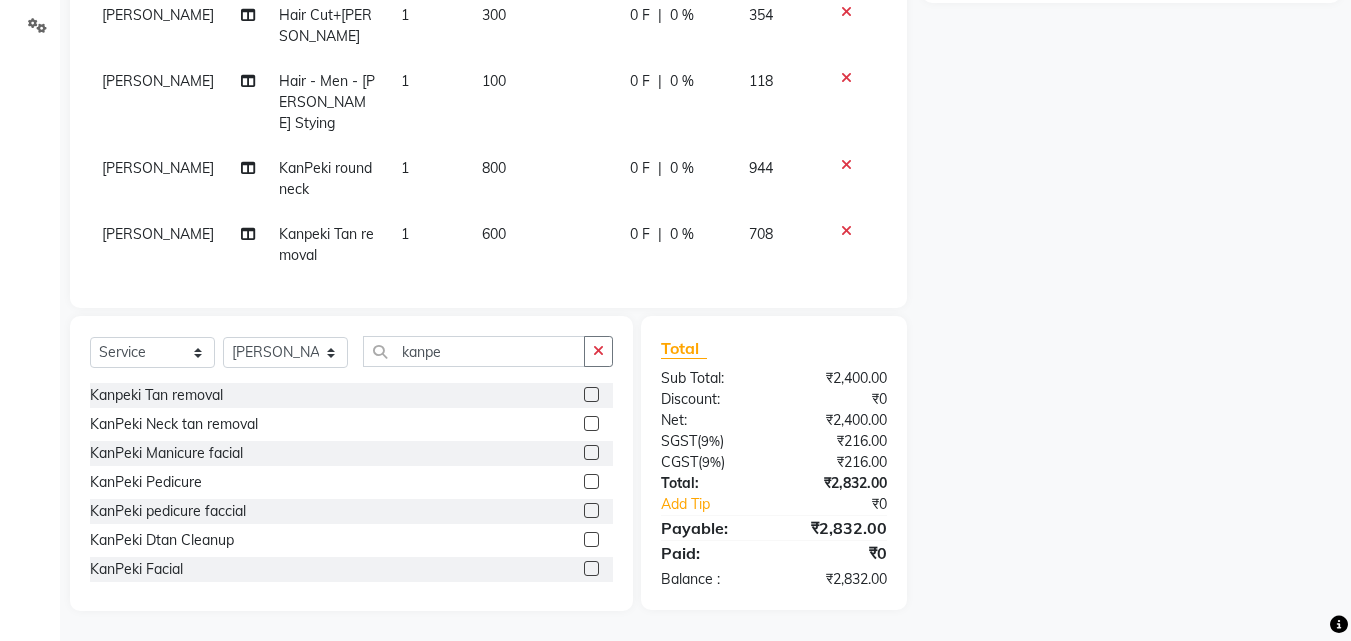 click on "[PERSON_NAME]" 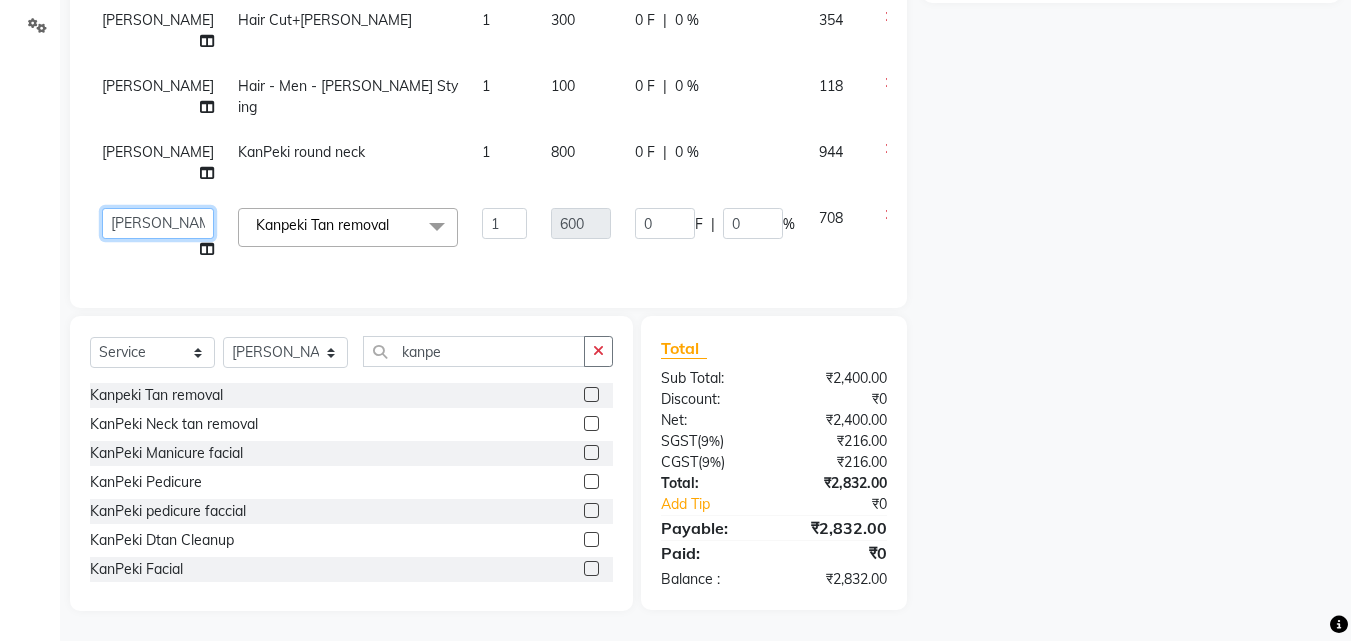 click on "[PERSON_NAME]   [PERSON_NAME]   [PERSON_NAME]   RUSTHAM   [PERSON_NAME]   [DEMOGRAPHIC_DATA][PERSON_NAME][DEMOGRAPHIC_DATA]   Trends" 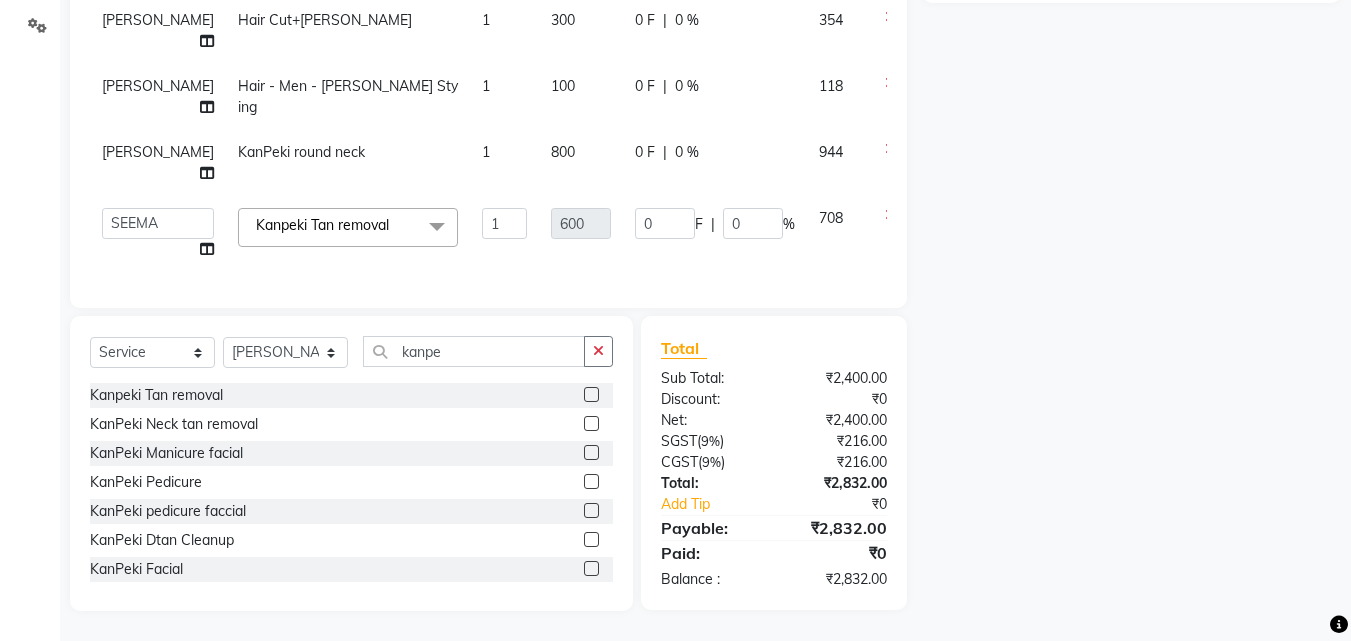 select on "63524" 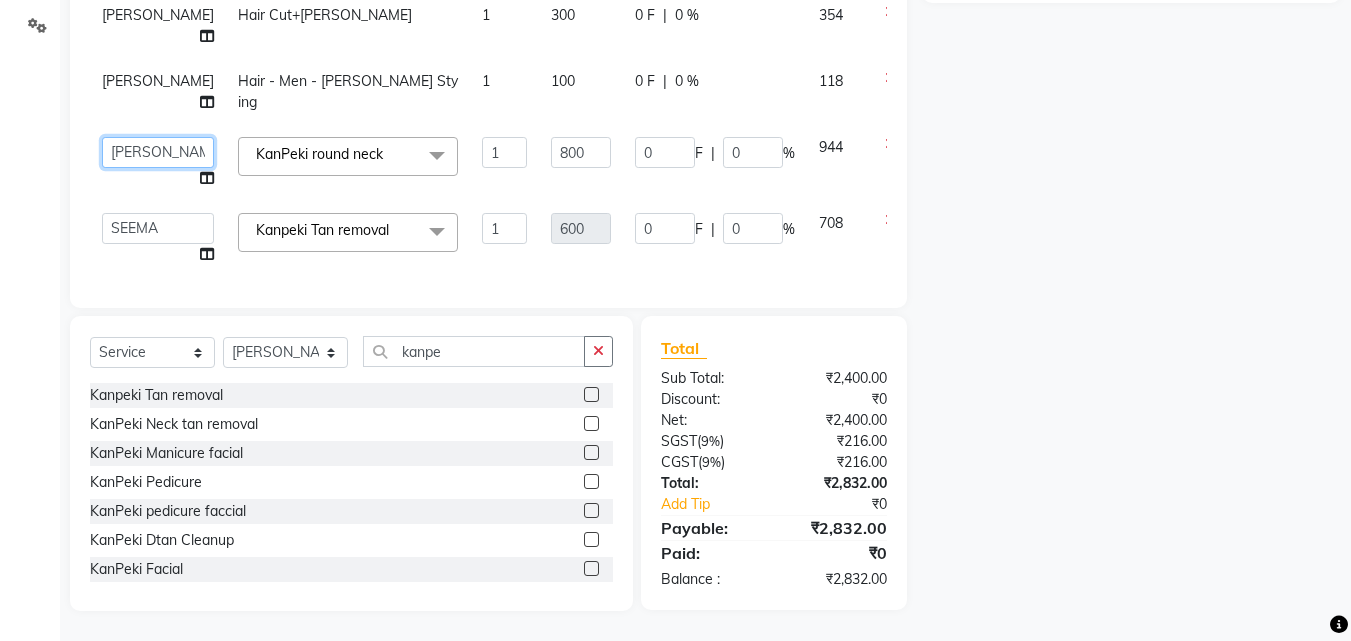 click on "[PERSON_NAME]   [PERSON_NAME]   [PERSON_NAME]   RUSTHAM   [PERSON_NAME]   [DEMOGRAPHIC_DATA][PERSON_NAME][DEMOGRAPHIC_DATA]   Trends" 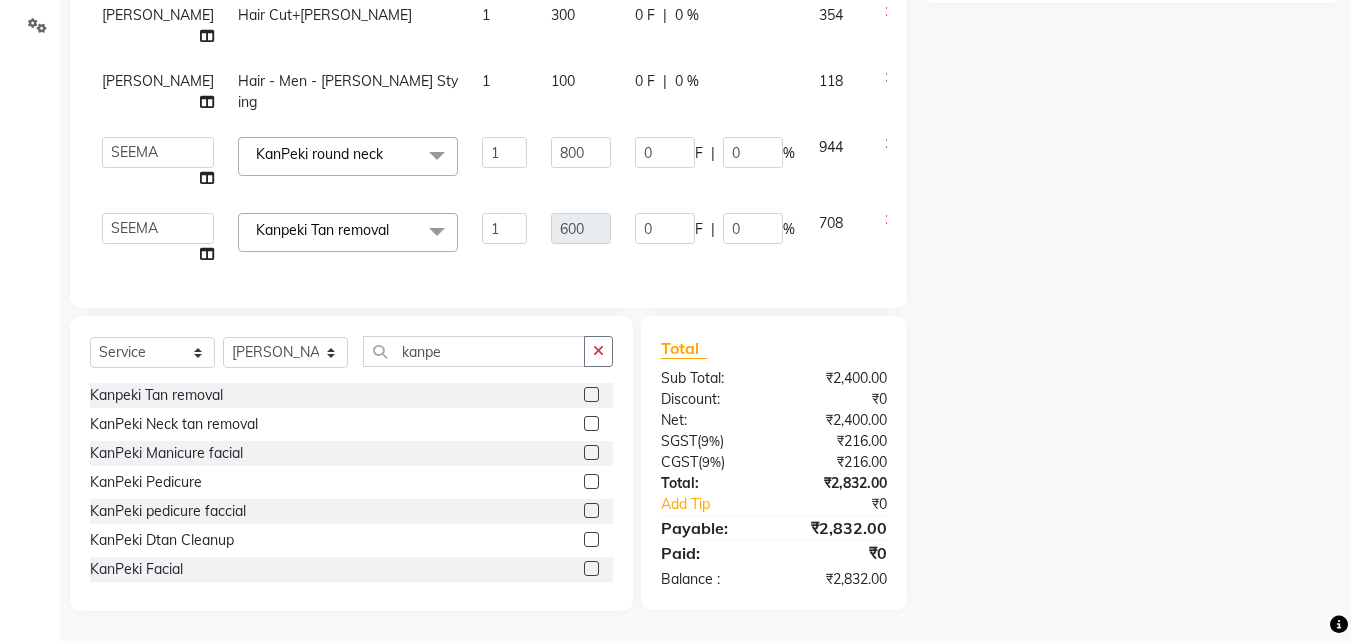select on "63524" 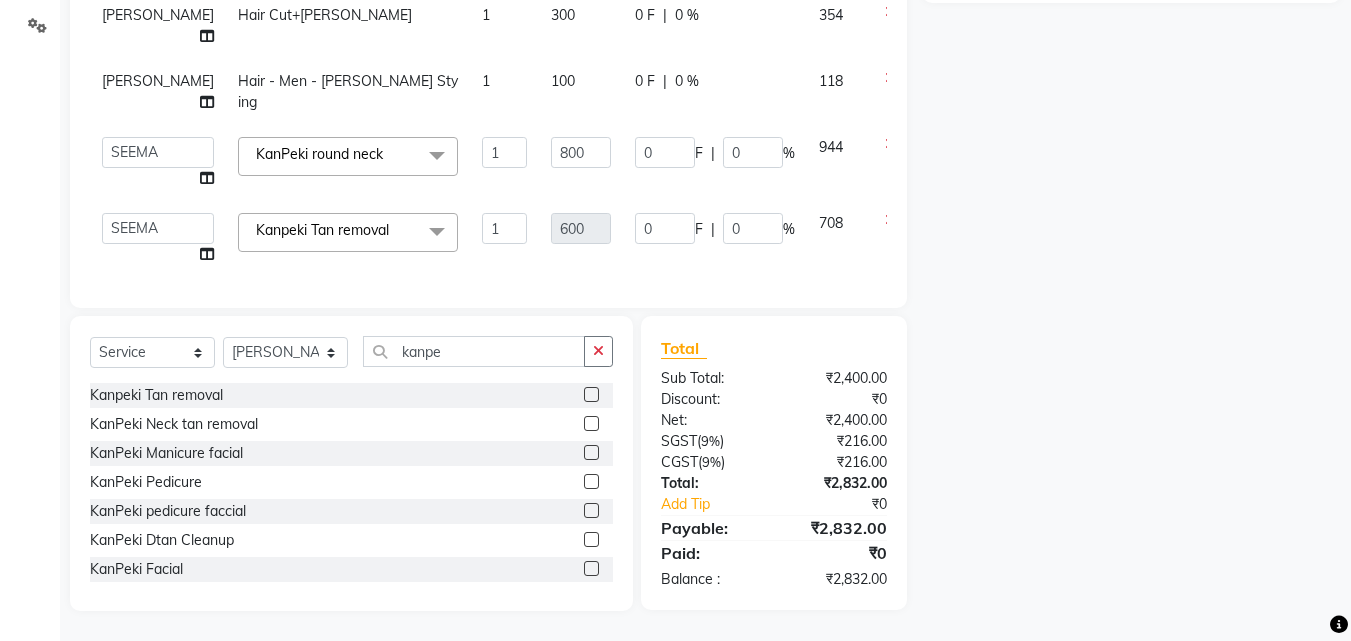click on "[PERSON_NAME]" 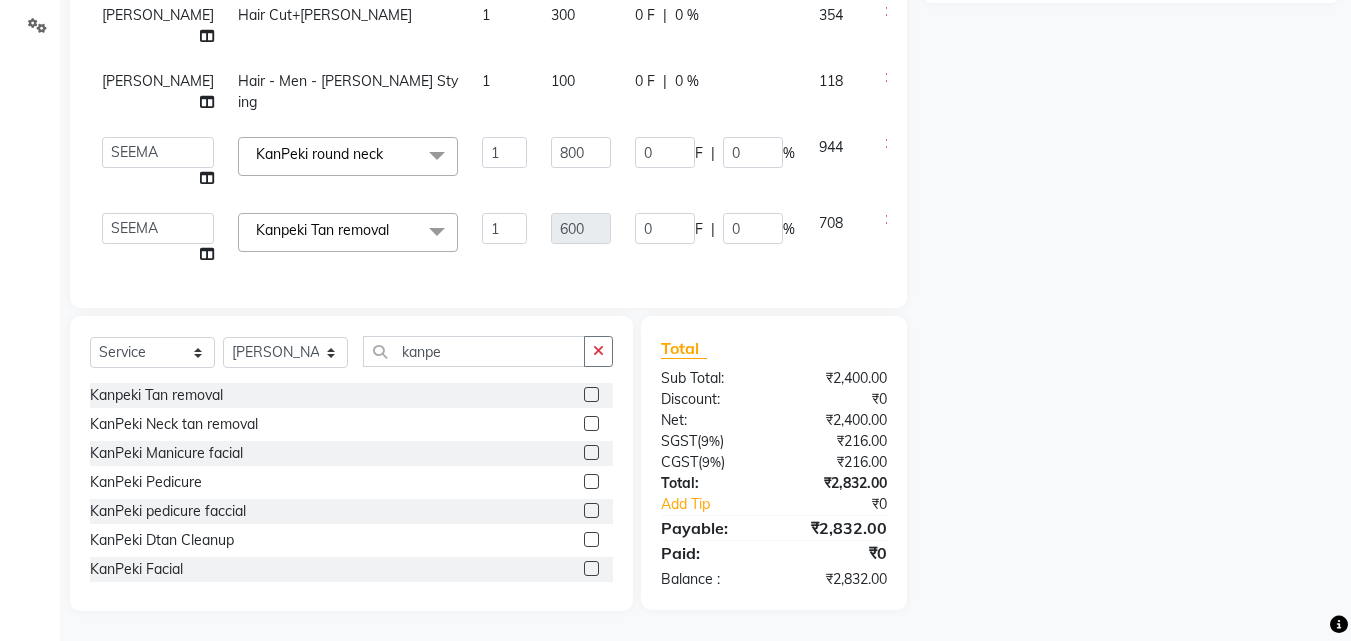 select on "64189" 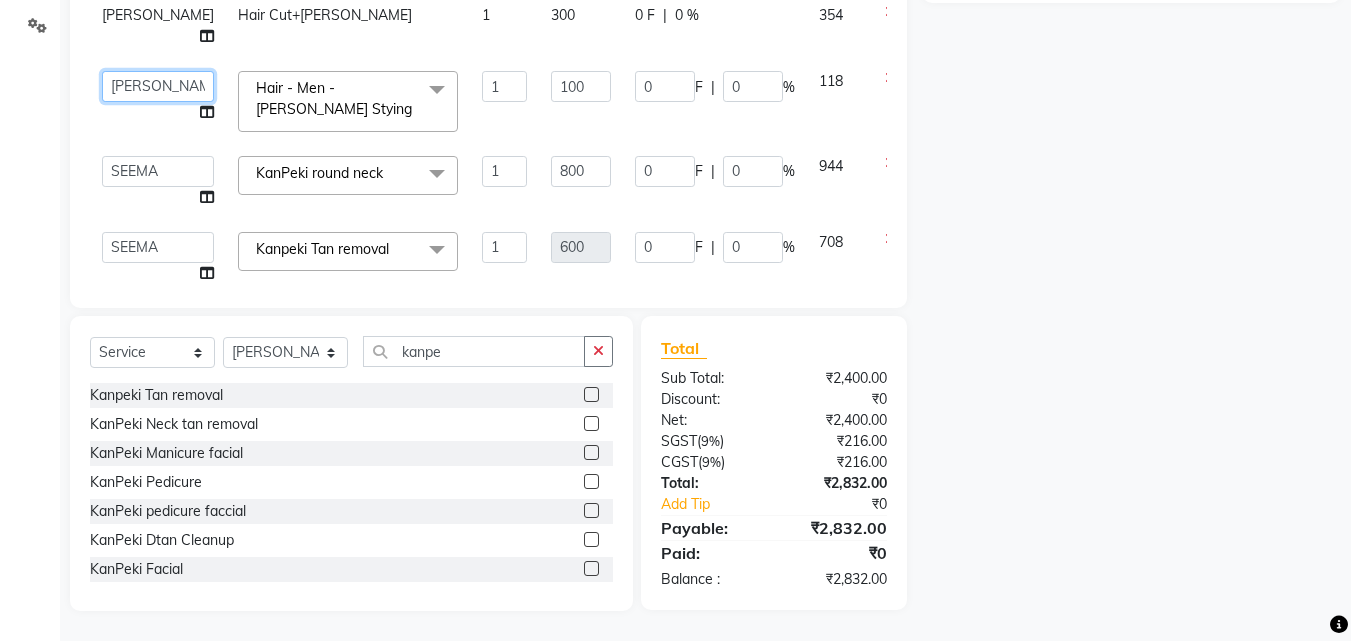 click on "[PERSON_NAME]   [PERSON_NAME]   [PERSON_NAME]   RUSTHAM   [PERSON_NAME]   [DEMOGRAPHIC_DATA][PERSON_NAME][DEMOGRAPHIC_DATA]   Trends" 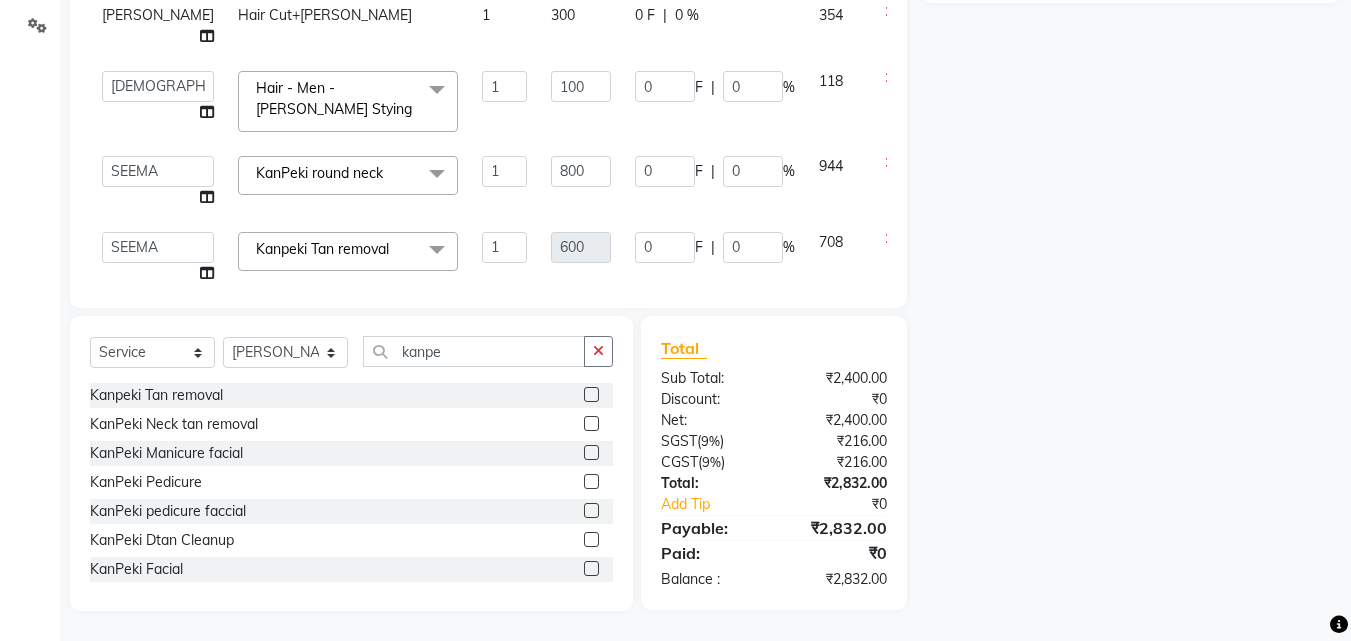 select on "84239" 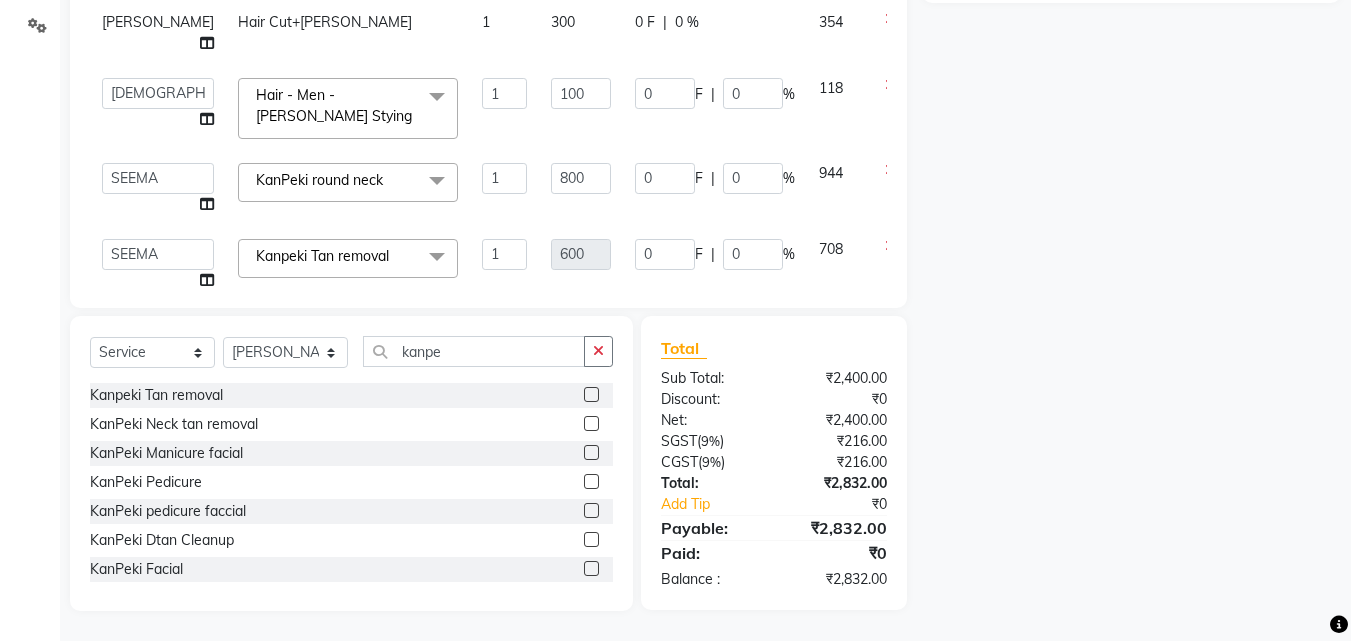 scroll, scrollTop: 0, scrollLeft: 0, axis: both 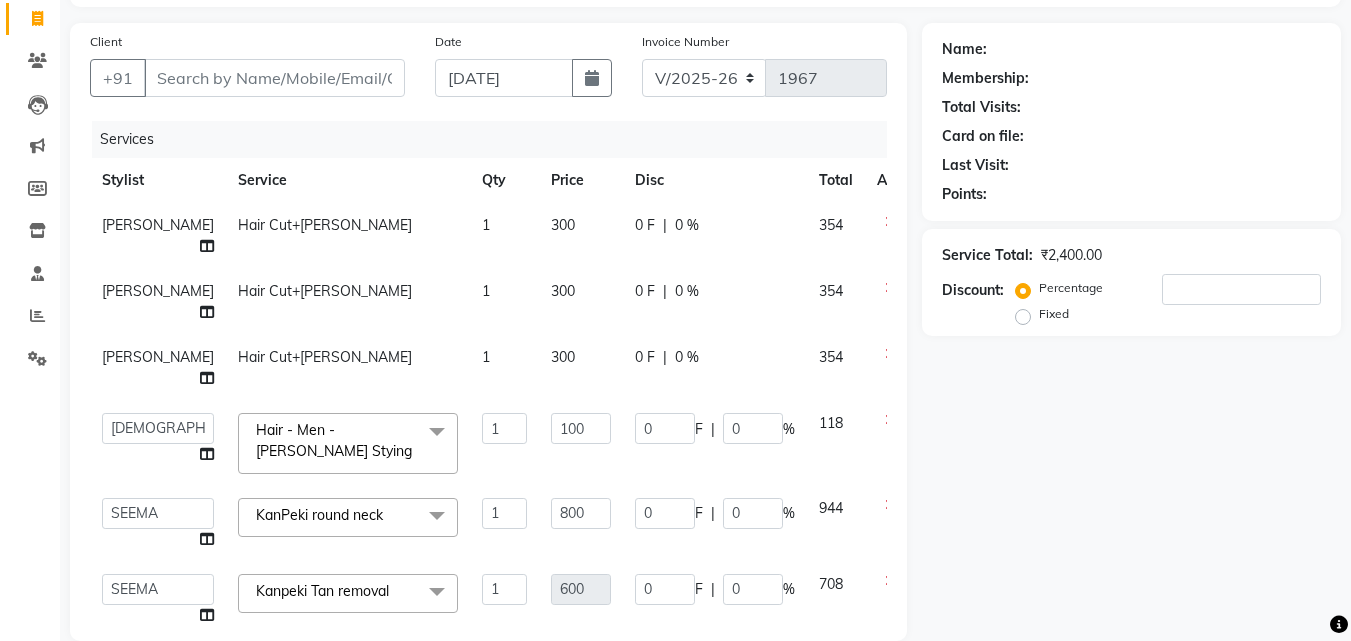 click on "[PERSON_NAME]" 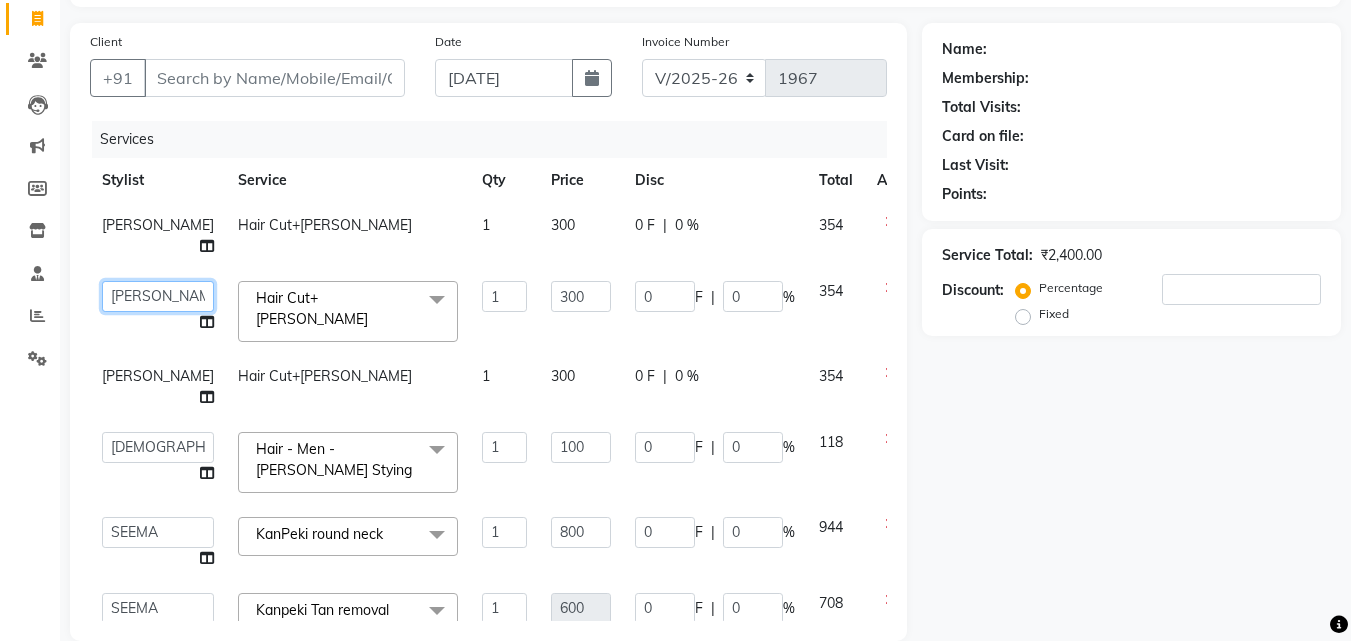 drag, startPoint x: 101, startPoint y: 292, endPoint x: 118, endPoint y: 291, distance: 17.029387 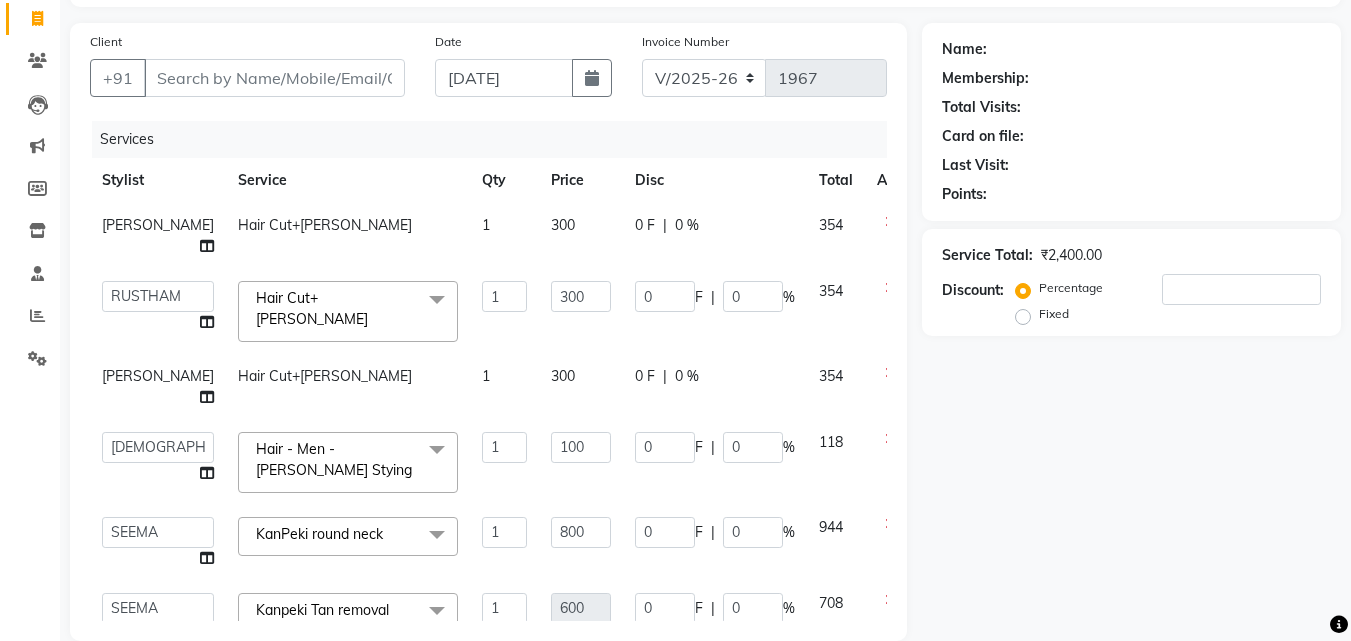 select on "63519" 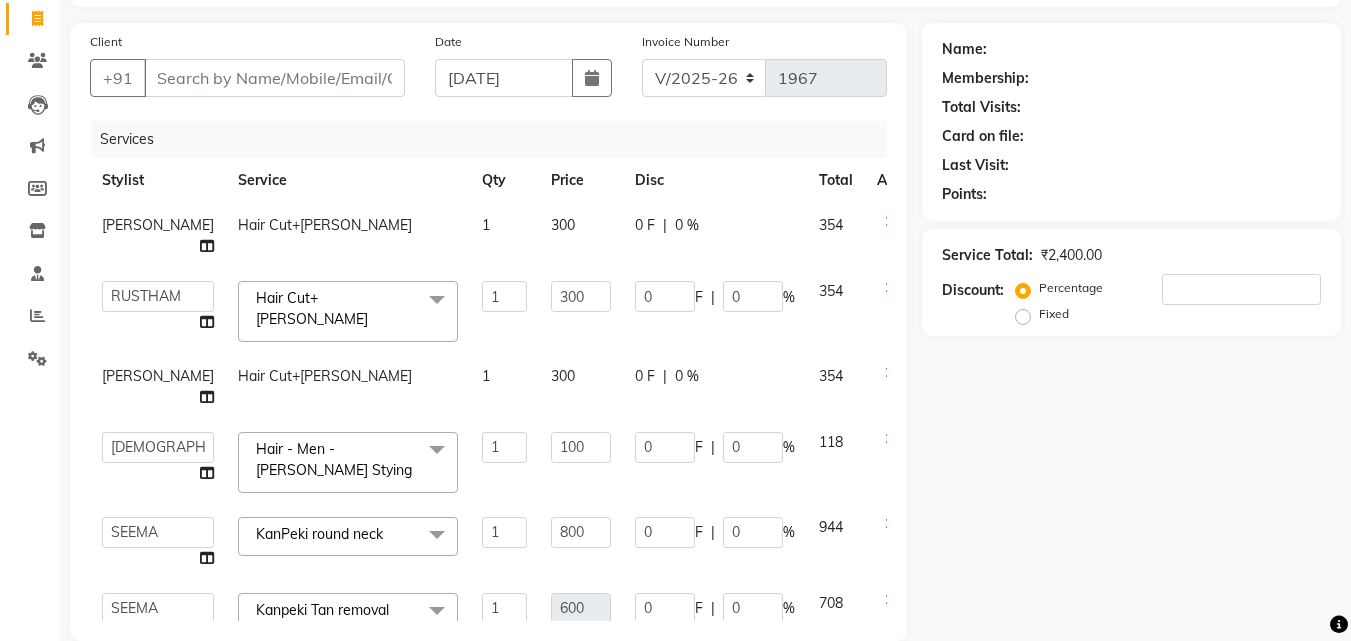 scroll, scrollTop: 460, scrollLeft: 0, axis: vertical 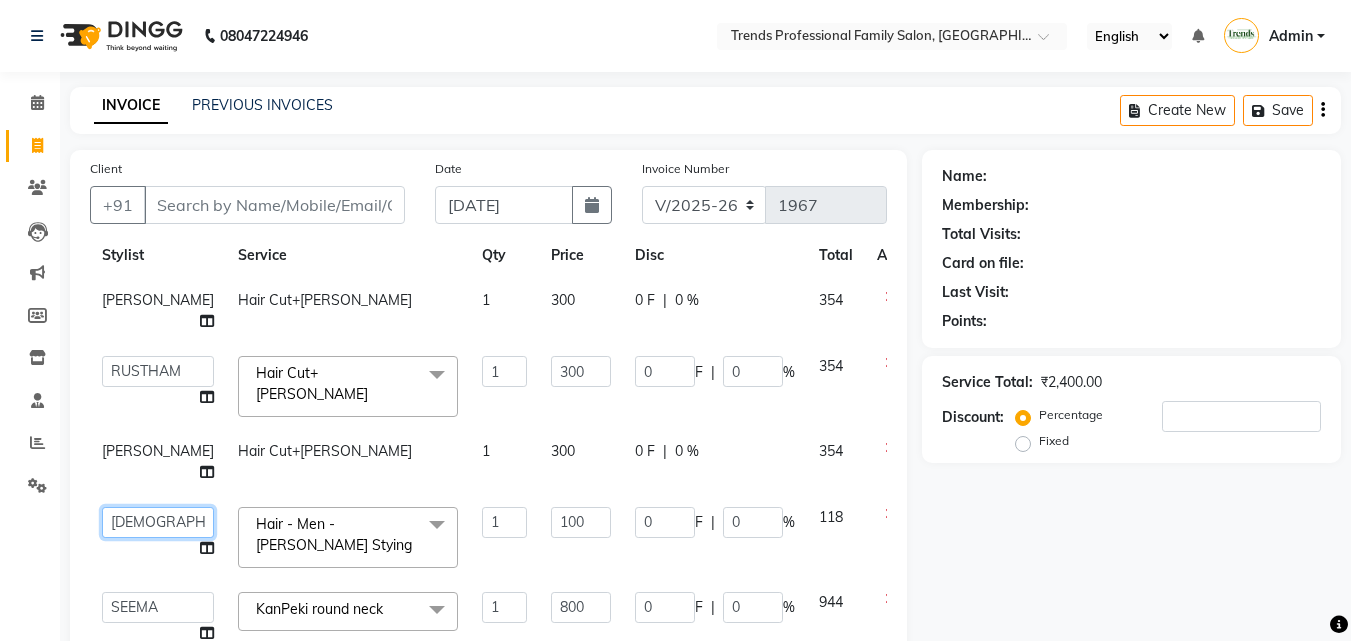 click on "[PERSON_NAME]   [PERSON_NAME]   [PERSON_NAME]   RUSTHAM   [PERSON_NAME]   [DEMOGRAPHIC_DATA][PERSON_NAME][DEMOGRAPHIC_DATA]   Trends" 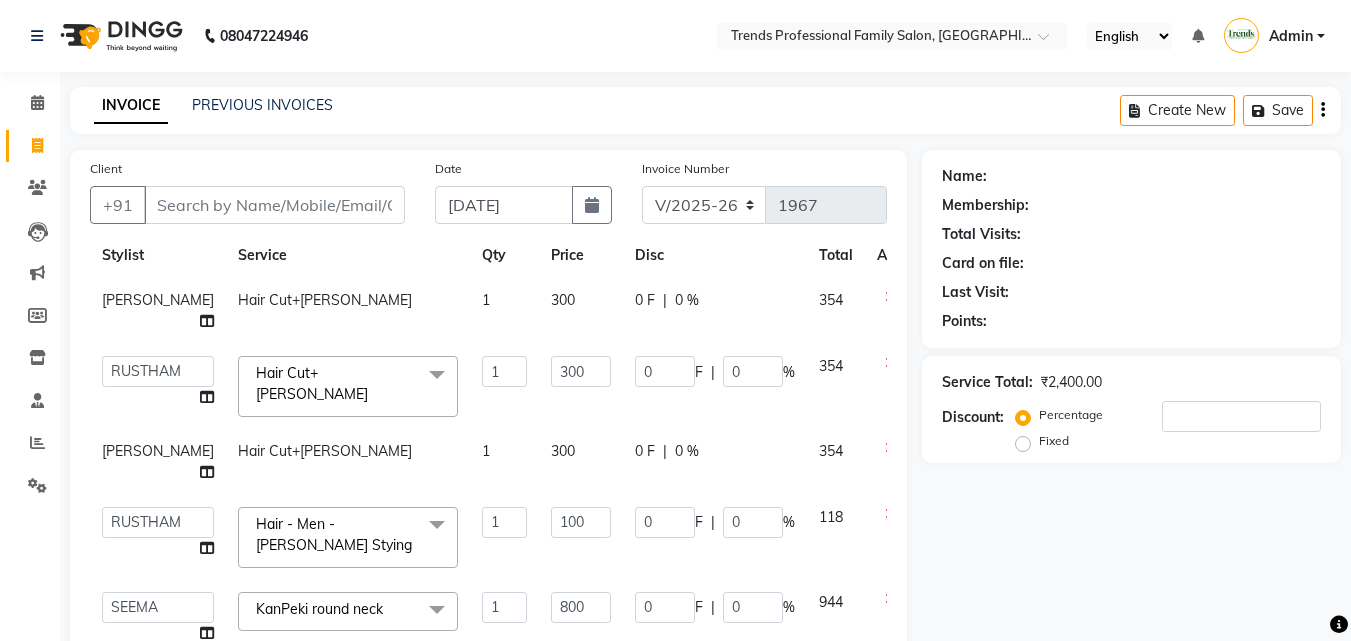 select on "63519" 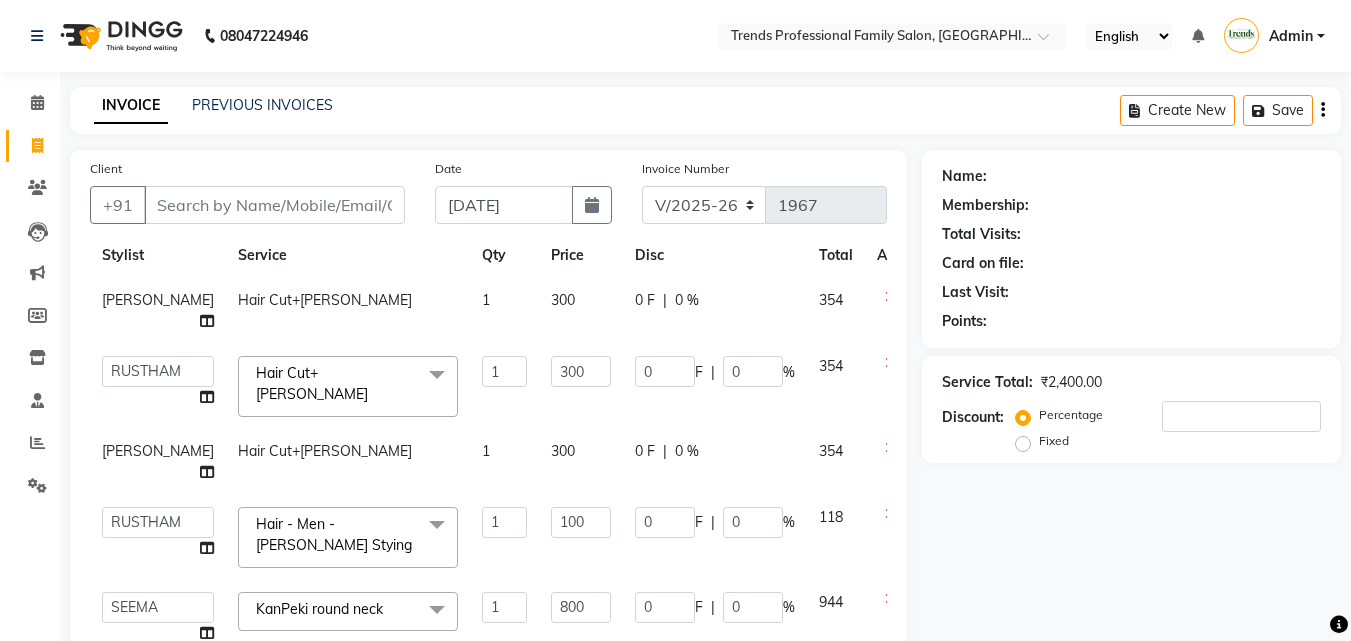 click on "[PERSON_NAME]" 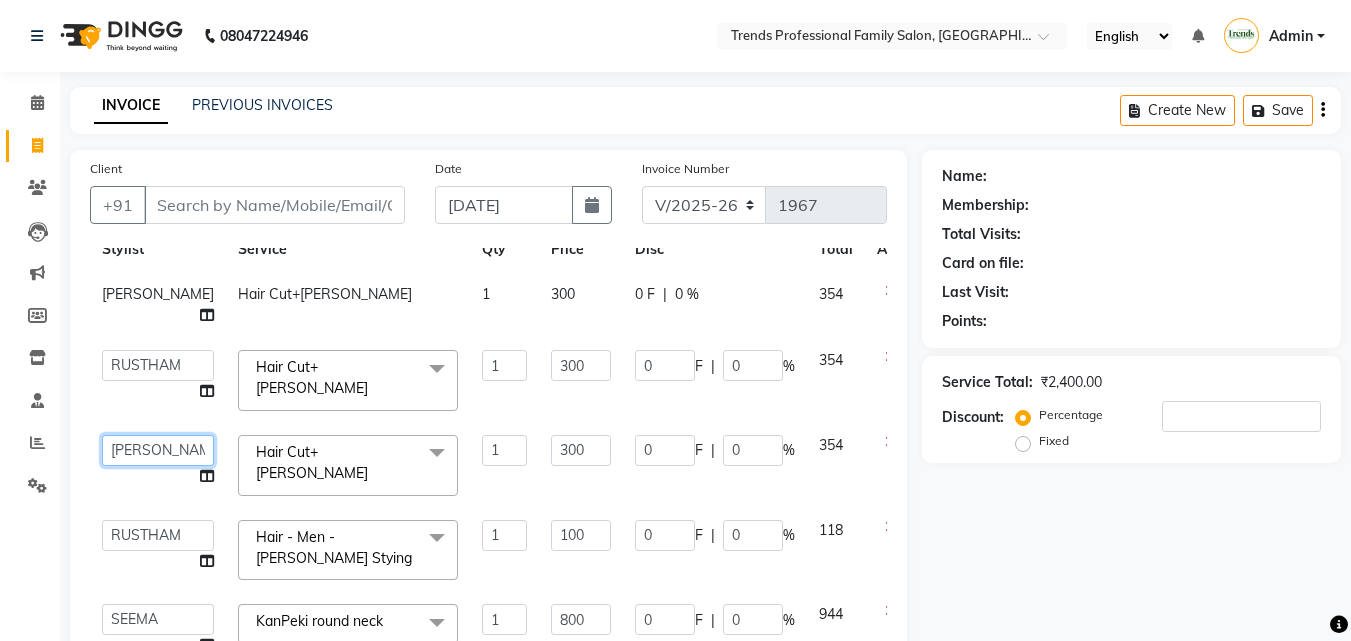 click on "[PERSON_NAME]   [PERSON_NAME]   [PERSON_NAME]   RUSTHAM   [PERSON_NAME]   [DEMOGRAPHIC_DATA][PERSON_NAME][DEMOGRAPHIC_DATA]   Trends" 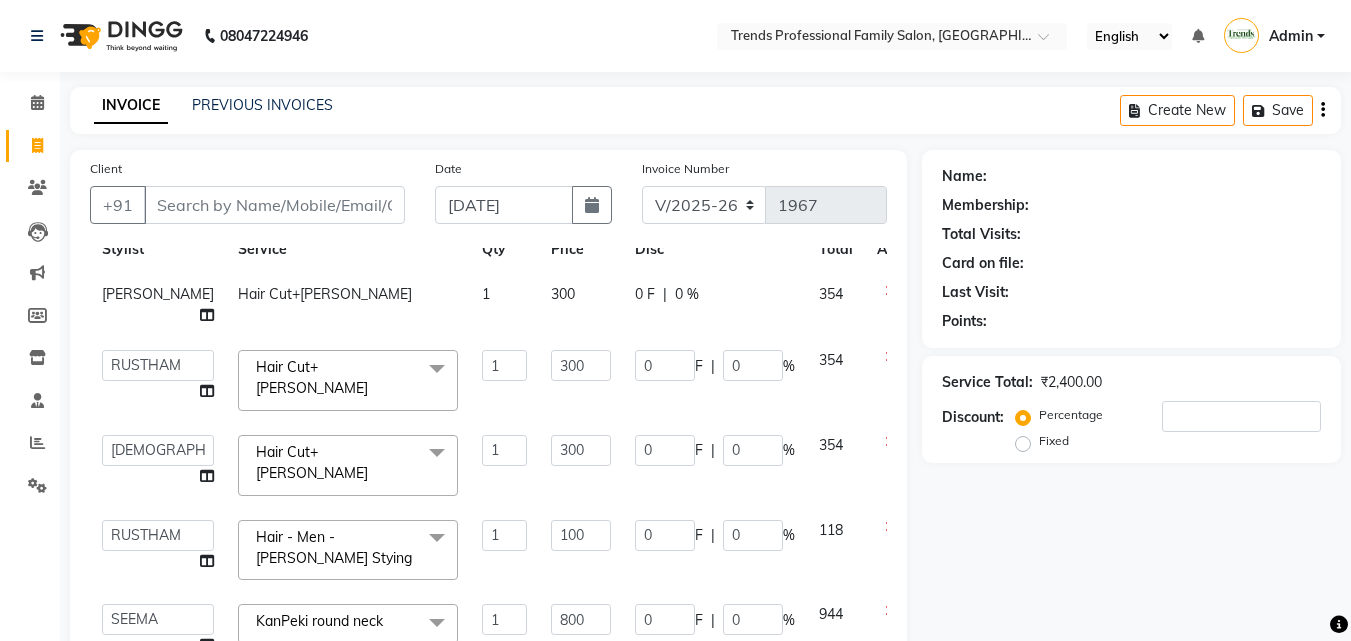 select on "84239" 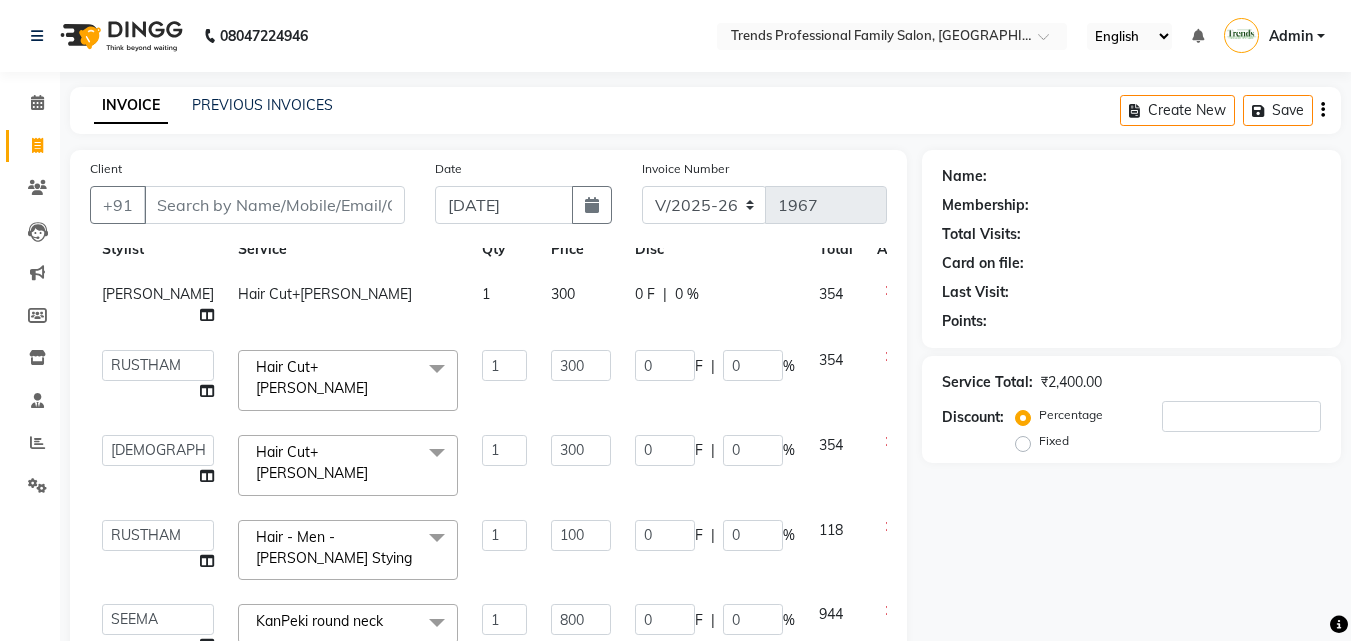 scroll, scrollTop: 460, scrollLeft: 0, axis: vertical 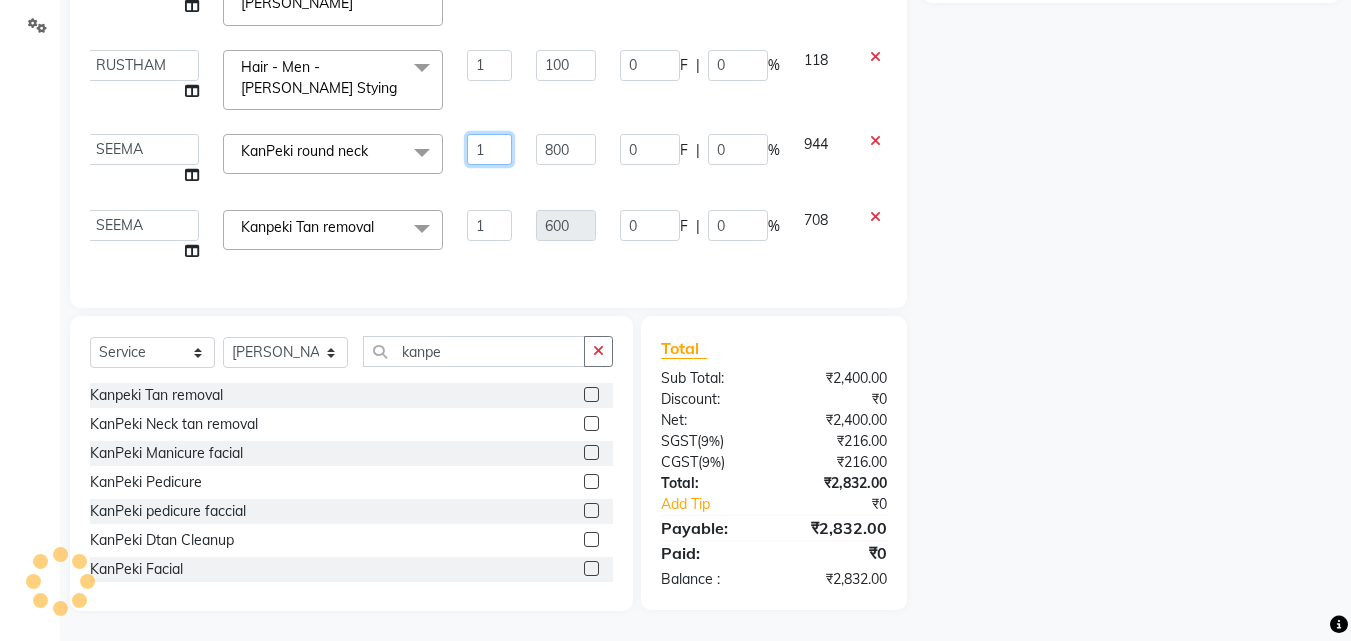 click on "1" 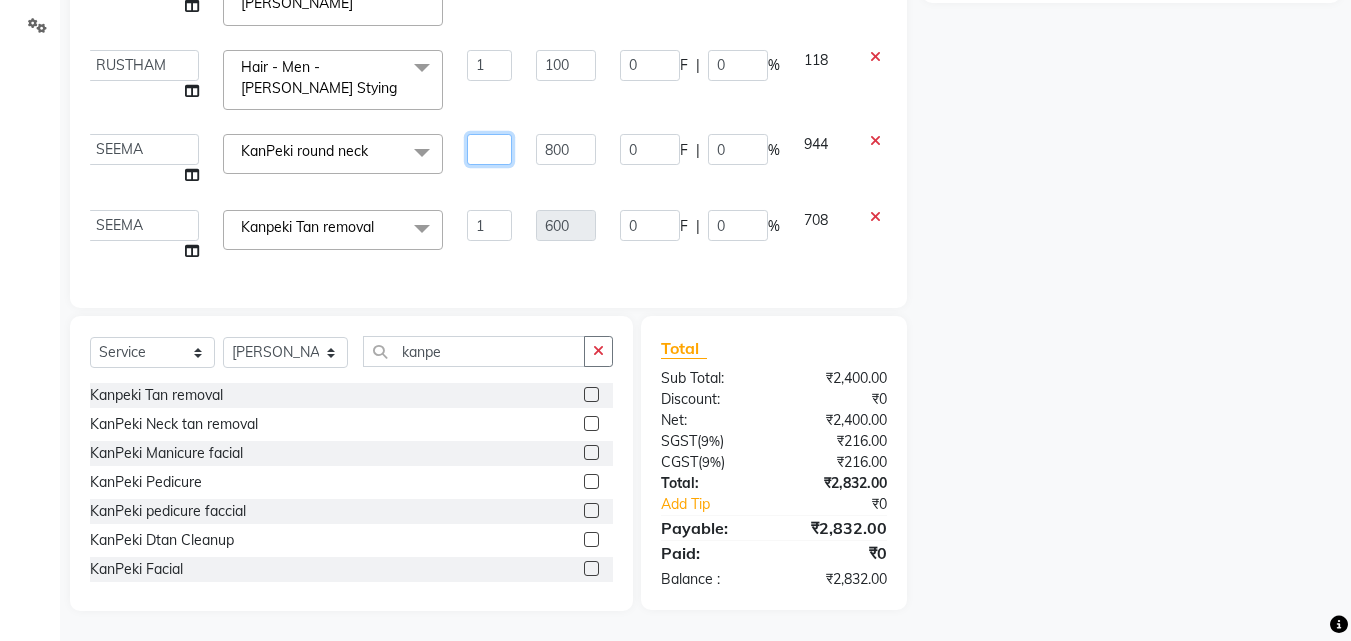 type on "2" 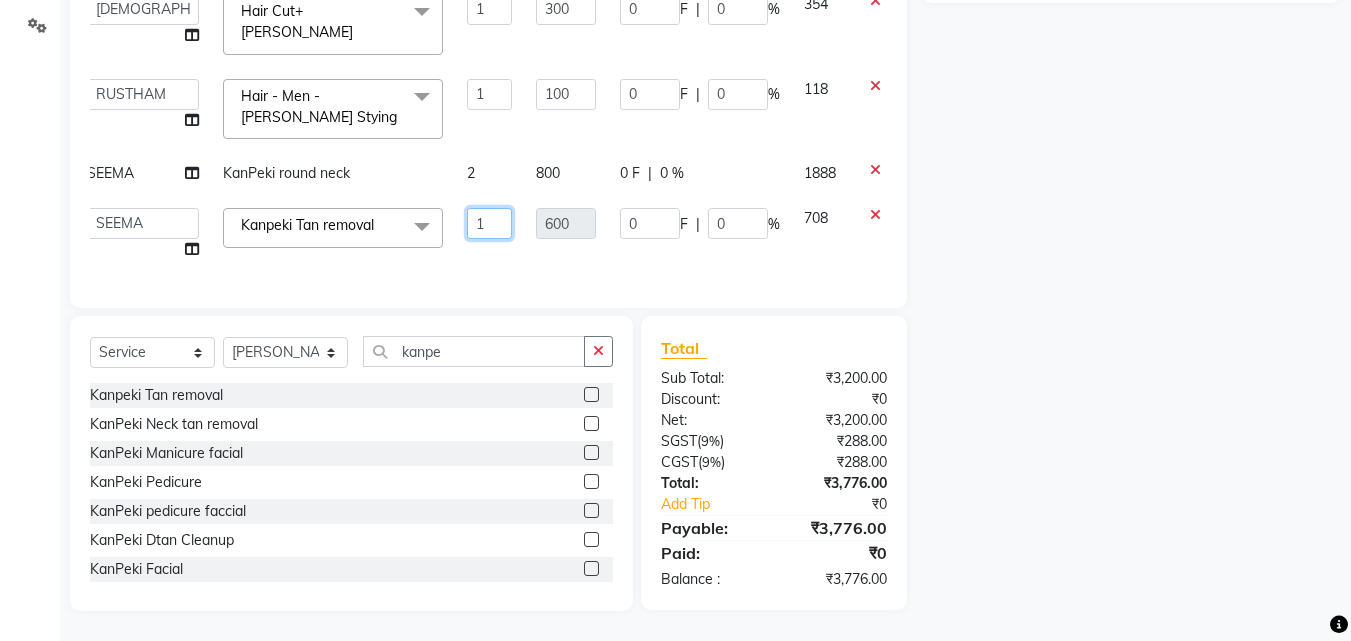 click on "1" 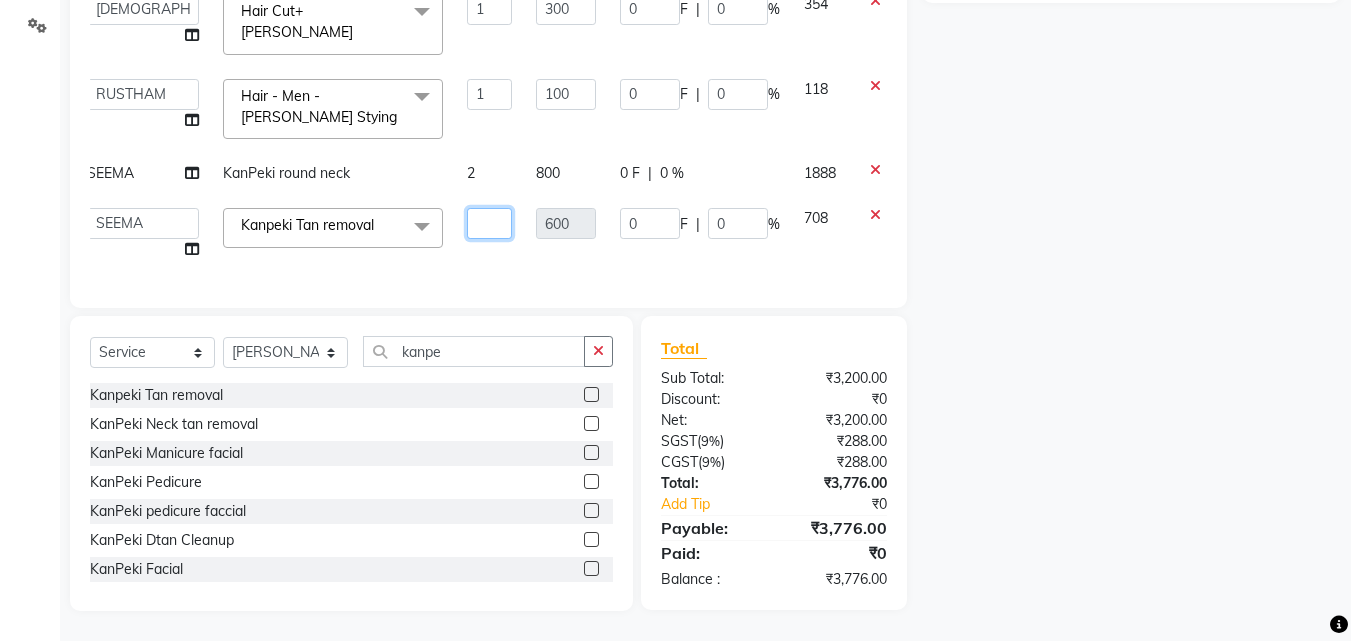 type on "2" 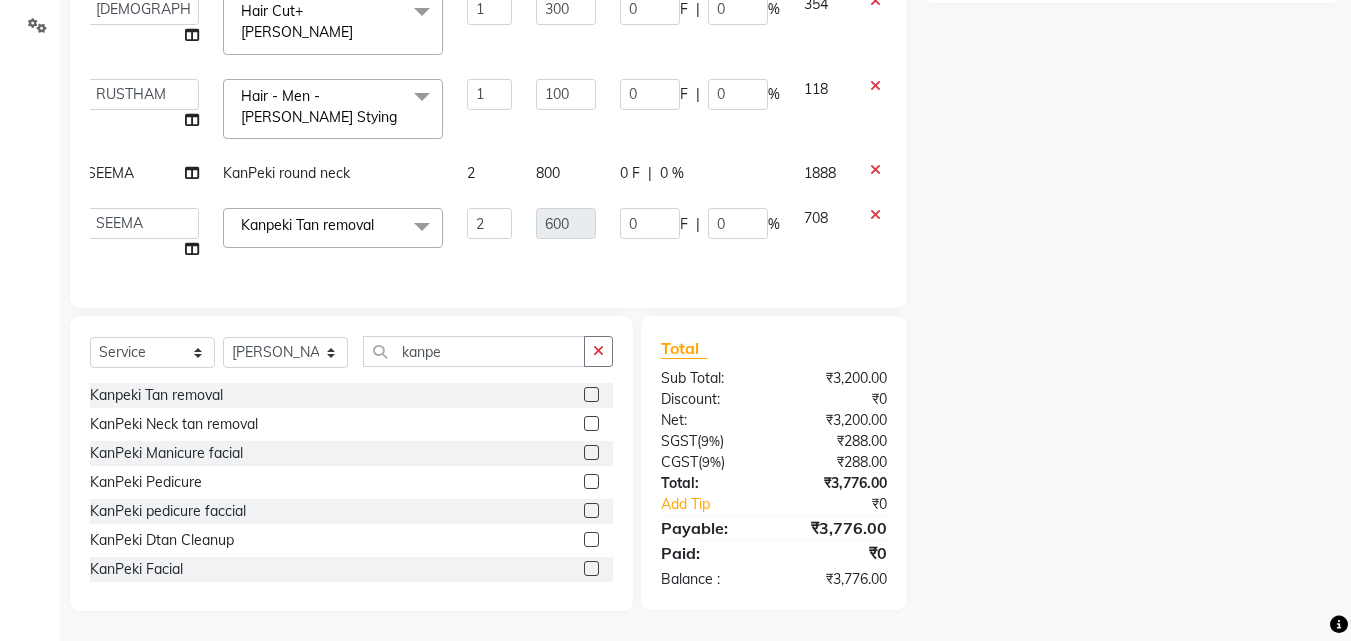 scroll, scrollTop: 48, scrollLeft: 15, axis: both 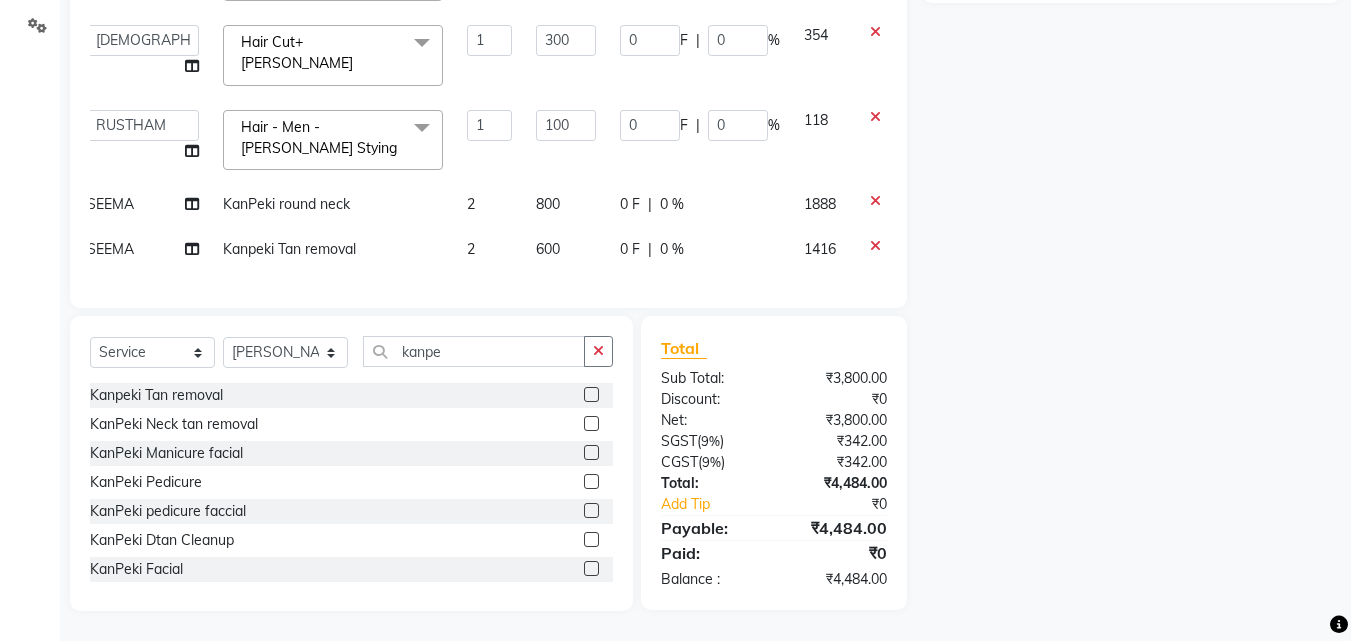 click on "Name: Membership: Total Visits: Card on file: Last Visit:  Points:  Service Total:  ₹3,800.00  Discount:  Percentage   Fixed" 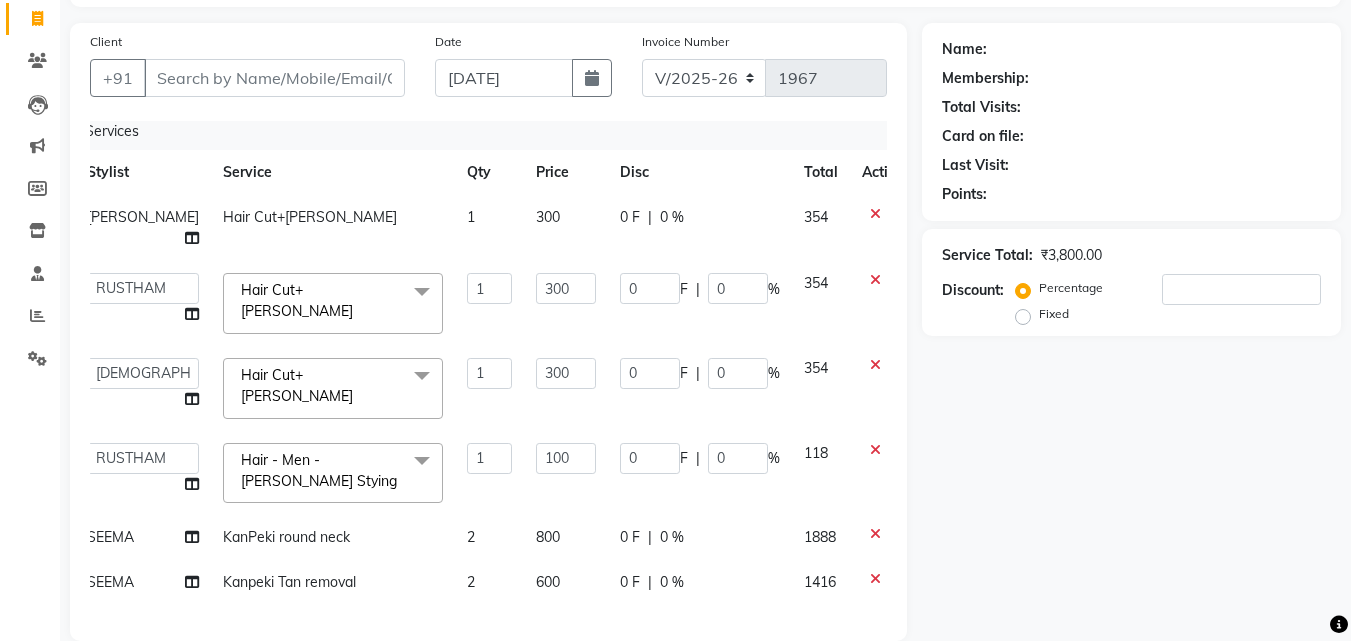scroll, scrollTop: 460, scrollLeft: 0, axis: vertical 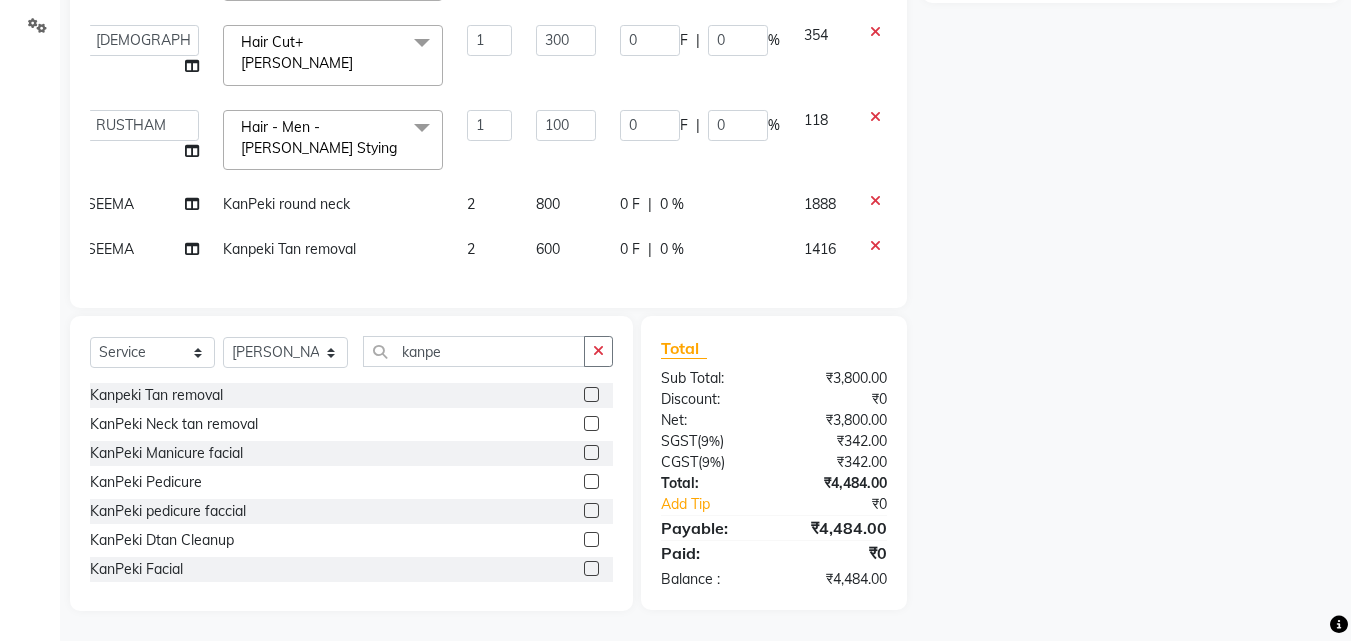 click on "0 %" 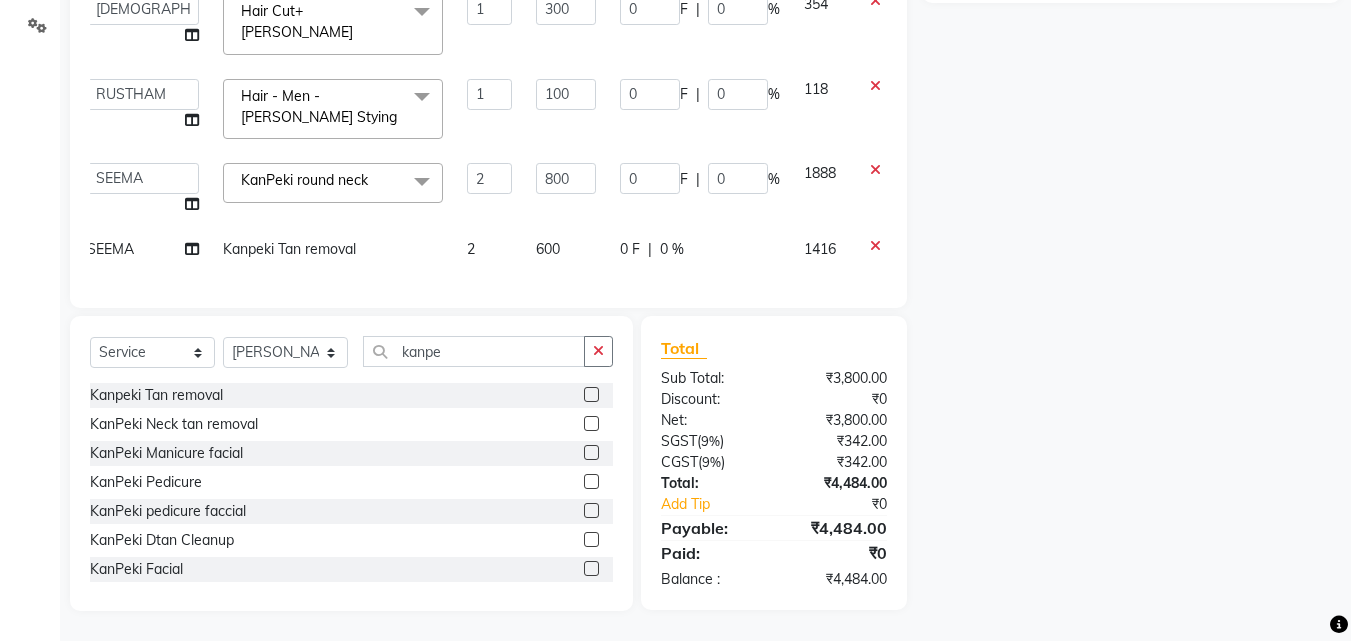 scroll, scrollTop: 58, scrollLeft: 15, axis: both 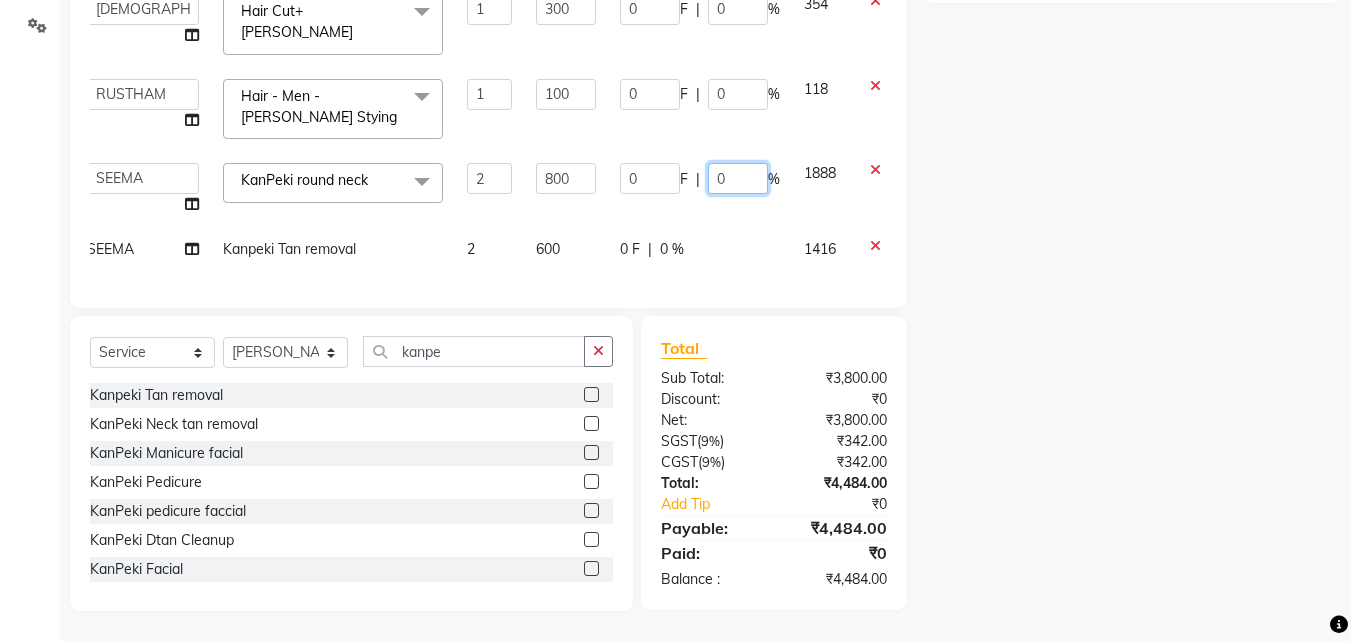 click on "0" 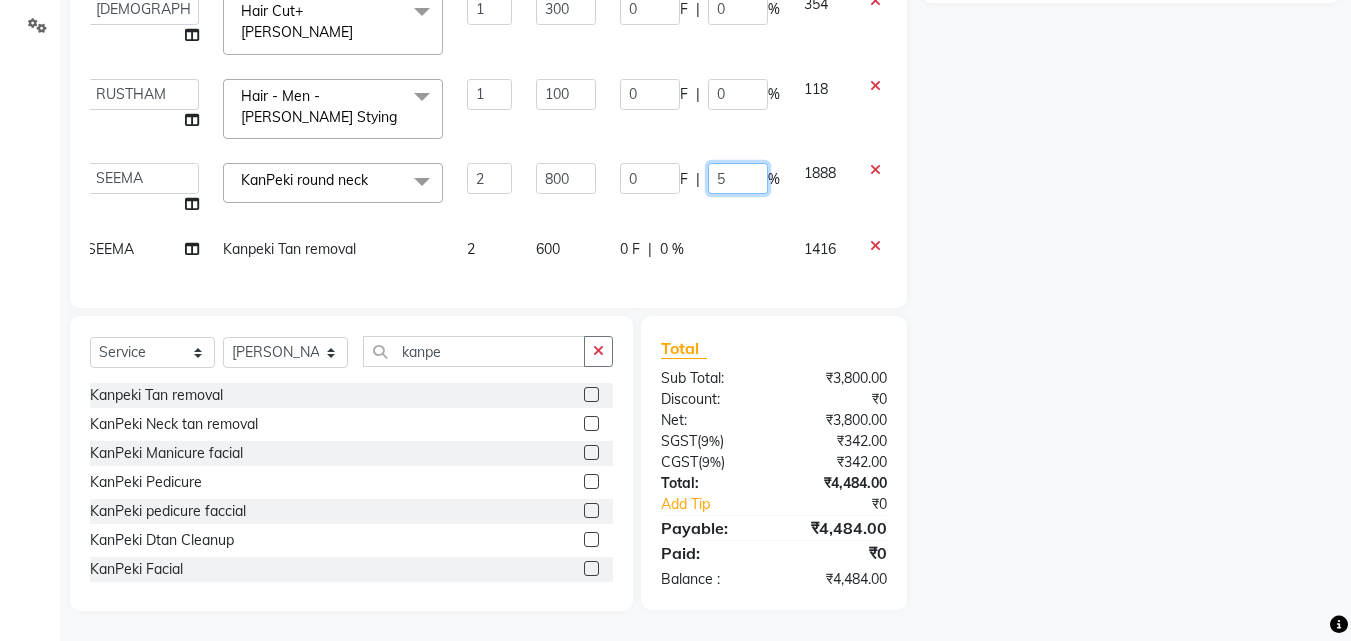 type on "50" 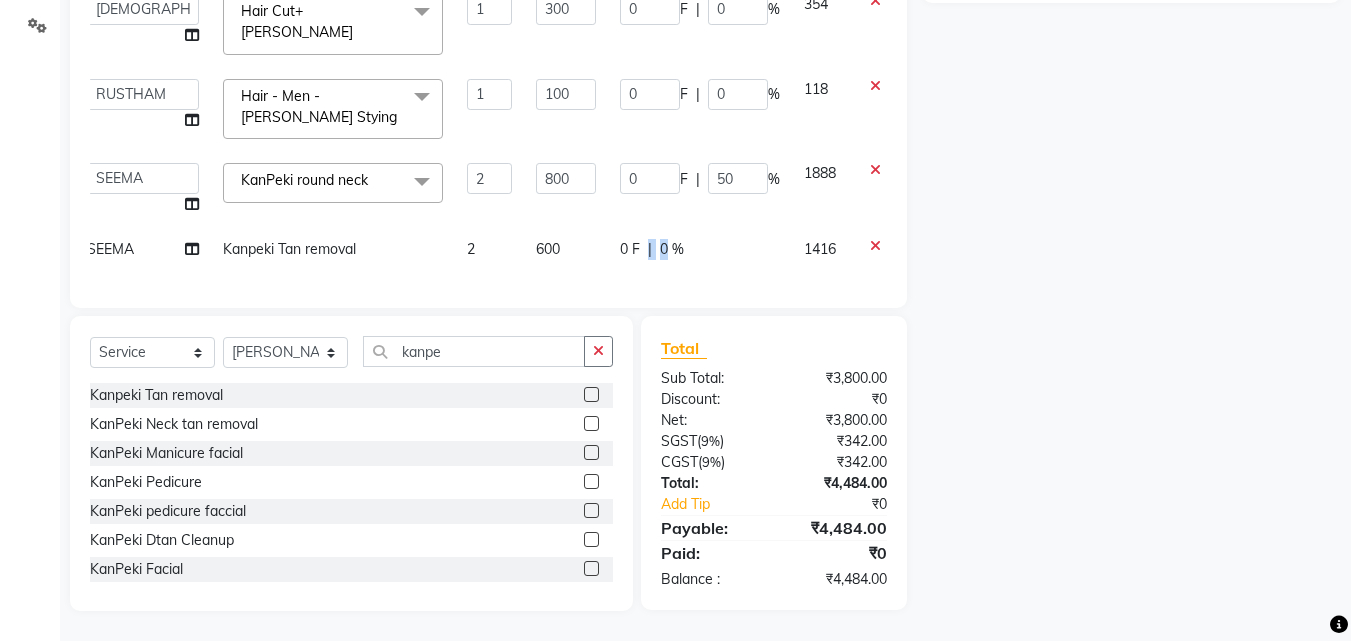 drag, startPoint x: 594, startPoint y: 204, endPoint x: 688, endPoint y: 225, distance: 96.317184 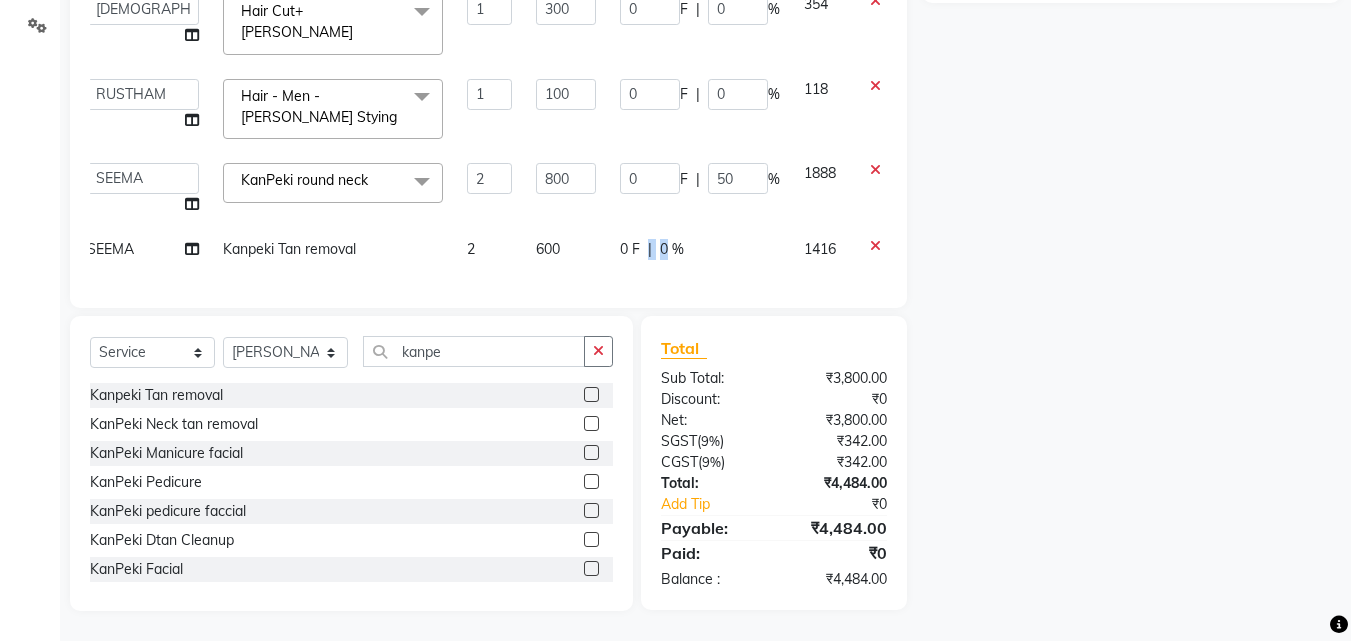 click on "0 F | 0 %" 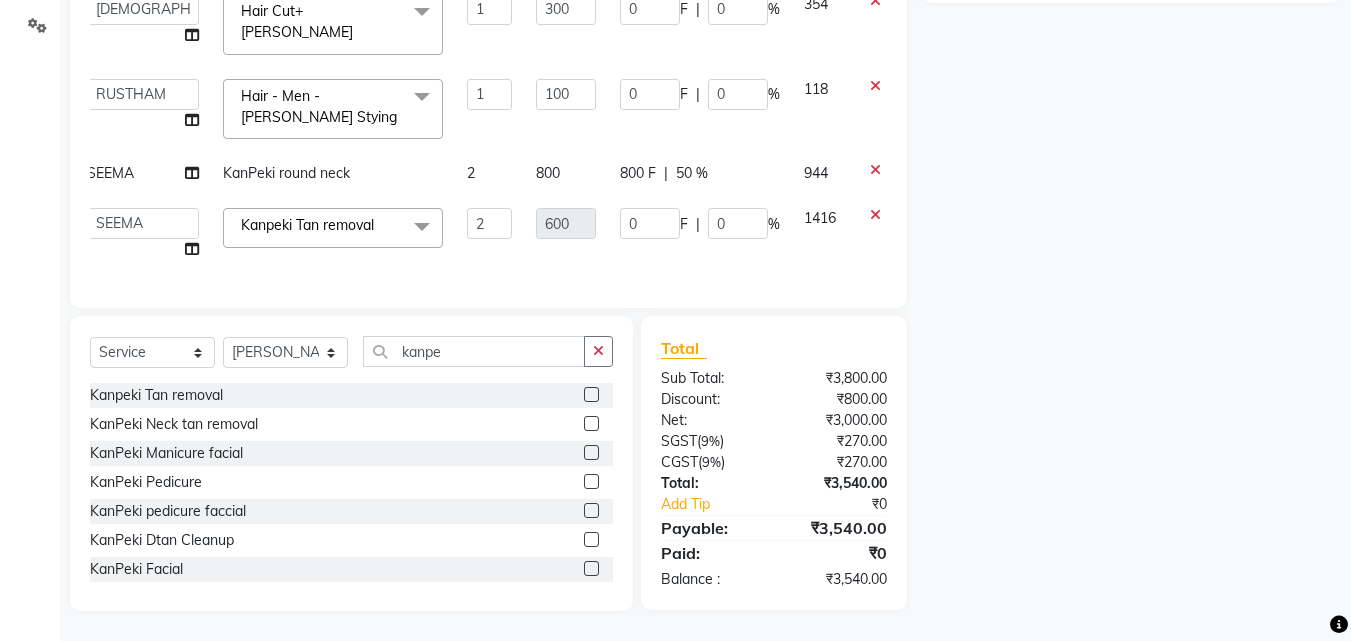 scroll, scrollTop: 58, scrollLeft: 15, axis: both 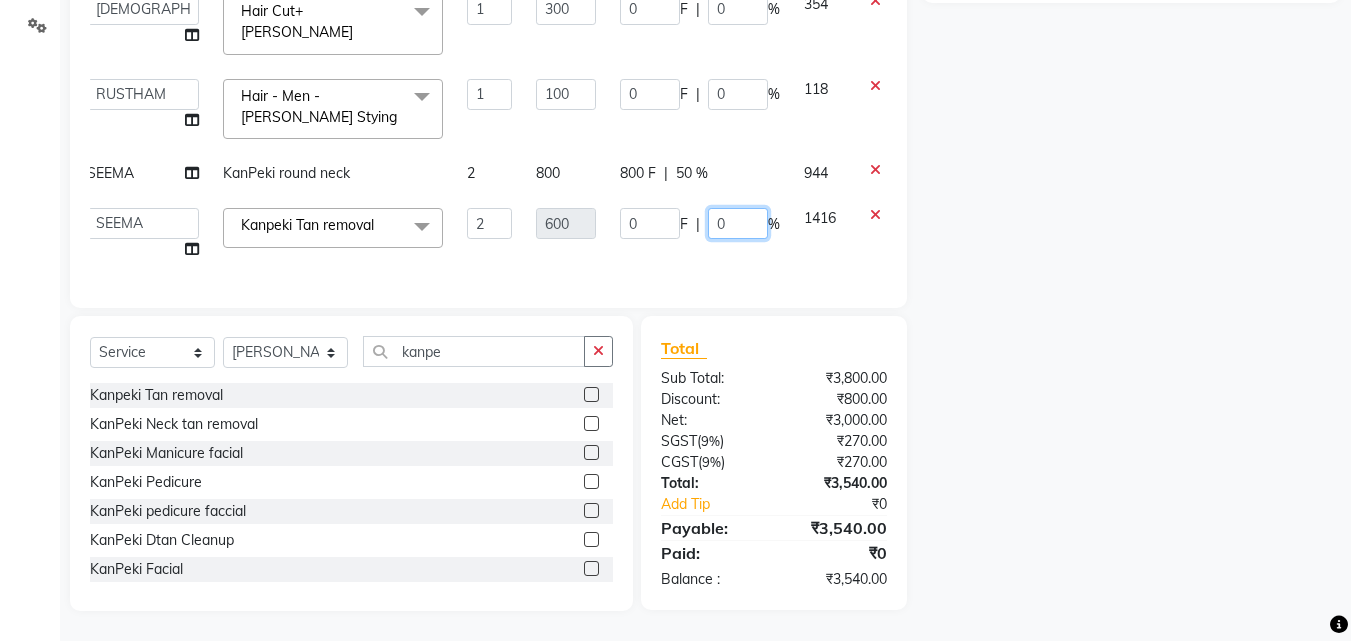 click on "0" 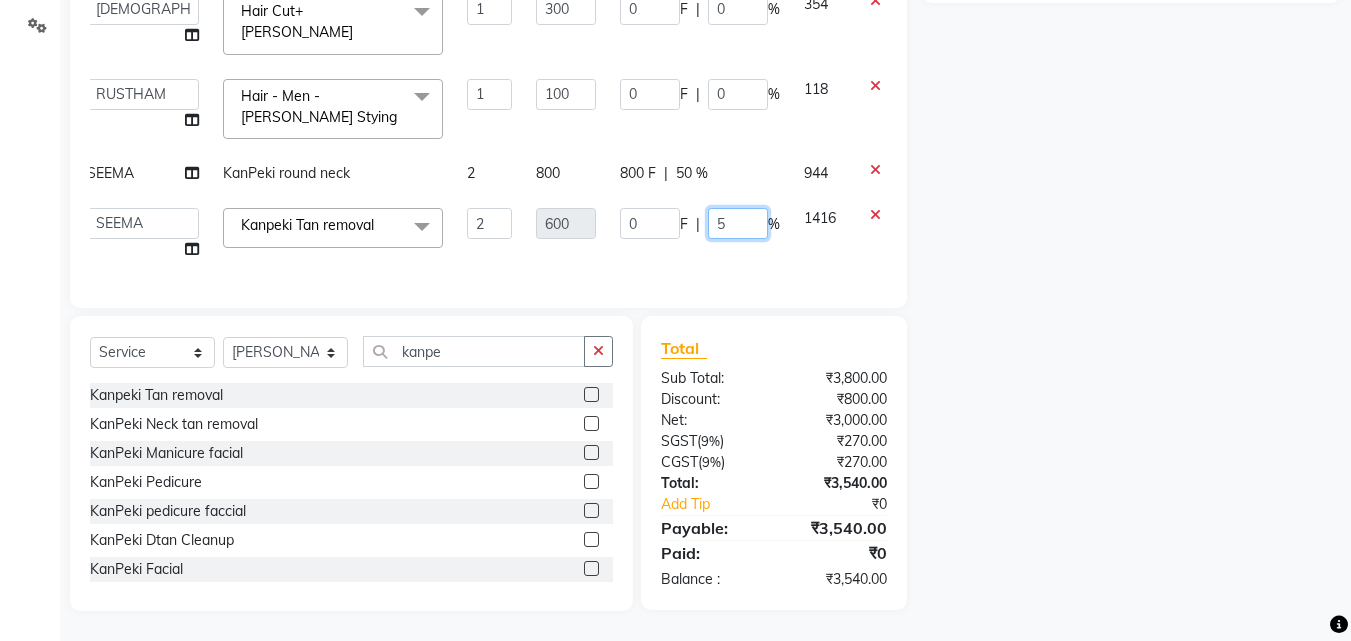type on "50" 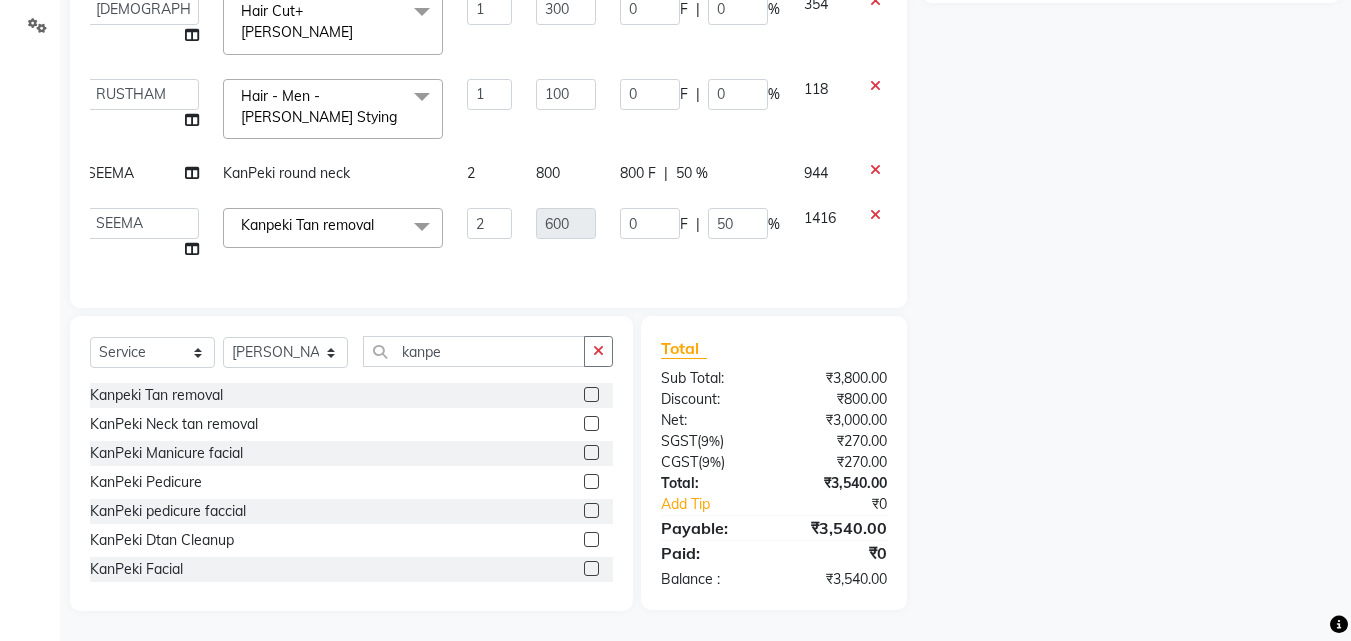 scroll, scrollTop: 48, scrollLeft: 15, axis: both 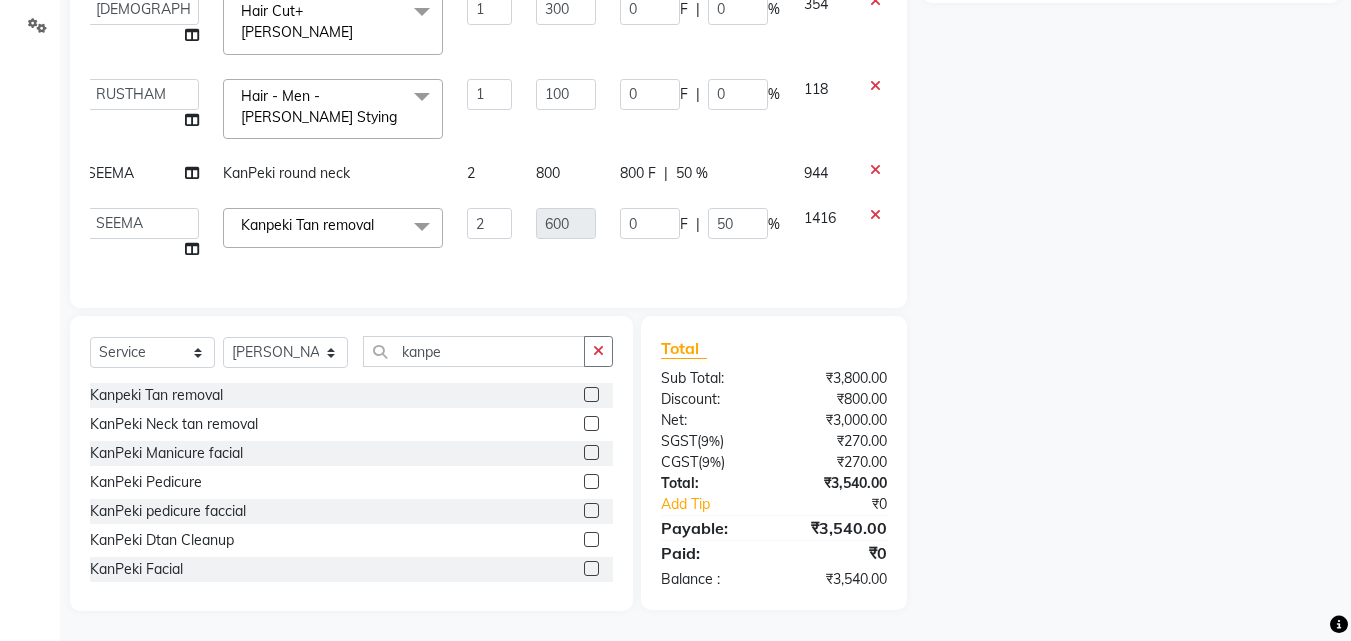 click on "Name: Membership: Total Visits: Card on file: Last Visit:  Points:  Service Total:  ₹3,800.00  Discount:  Percentage   Fixed" 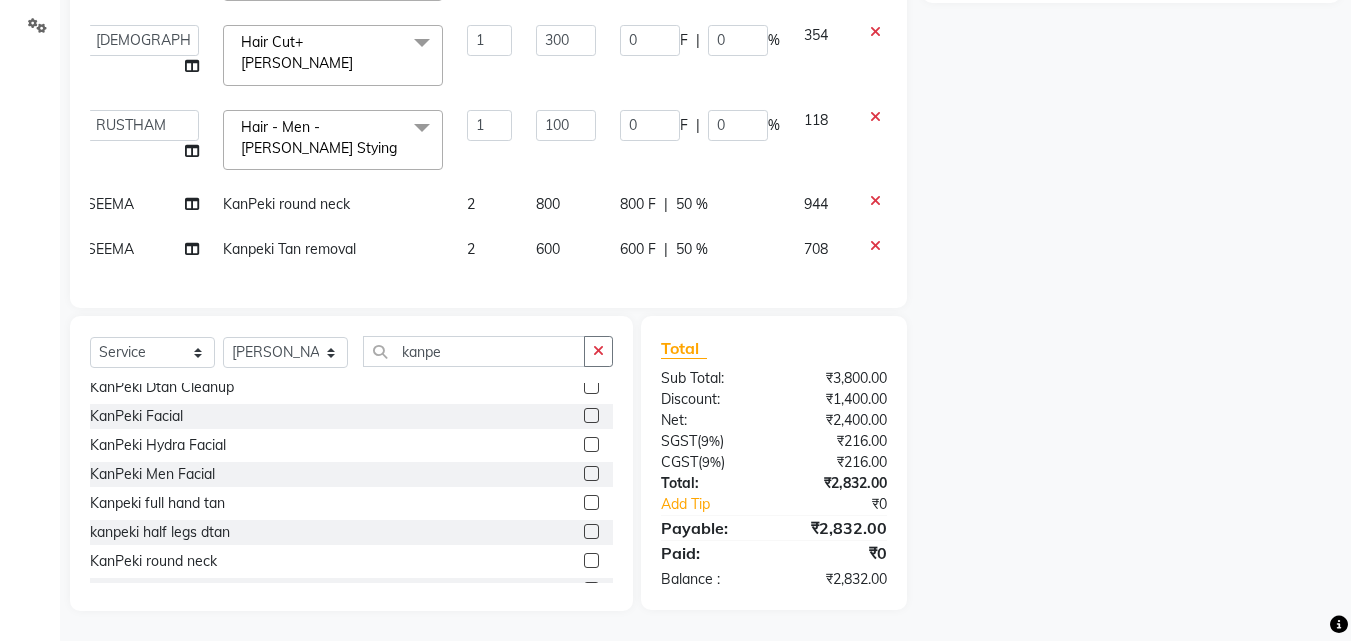 scroll, scrollTop: 131, scrollLeft: 0, axis: vertical 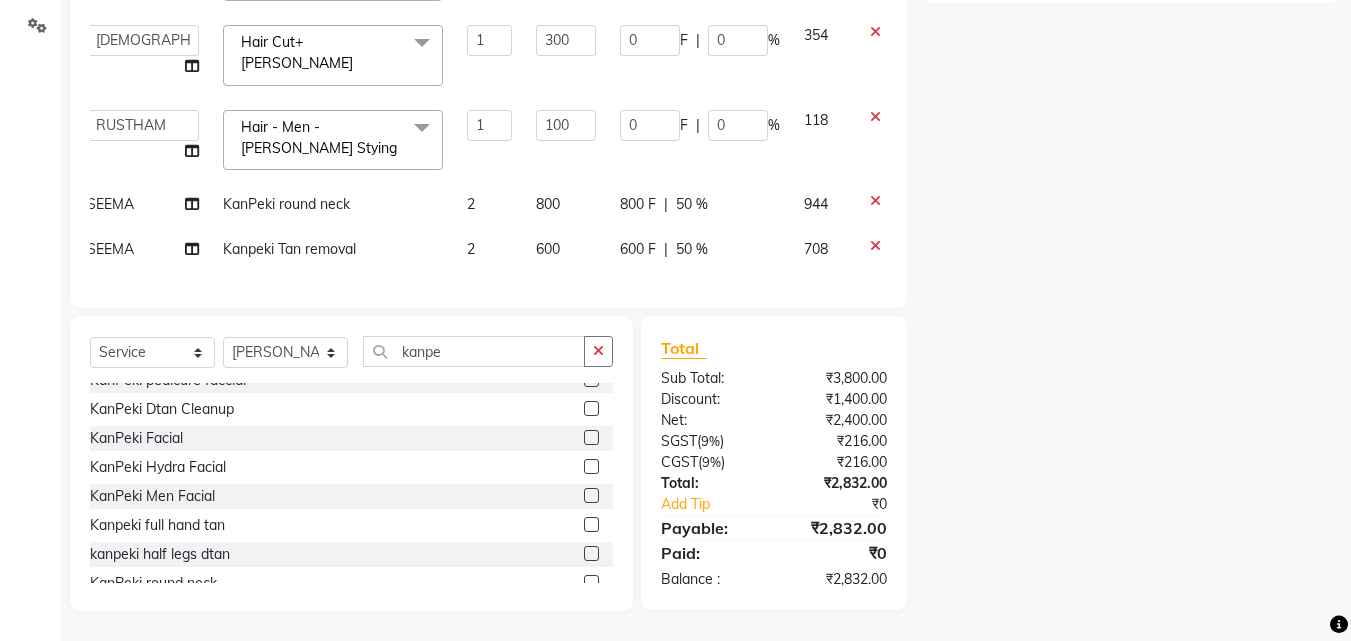 click 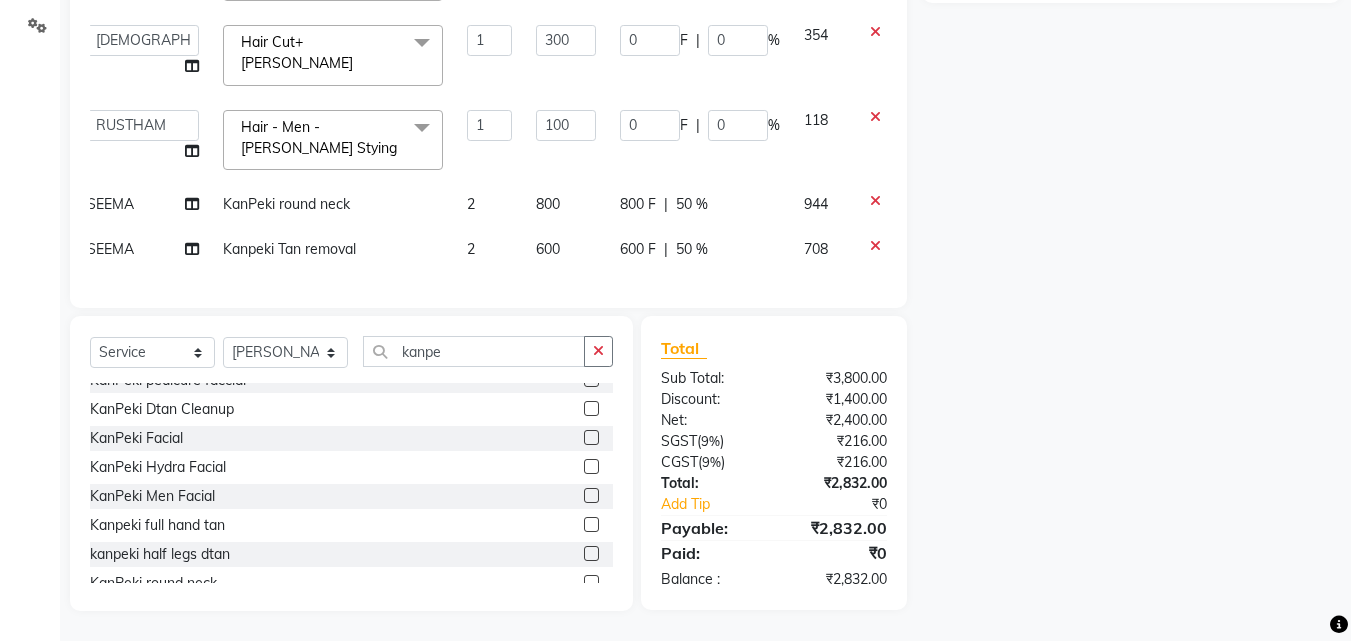 click at bounding box center [590, 525] 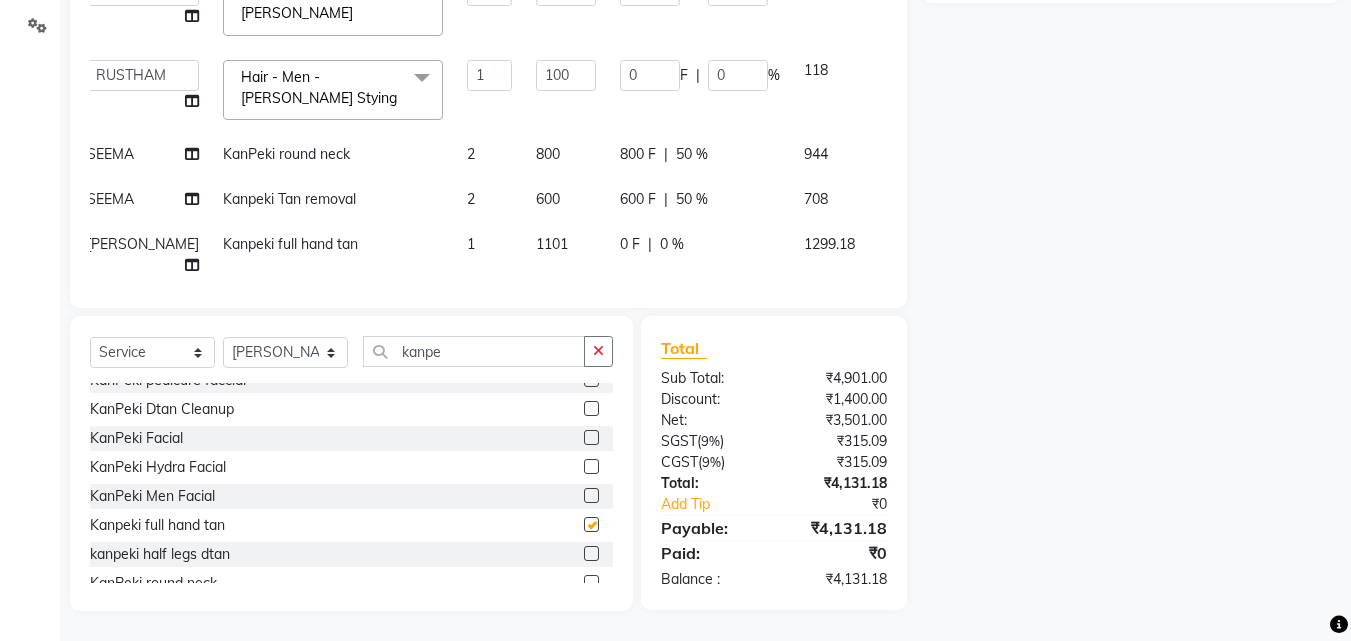 checkbox on "false" 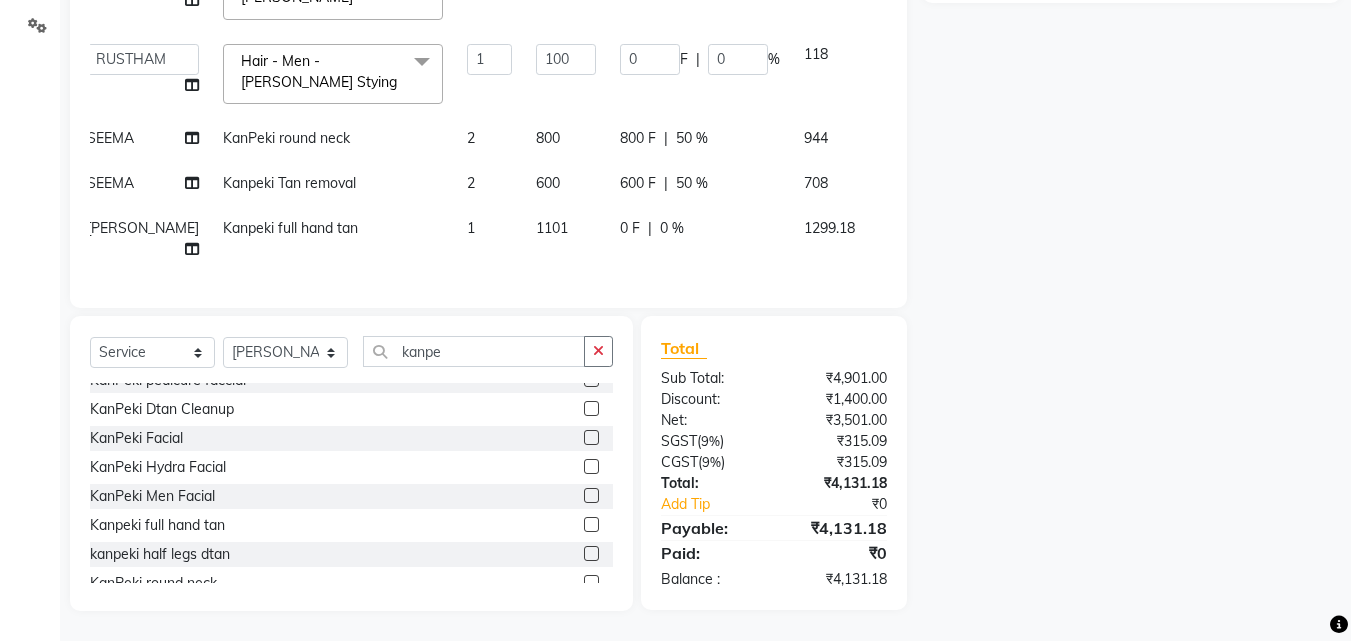 scroll, scrollTop: 114, scrollLeft: 15, axis: both 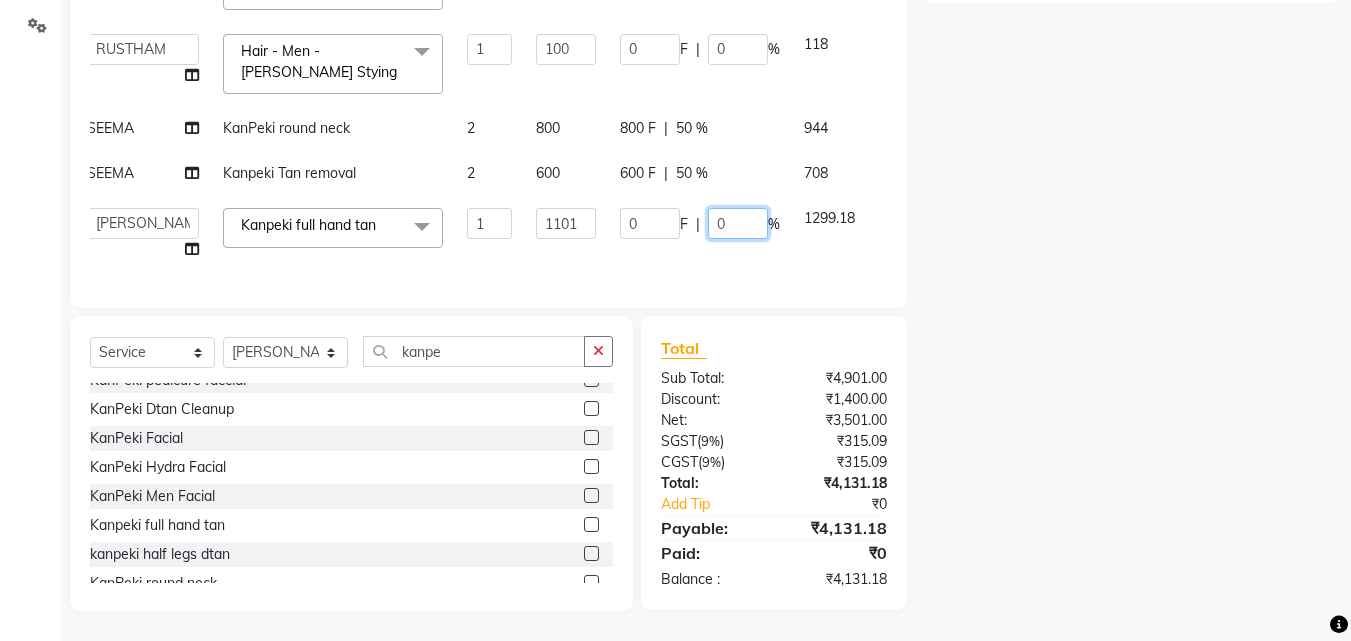 click on "0" 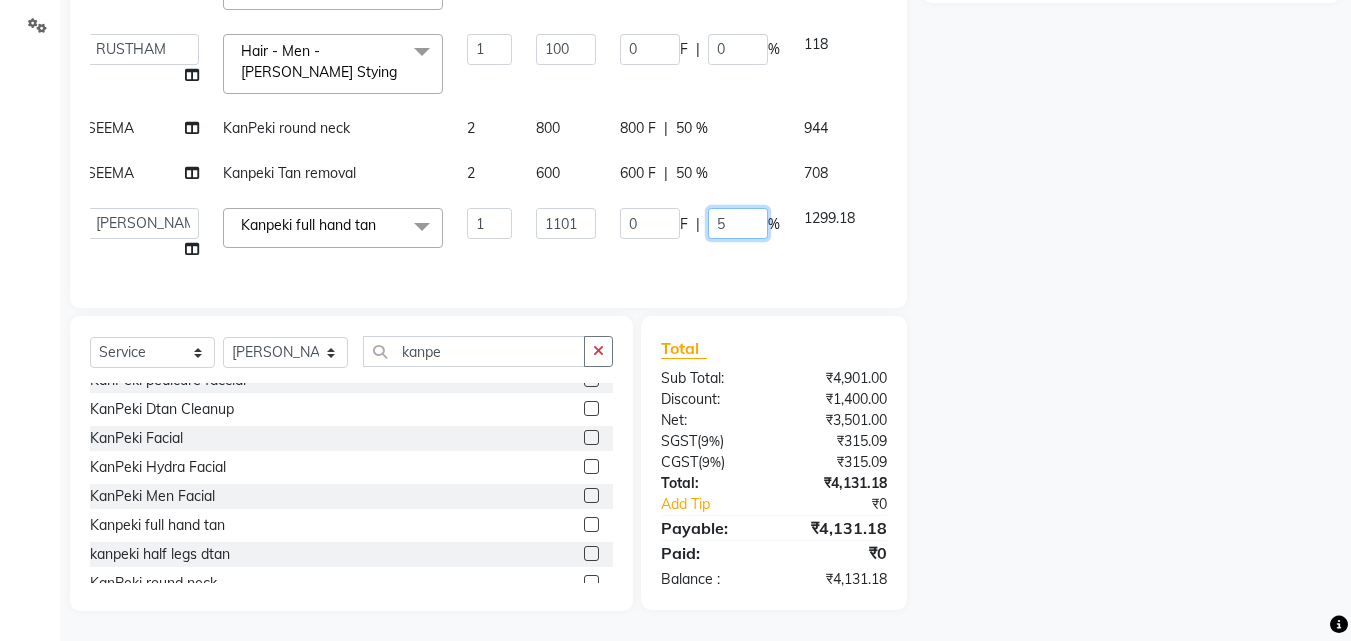 type on "50" 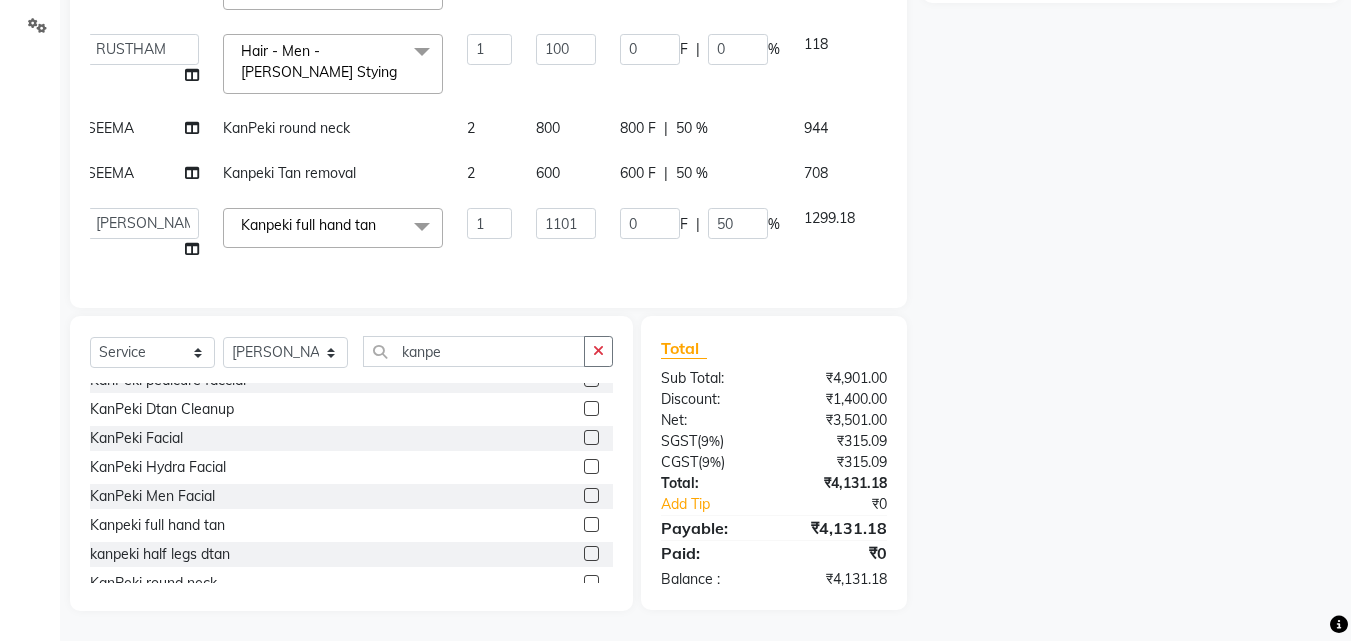 click on "Name: Membership: Total Visits: Card on file: Last Visit:  Points:  Service Total:  ₹4,901.00  Discount:  Percentage   Fixed" 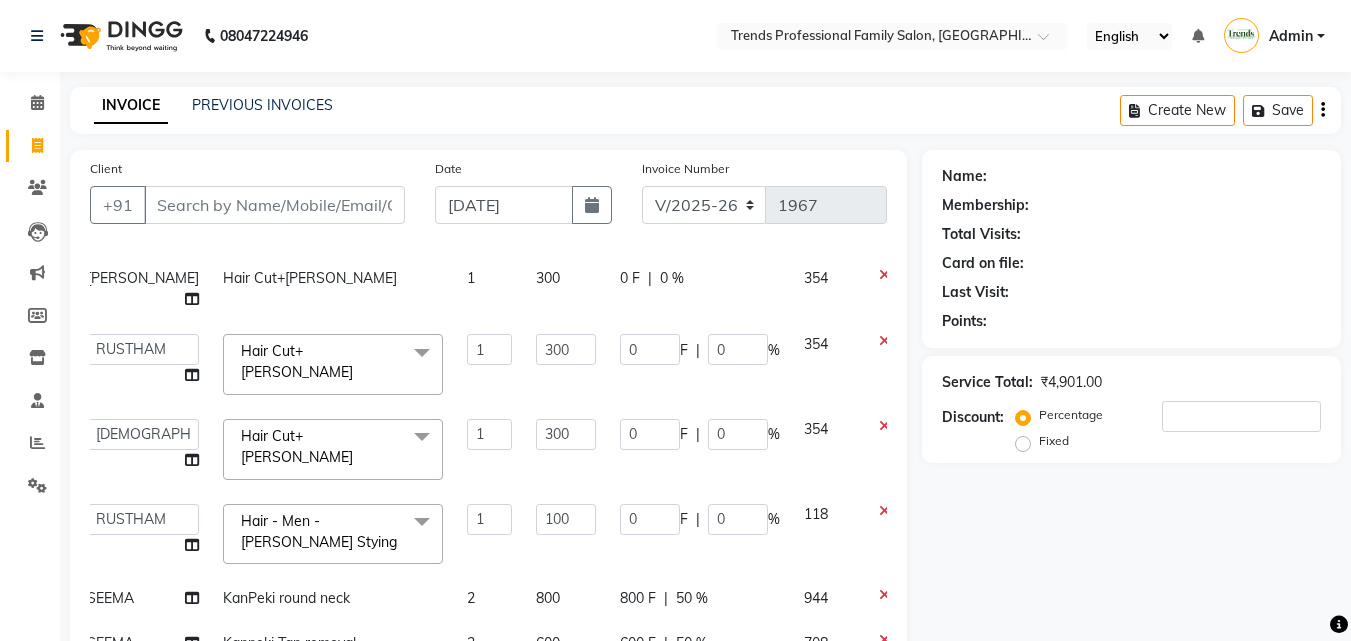 scroll, scrollTop: 333, scrollLeft: 0, axis: vertical 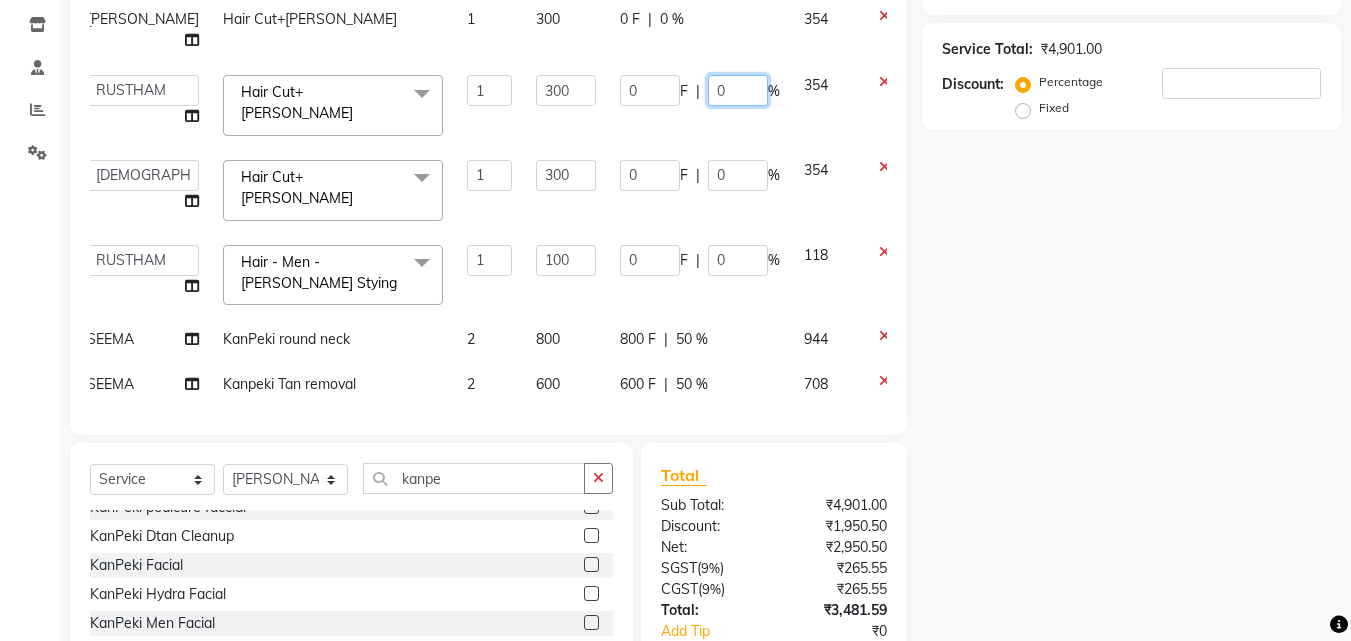 click on "0" 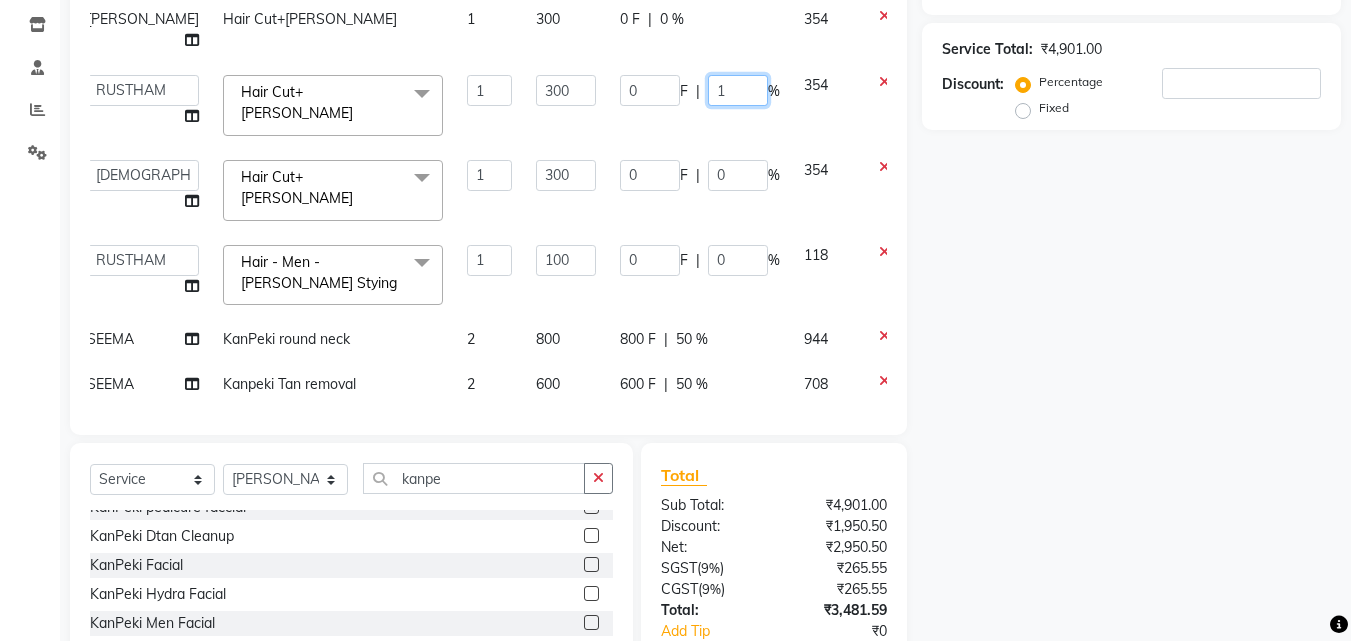 type on "15" 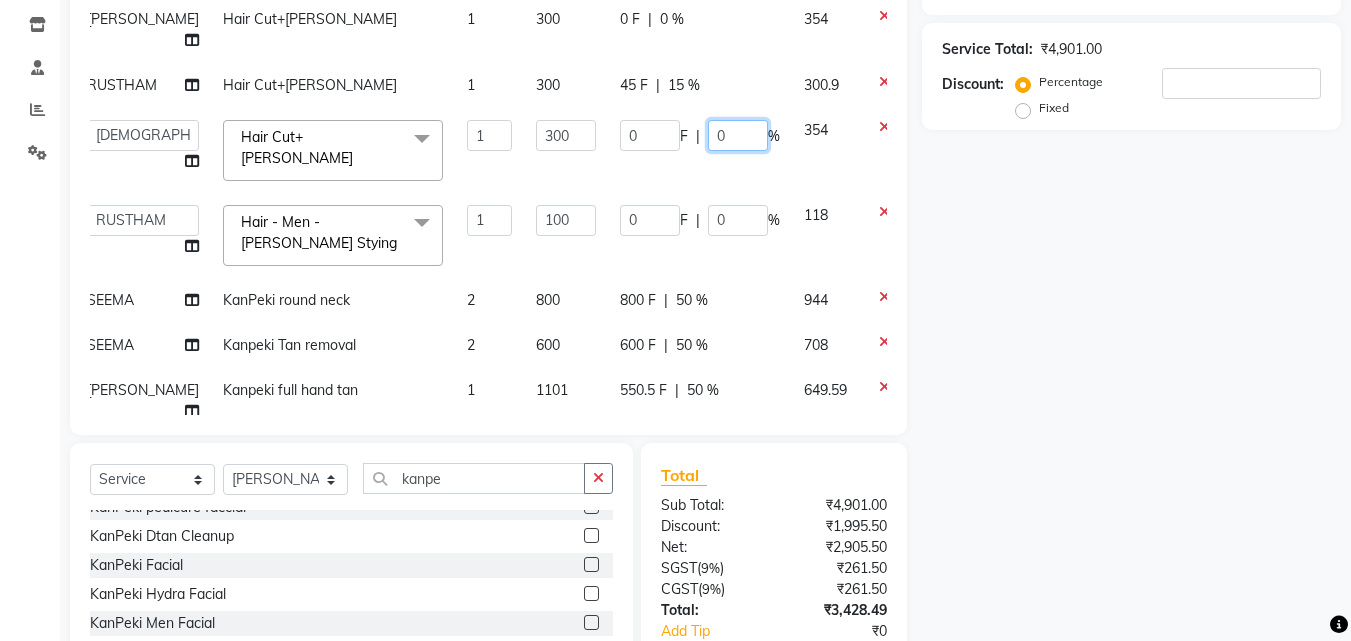 click on "0" 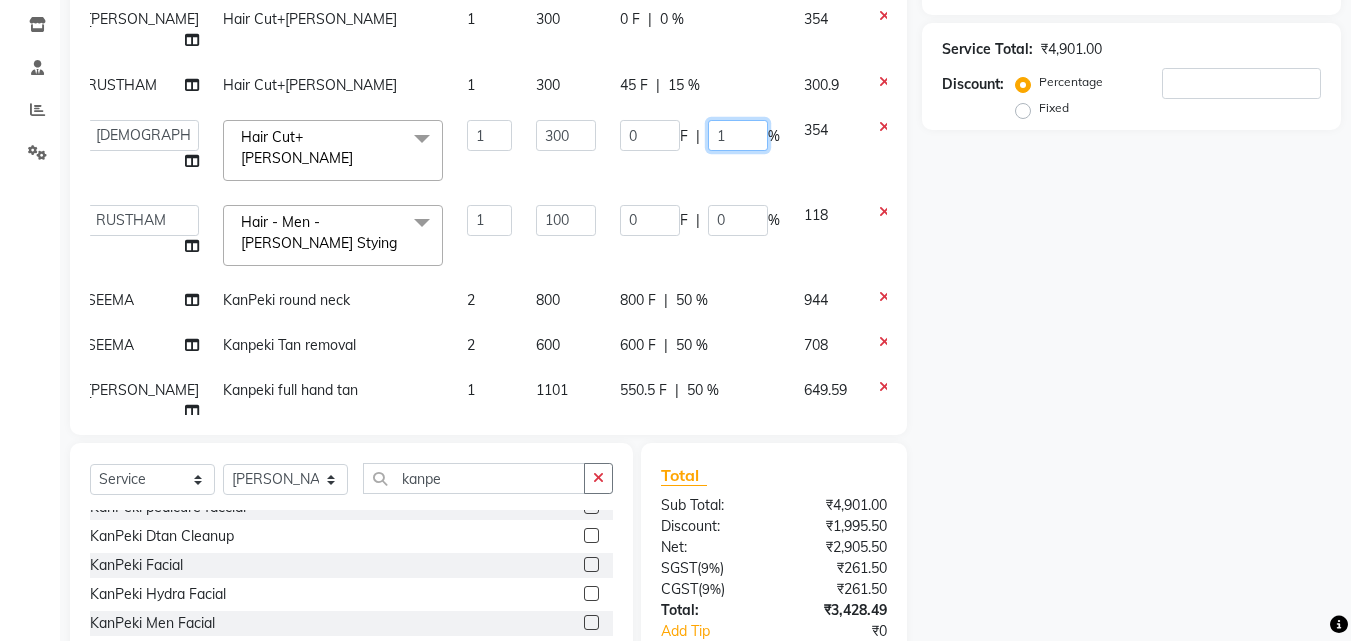 type on "15" 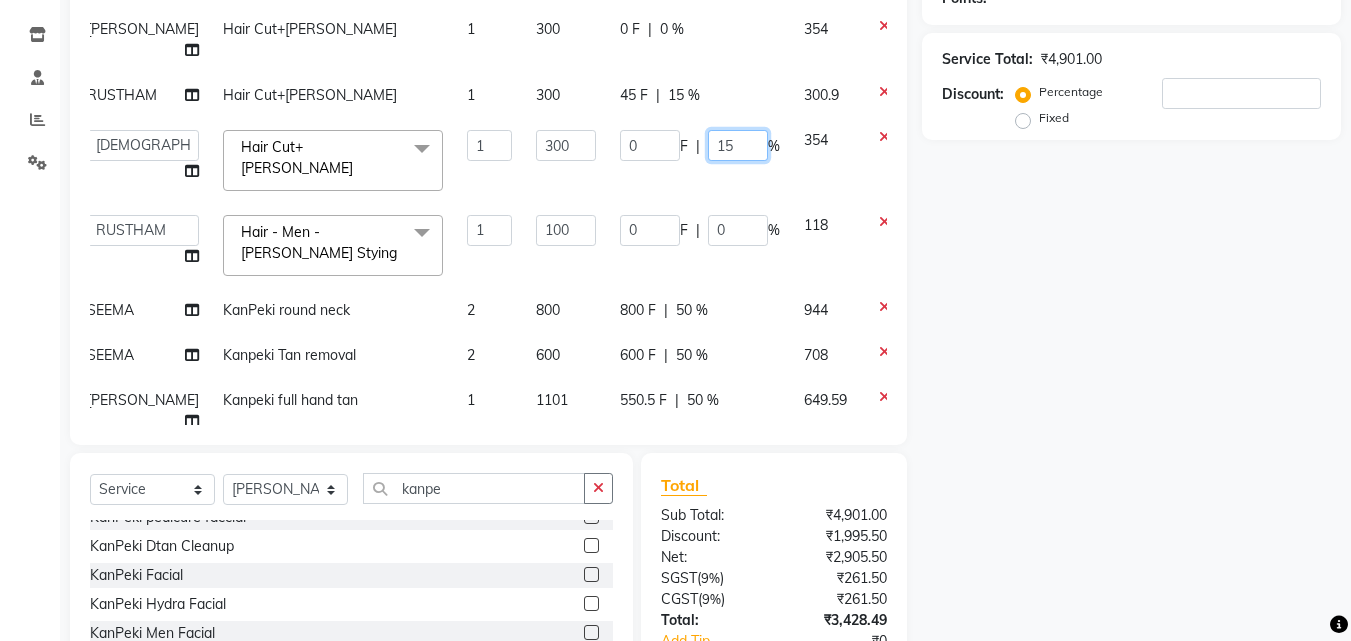 scroll, scrollTop: 0, scrollLeft: 0, axis: both 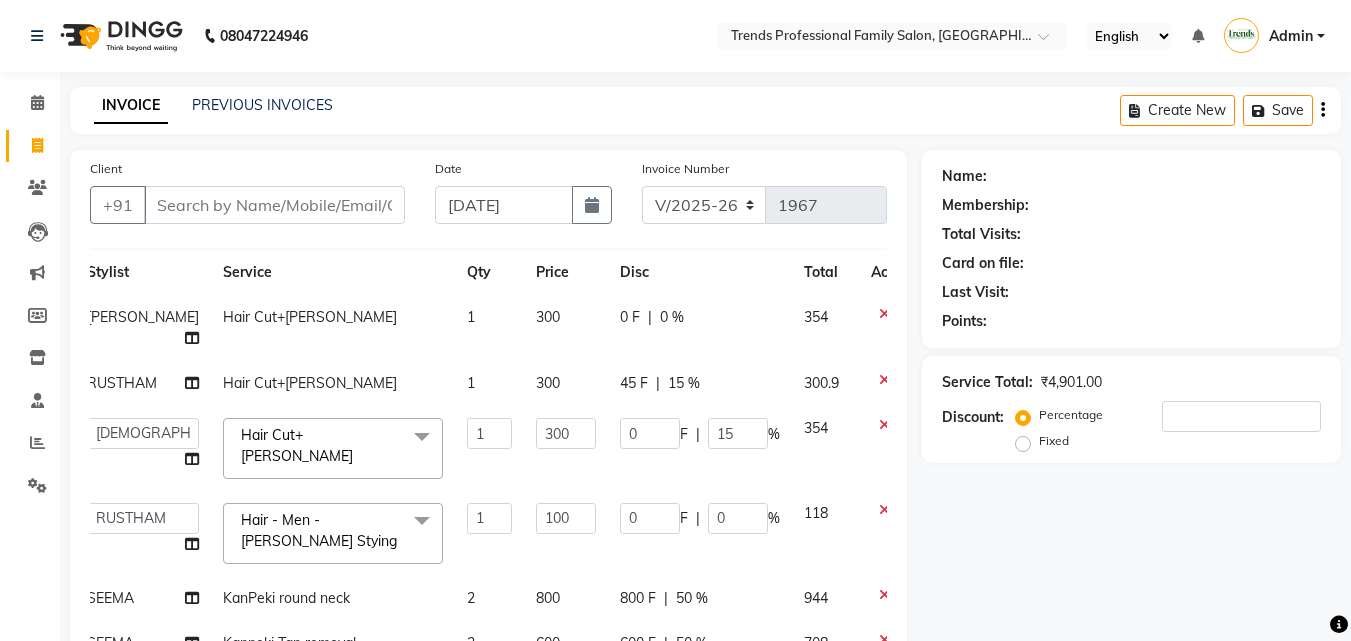 click on "Name: Membership: Total Visits: Card on file: Last Visit:  Points:  Service Total:  ₹4,901.00  Discount:  Percentage   Fixed" 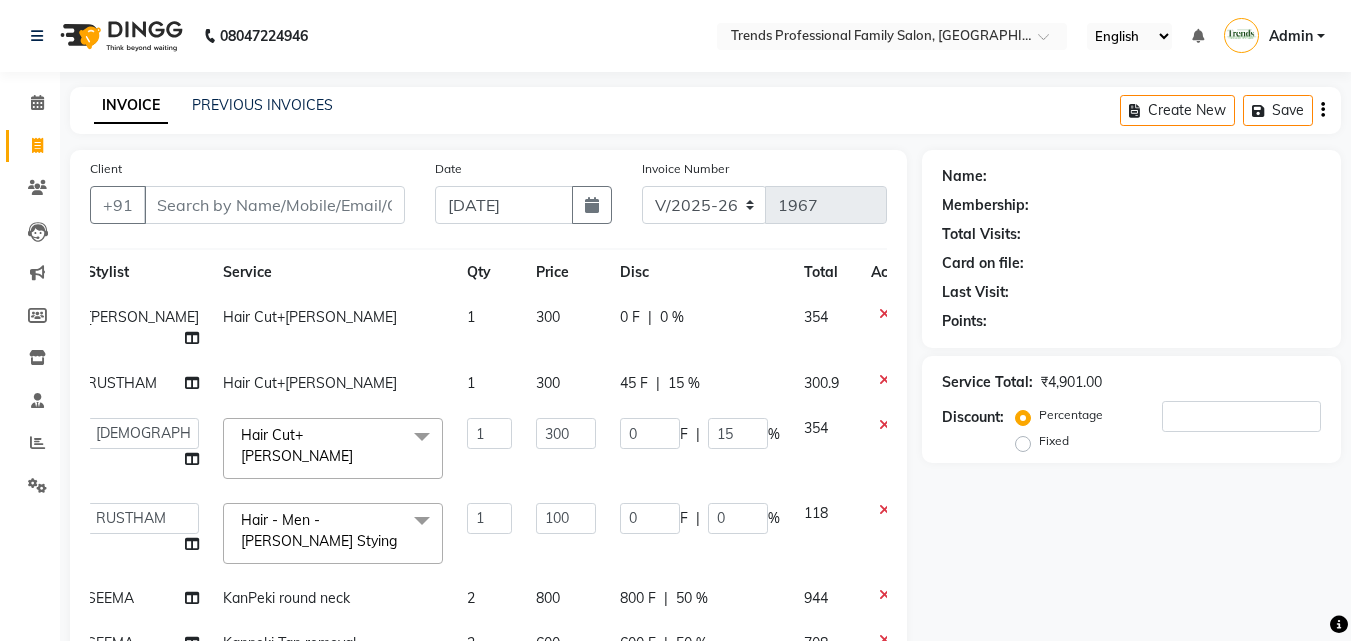 scroll, scrollTop: 31, scrollLeft: 15, axis: both 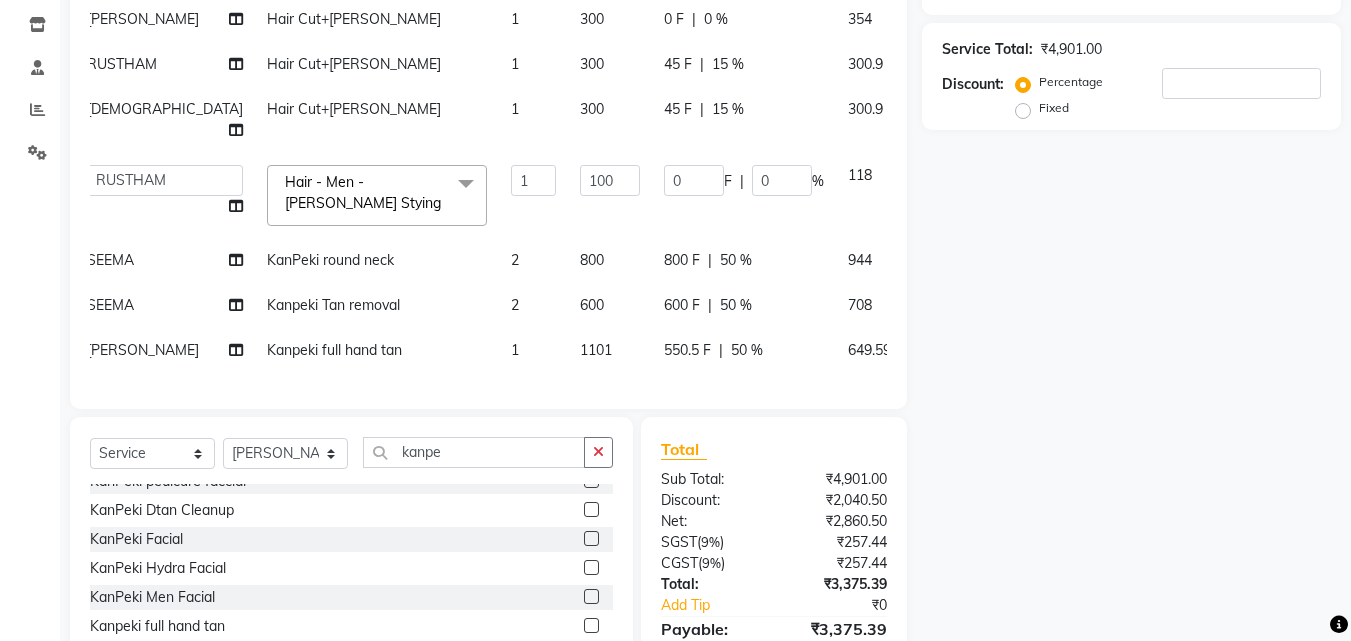 click on "0 %" 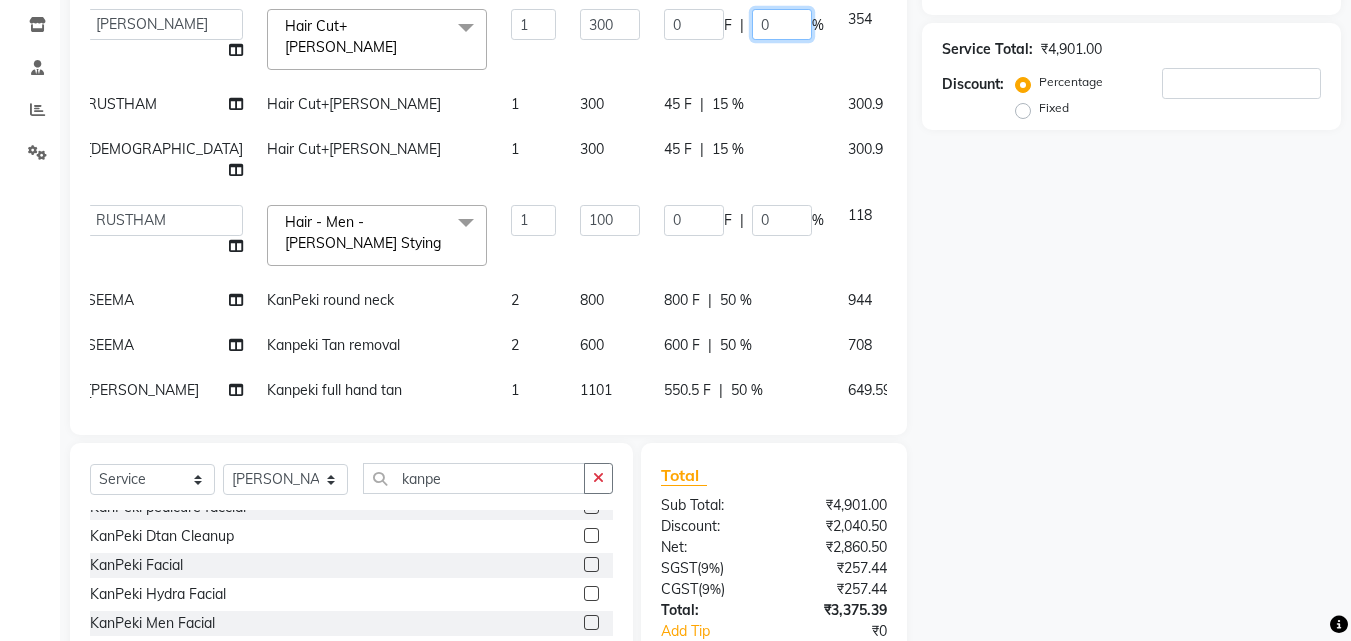 click on "0" 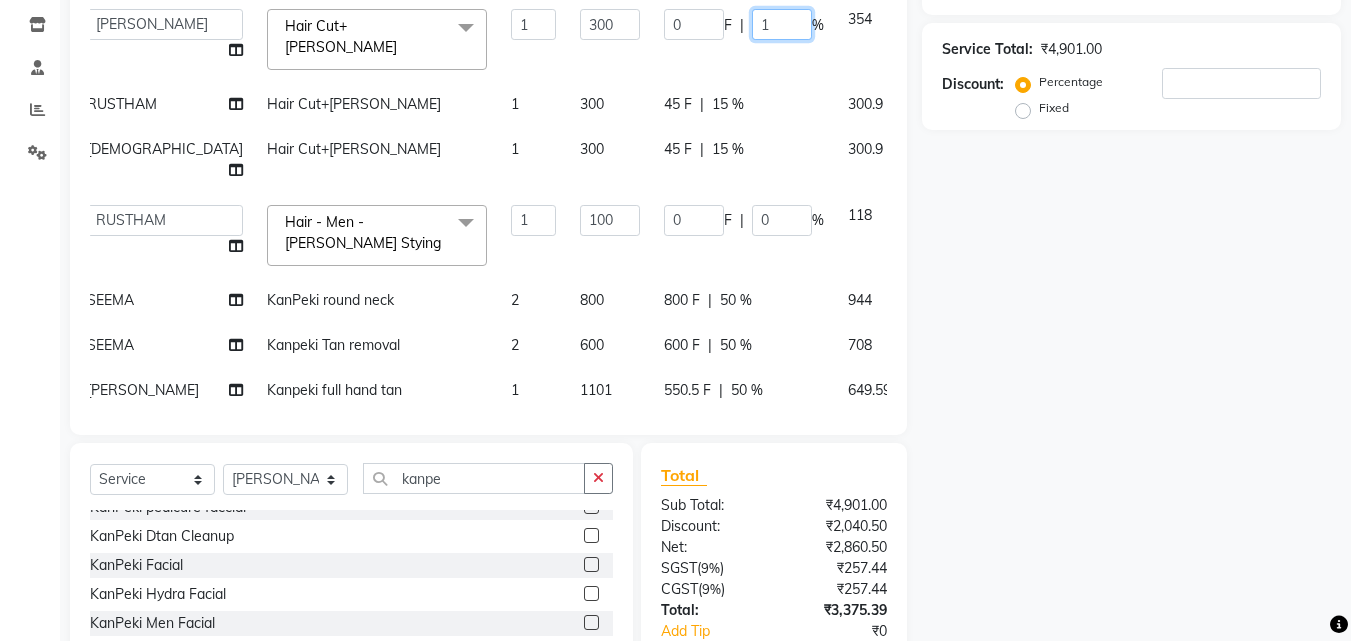 type on "15" 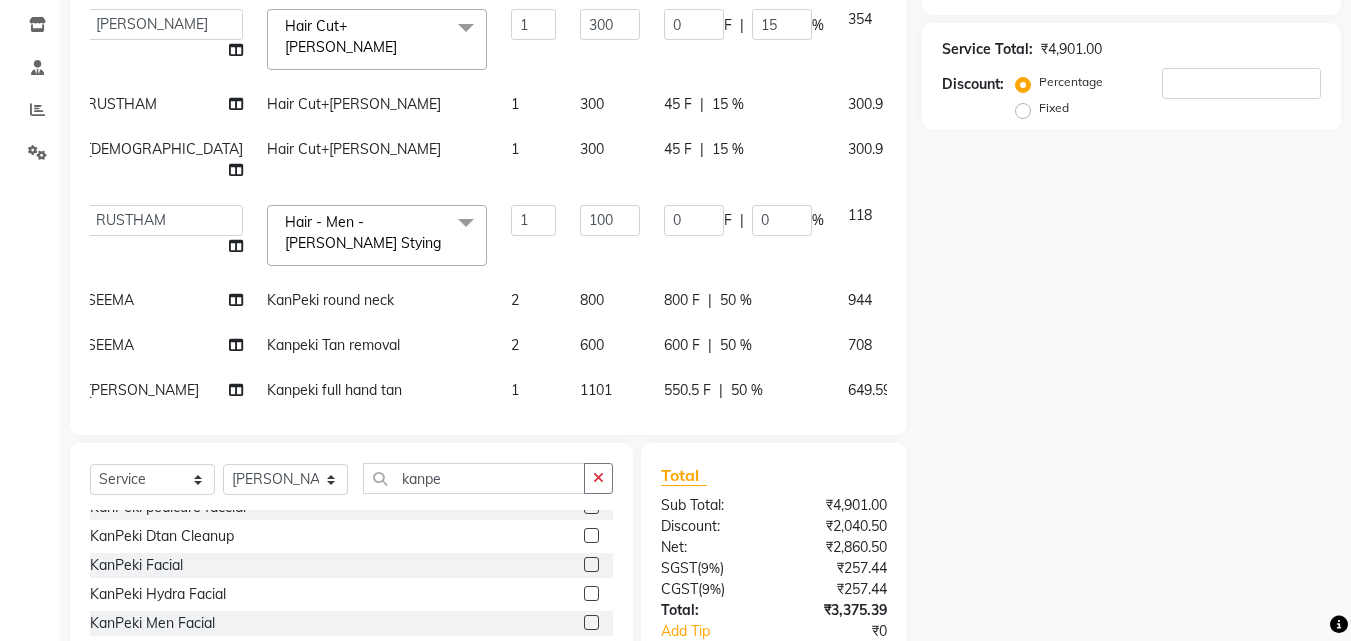 click on "Name: Membership: Total Visits: Card on file: Last Visit:  Points:  Service Total:  ₹4,901.00  Discount:  Percentage   Fixed" 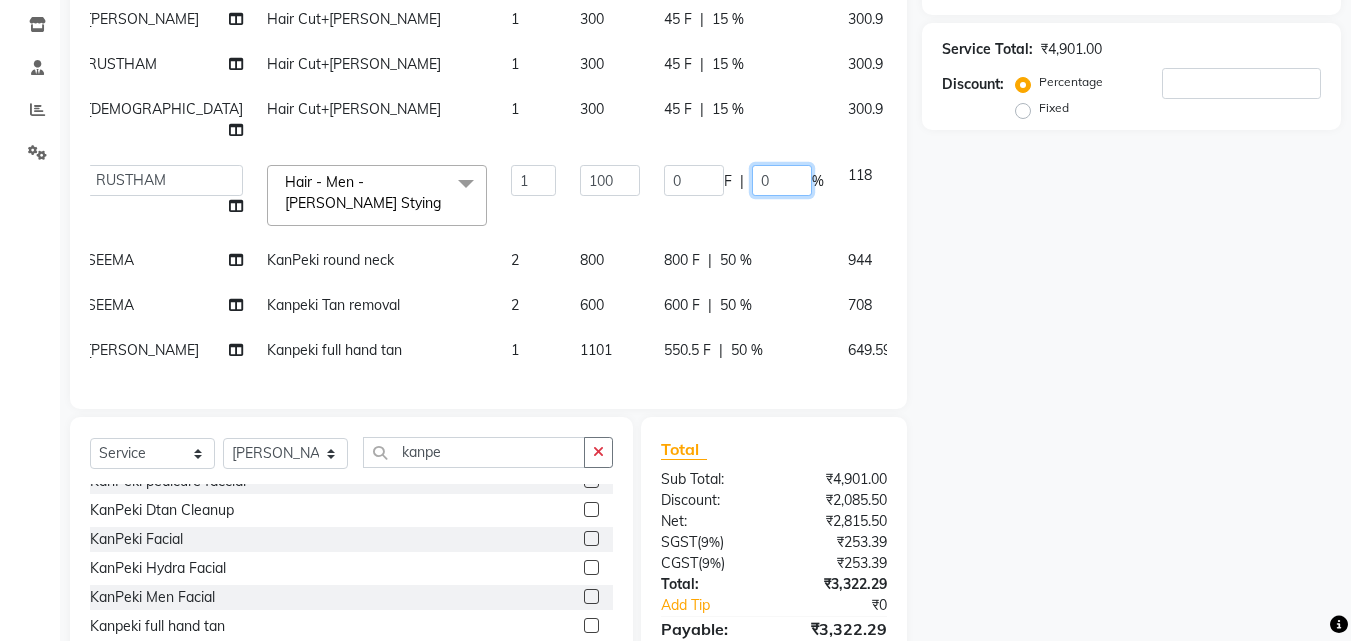 click on "0" 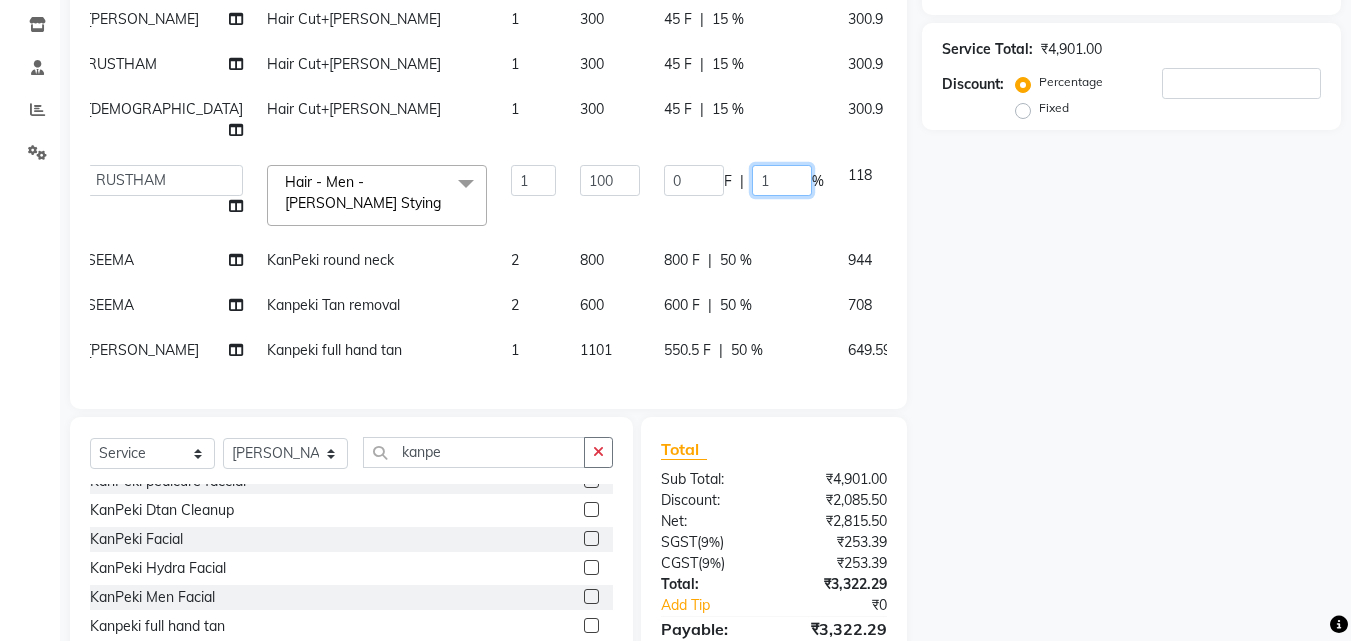 type on "15" 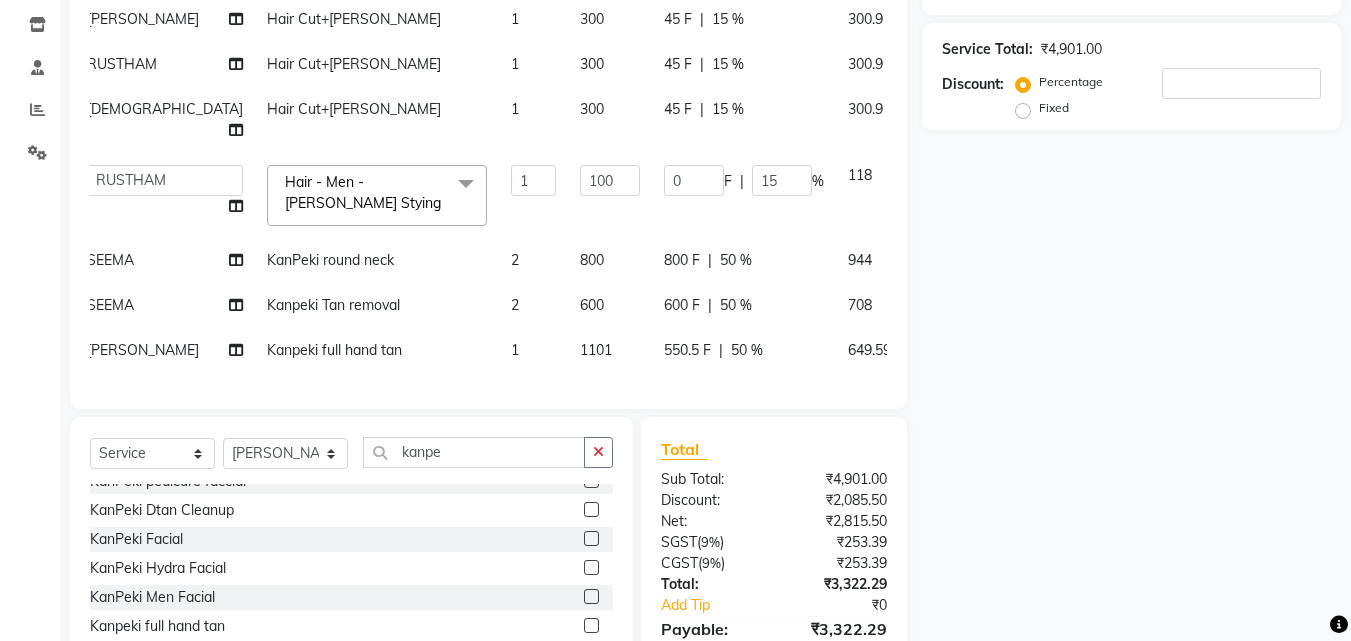 click on "Name: Membership: Total Visits: Card on file: Last Visit:  Points:  Service Total:  ₹4,901.00  Discount:  Percentage   Fixed" 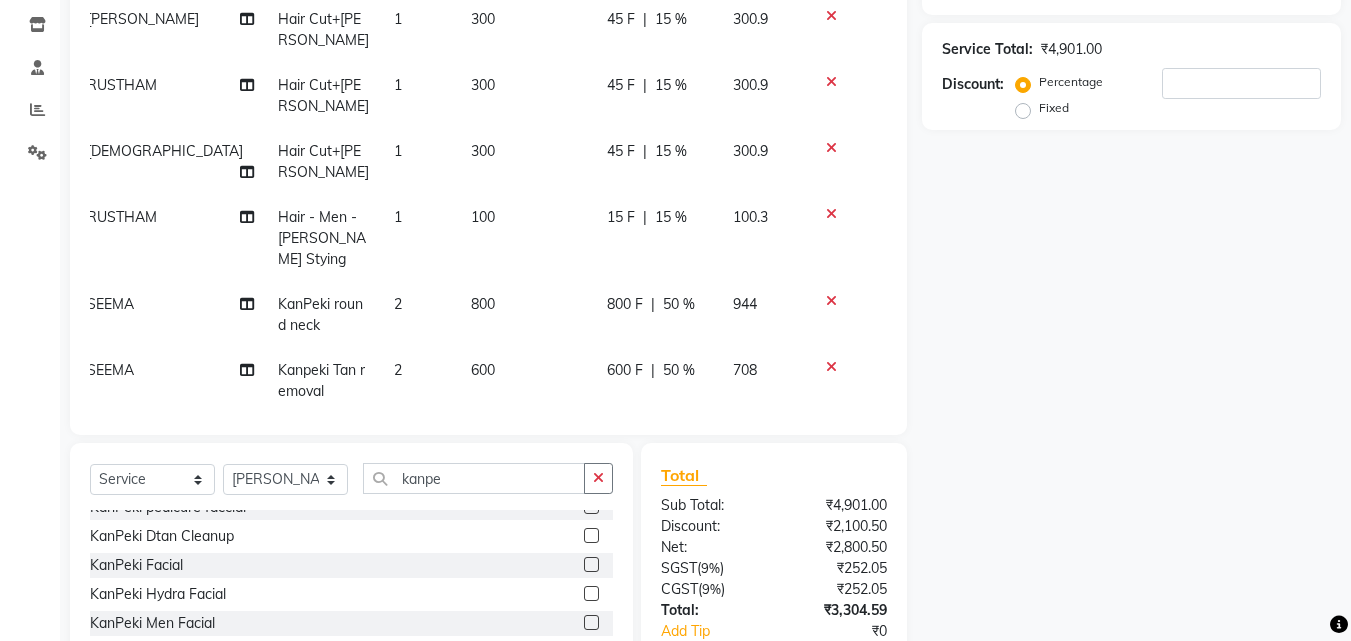 scroll, scrollTop: 460, scrollLeft: 0, axis: vertical 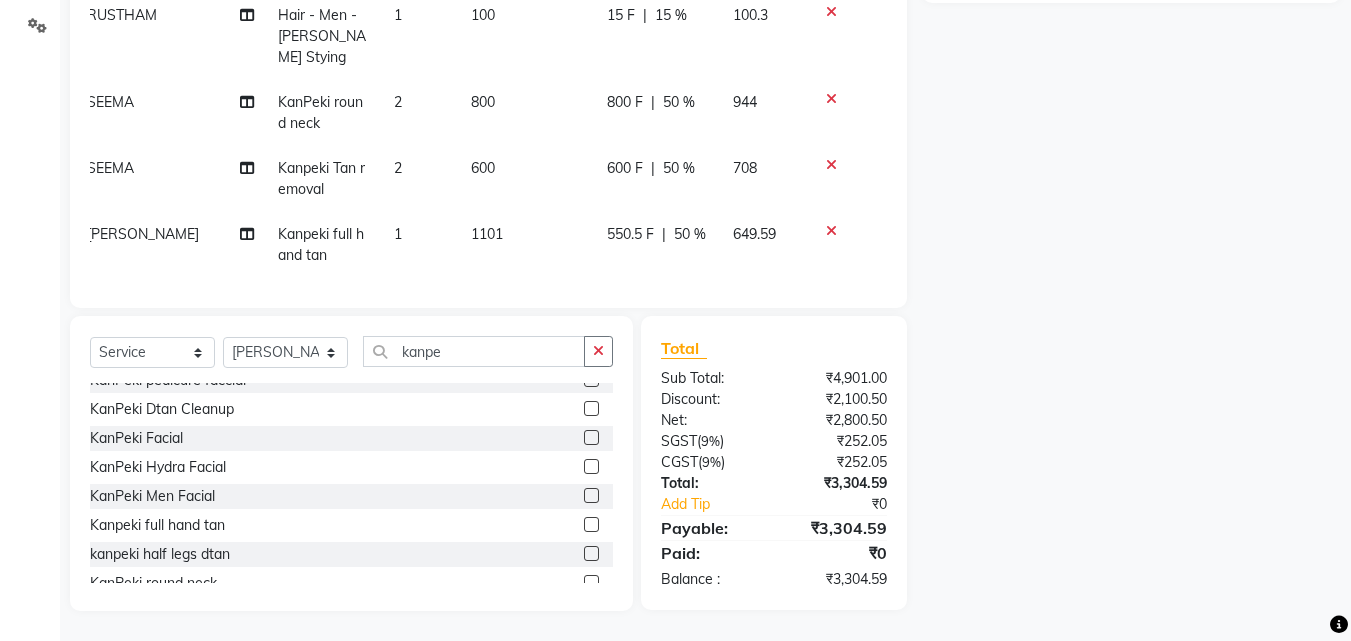 click on "[PERSON_NAME]" 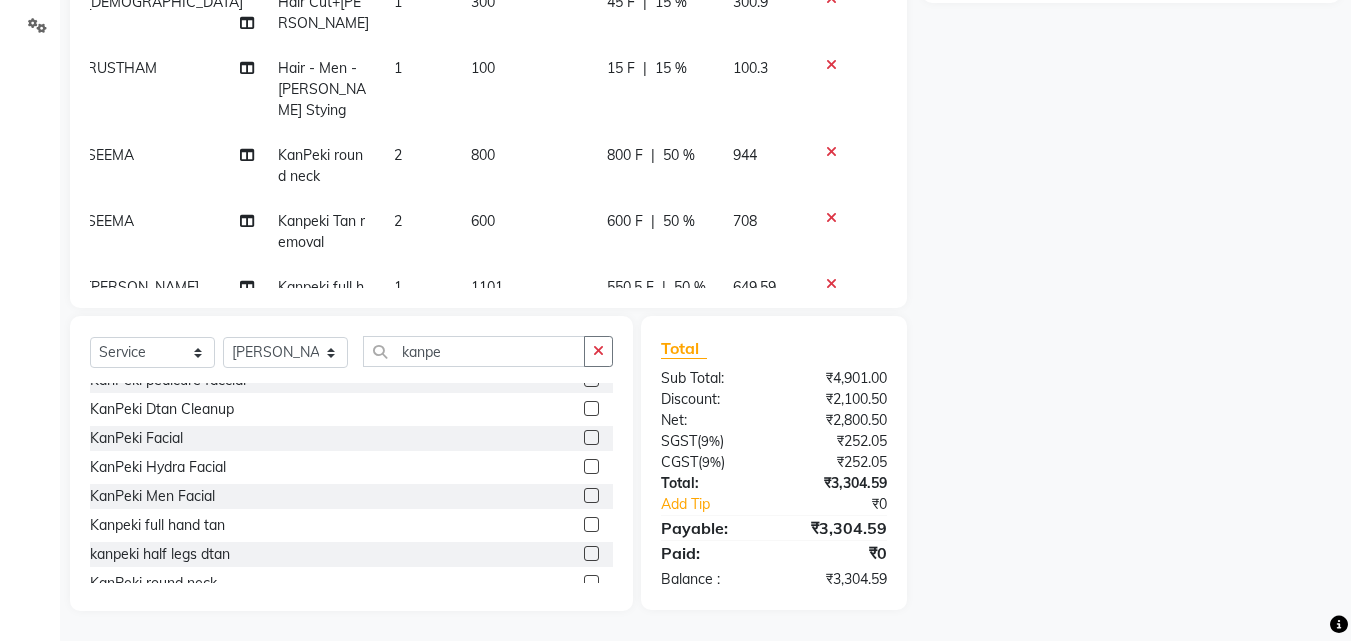 select on "64189" 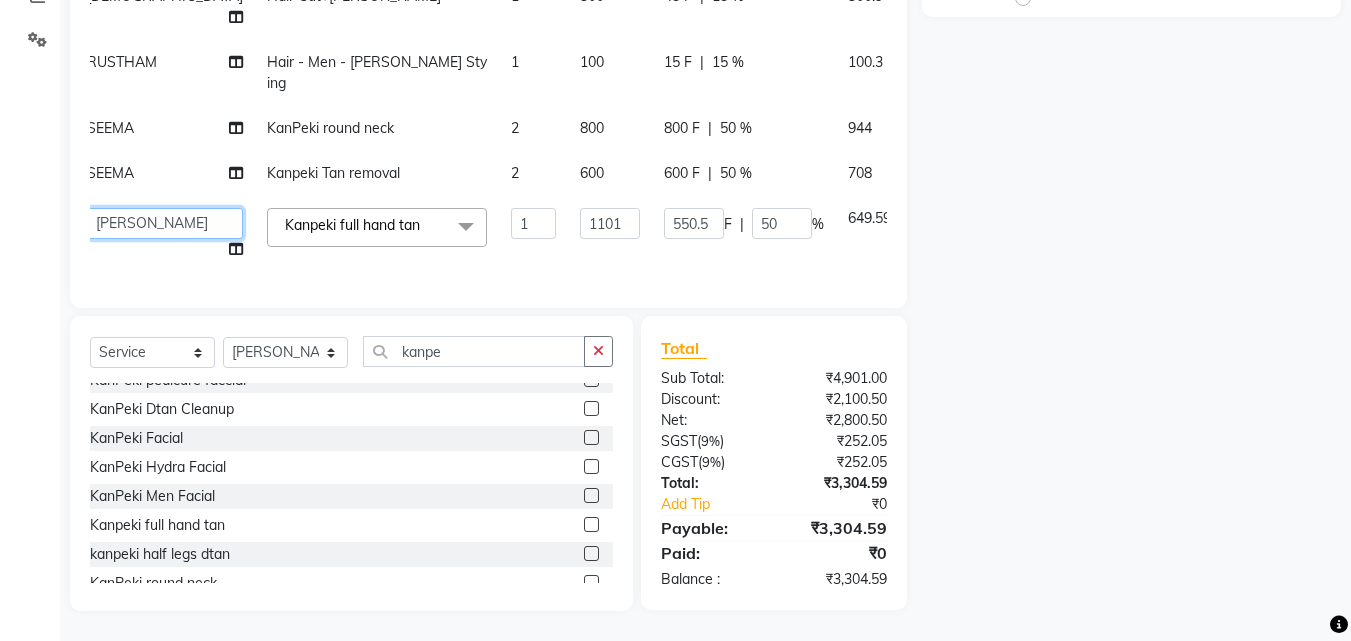 click on "[PERSON_NAME]   [PERSON_NAME]   [PERSON_NAME]   RUSTHAM   [PERSON_NAME]   [DEMOGRAPHIC_DATA][PERSON_NAME][DEMOGRAPHIC_DATA]   Trends" 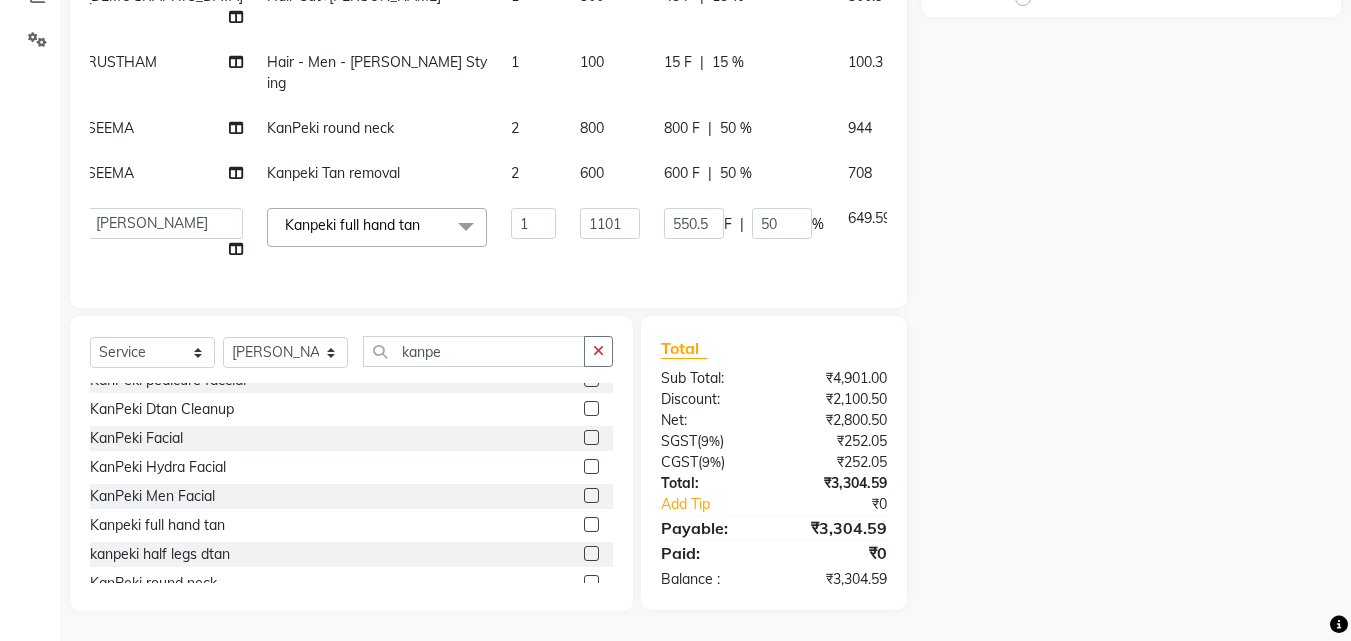 select on "72180" 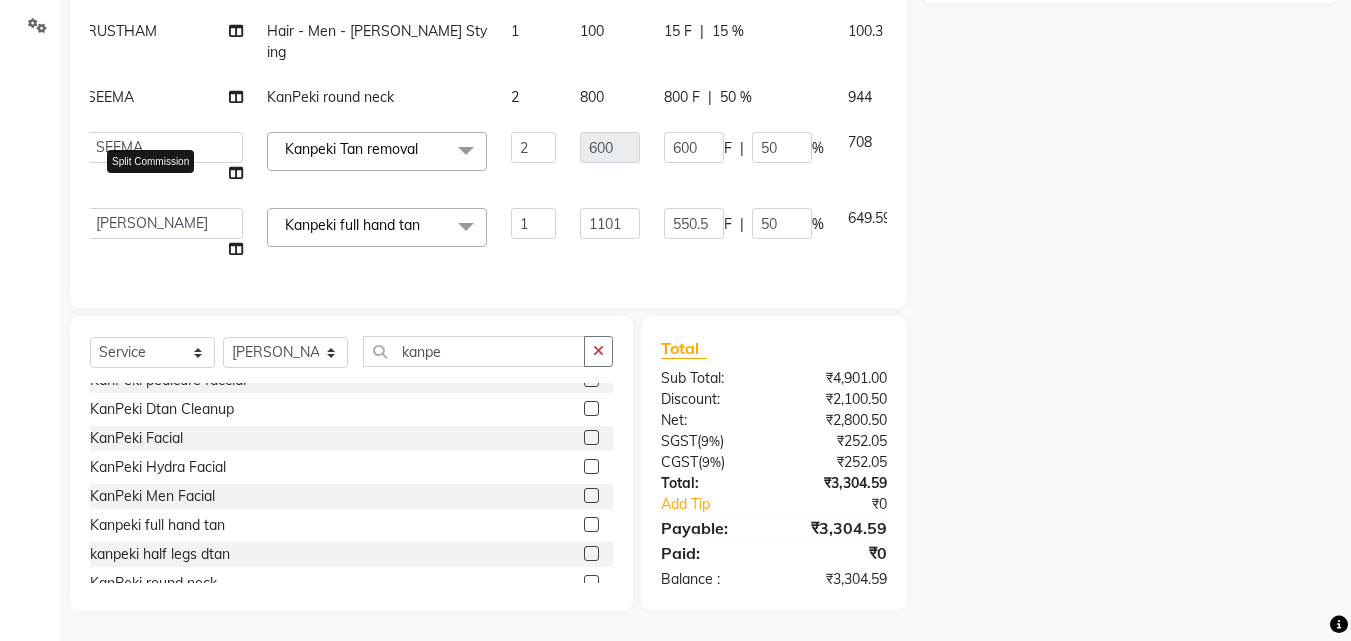click 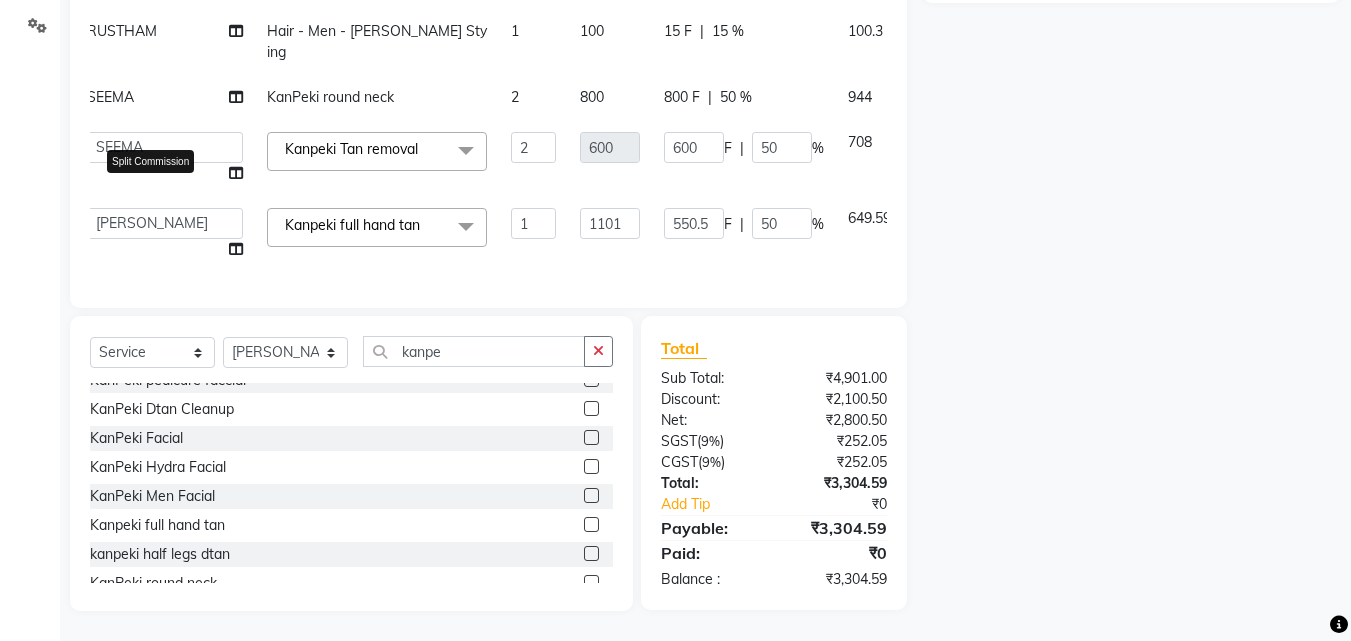 select on "63524" 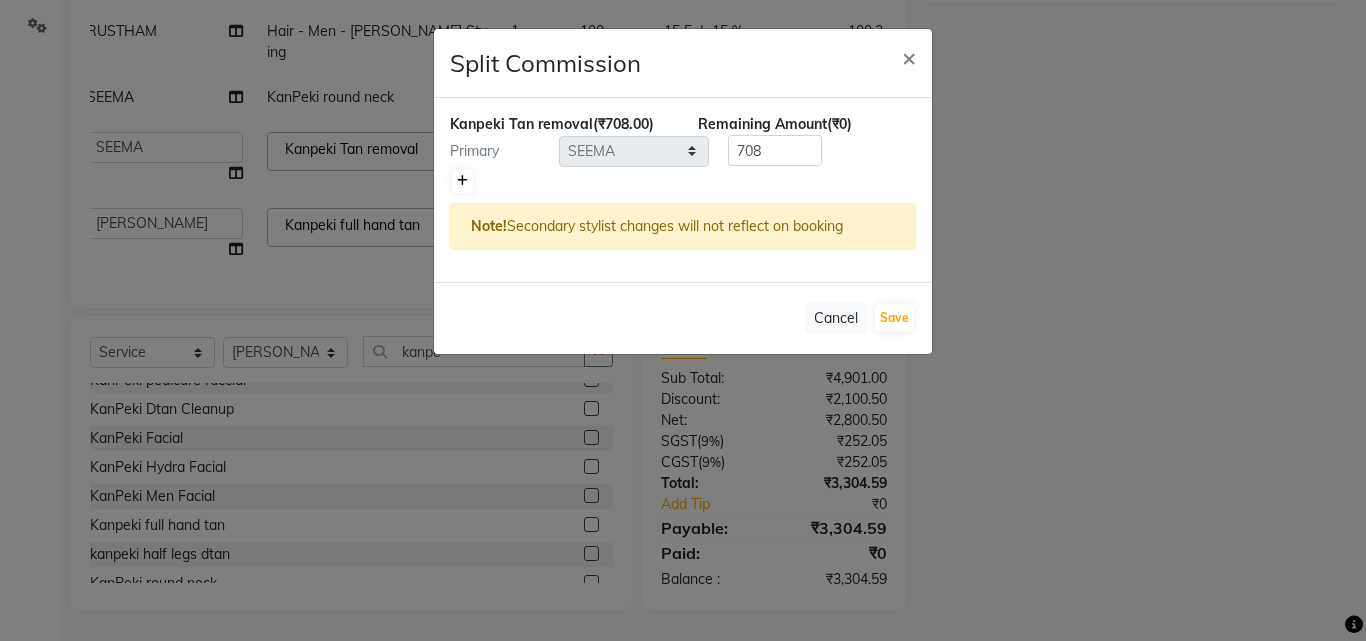 click 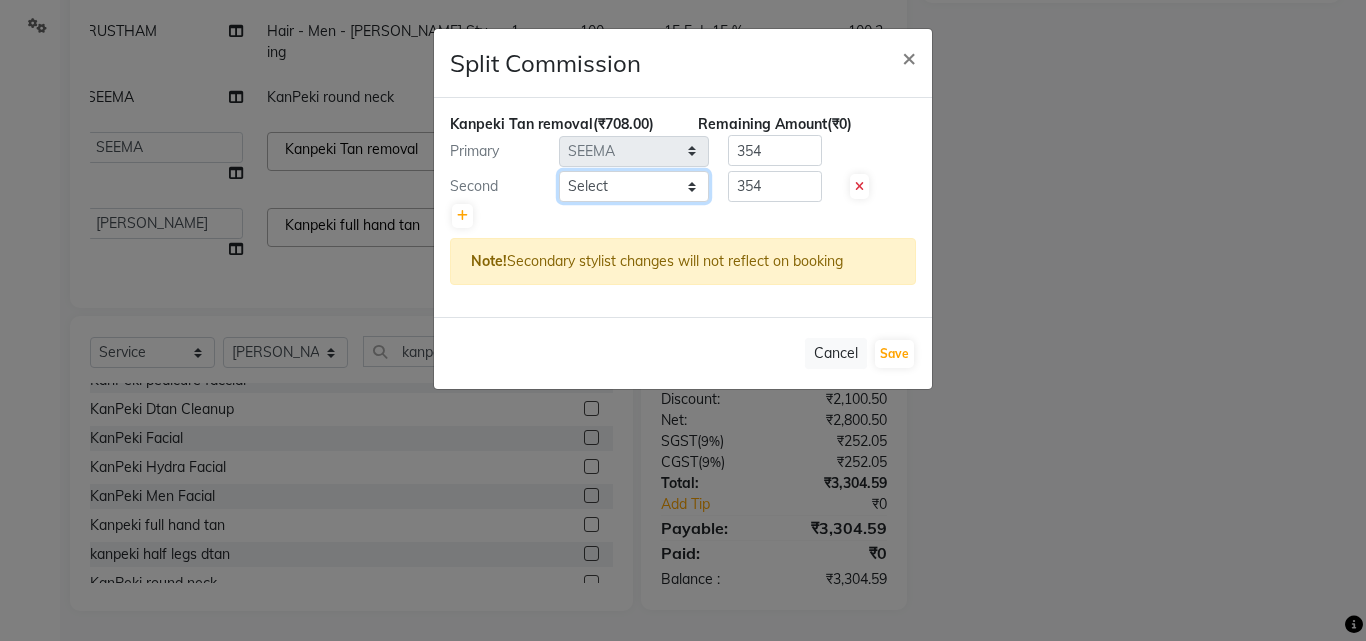 click on "Select  [PERSON_NAME]   [PERSON_NAME]   [PERSON_NAME]   RUSTHAM   [PERSON_NAME]   [DEMOGRAPHIC_DATA][PERSON_NAME][DEMOGRAPHIC_DATA]   Trends" 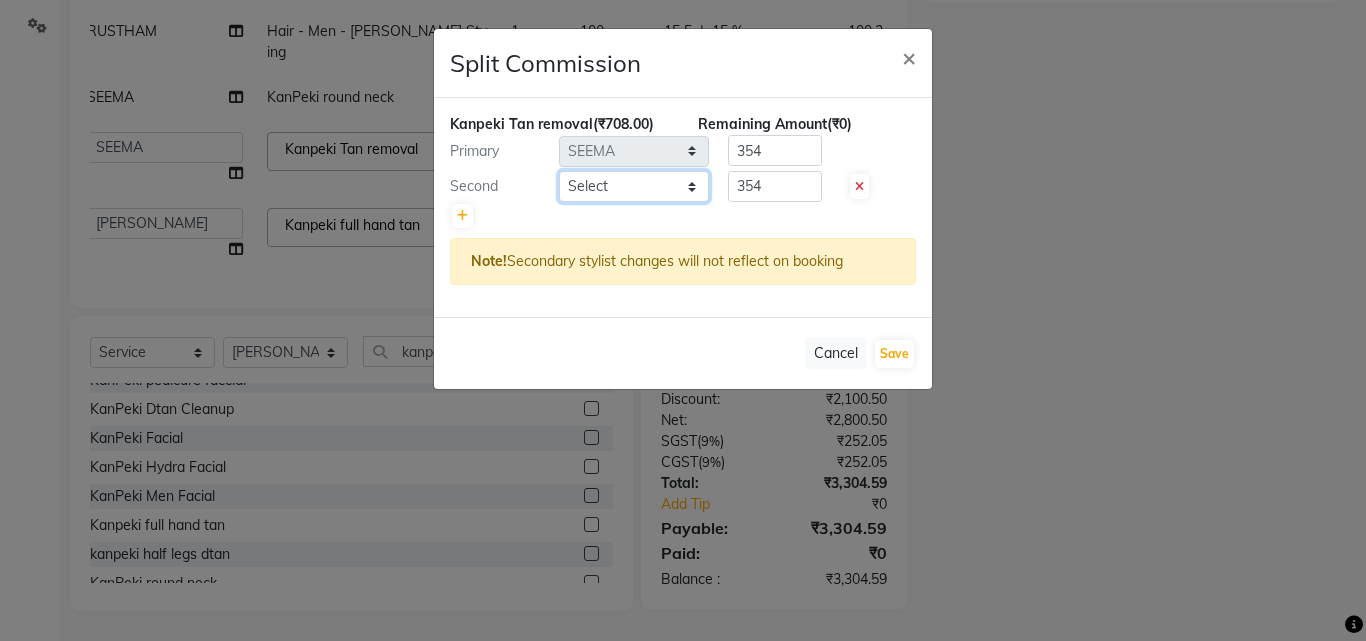 select on "72180" 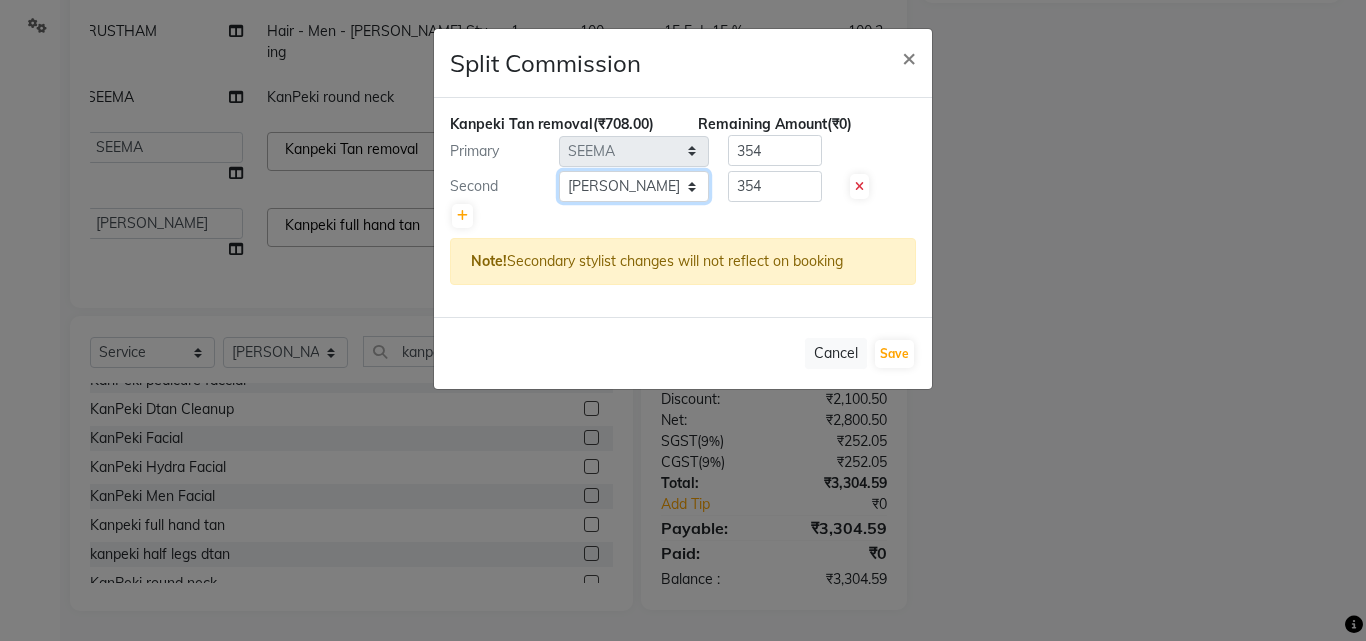 click on "Select  [PERSON_NAME]   [PERSON_NAME]   [PERSON_NAME]   RUSTHAM   [PERSON_NAME]   [DEMOGRAPHIC_DATA][PERSON_NAME][DEMOGRAPHIC_DATA]   Trends" 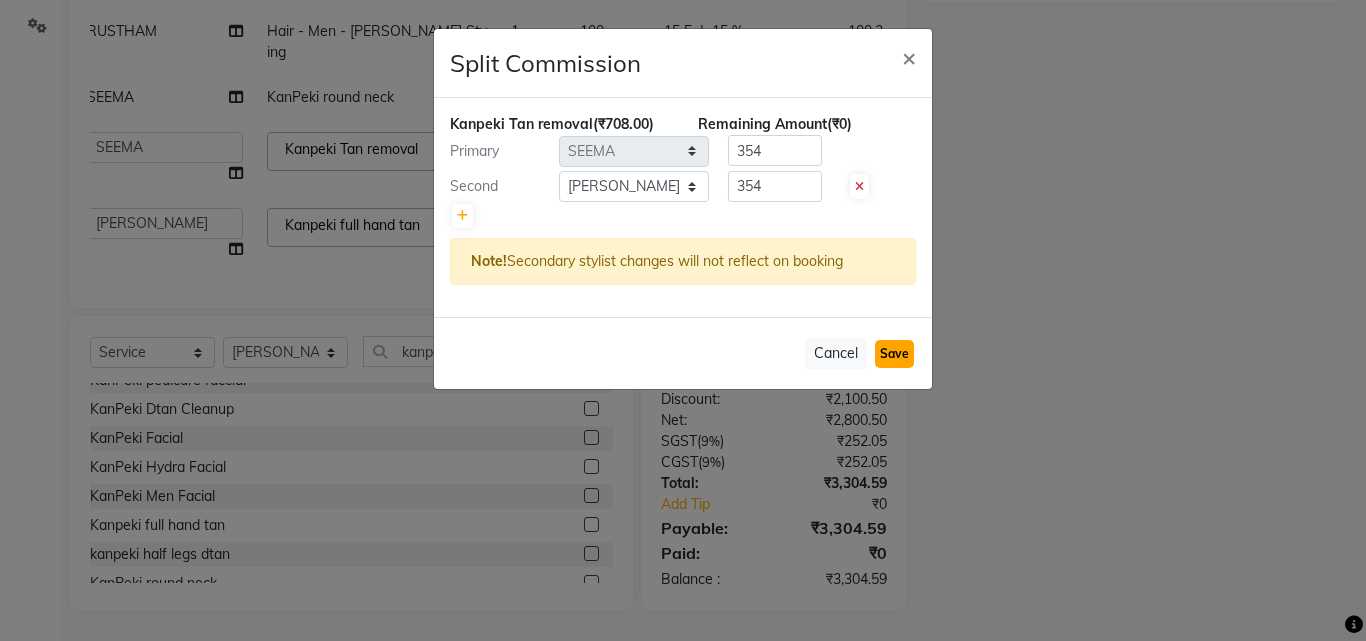 click on "Save" 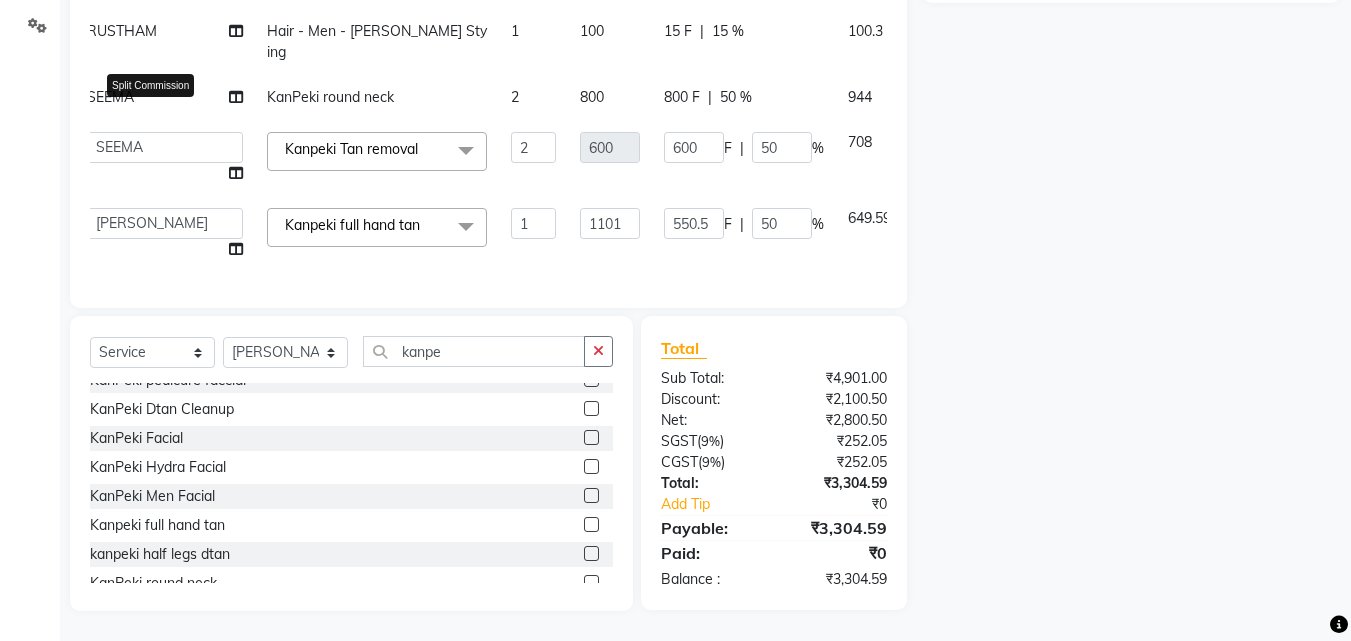 click 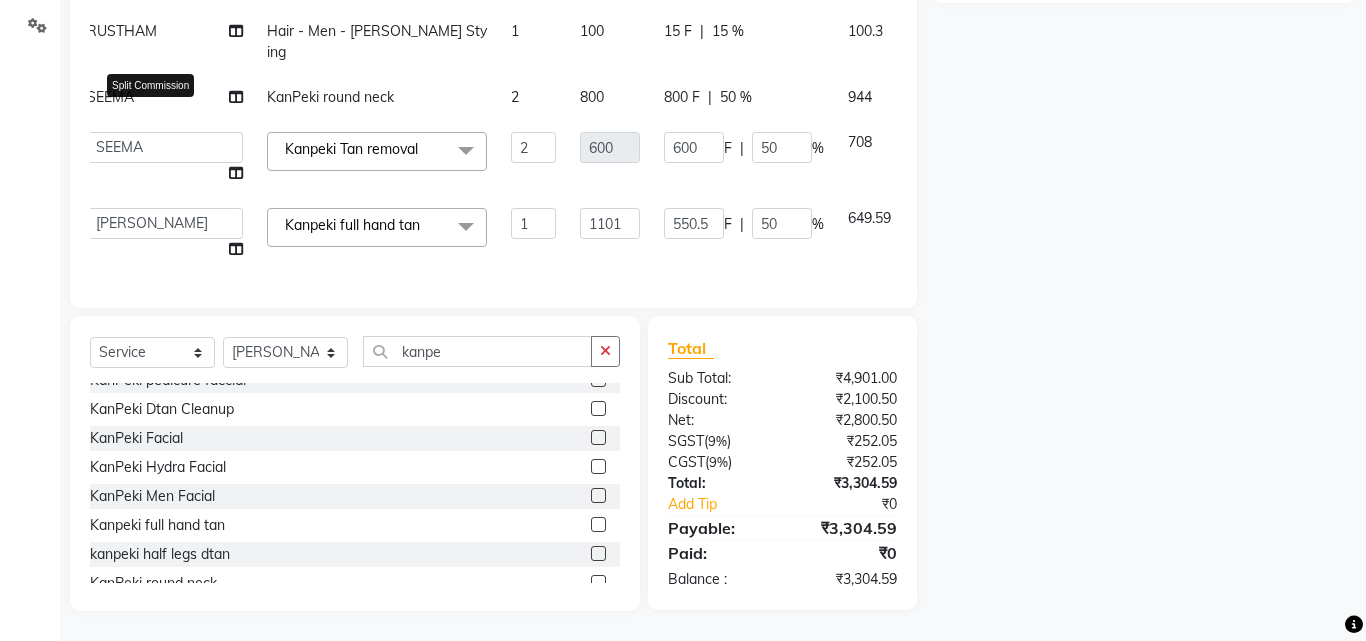 select on "63524" 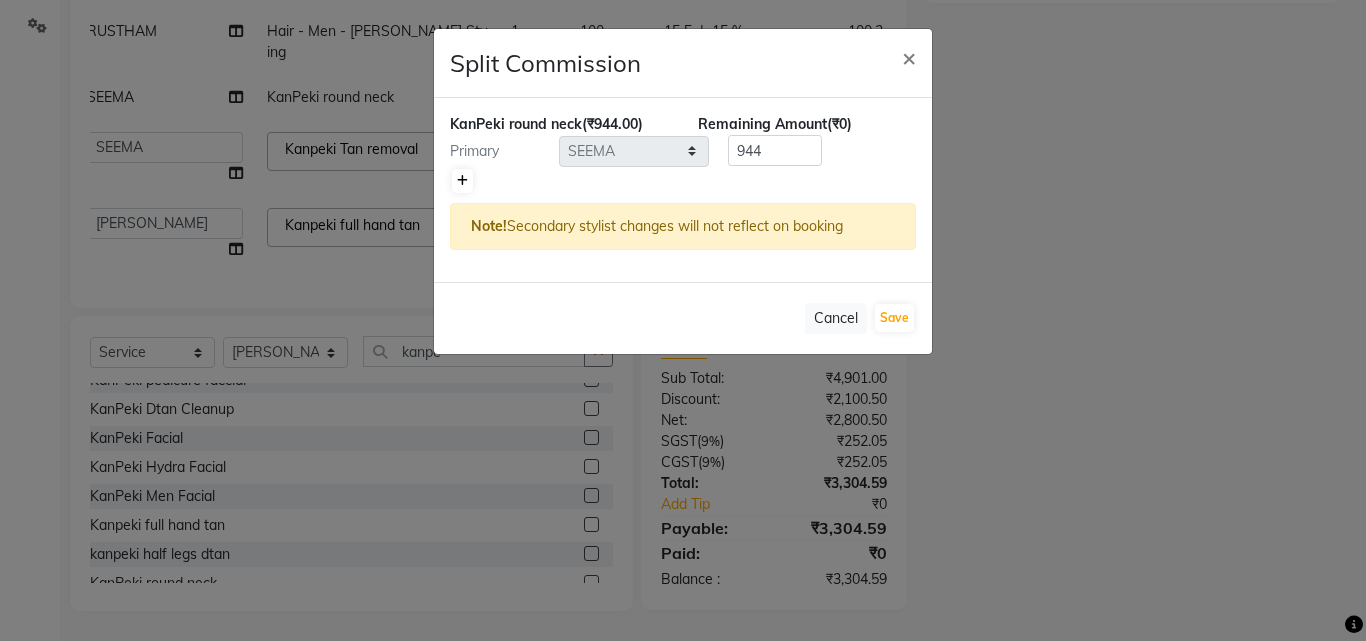 click 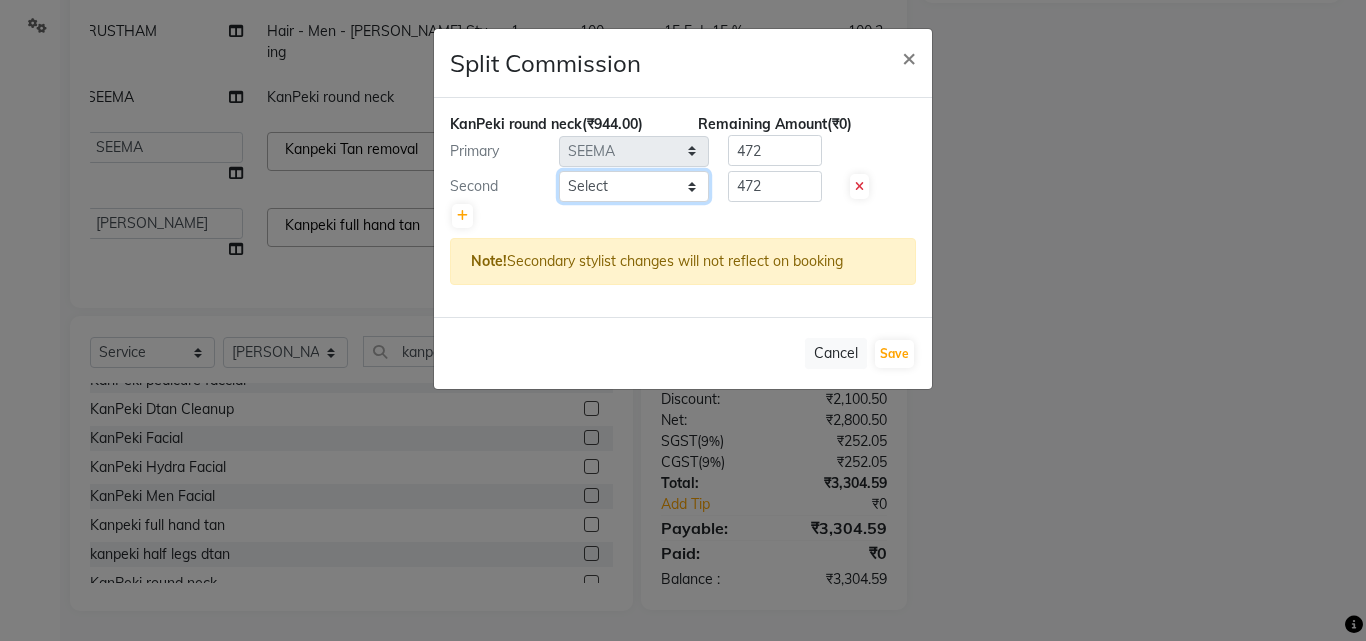 click on "Select  [PERSON_NAME]   [PERSON_NAME]   [PERSON_NAME]   RUSTHAM   [PERSON_NAME]   [DEMOGRAPHIC_DATA][PERSON_NAME][DEMOGRAPHIC_DATA]   Trends" 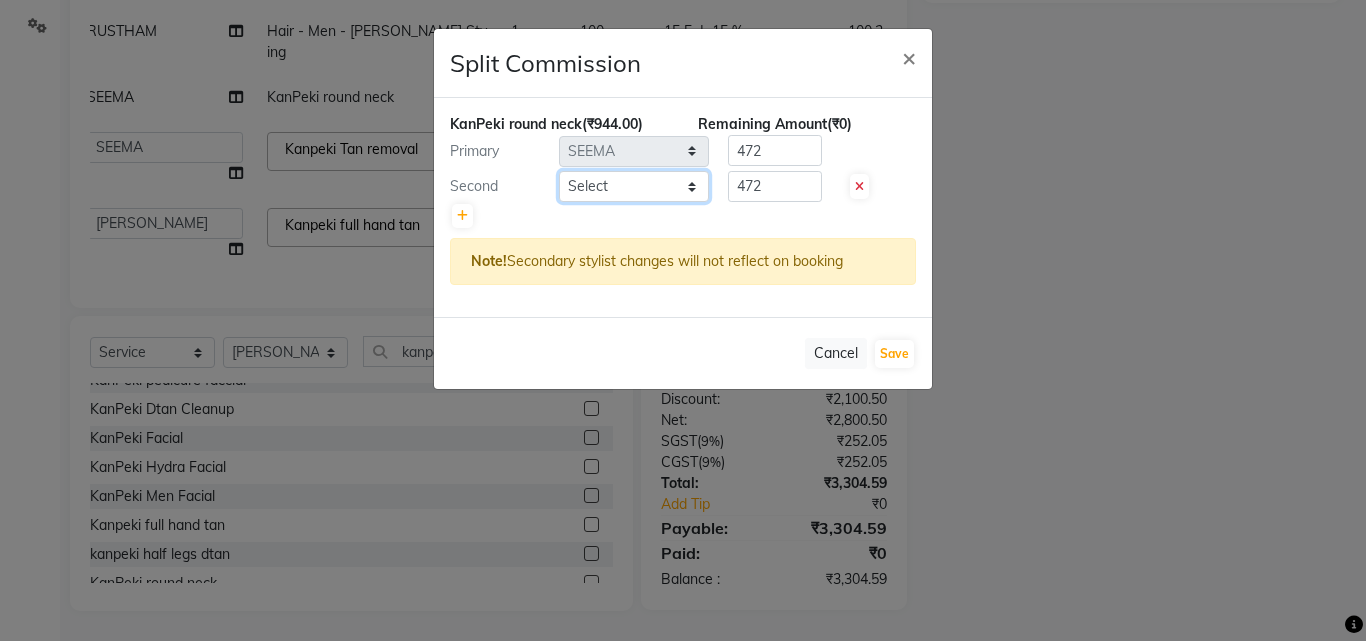 select on "72180" 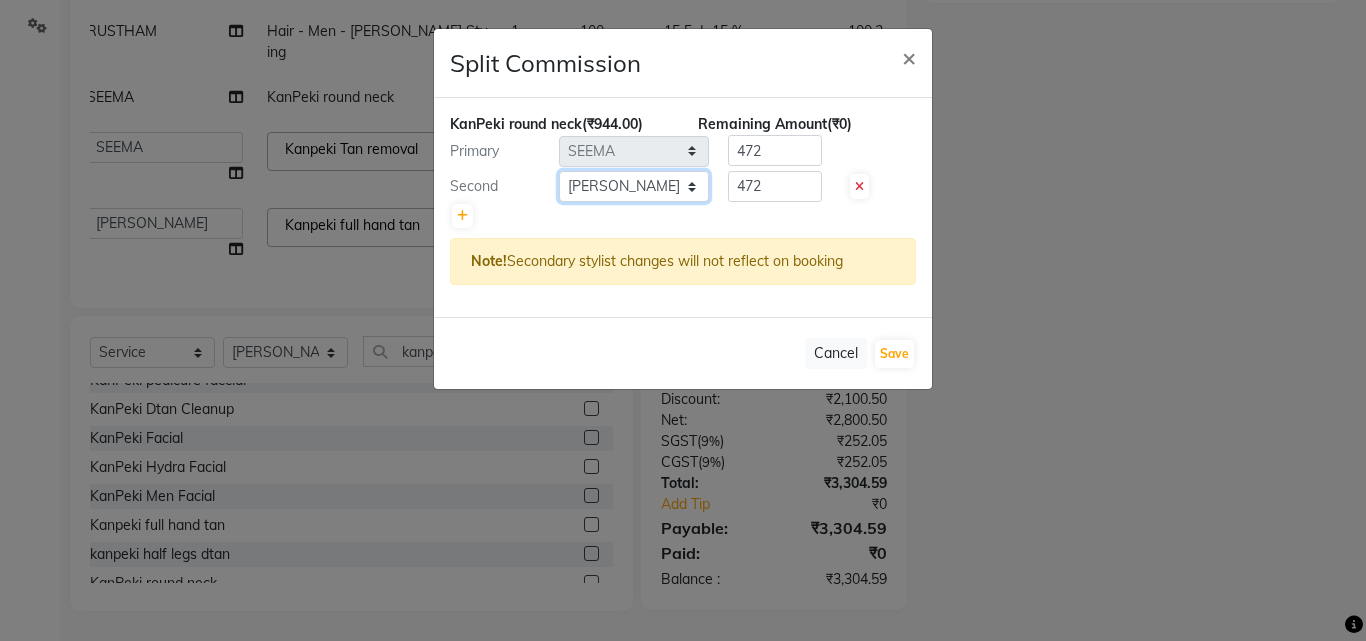 click on "Select  [PERSON_NAME]   [PERSON_NAME]   [PERSON_NAME]   RUSTHAM   [PERSON_NAME]   [DEMOGRAPHIC_DATA][PERSON_NAME][DEMOGRAPHIC_DATA]   Trends" 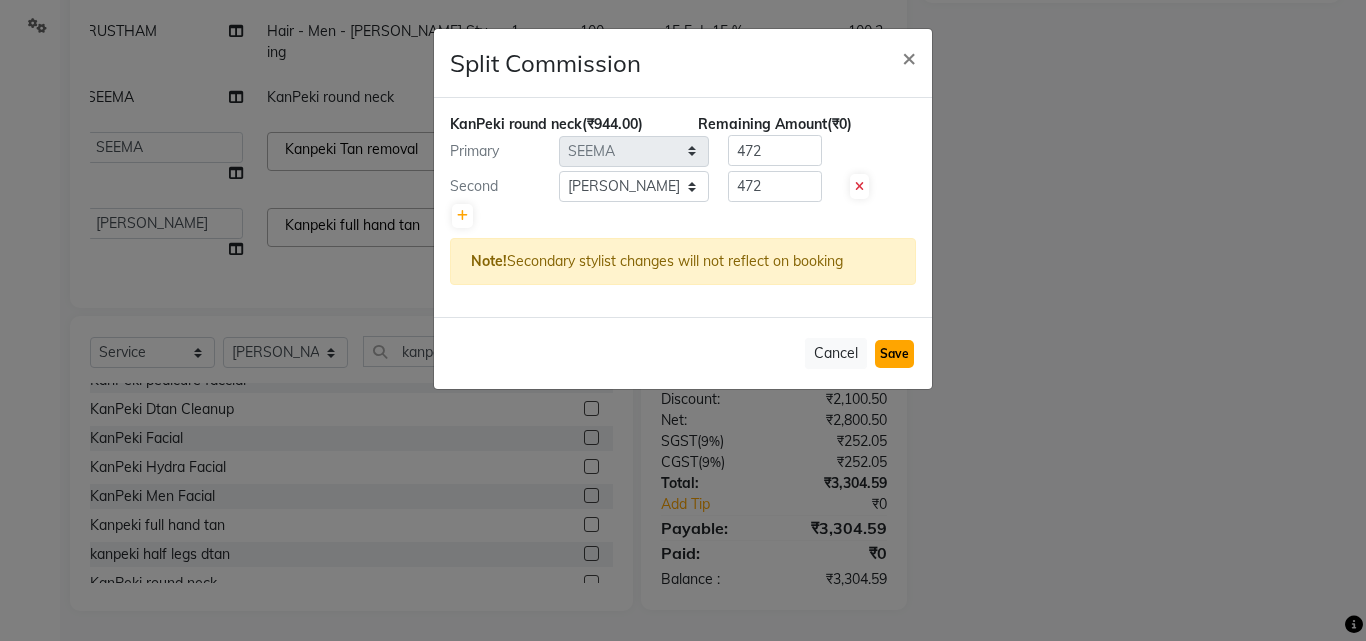 click on "Save" 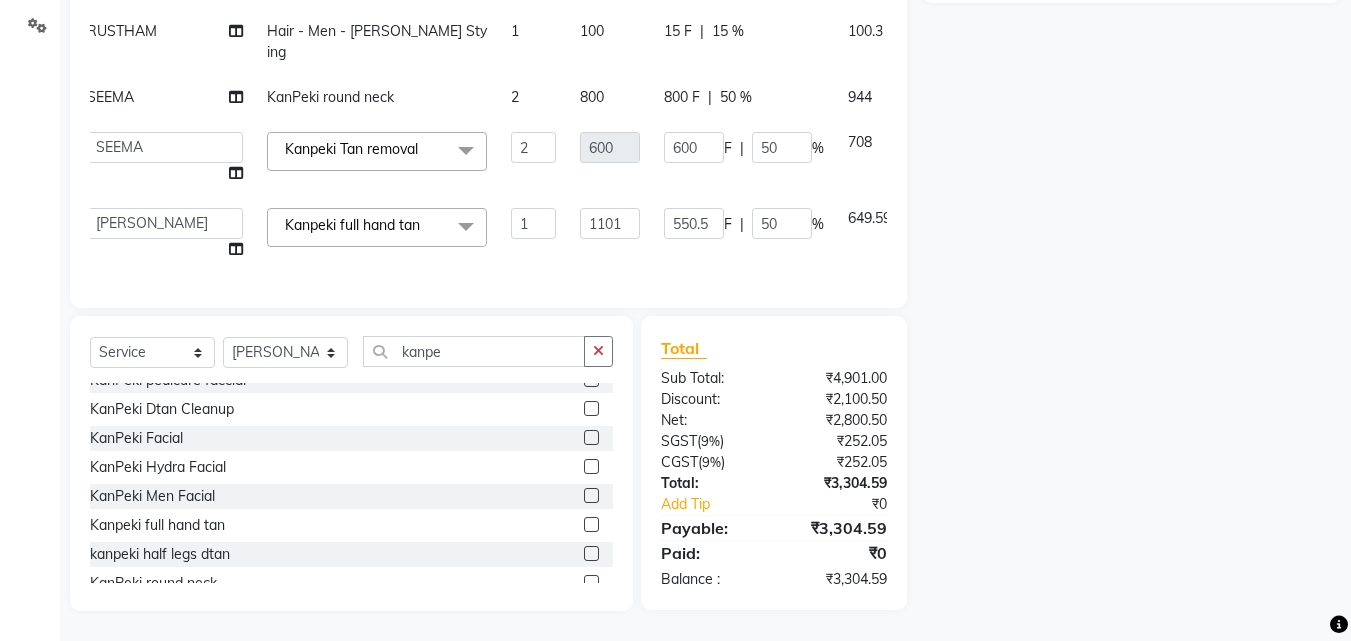 scroll, scrollTop: 53, scrollLeft: 15, axis: both 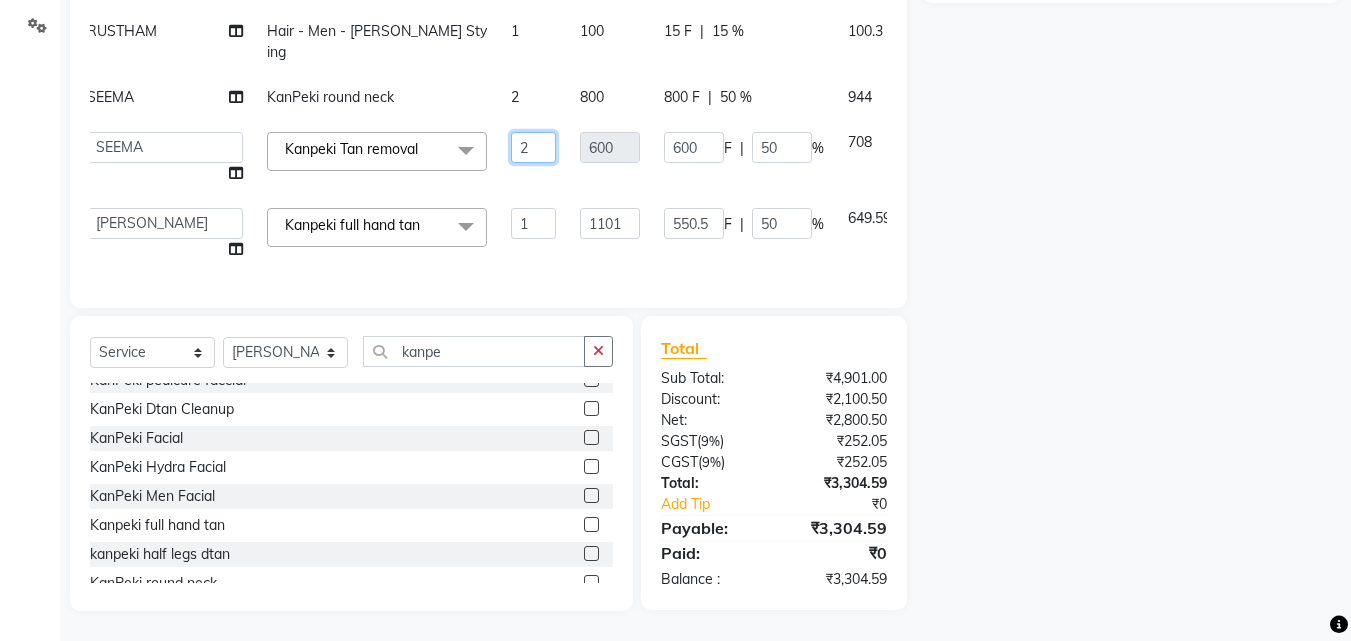 click on "2" 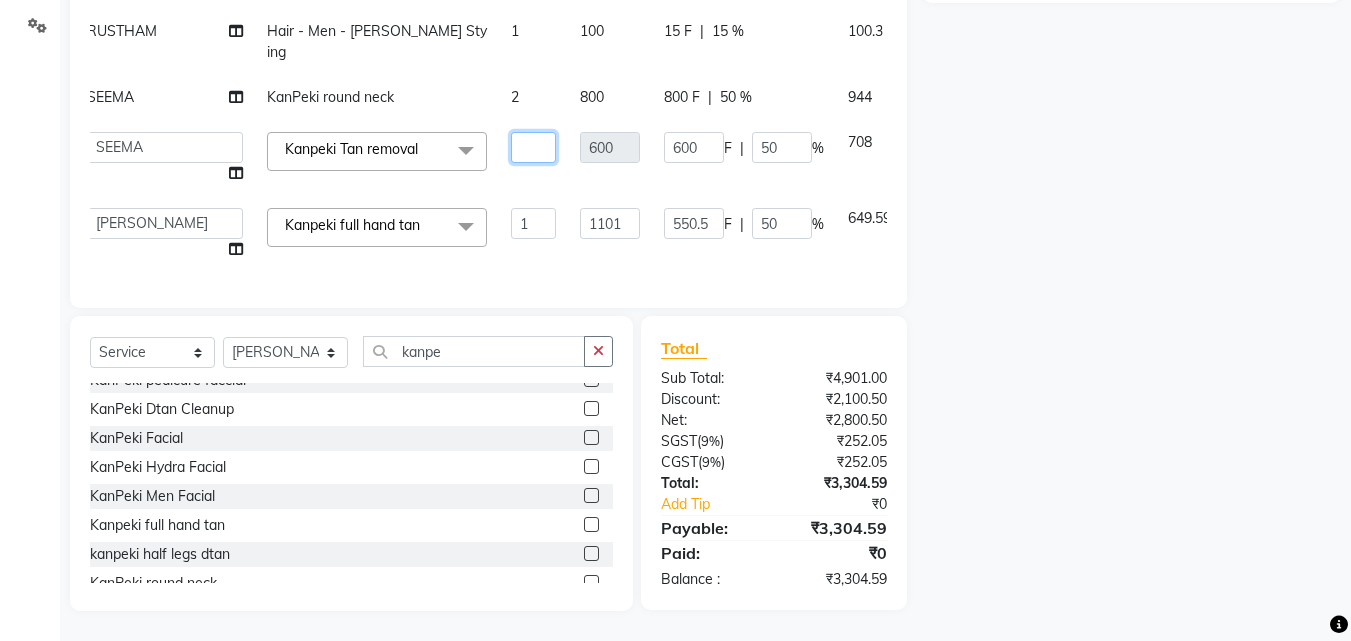 type on "1" 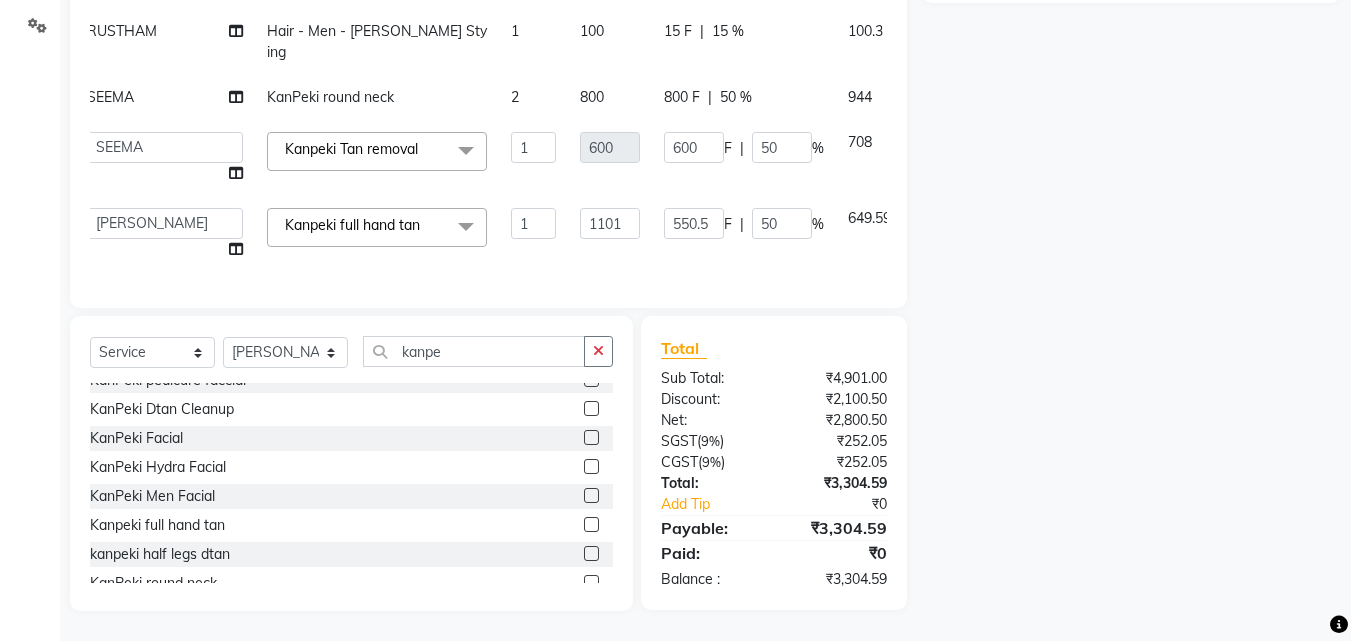 click on "[PERSON_NAME] Hair Cut+[PERSON_NAME] 1 300 45 F | 15 % 300.9 RUSTHAM Hair Cut+[PERSON_NAME] 1 300 45 F | 15 % 300.9 SHIVA Hair Cut+[PERSON_NAME] 1 300 45 F | 15 % 300.9 RUSTHAM Hair - Men - [PERSON_NAME] Stying 1 100 15 F | 15 % 100.3 SEEMA KanPeki round neck 2 800 800 F | 50 % 944  [PERSON_NAME]   [PERSON_NAME]   [PERSON_NAME]   RUSTHAM   SEEMA   [PERSON_NAME]   Sumika   Trends  Kanpeki Tan removal  x Hair - Women - Haircut Hair - Women - Child haircut Hair - Women - Shampoo + B'dry Hair - Women - Shampoo + Child B'dry Hair - Women - Ironing Hair - Women - Tongs Hair - Women - Hair Spa Hair - Women - Mythic Oil Hair Spa Hair - Women - Aroma Oil Head Massage Hair - Women - Almond Oil Head Massage Hair - Women - Olive Oil Head Massage Hair - Women - Coconut Oil Head Massage Hair - Women - [MEDICAL_DATA] / Hair Loss Treatment Hair Colour (Global Colour) - Women - Root Touch Up Hair Colour (Global Colour) - Women - Inoa Roots Hair Colour (Global Colour) - Women - Short Hair Colour (Global Colour) - Women - Medium Hair Colour (Global Colour) - Women - Long 1" 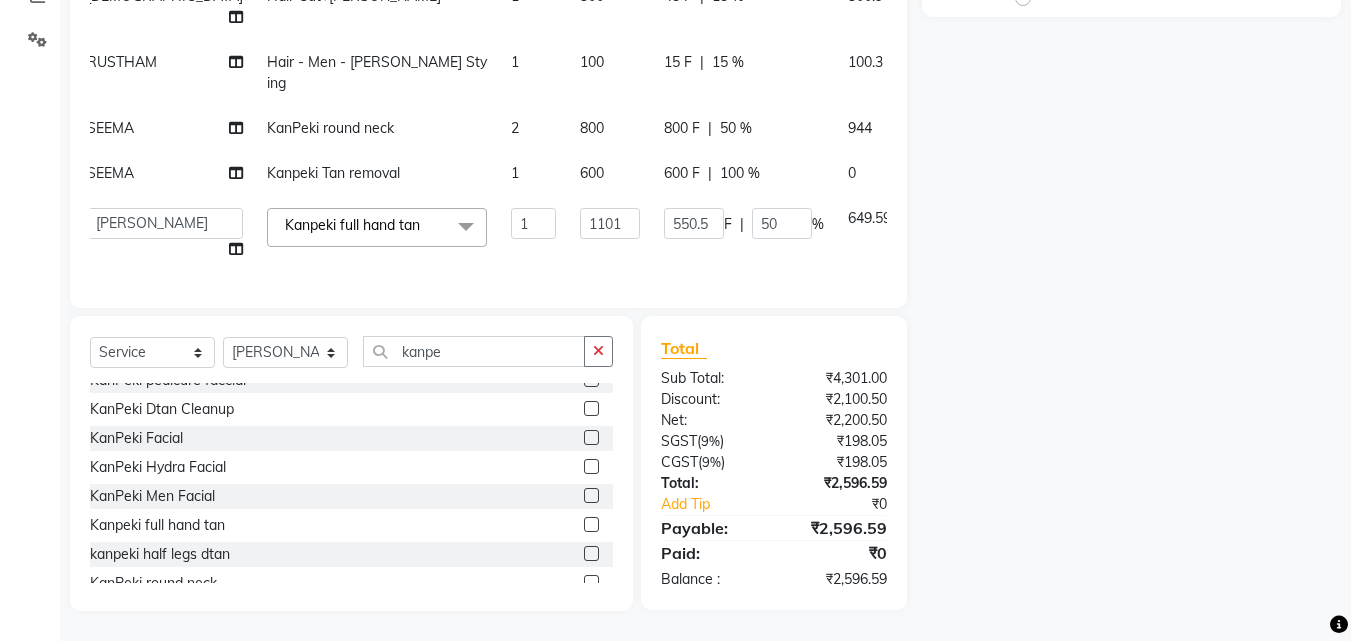 click on "2" 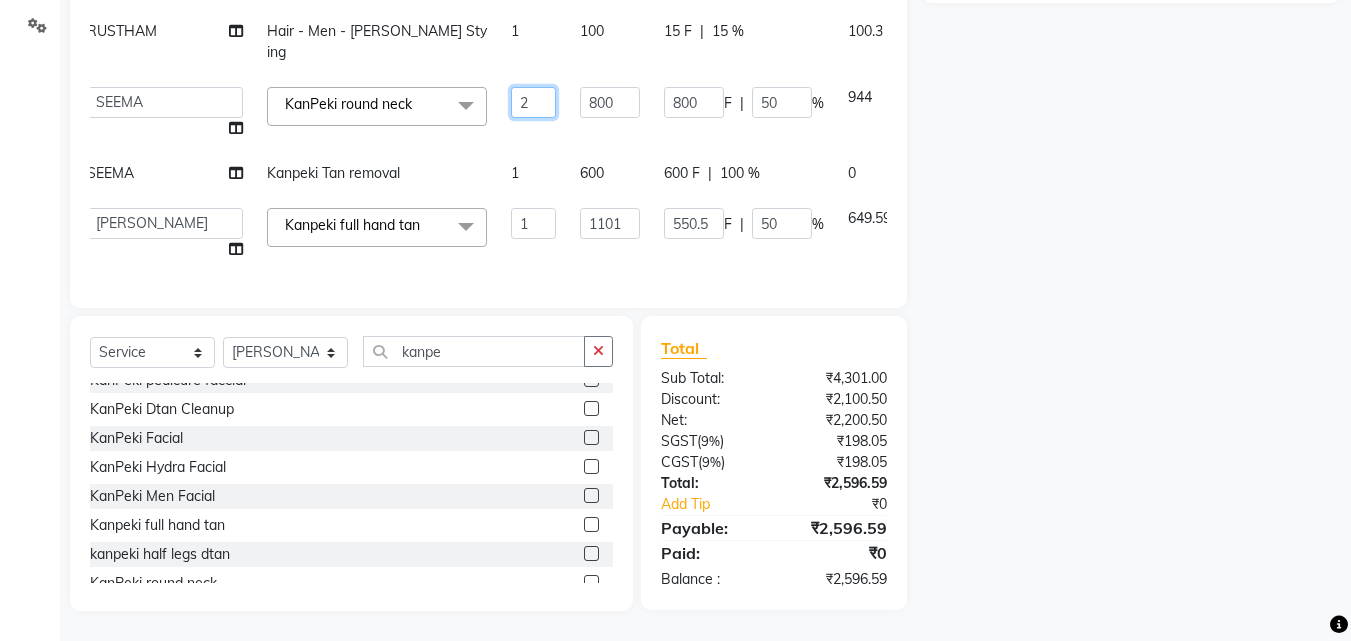 click on "2" 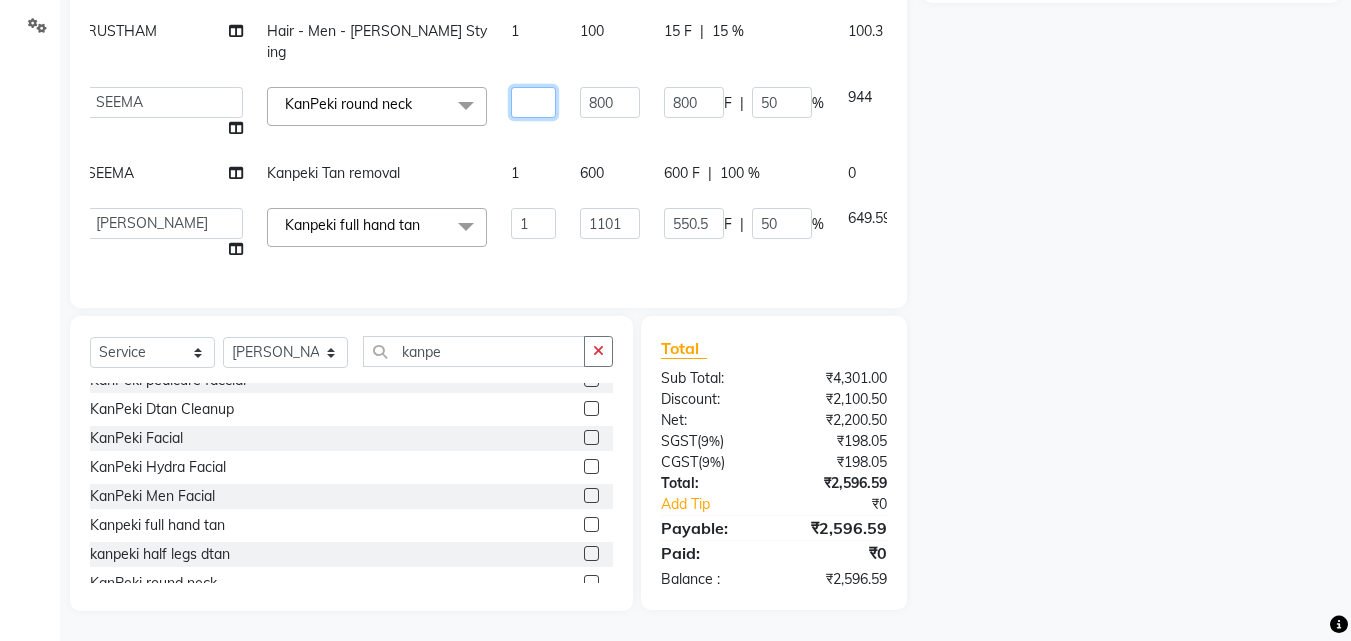 type on "1" 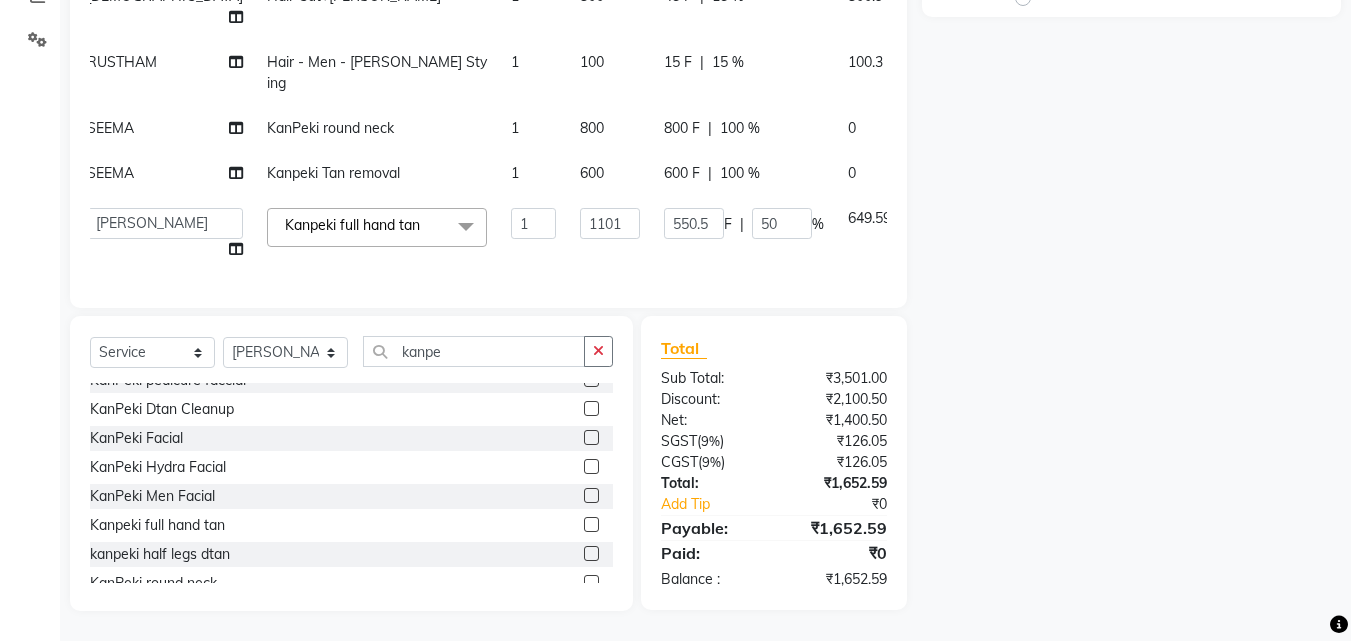 scroll, scrollTop: 22, scrollLeft: 15, axis: both 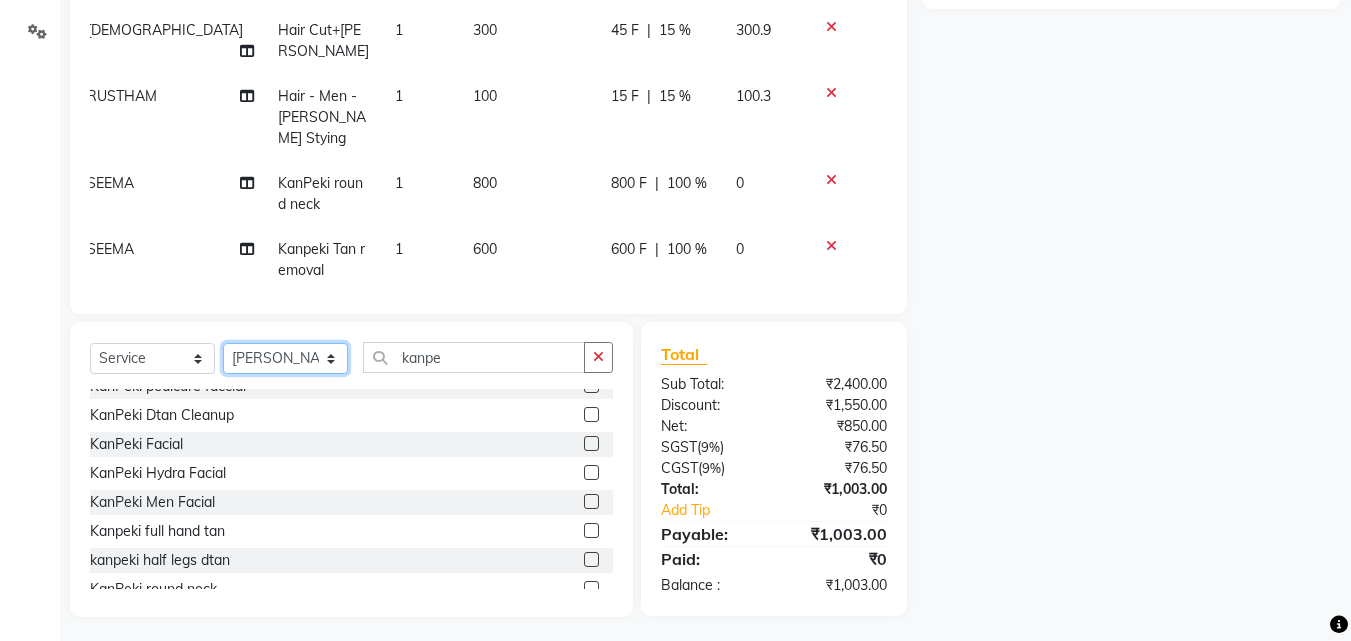 click on "Select Stylist [PERSON_NAME] [PERSON_NAME] [PERSON_NAME] [PERSON_NAME] [DEMOGRAPHIC_DATA][PERSON_NAME] Sumika Trends" 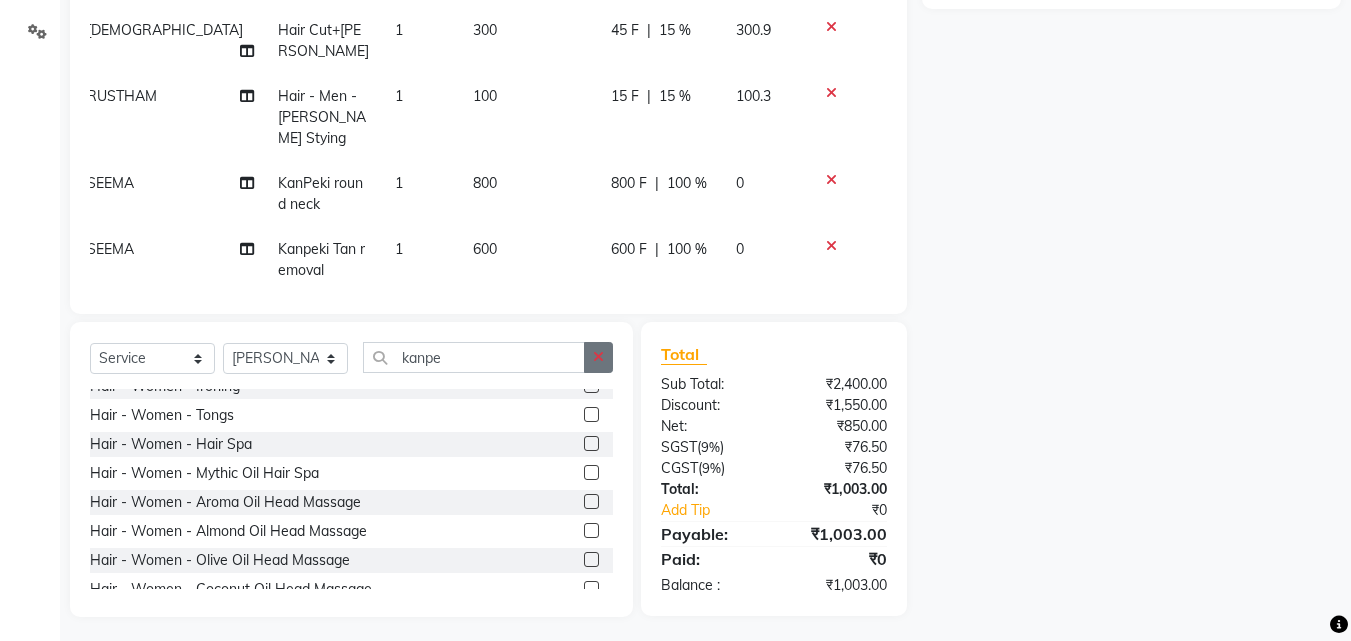 click 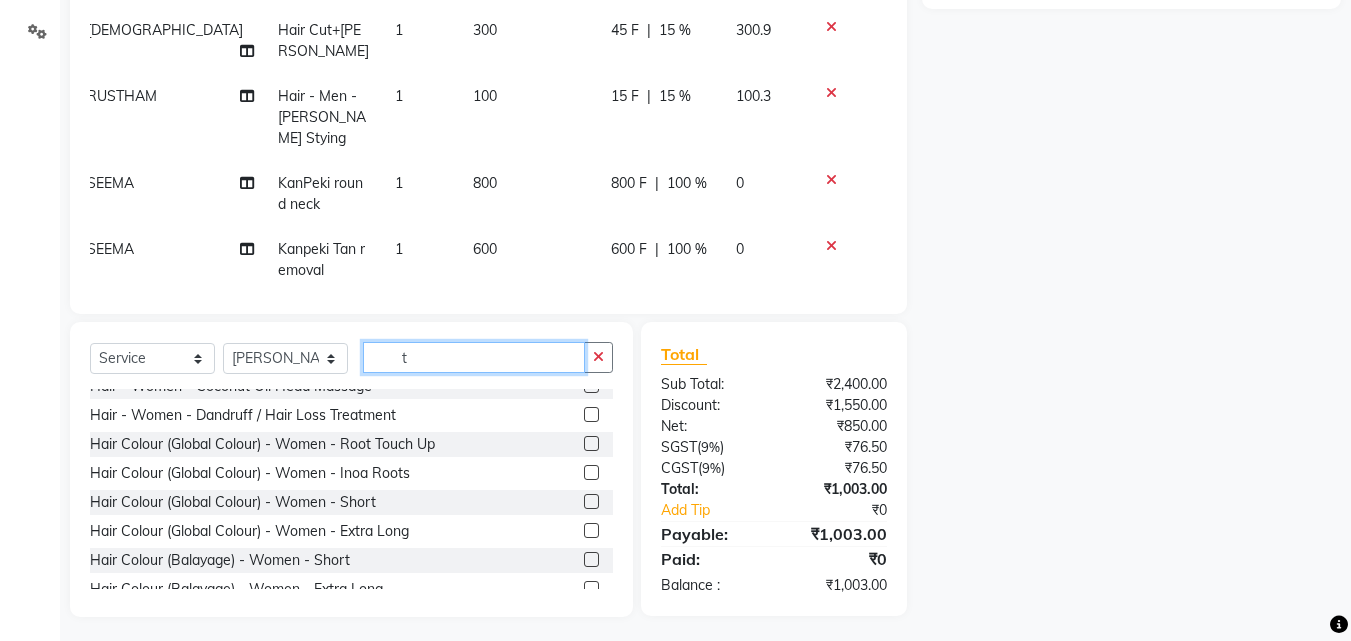 scroll, scrollTop: 44, scrollLeft: 0, axis: vertical 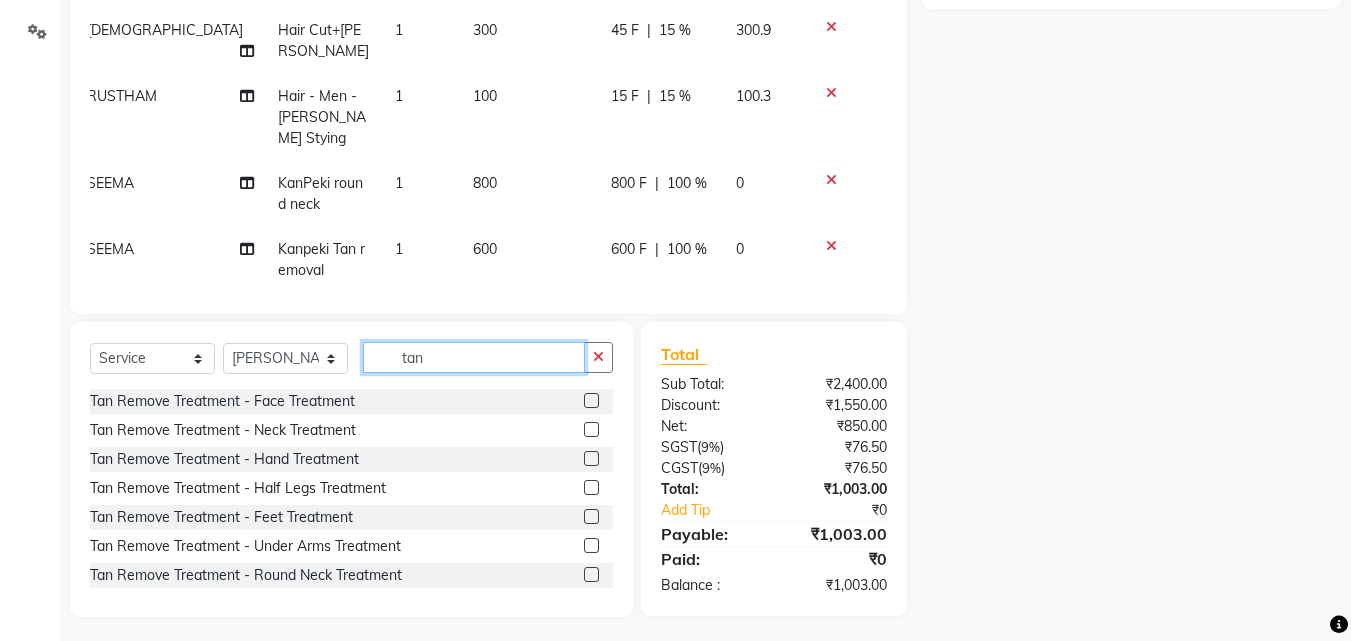 type on "tan" 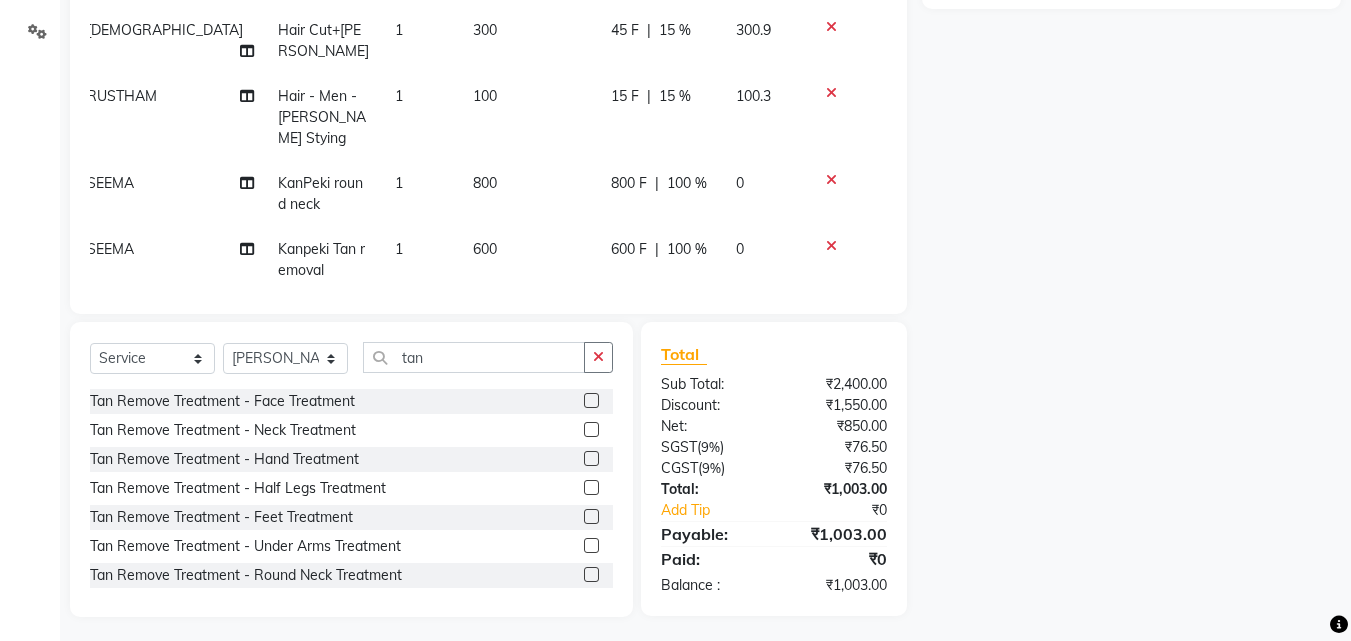 click 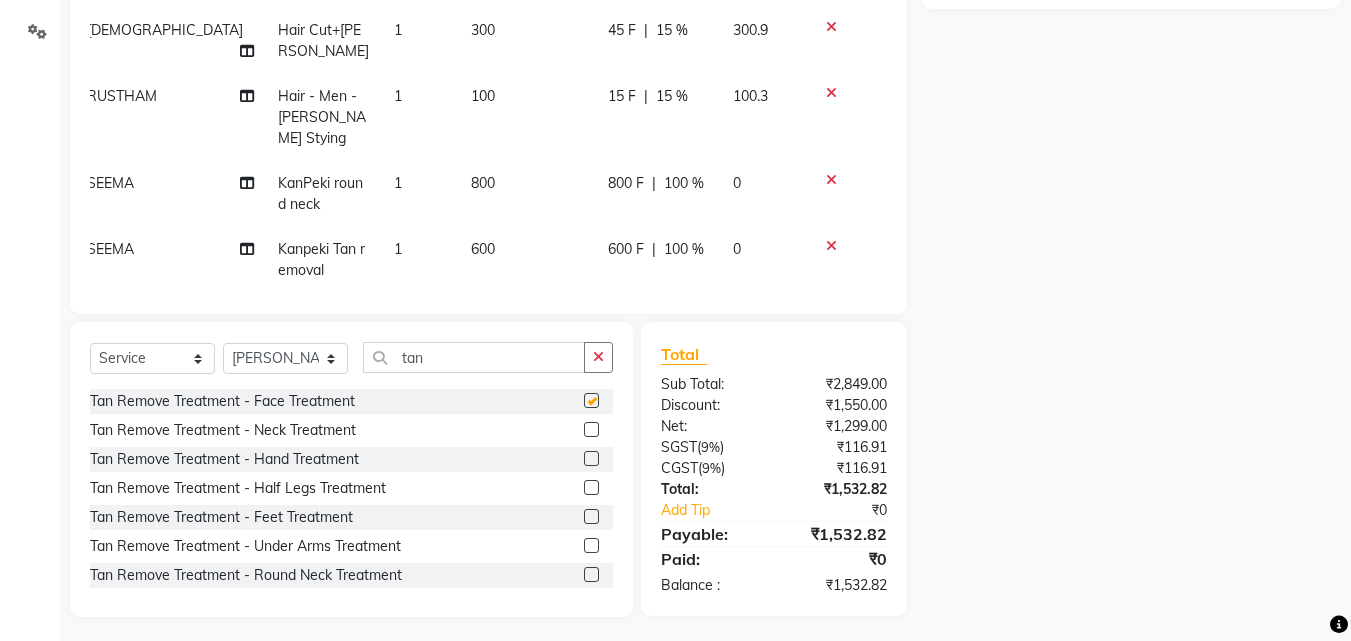 checkbox on "false" 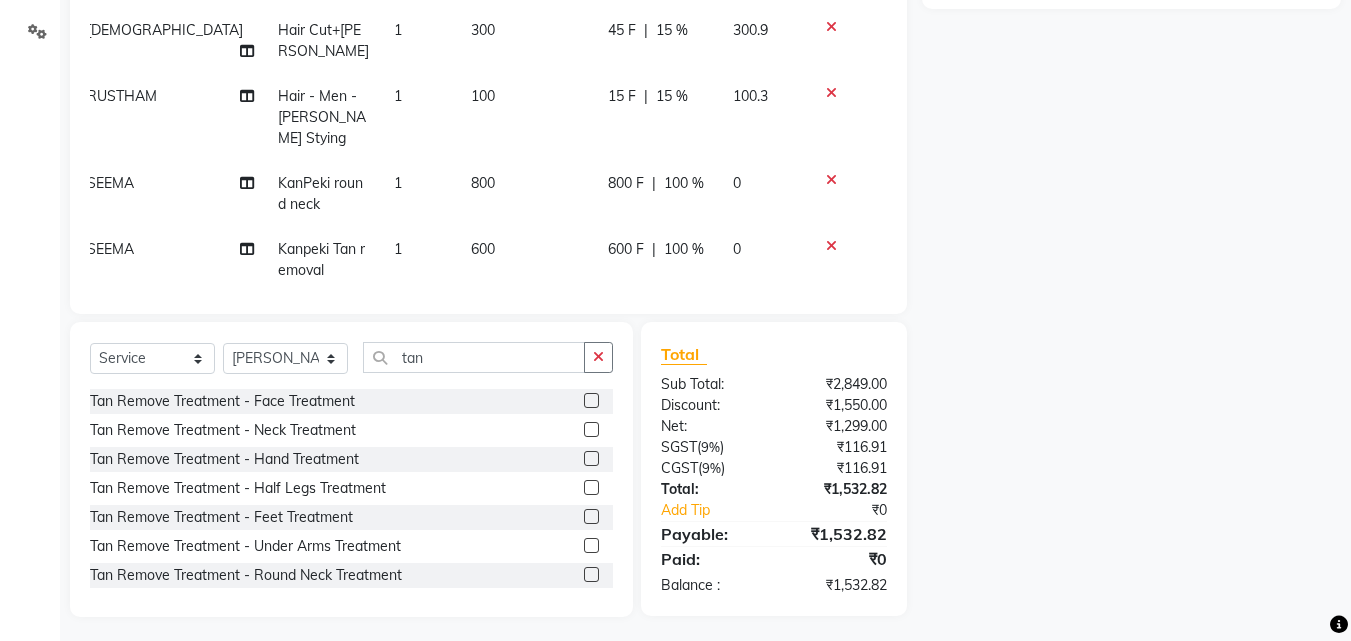 click 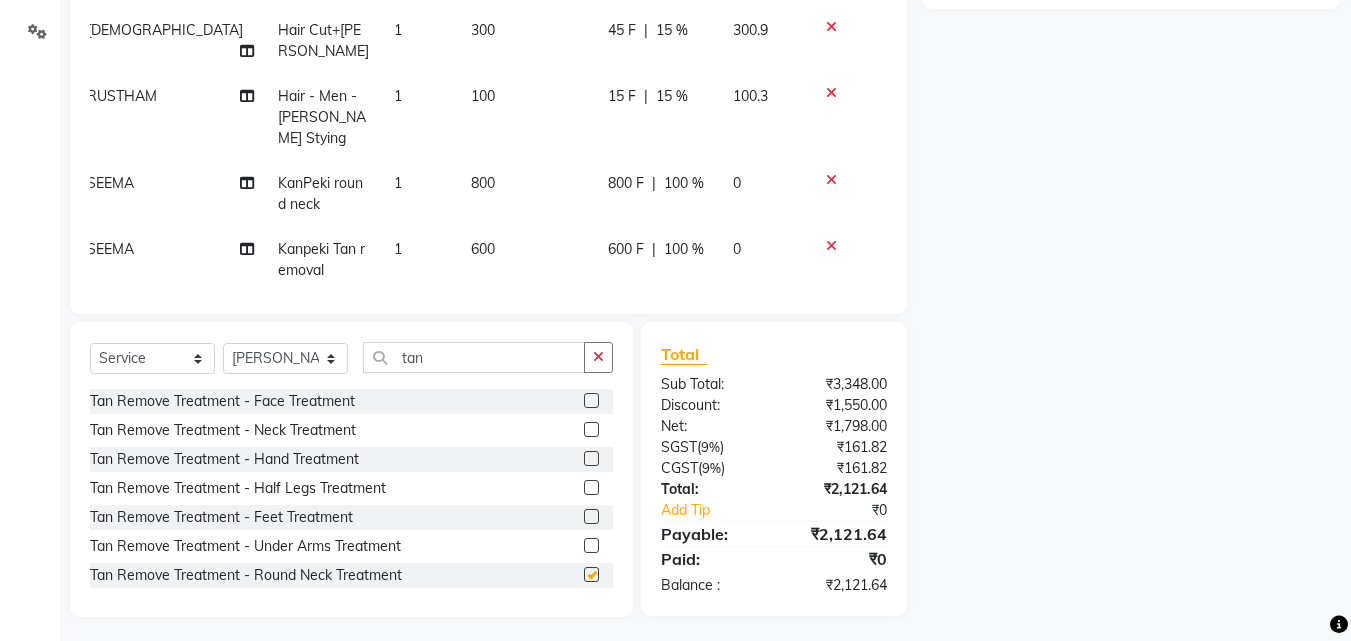 checkbox on "false" 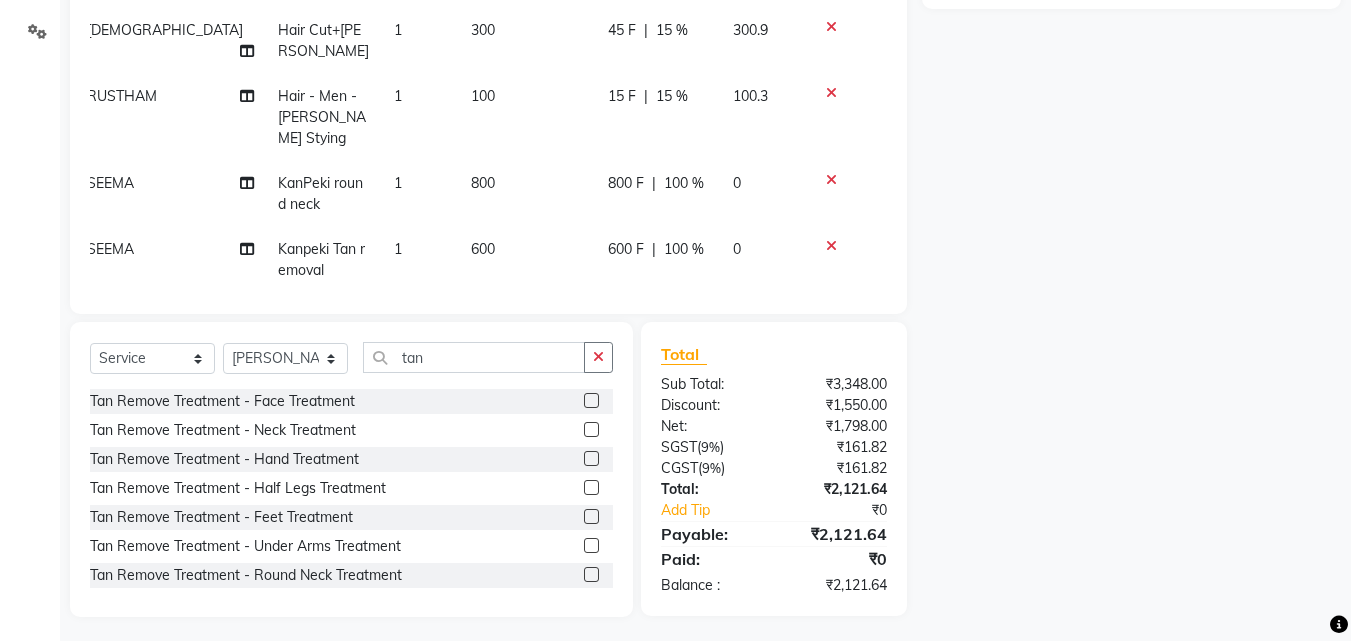 click 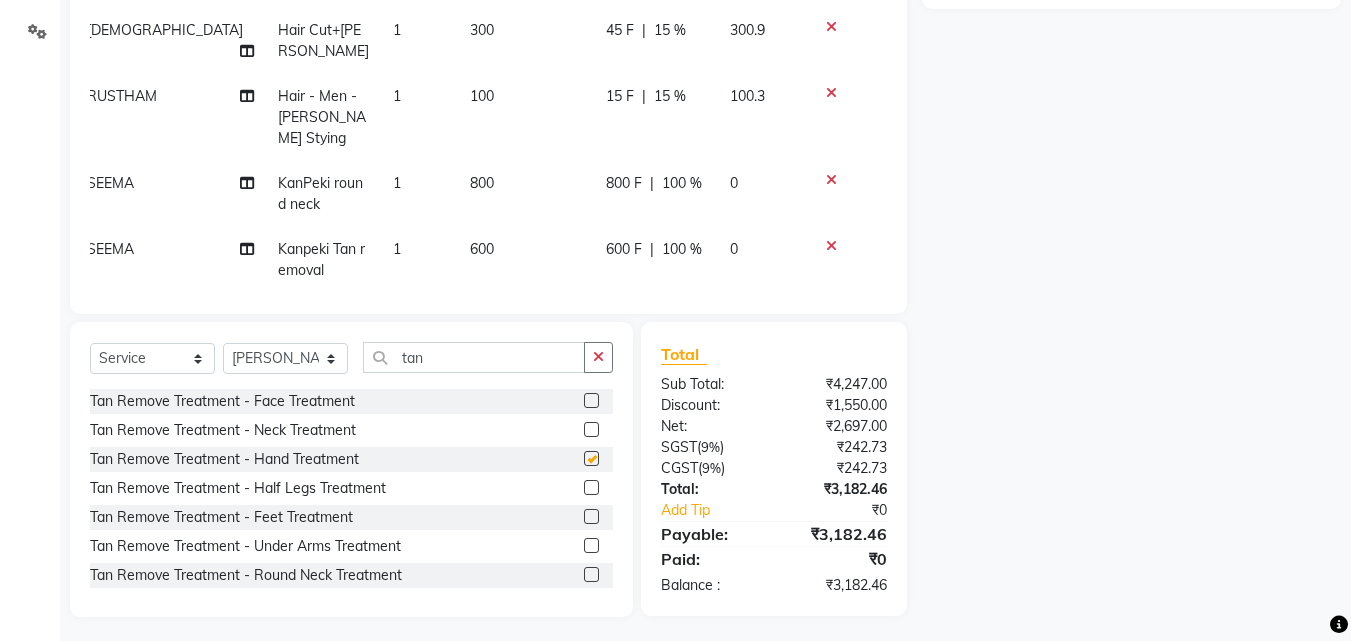 scroll, scrollTop: 291, scrollLeft: 15, axis: both 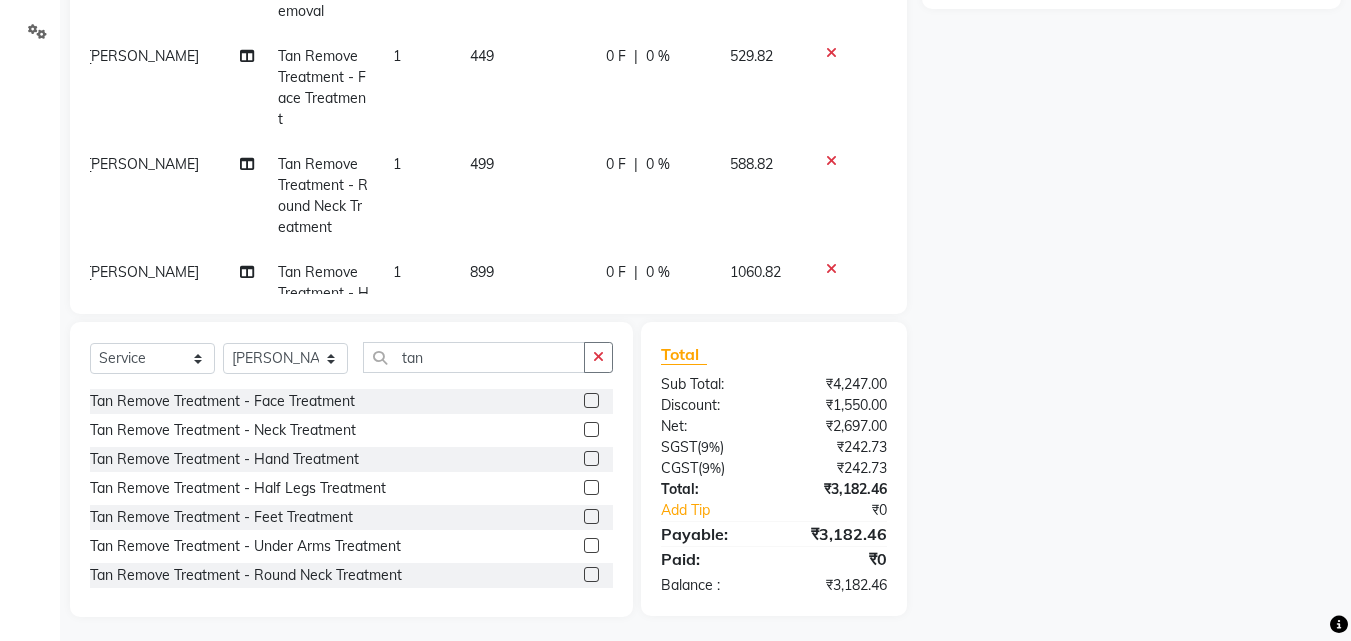 checkbox on "false" 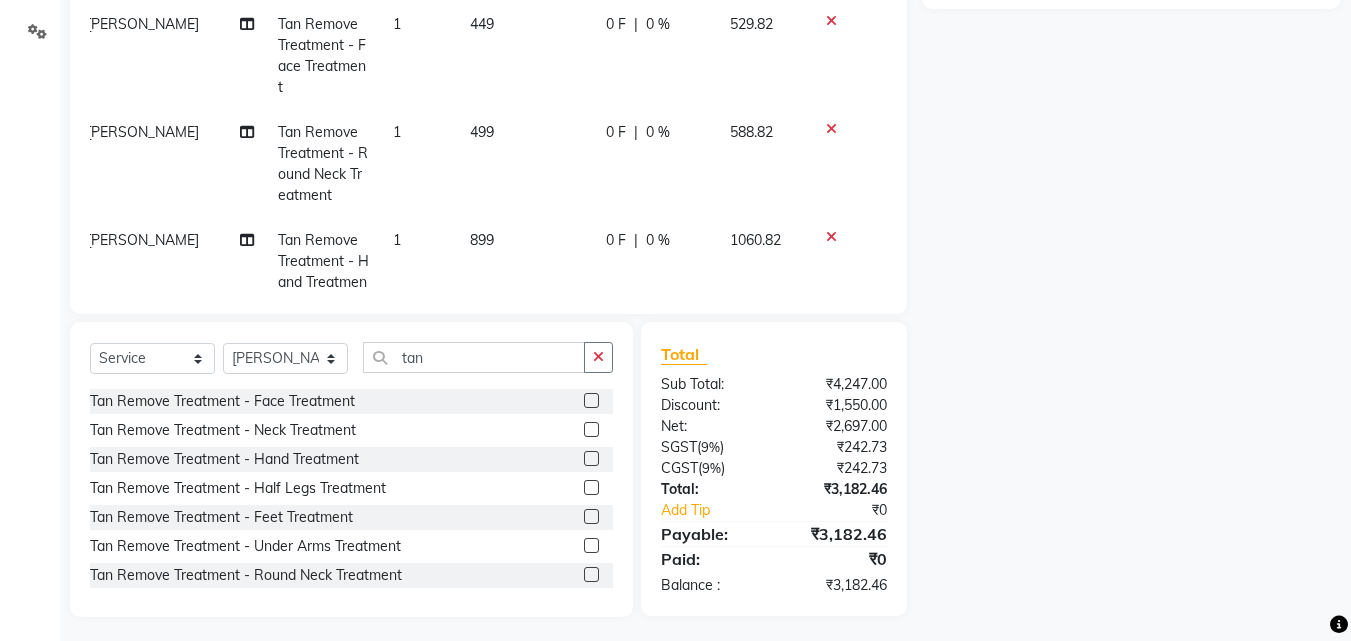 click on "0 %" 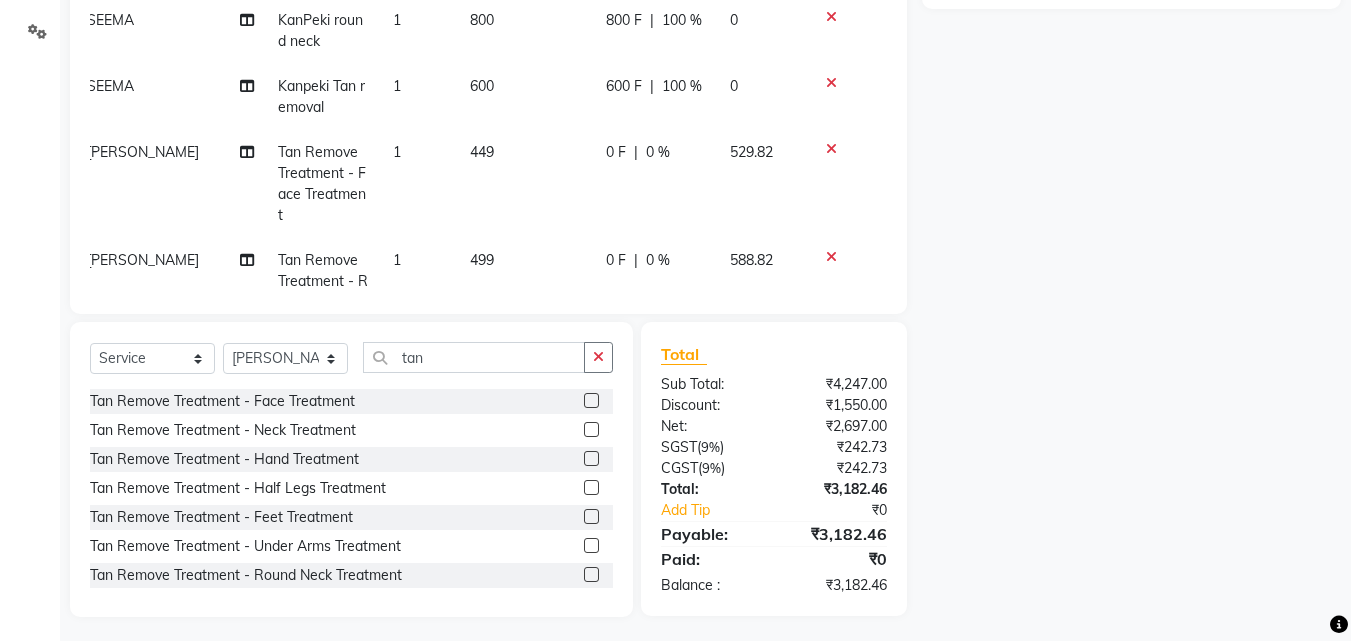 select on "72180" 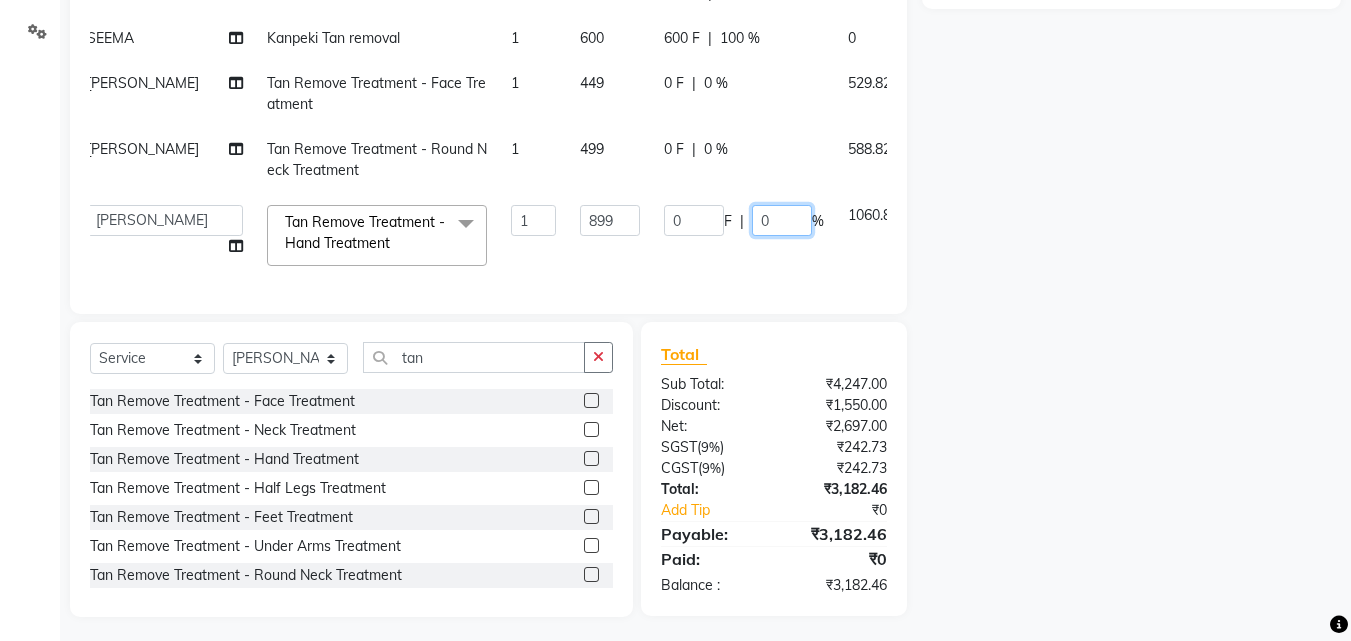 click on "0" 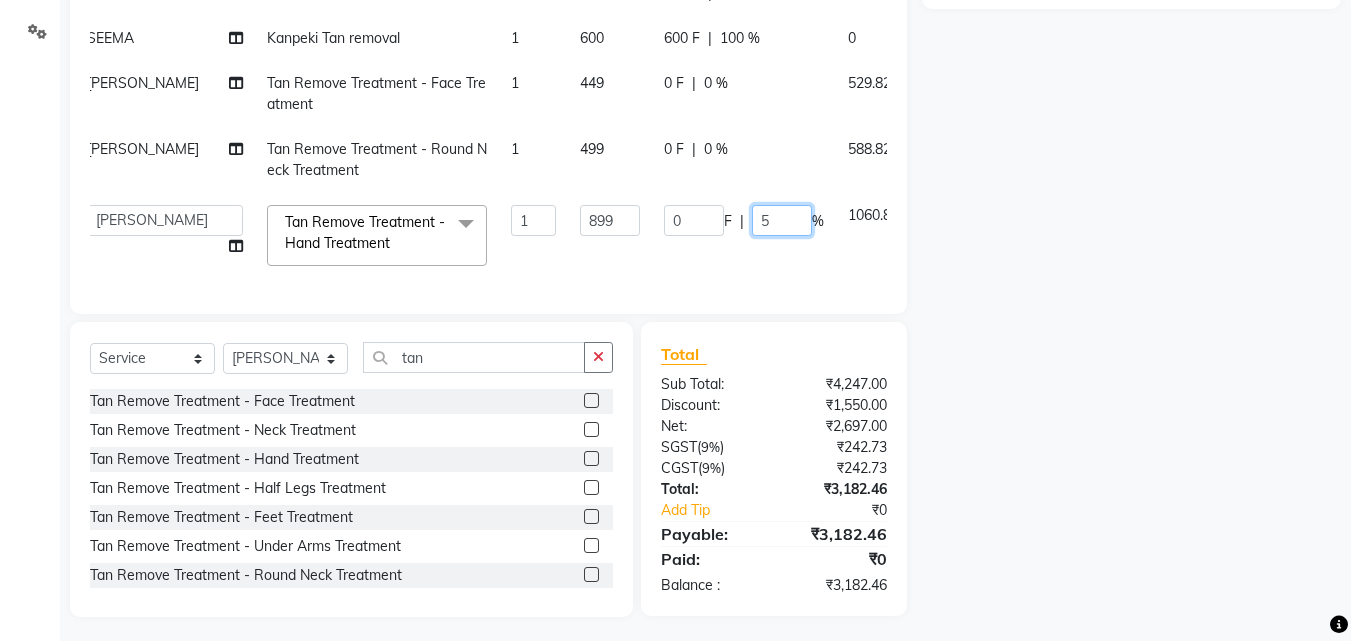 type on "50" 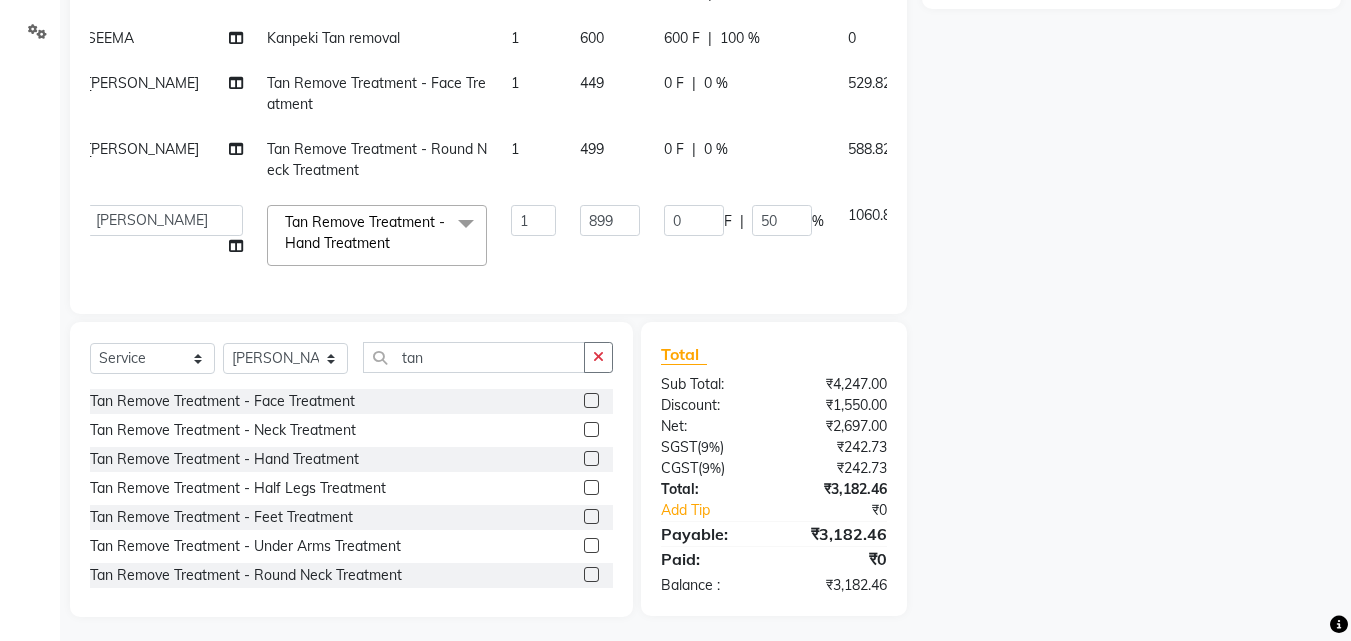 click on "[PERSON_NAME] Hair Cut+[PERSON_NAME] 1 300 45 F | 15 % 300.9 RUSTHAM Hair Cut+[PERSON_NAME] 1 300 45 F | 15 % 300.9 SHIVA Hair Cut+[PERSON_NAME] 1 300 45 F | 15 % 300.9 RUSTHAM Hair - Men - [PERSON_NAME] Stying 1 100 15 F | 15 % 100.3 SEEMA KanPeki round neck 1 800 800 F | 100 % 0 SEEMA Kanpeki Tan removal 1 600 600 F | 100 % 0 [PERSON_NAME] Remove Treatment - Face Treatment 1 449 0 F | 0 % 529.82 [PERSON_NAME] Remove Treatment - Round Neck Treatment 1 499 0 F | 0 % 588.82  [PERSON_NAME]   [PERSON_NAME]   [PERSON_NAME]   RUSTHAM   SEEMA   [PERSON_NAME]   Sumika   Trends  Tan Remove Treatment - Hand Treatment  x Hair - Women - Haircut Hair - Women - Child haircut Hair - Women - Shampoo + B'dry Hair - Women - Shampoo + Child B'dry Hair - Women - Ironing Hair - Women - Tongs Hair - Women - Hair Spa Hair - Women - Mythic Oil Hair Spa Hair - Women - Aroma Oil Head Massage Hair - Women - Almond Oil Head Massage Hair - Women - Olive Oil Head Massage Hair - Women - Coconut Oil Head Massage Hair - Women - [MEDICAL_DATA] / Hair Loss Treatment Keratin - Women - Short 1" 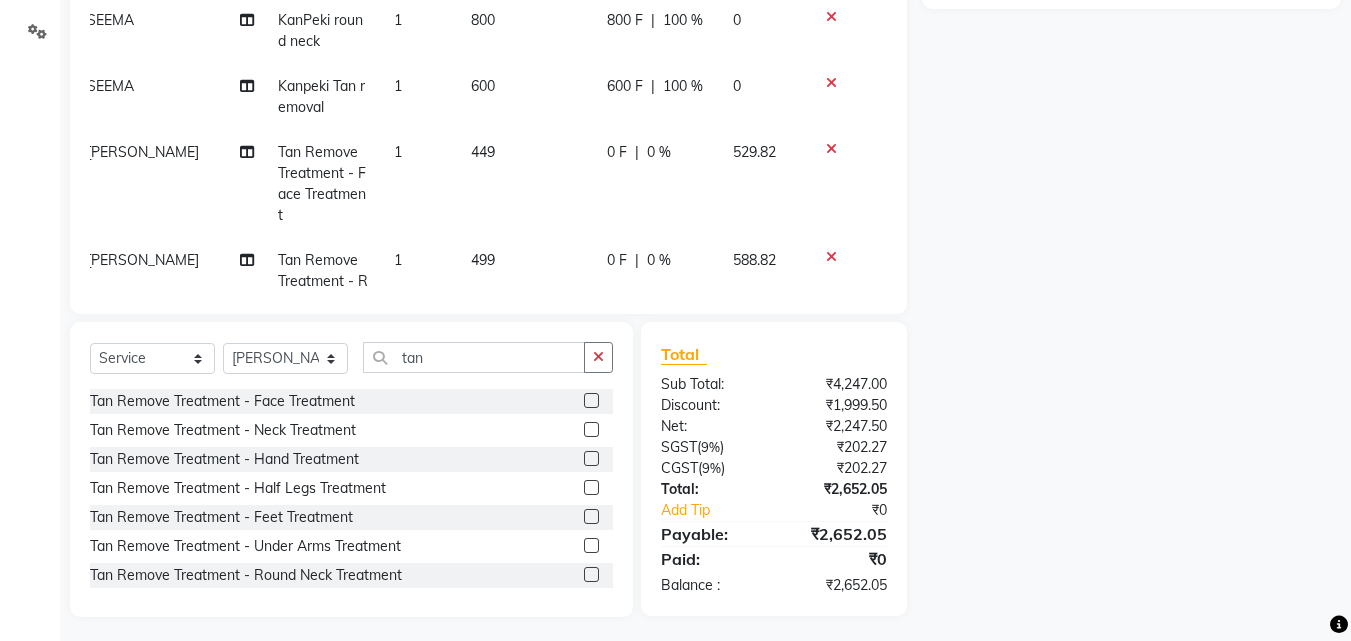 click on "0 %" 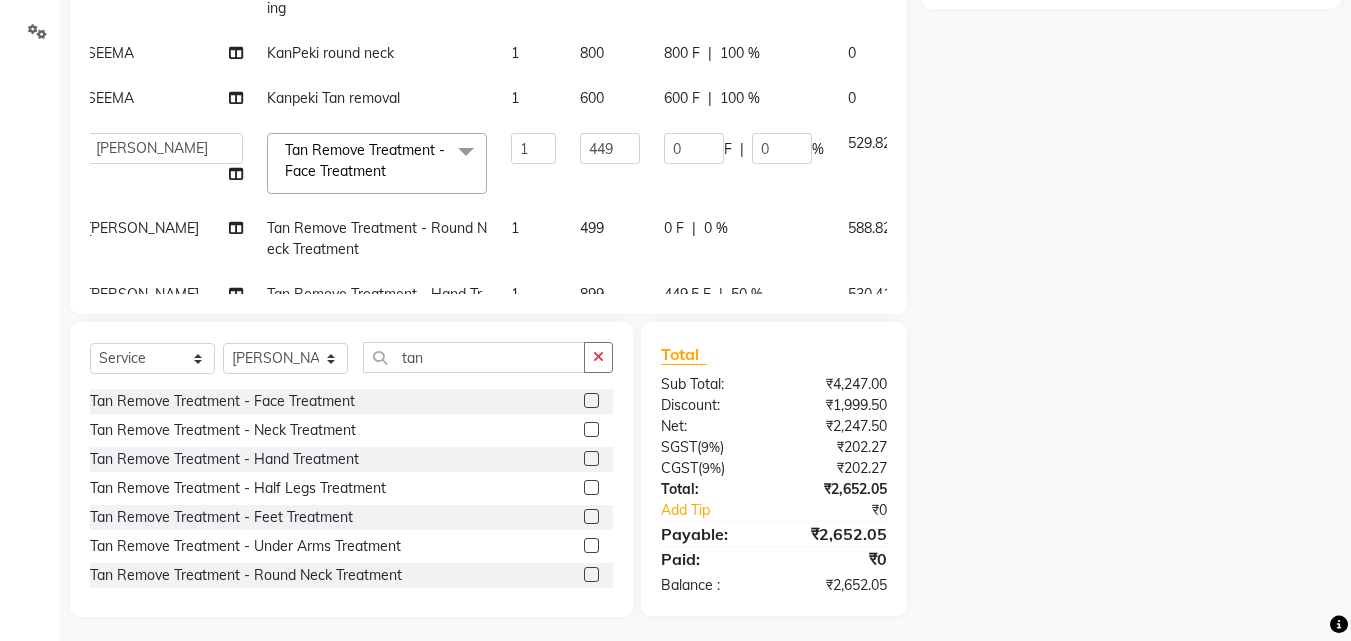 scroll, scrollTop: 0, scrollLeft: 15, axis: horizontal 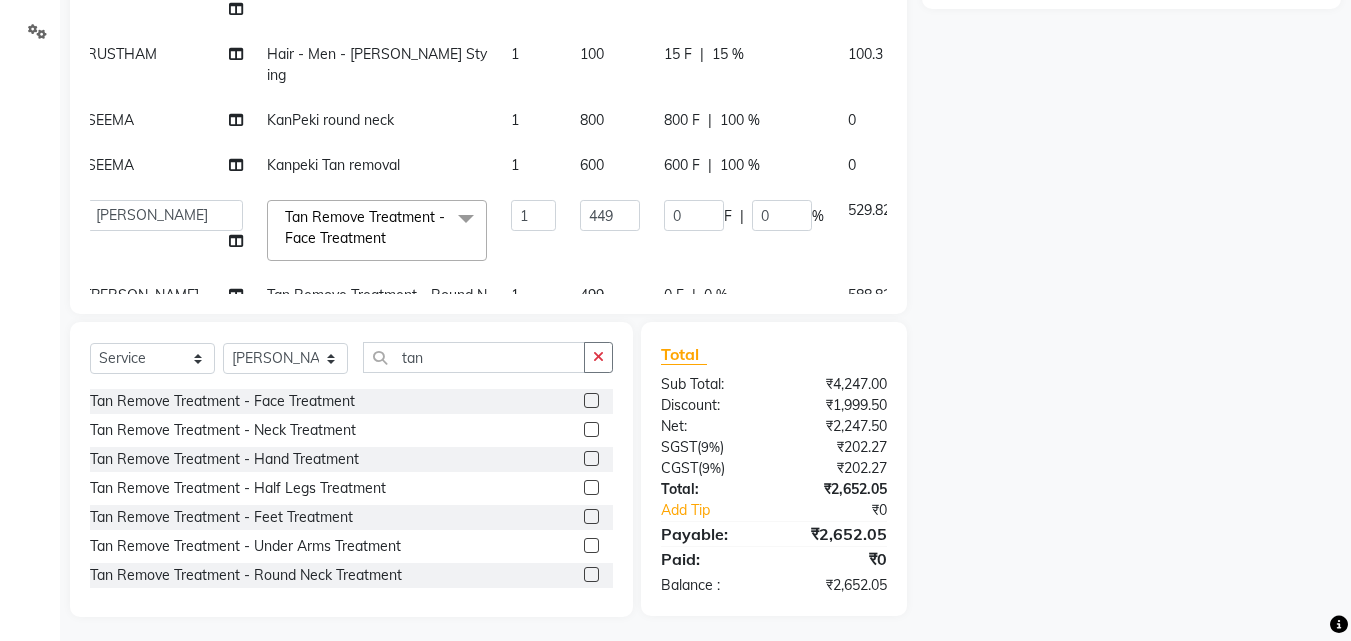 click on "100 %" 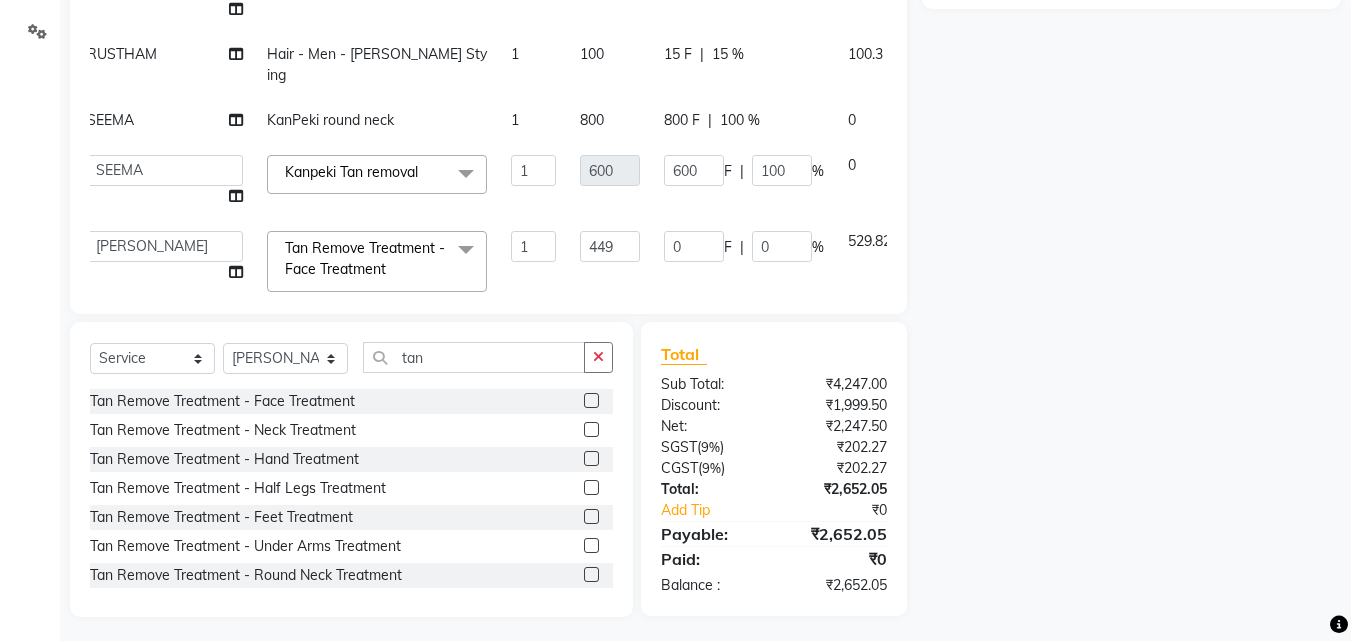 click on "800 F | 100 %" 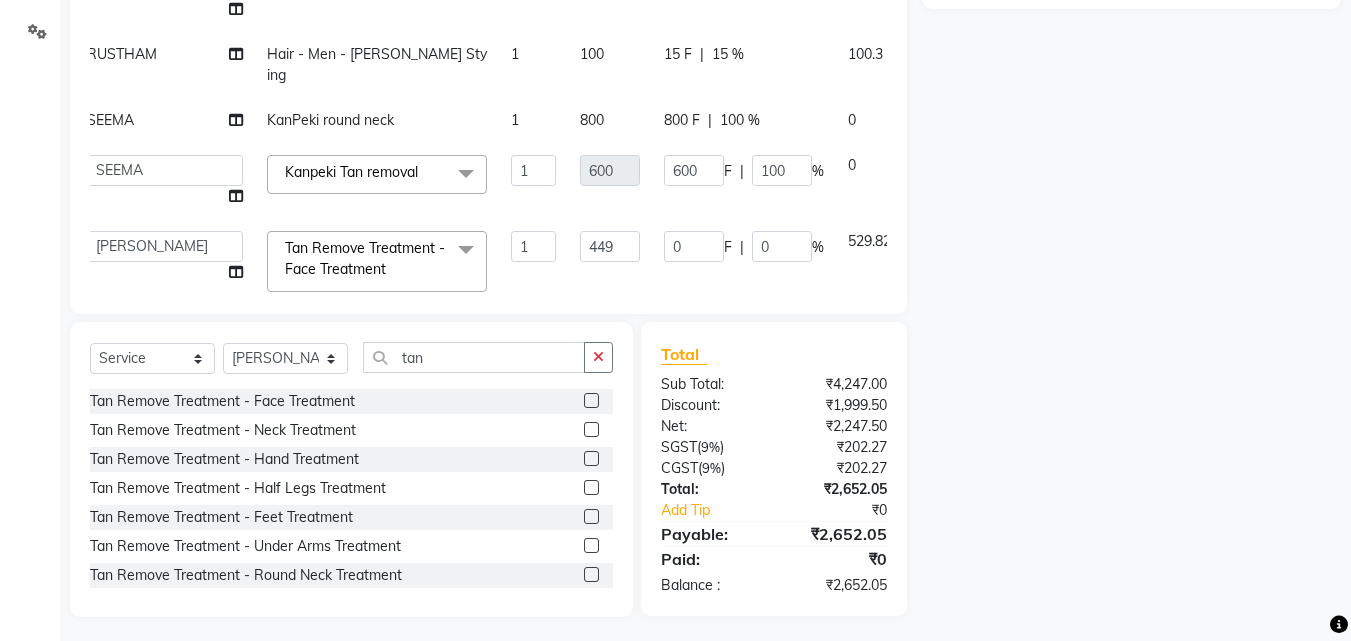 select on "63524" 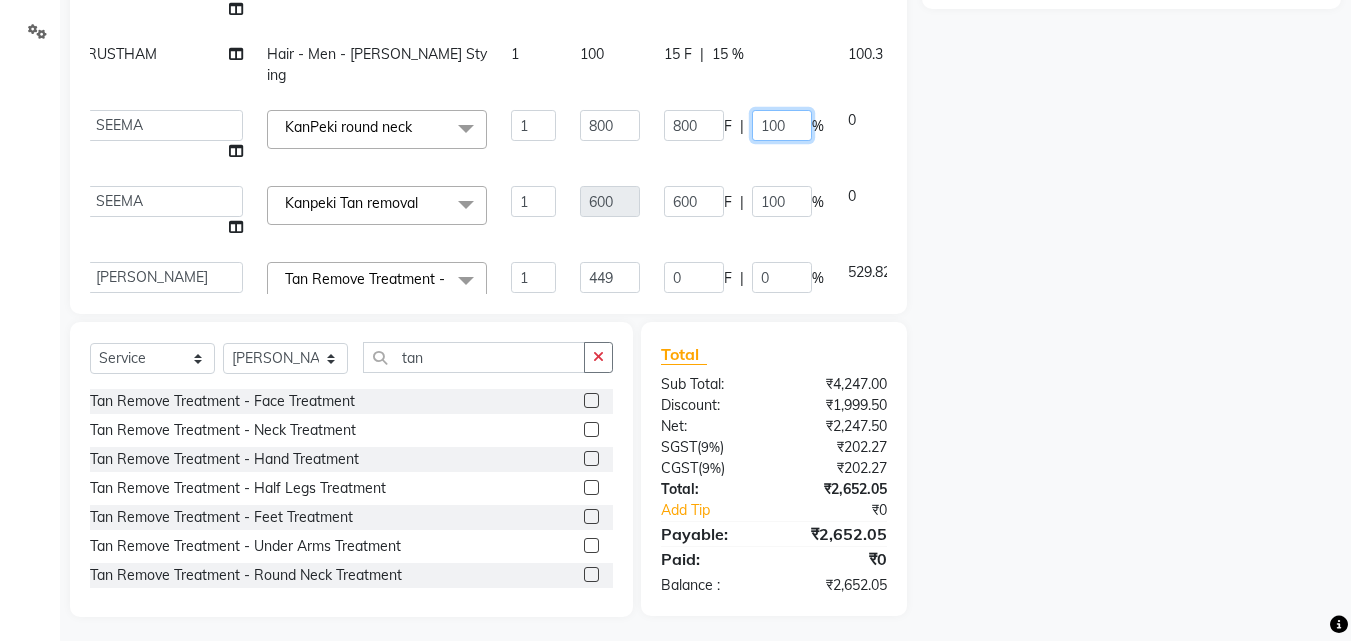 click on "100" 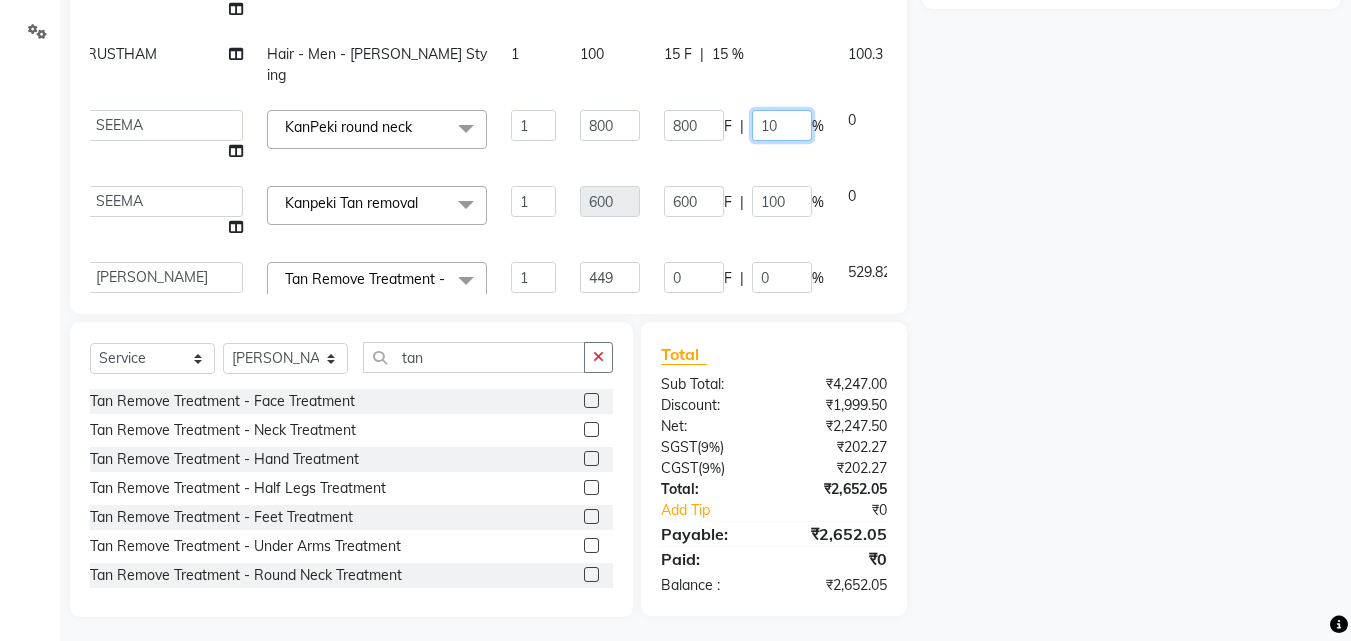 type on "1" 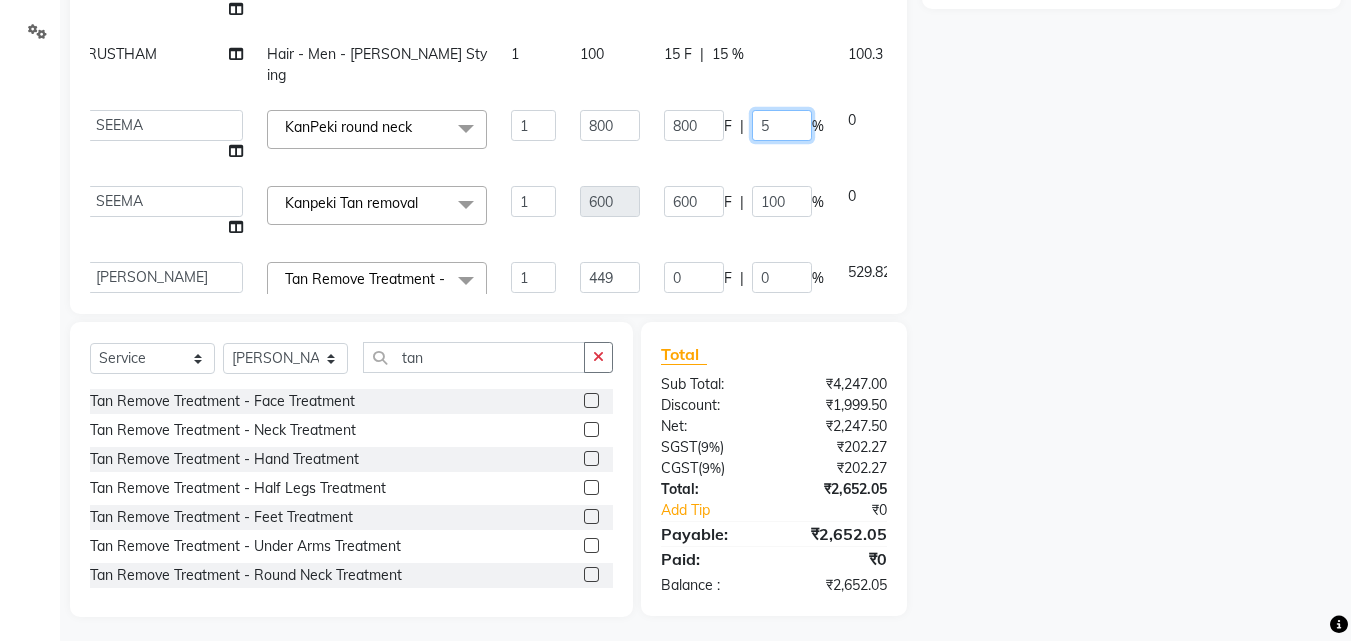 type on "50" 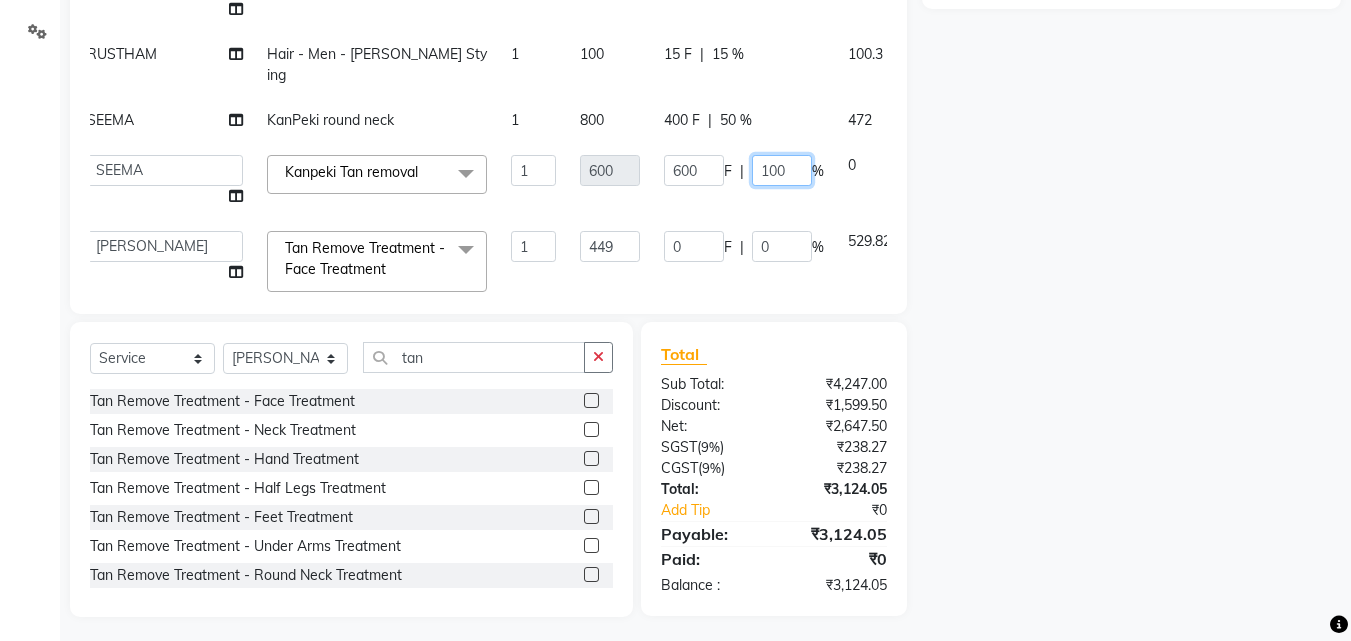 drag, startPoint x: 703, startPoint y: 239, endPoint x: 704, endPoint y: 229, distance: 10.049875 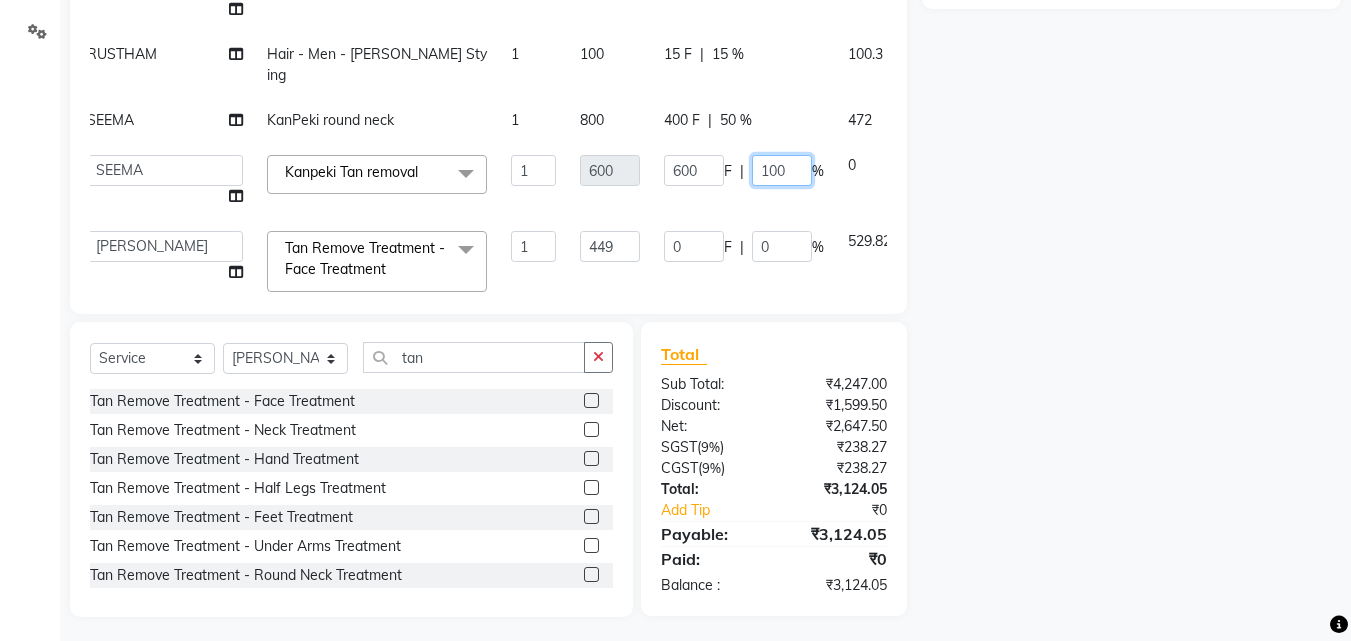 click on "600 F | 100 %" 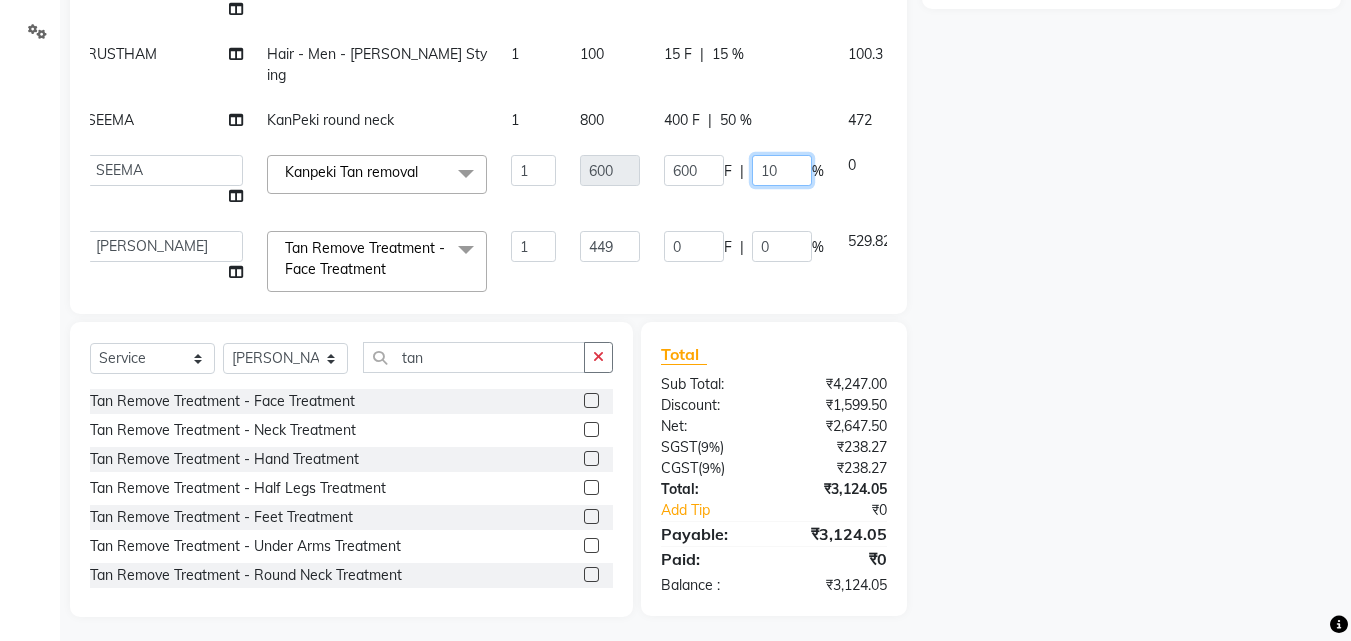 type on "1" 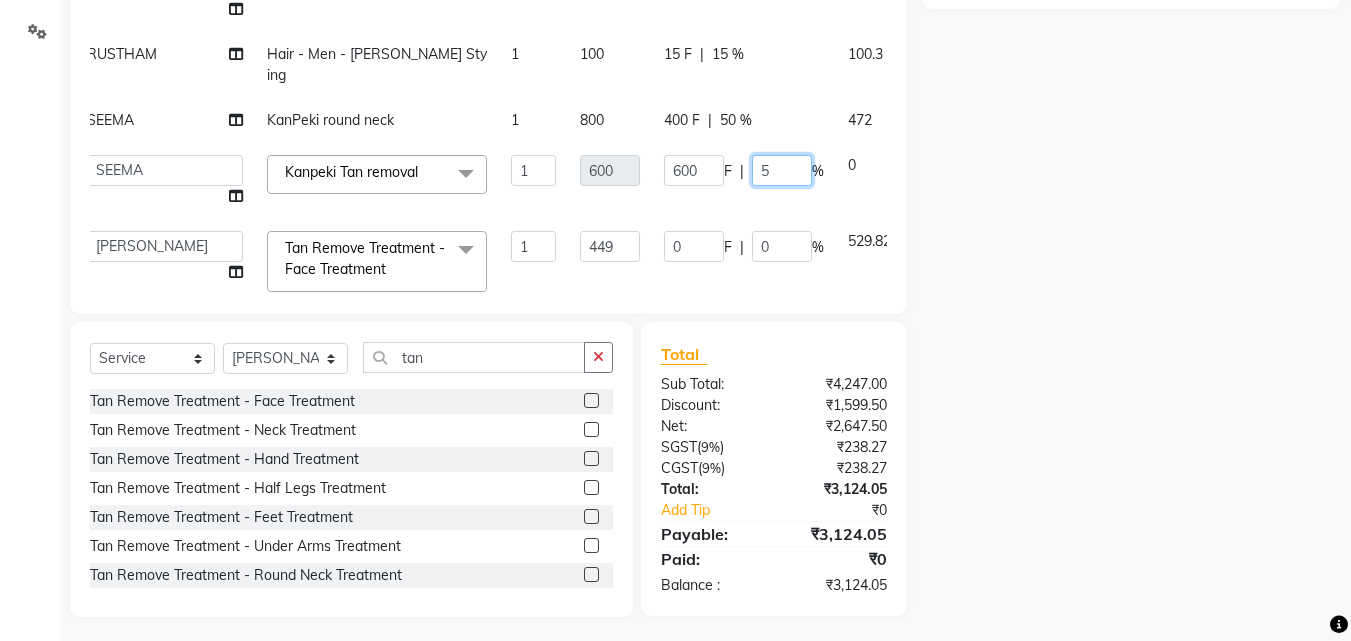 type on "50" 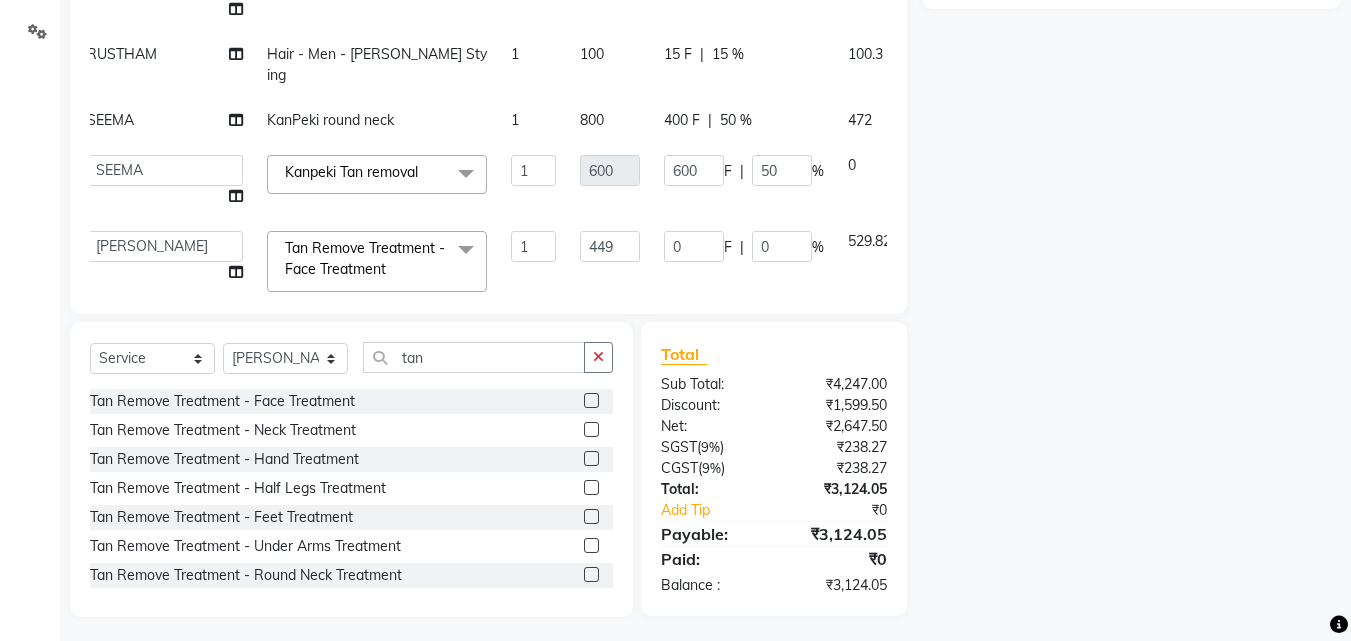 click on "Name: Membership: Total Visits: Card on file: Last Visit:  Points:  Service Total:  ₹4,247.00  Discount:  Percentage   Fixed" 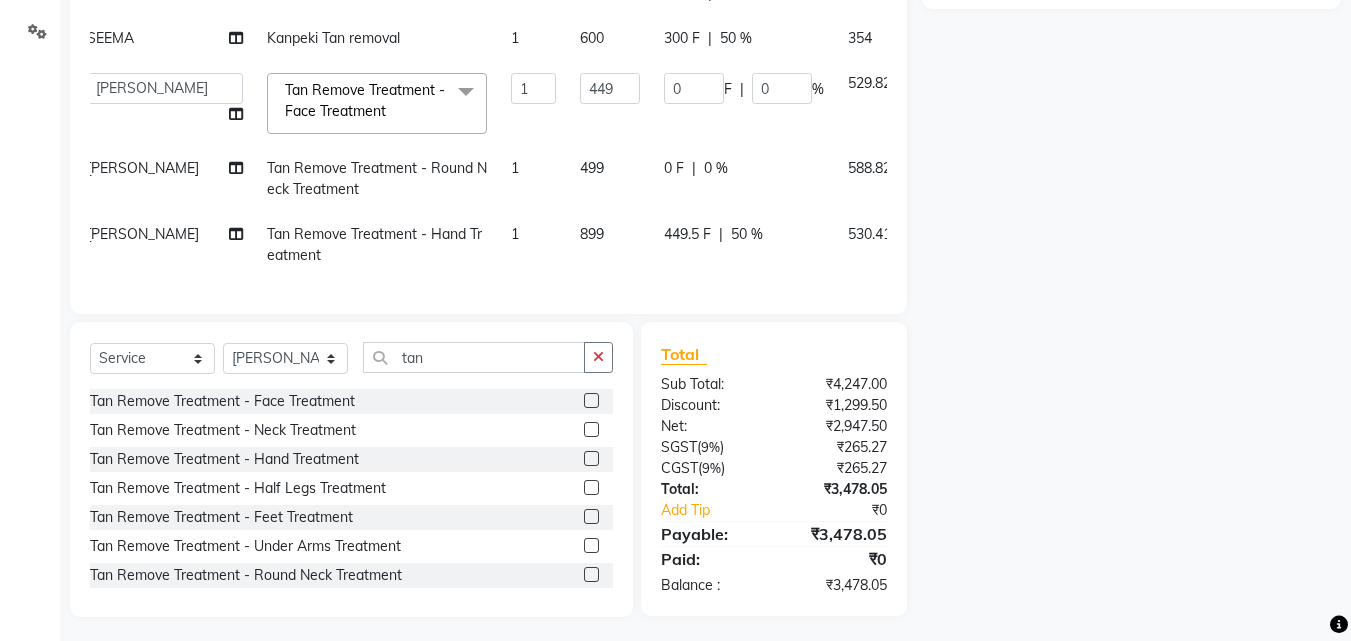 scroll, scrollTop: 163, scrollLeft: 15, axis: both 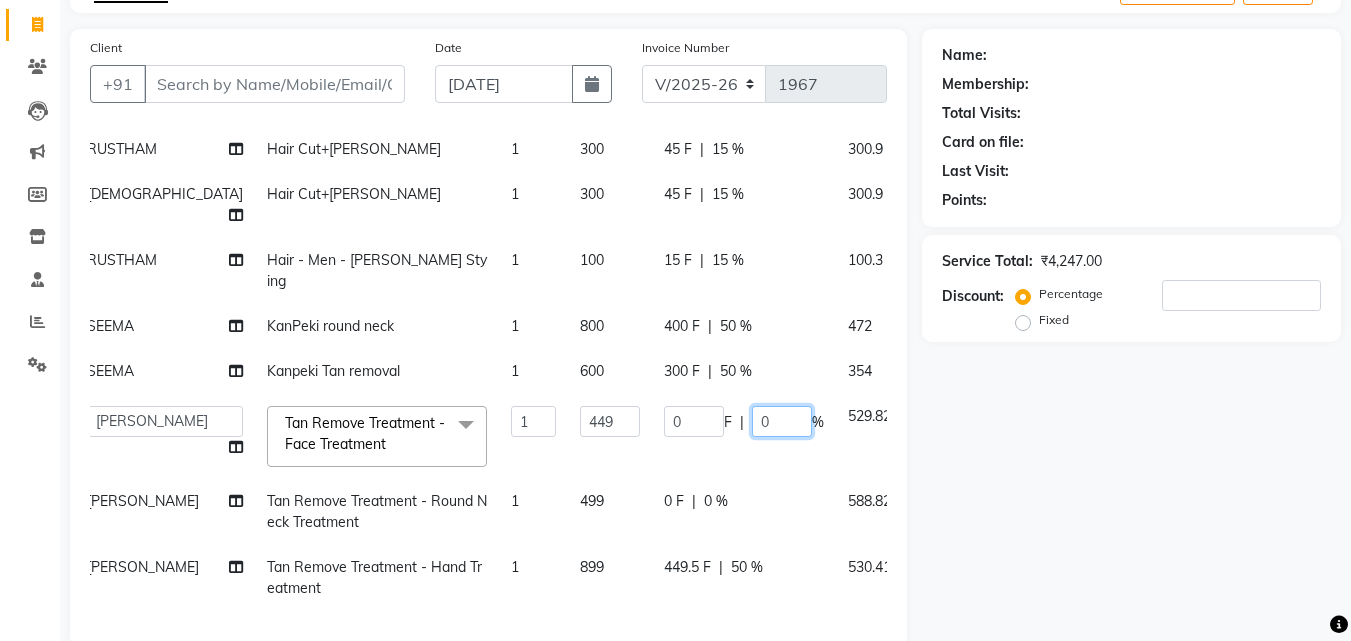 click on "0" 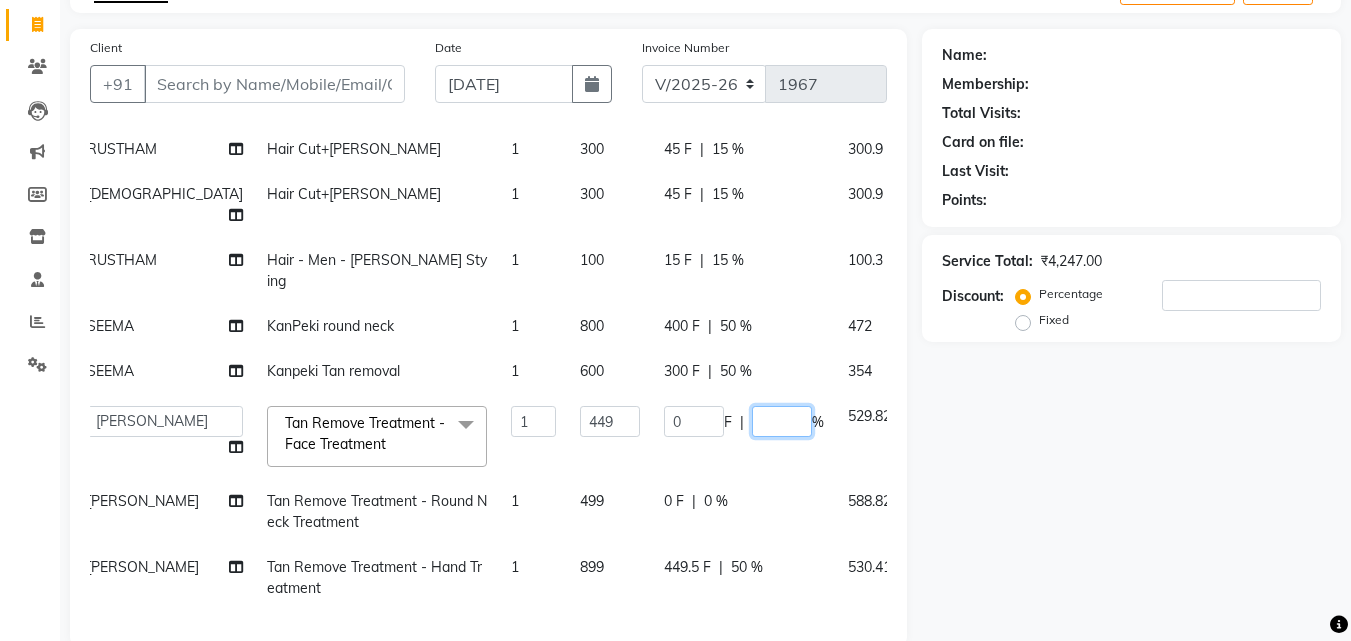 type on "0" 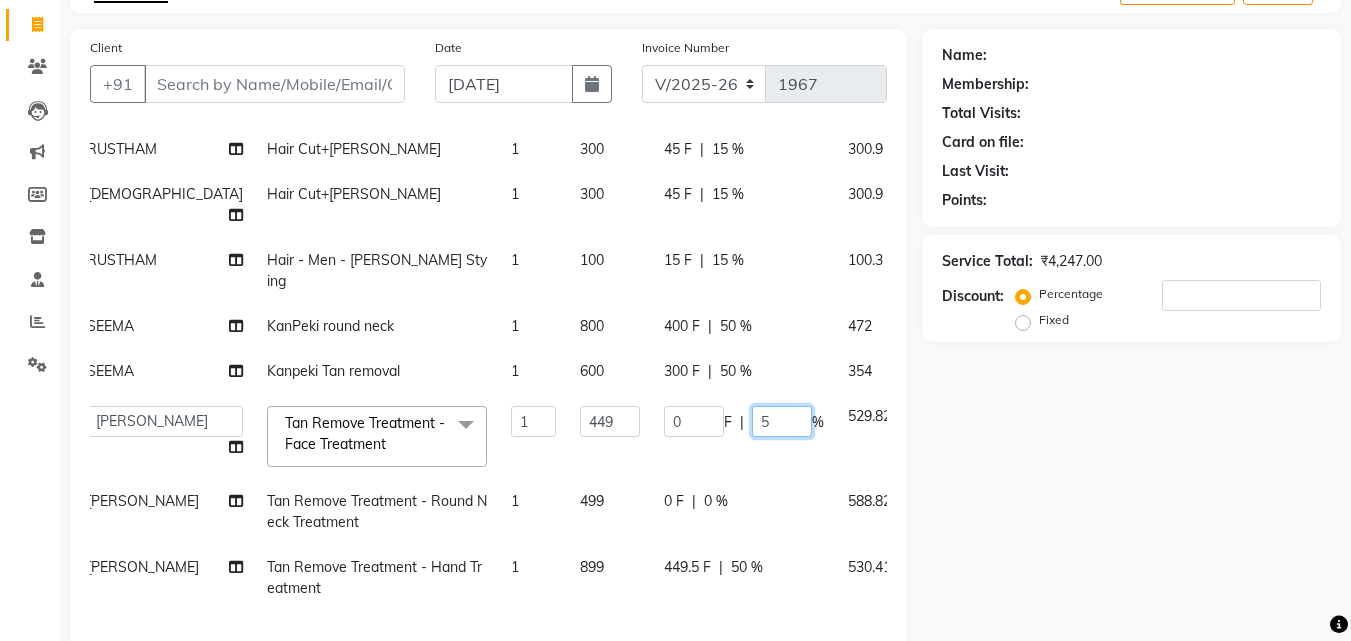 type on "50" 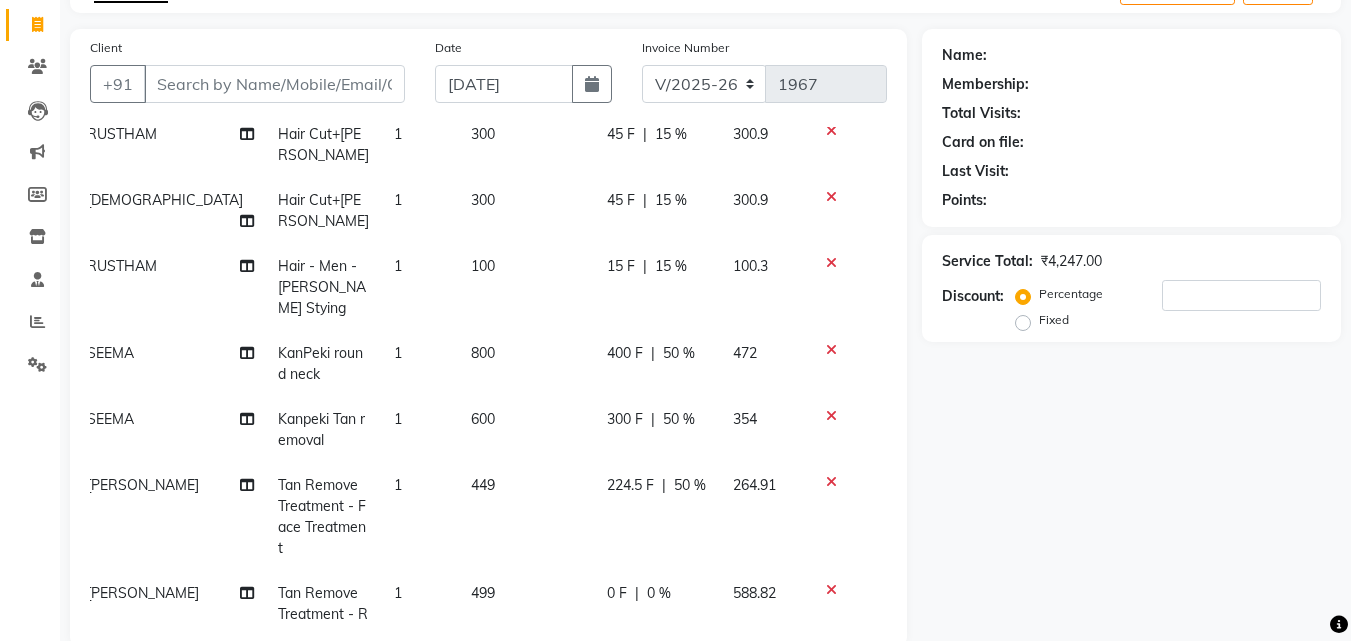 drag, startPoint x: 628, startPoint y: 483, endPoint x: 659, endPoint y: 484, distance: 31.016125 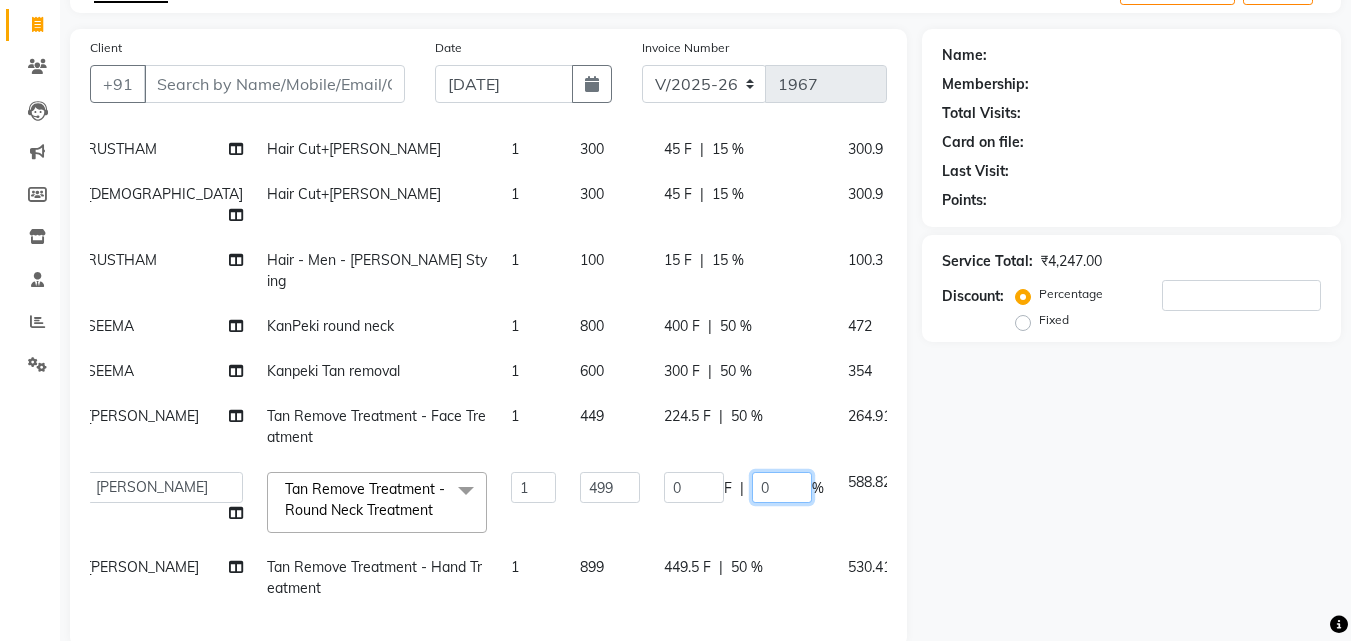 click on "0" 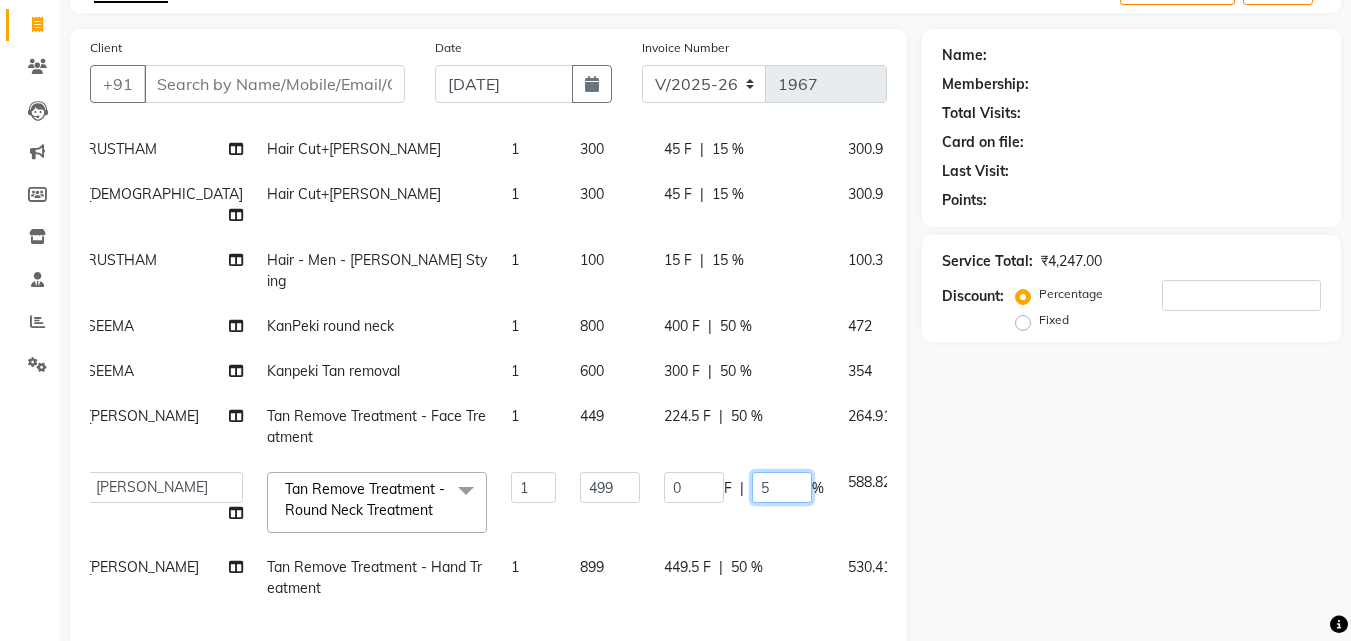 type on "50" 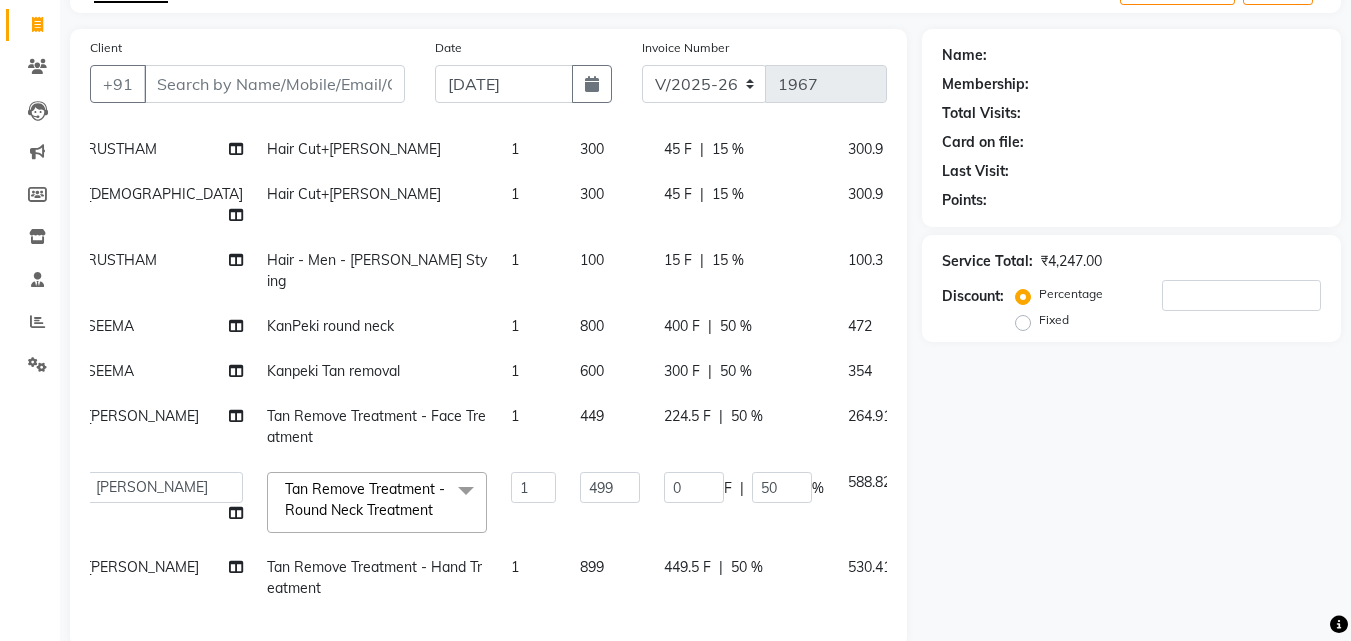 click on "Name: Membership: Total Visits: Card on file: Last Visit:  Points:  Service Total:  ₹4,247.00  Discount:  Percentage   Fixed" 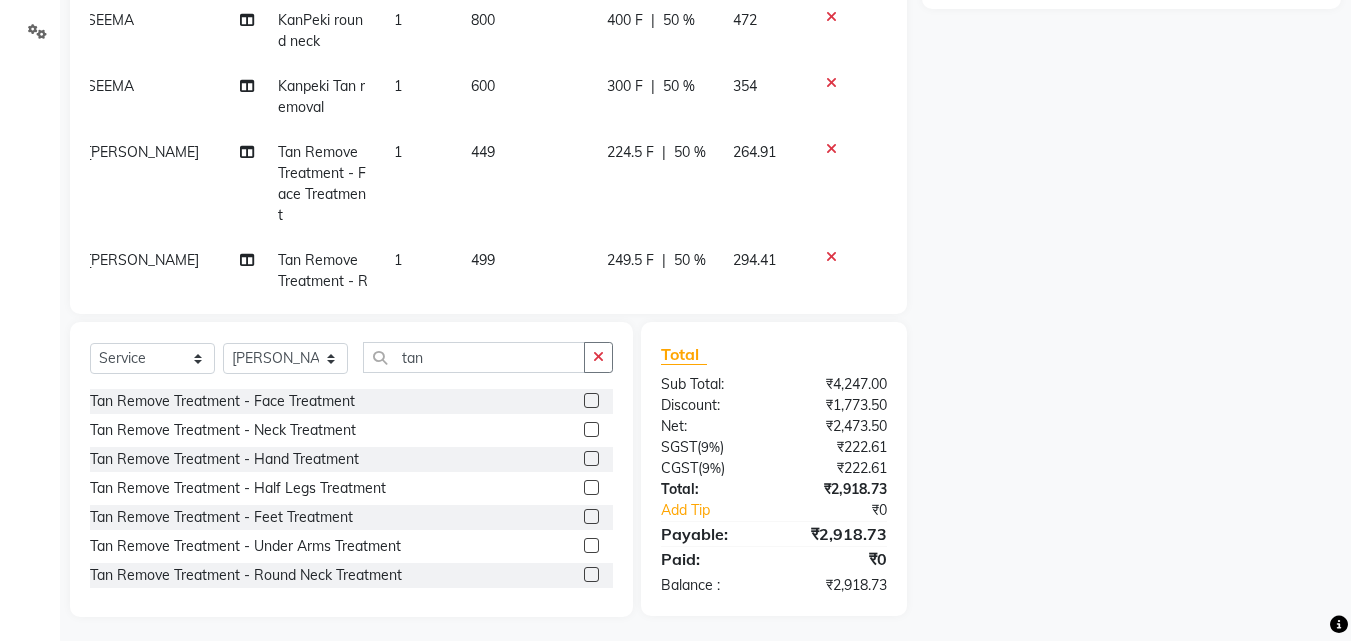 scroll, scrollTop: 460, scrollLeft: 0, axis: vertical 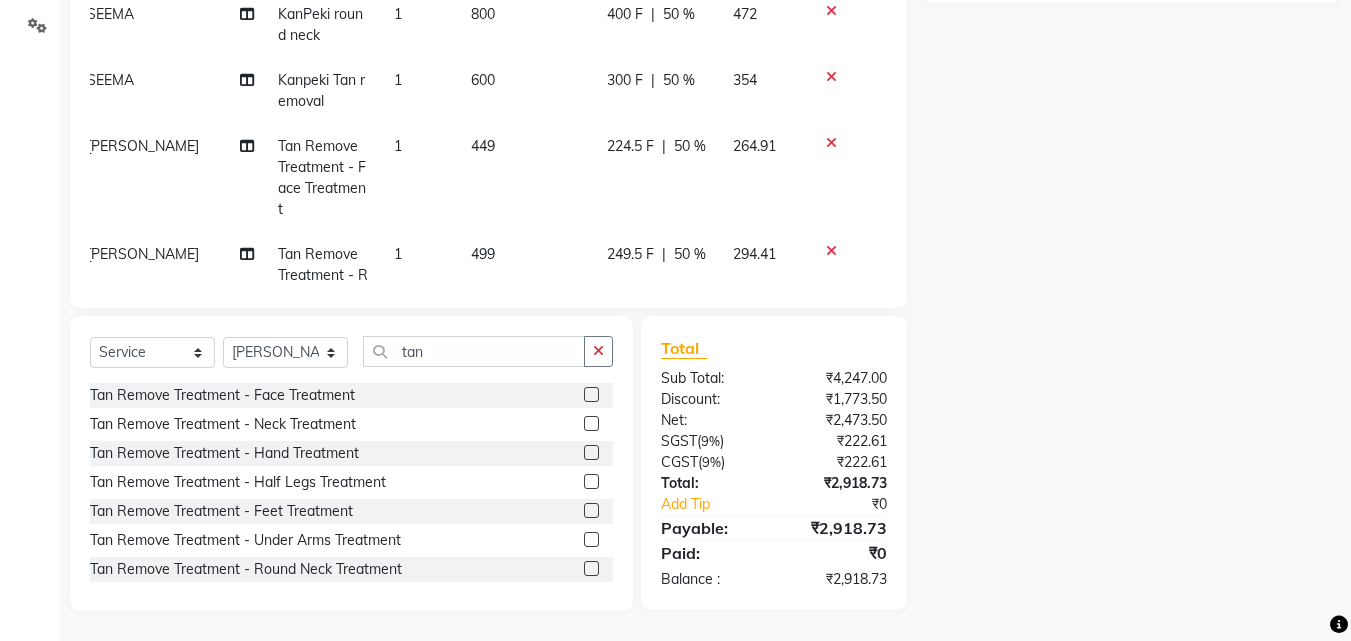 drag, startPoint x: 888, startPoint y: 151, endPoint x: 875, endPoint y: 172, distance: 24.698177 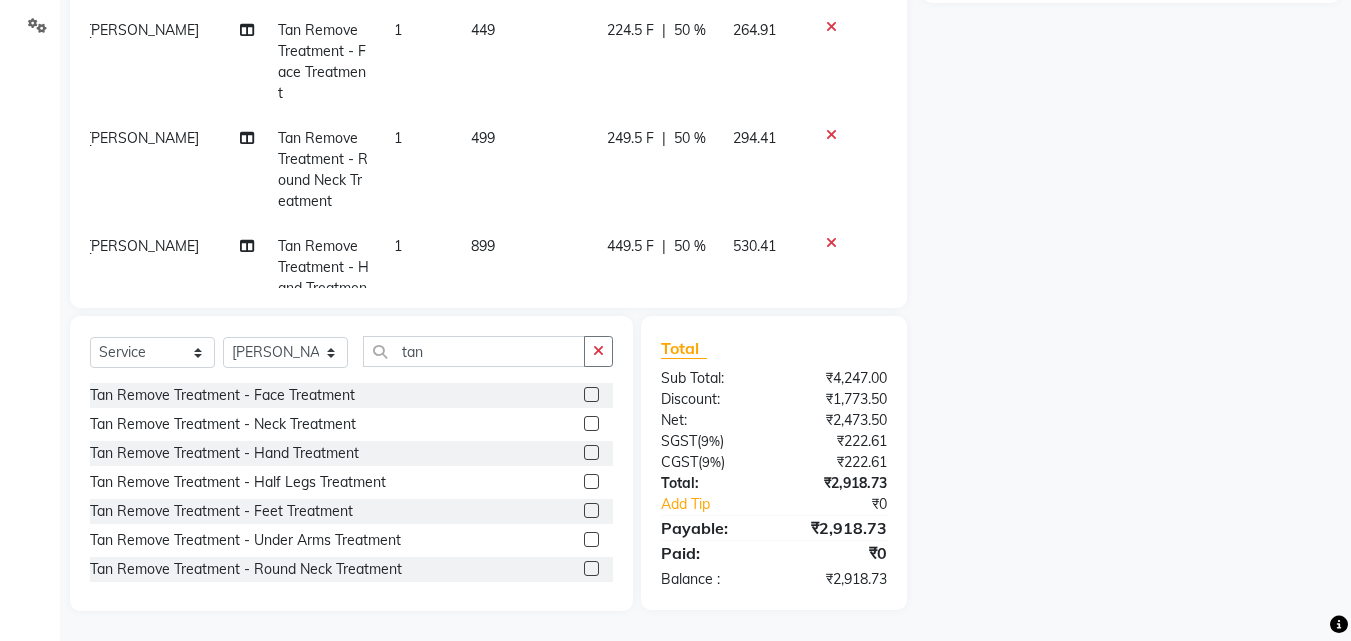 scroll, scrollTop: 291, scrollLeft: 15, axis: both 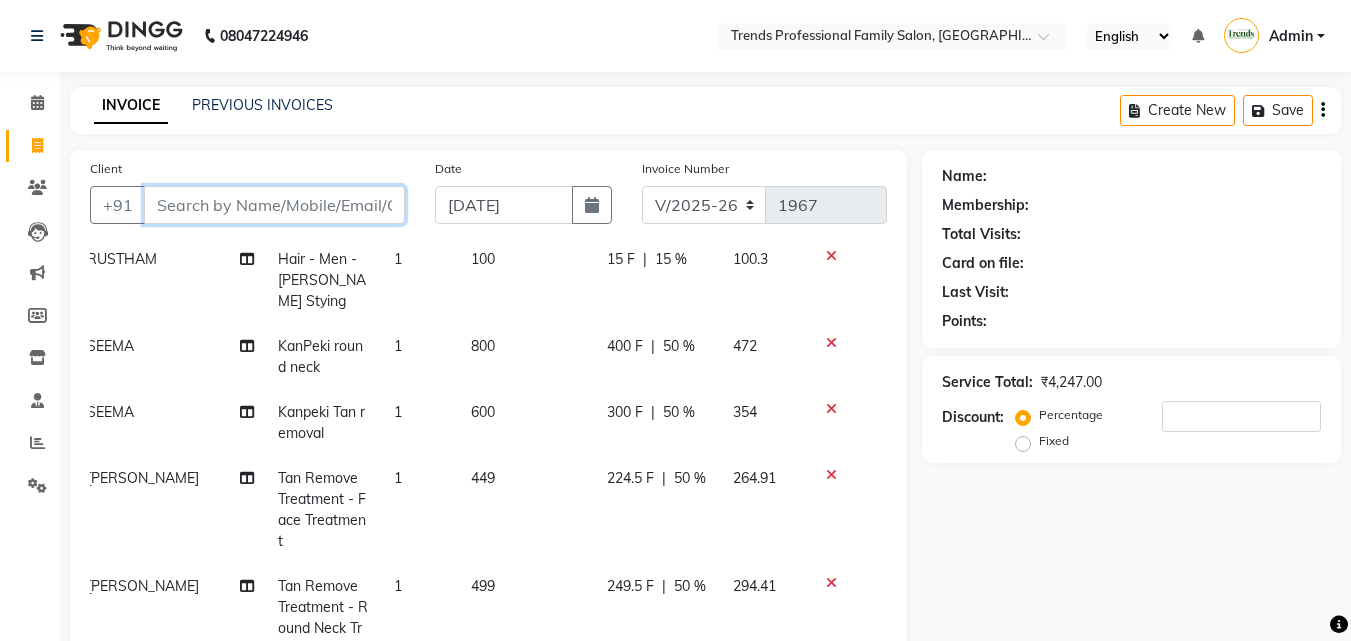 click on "Client" at bounding box center [274, 205] 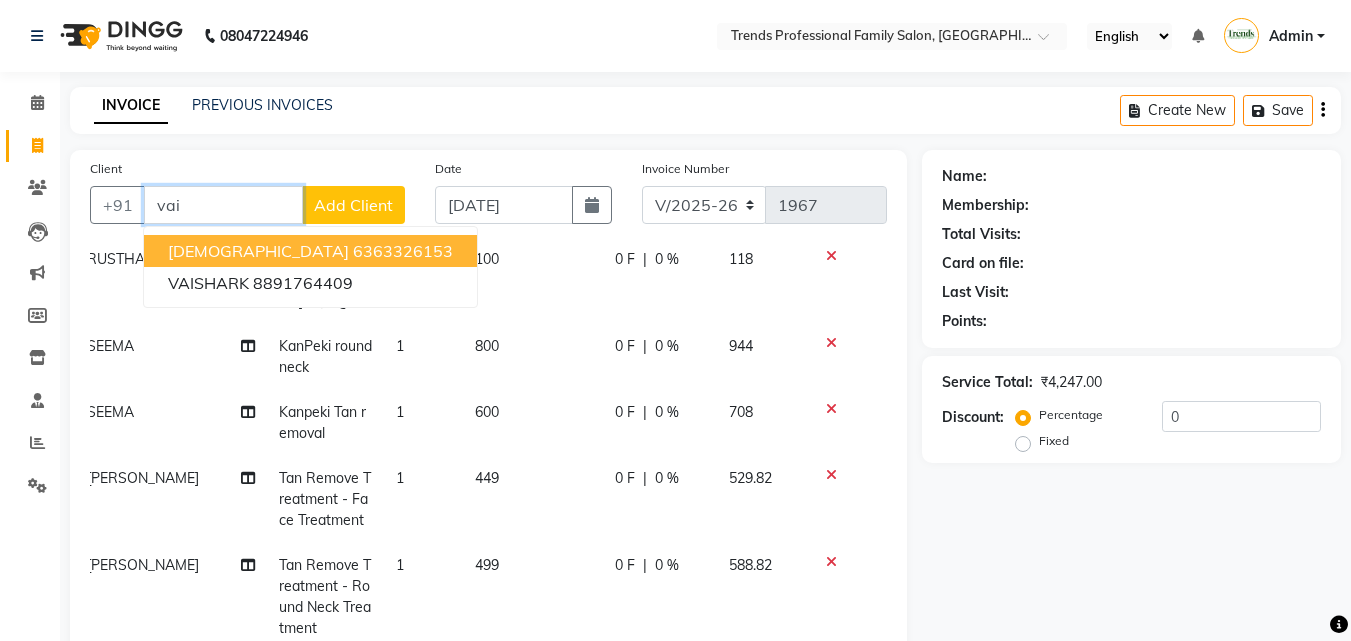 click on "6363326153" at bounding box center [403, 251] 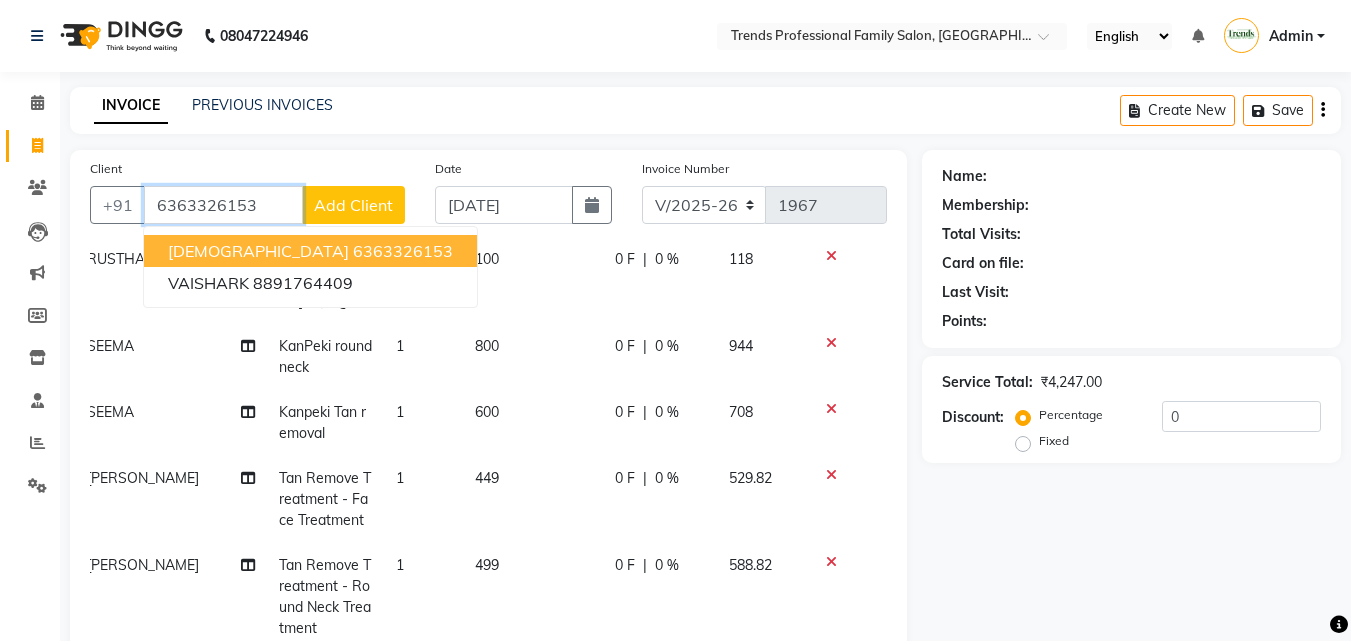 type on "6363326153" 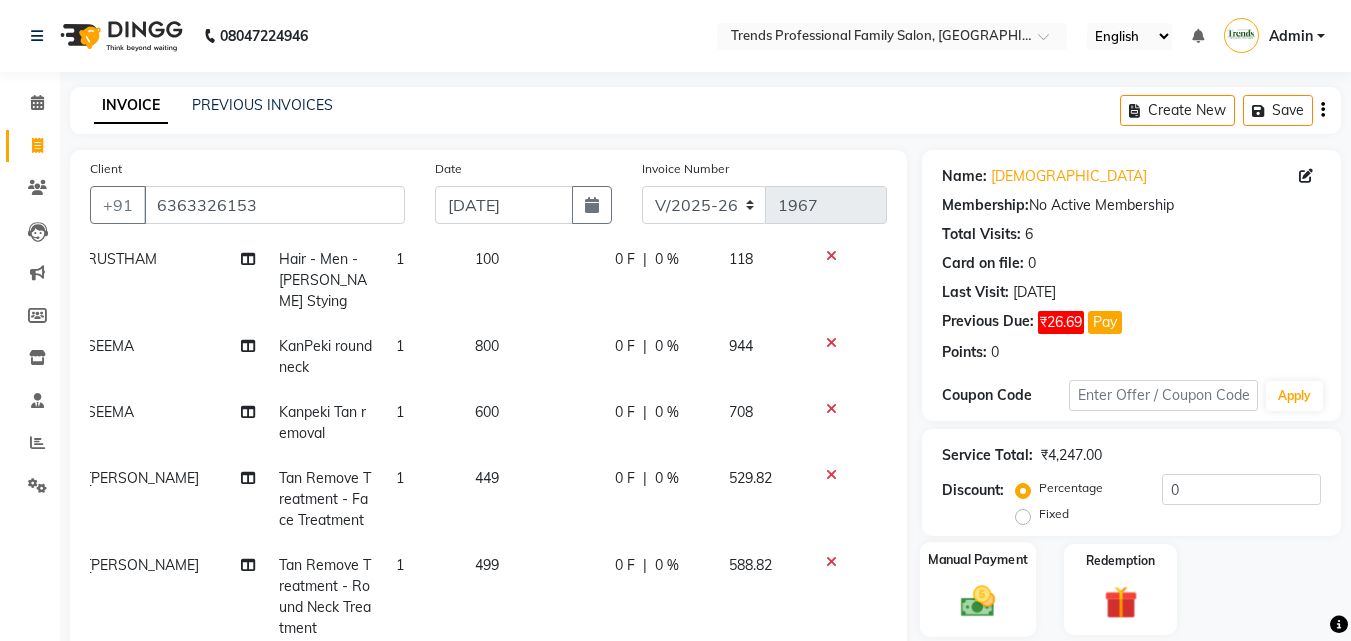 scroll, scrollTop: 333, scrollLeft: 0, axis: vertical 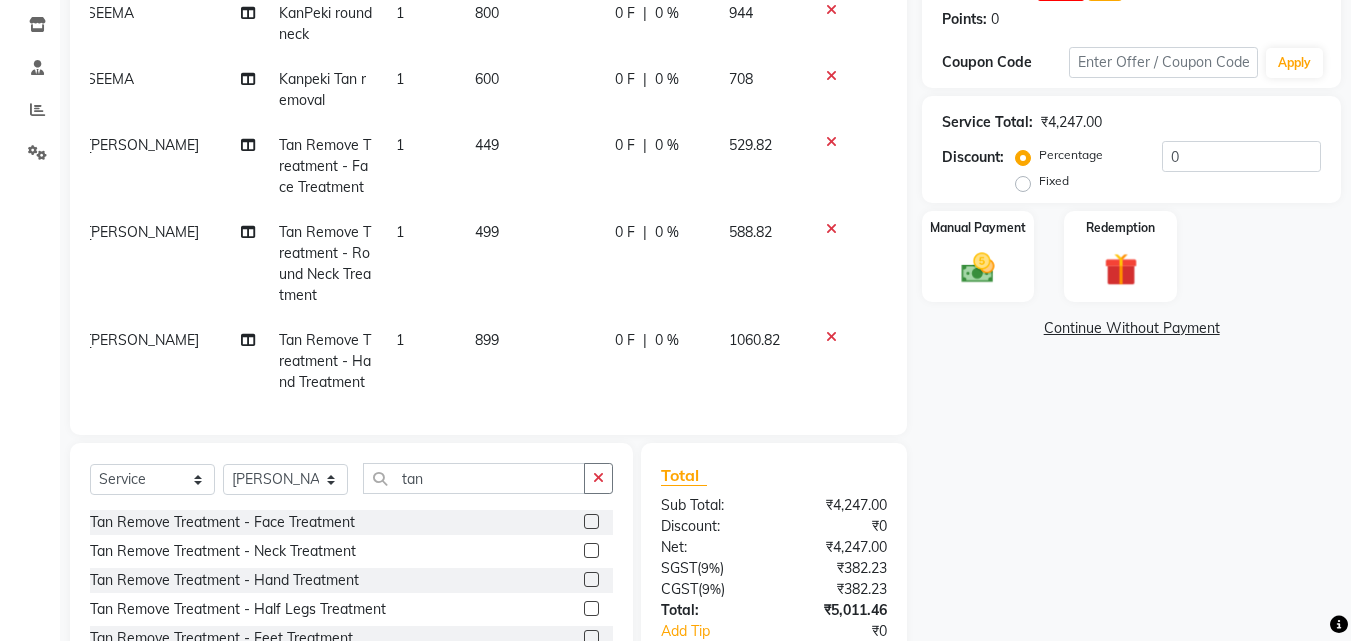 click on "Service Total:  ₹4,247.00  Discount:  Percentage   Fixed  0" 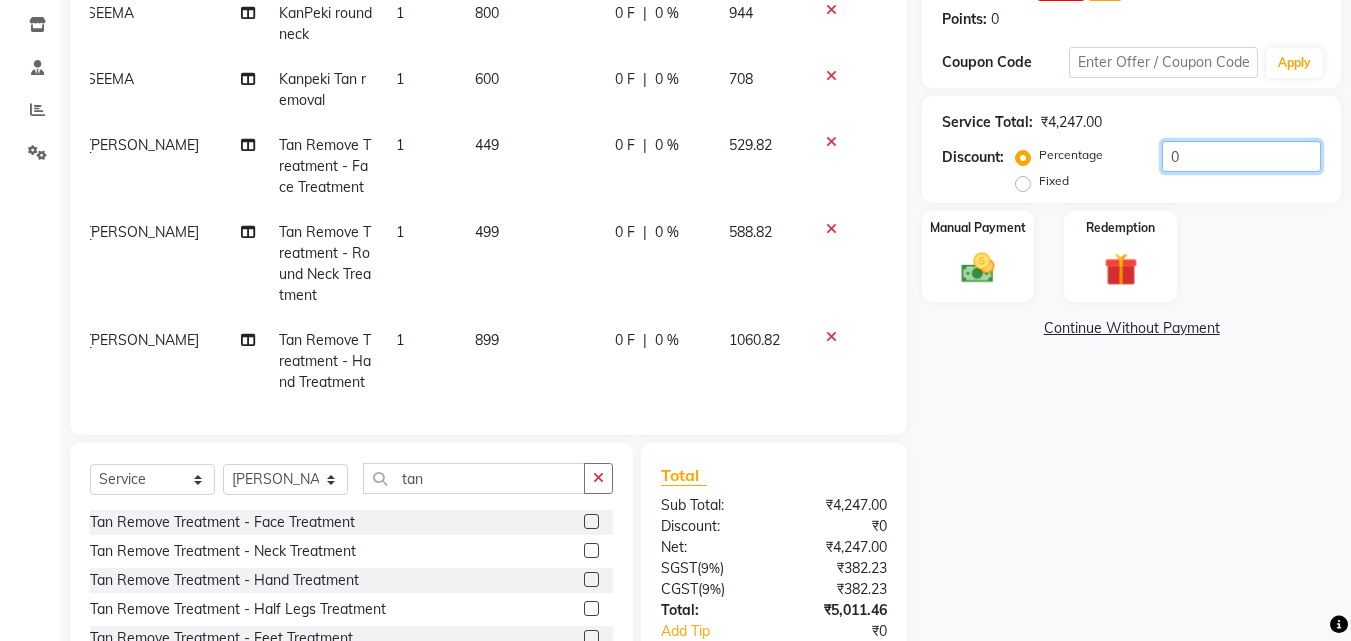 click on "0" 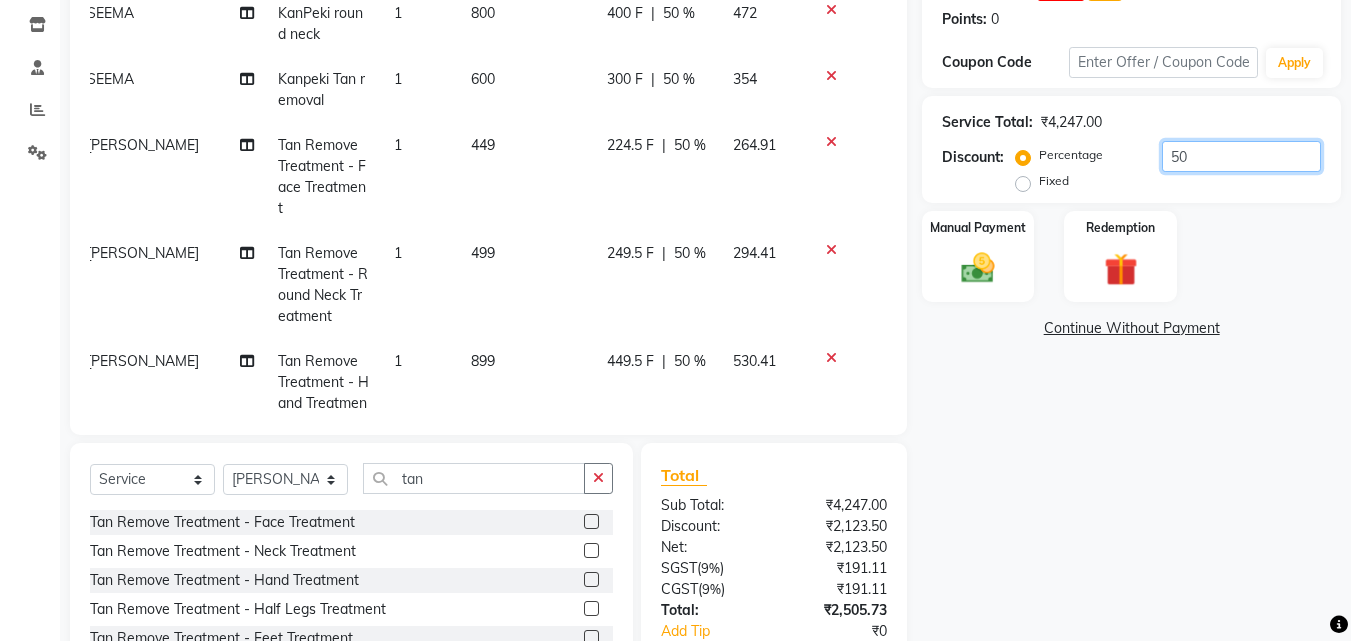 type on "50" 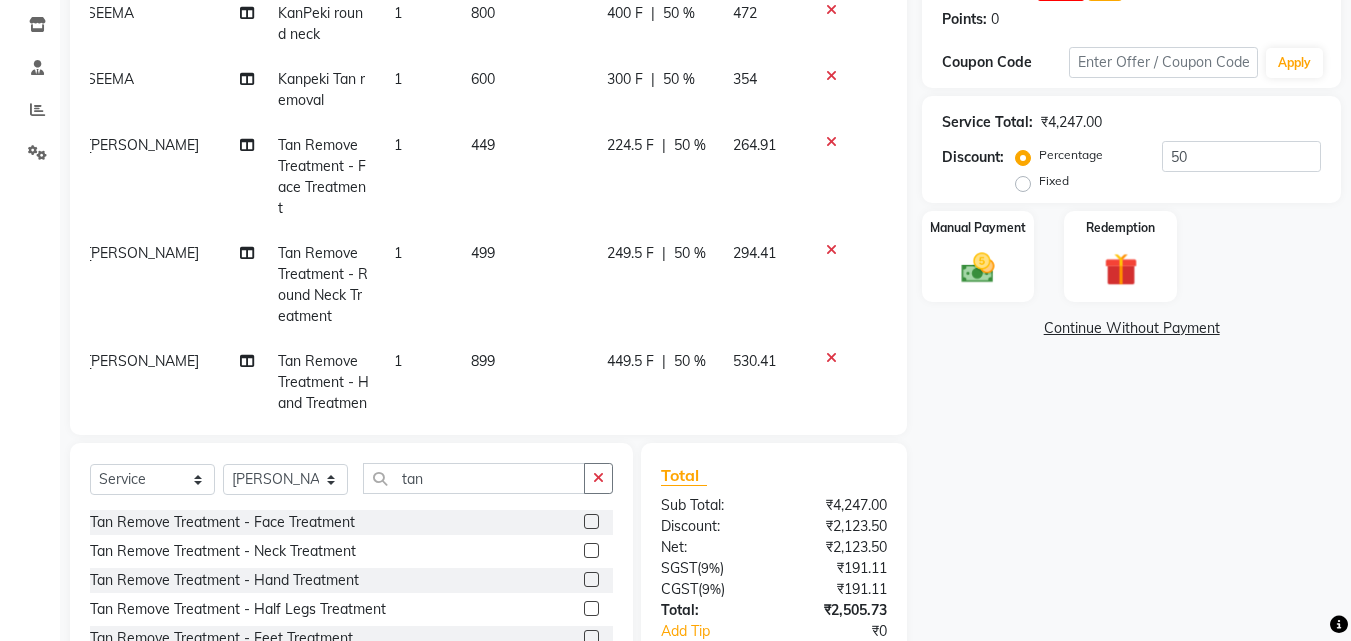 click on "Name: [PERSON_NAME]  Membership:  No Active Membership  Total Visits:  6 Card on file:  0 Last Visit:   [DATE] Previous Due:  ₹26.69 Pay Points:   0  Coupon Code Apply Service Total:  ₹4,247.00  Discount:  Percentage   Fixed  50 Manual Payment Redemption  Continue Without Payment" 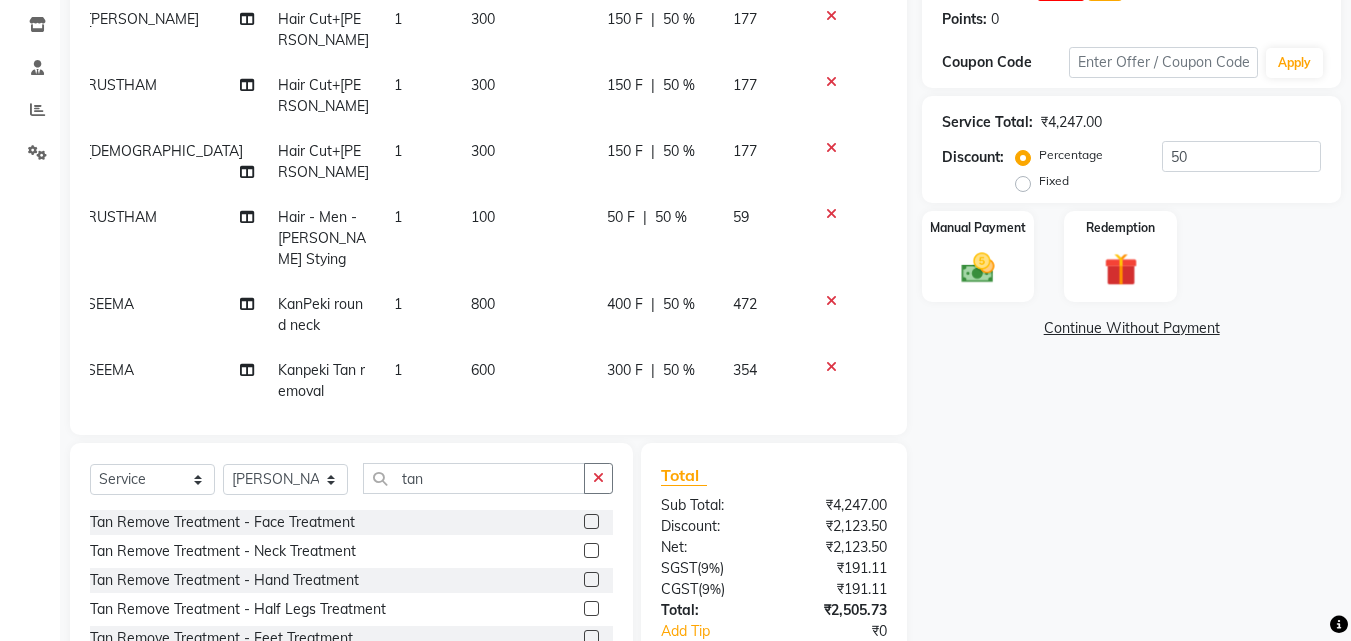 scroll, scrollTop: 0, scrollLeft: 0, axis: both 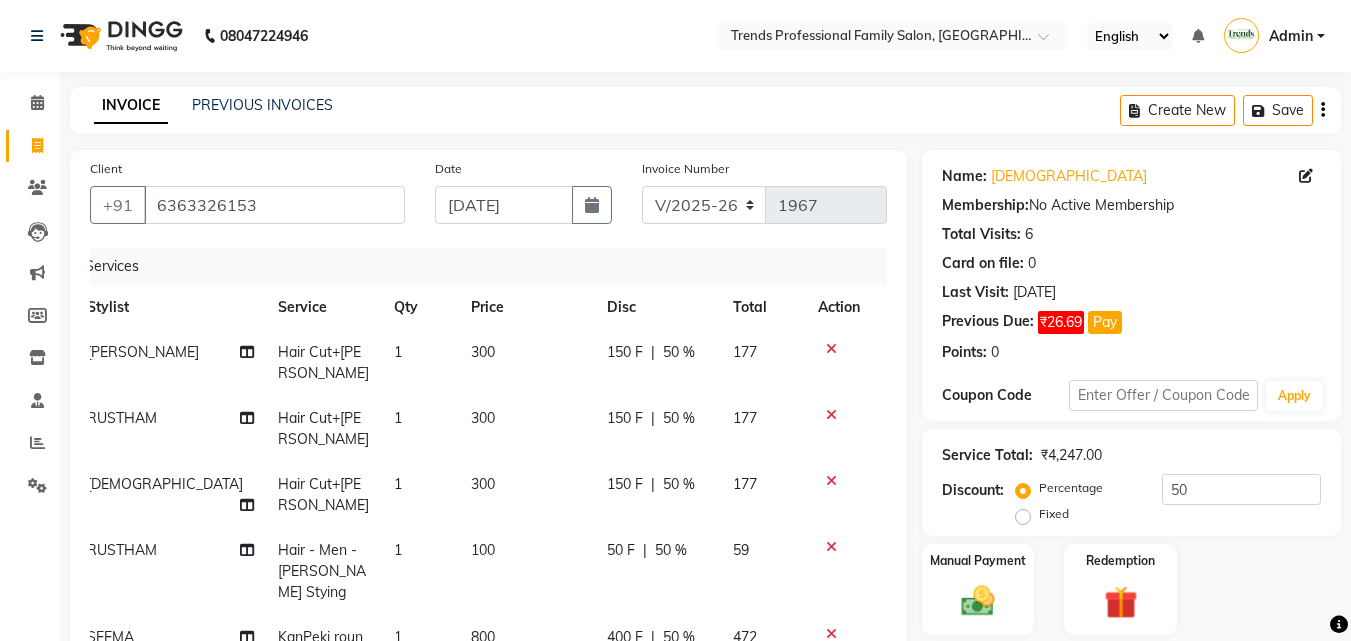 click on "50 %" 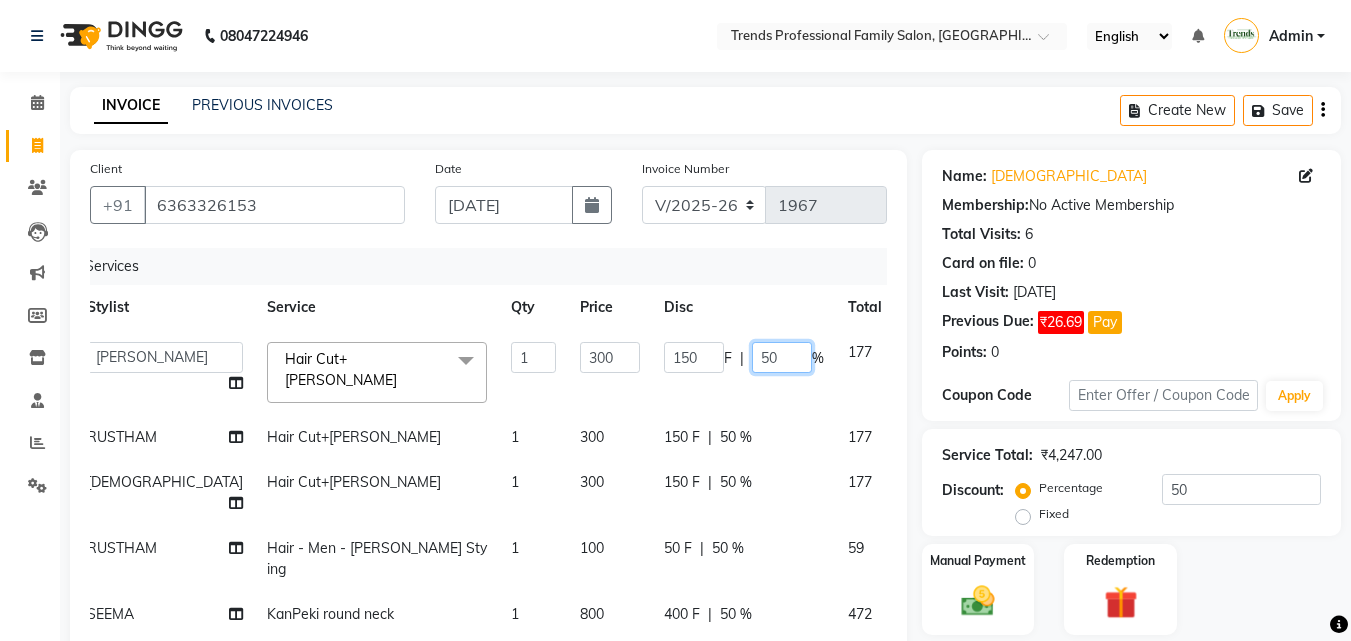 click on "50" 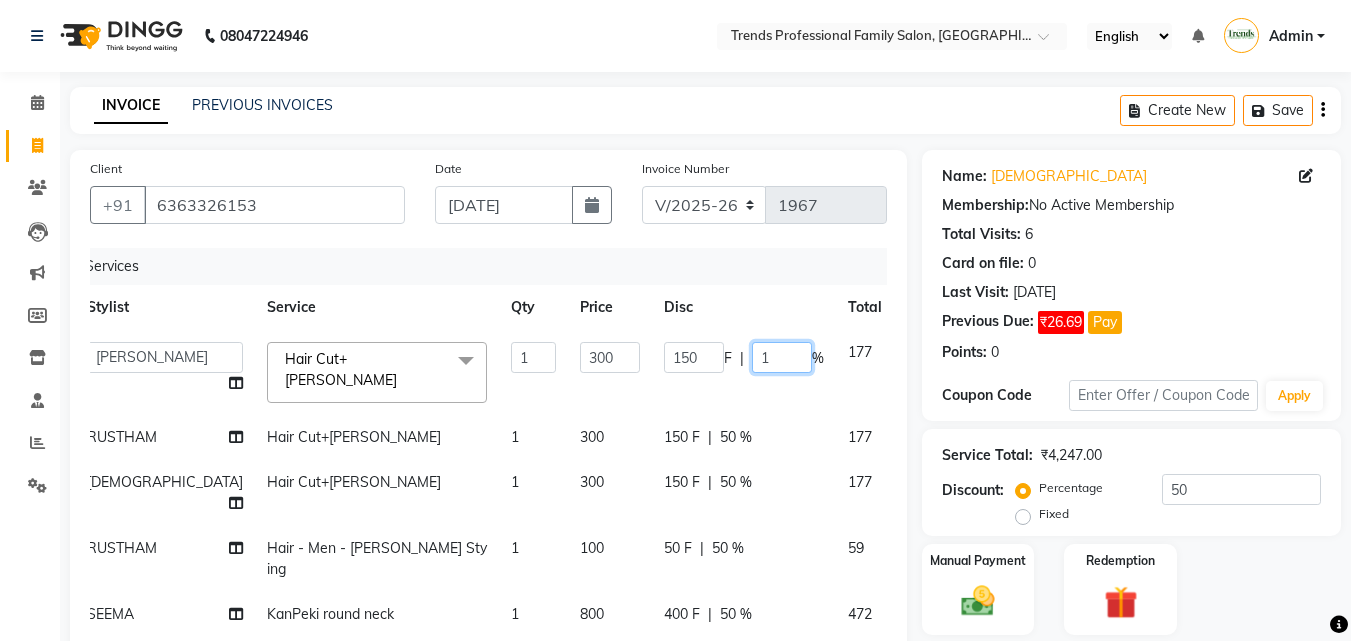 type on "15" 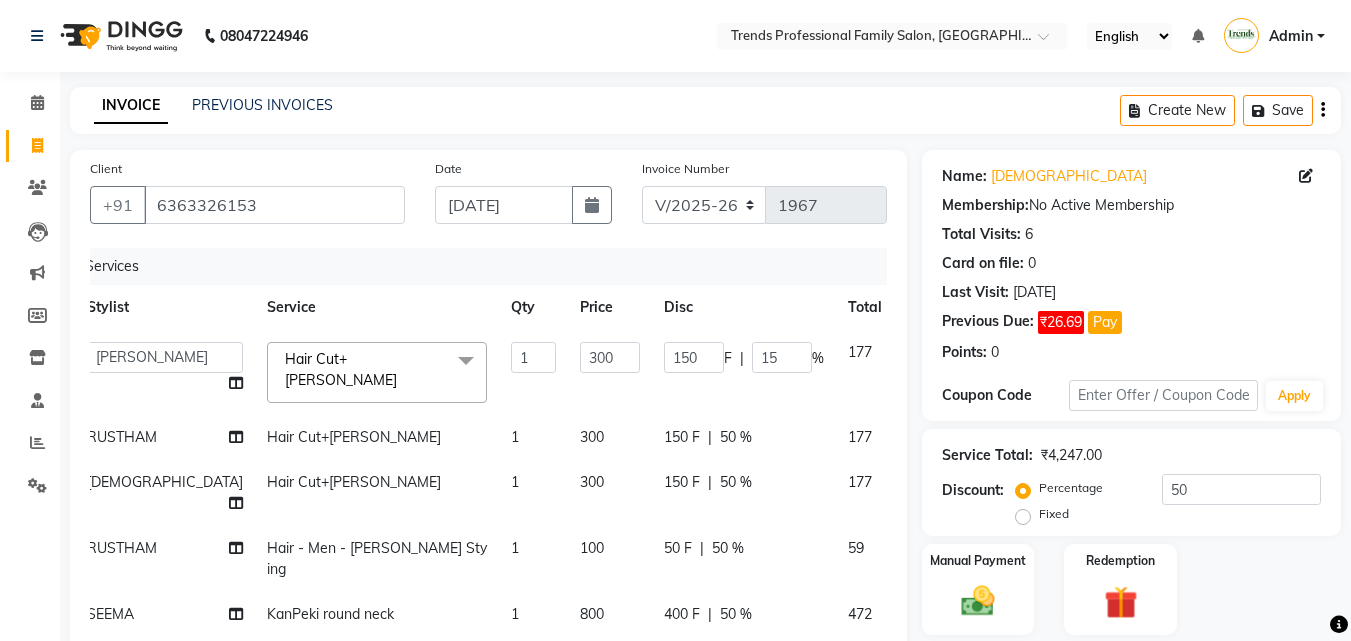 click on "50 %" 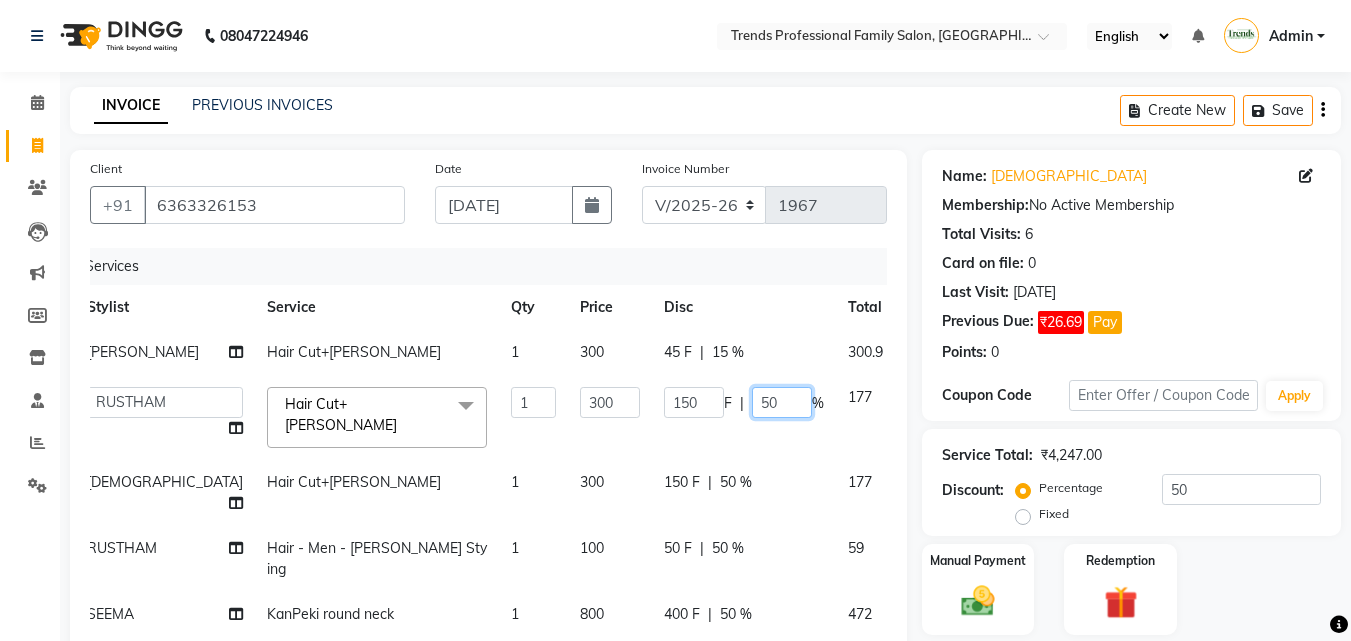 click on "50" 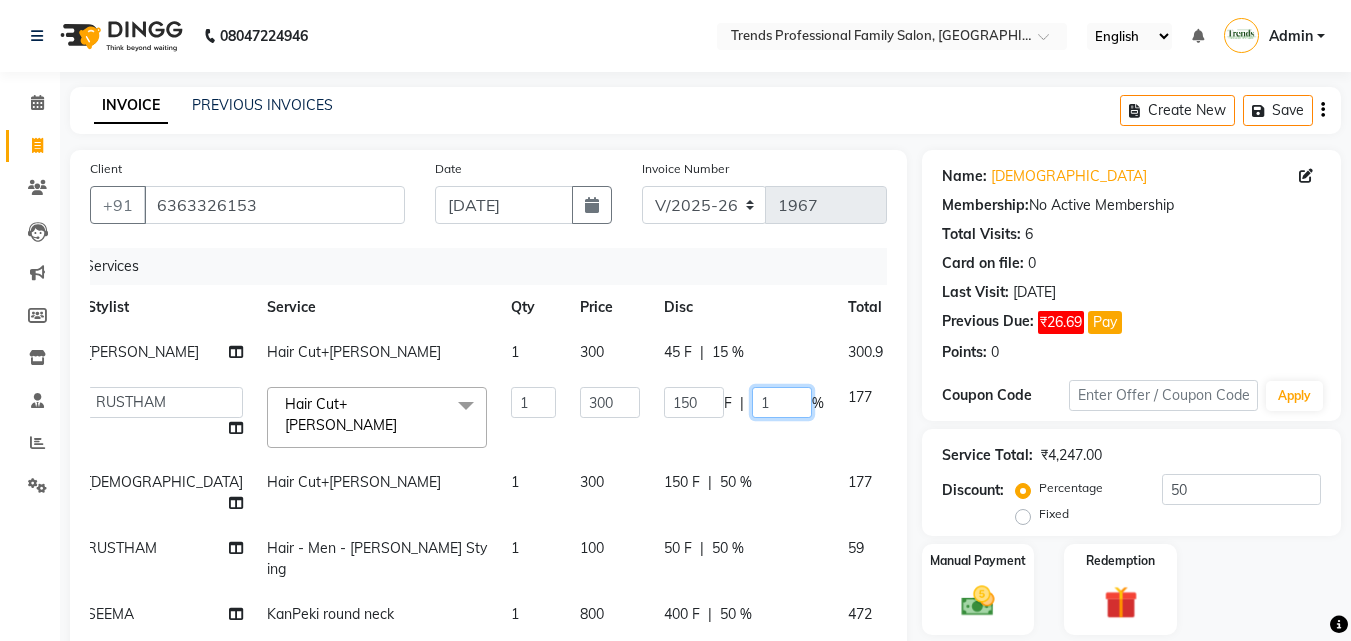type on "15" 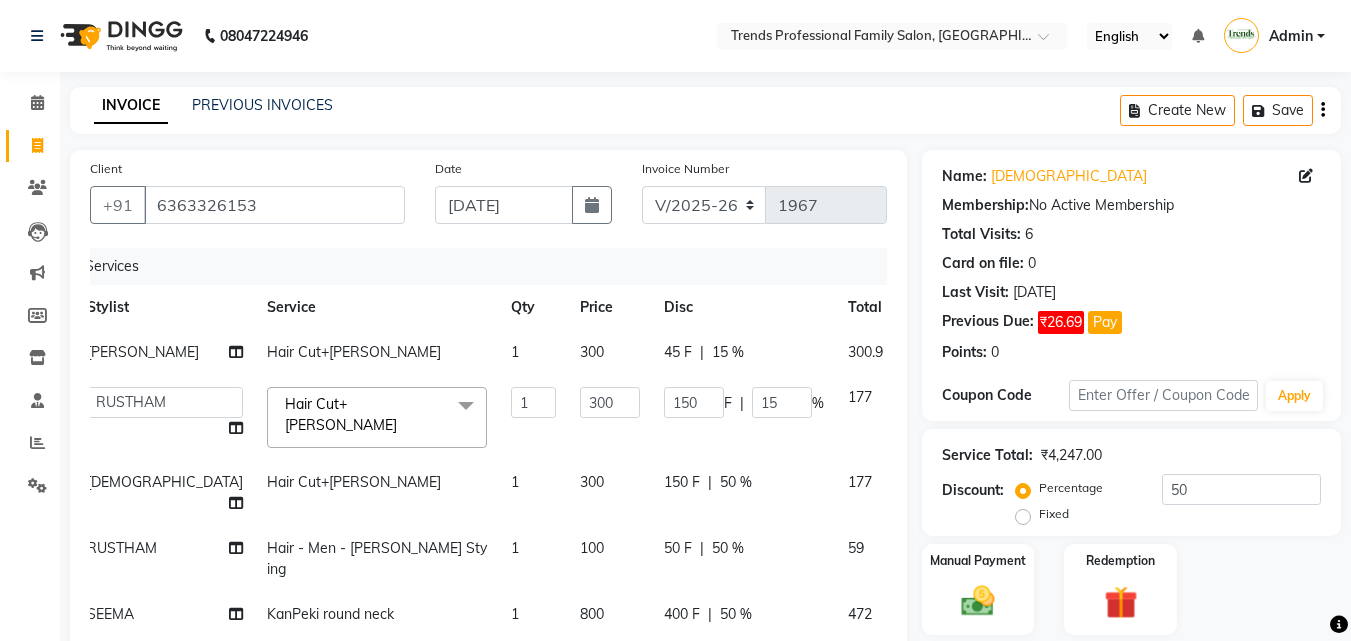 click on "50 %" 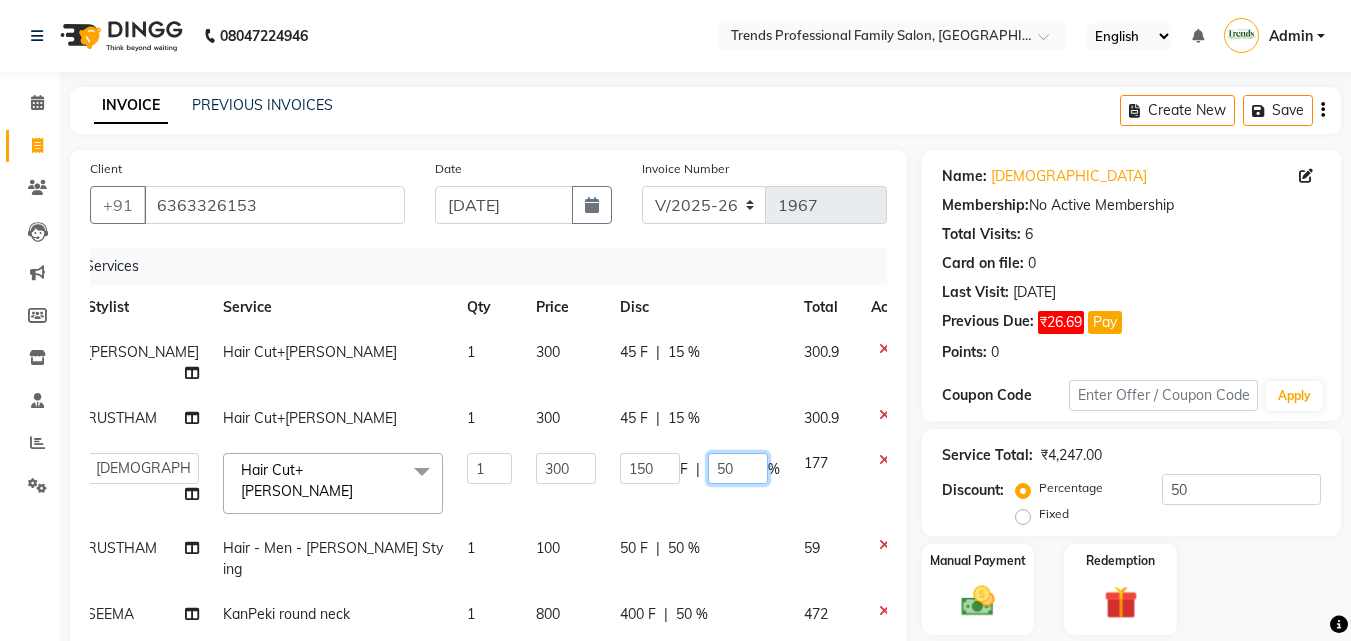 click on "50" 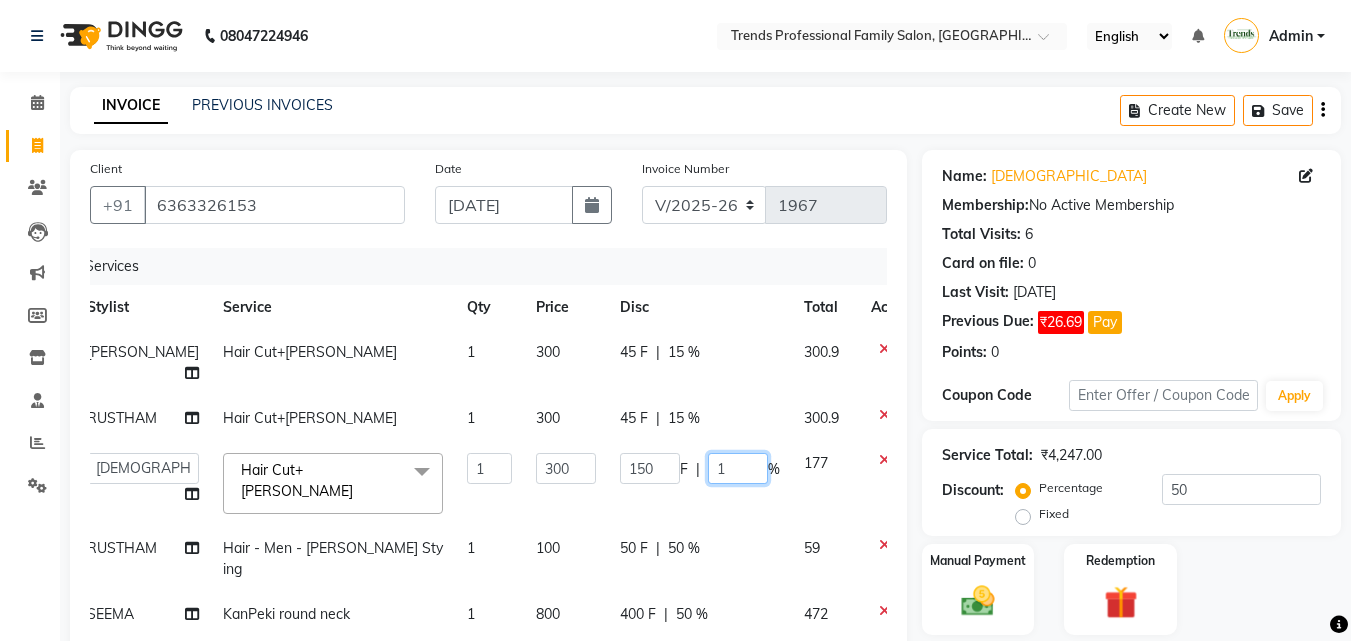 type on "15" 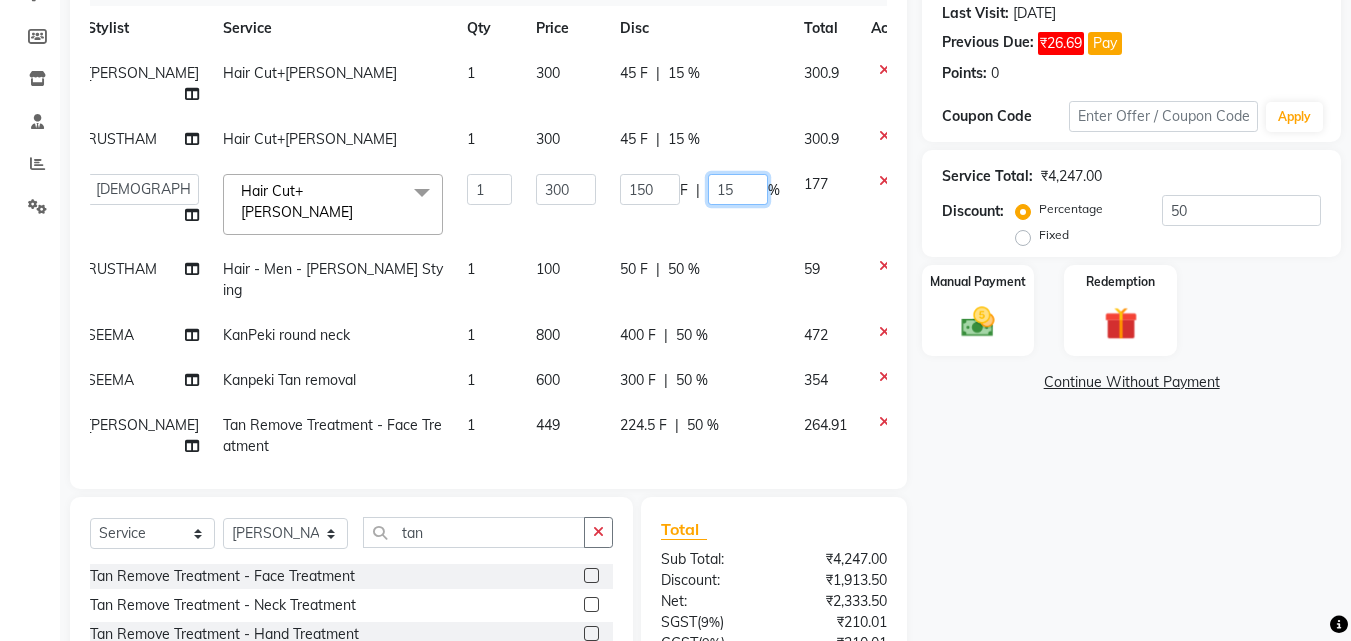 scroll, scrollTop: 333, scrollLeft: 0, axis: vertical 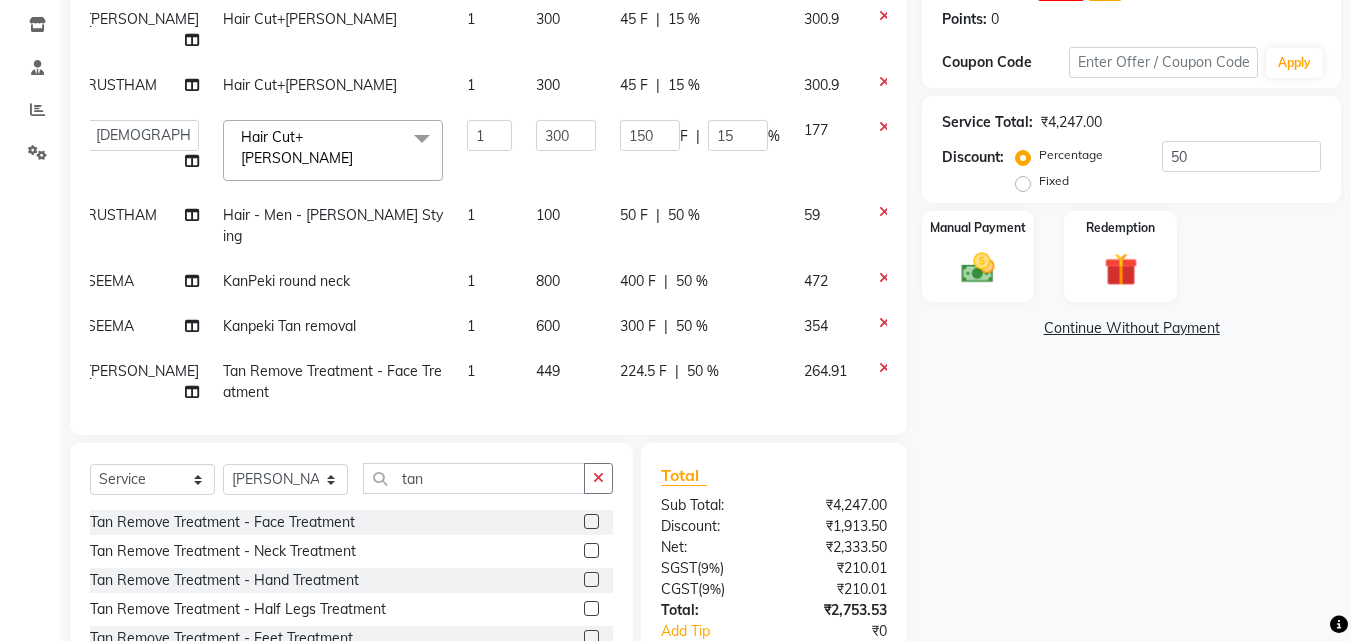 click on "Name: [PERSON_NAME]  Membership:  No Active Membership  Total Visits:  6 Card on file:  0 Last Visit:   [DATE] Previous Due:  ₹26.69 Pay Points:   0  Coupon Code Apply Service Total:  ₹4,247.00  Discount:  Percentage   Fixed  50 Manual Payment Redemption  Continue Without Payment" 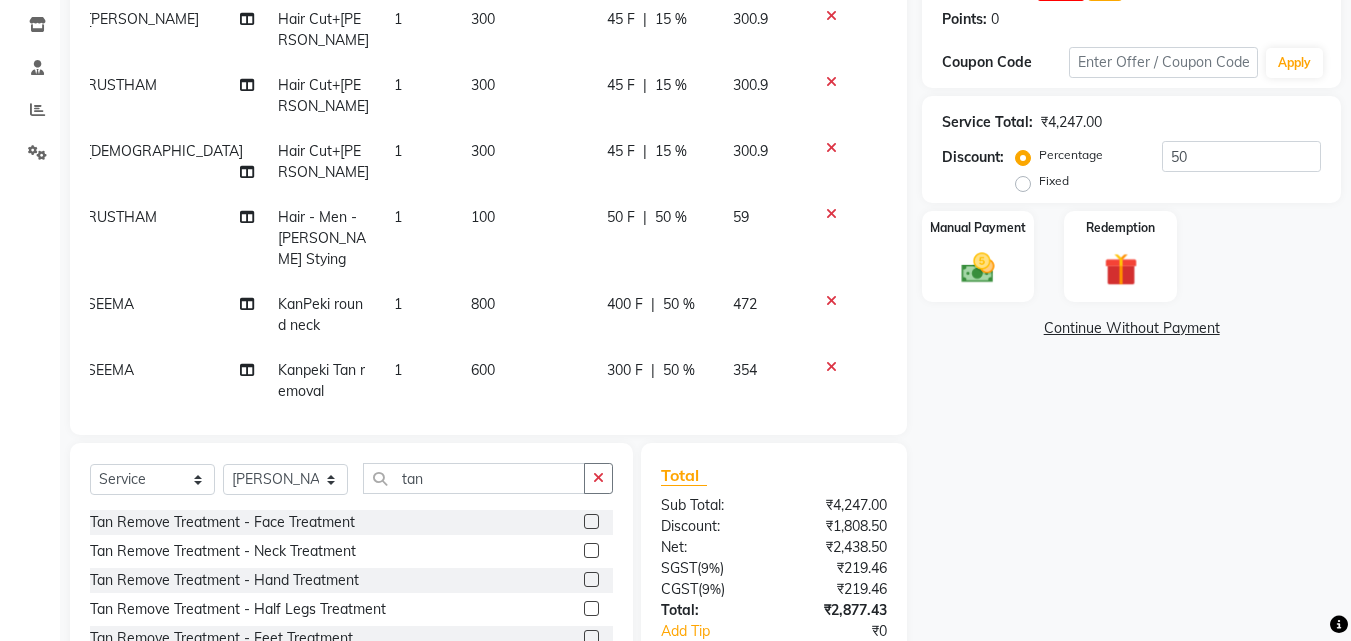 click on "50 %" 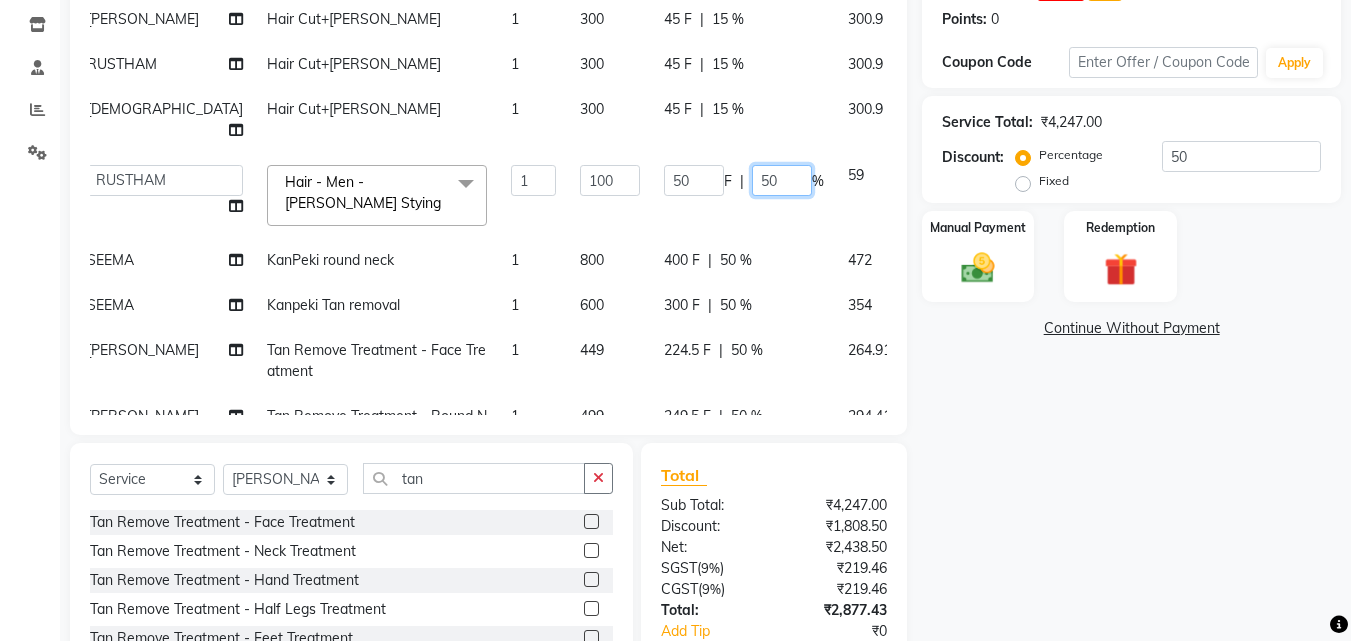 click on "50" 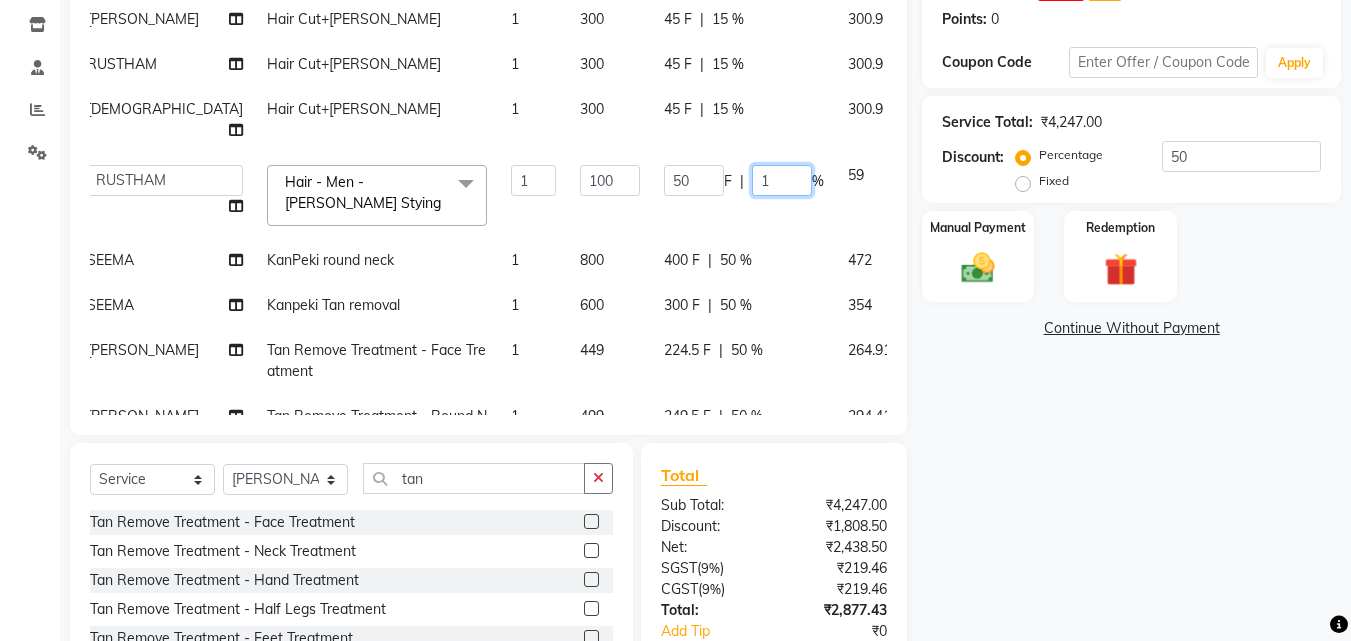 type on "15" 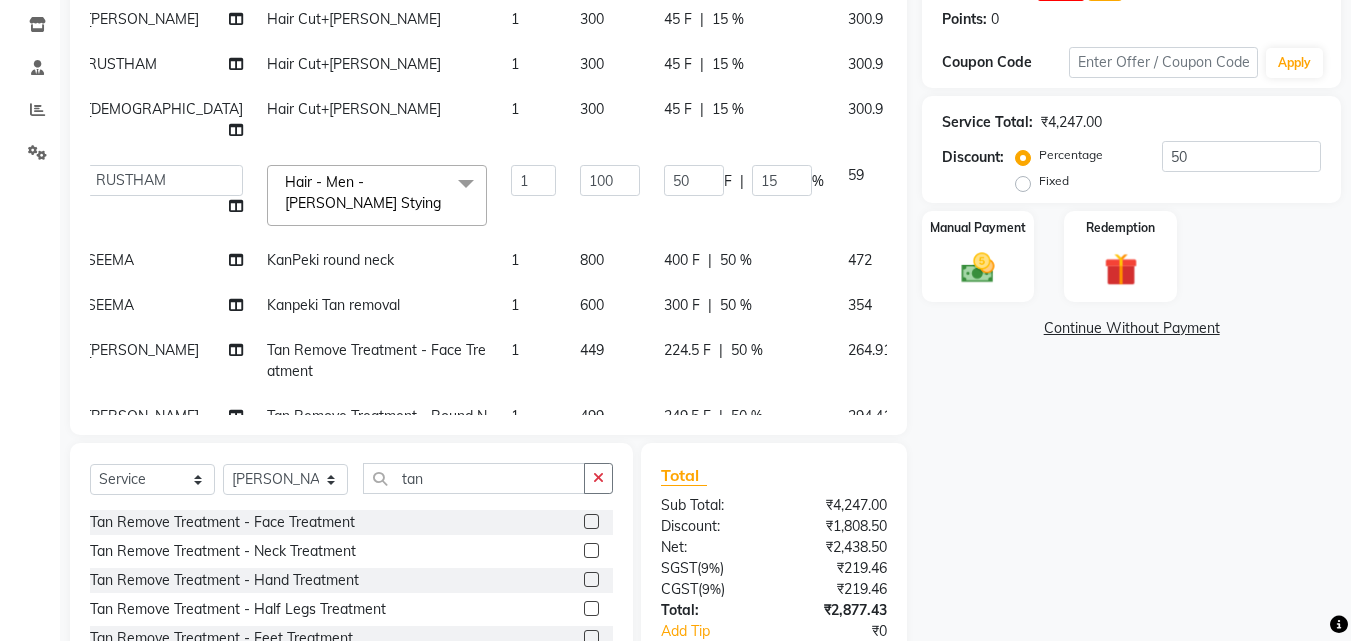 drag, startPoint x: 1178, startPoint y: 524, endPoint x: 1169, endPoint y: 515, distance: 12.727922 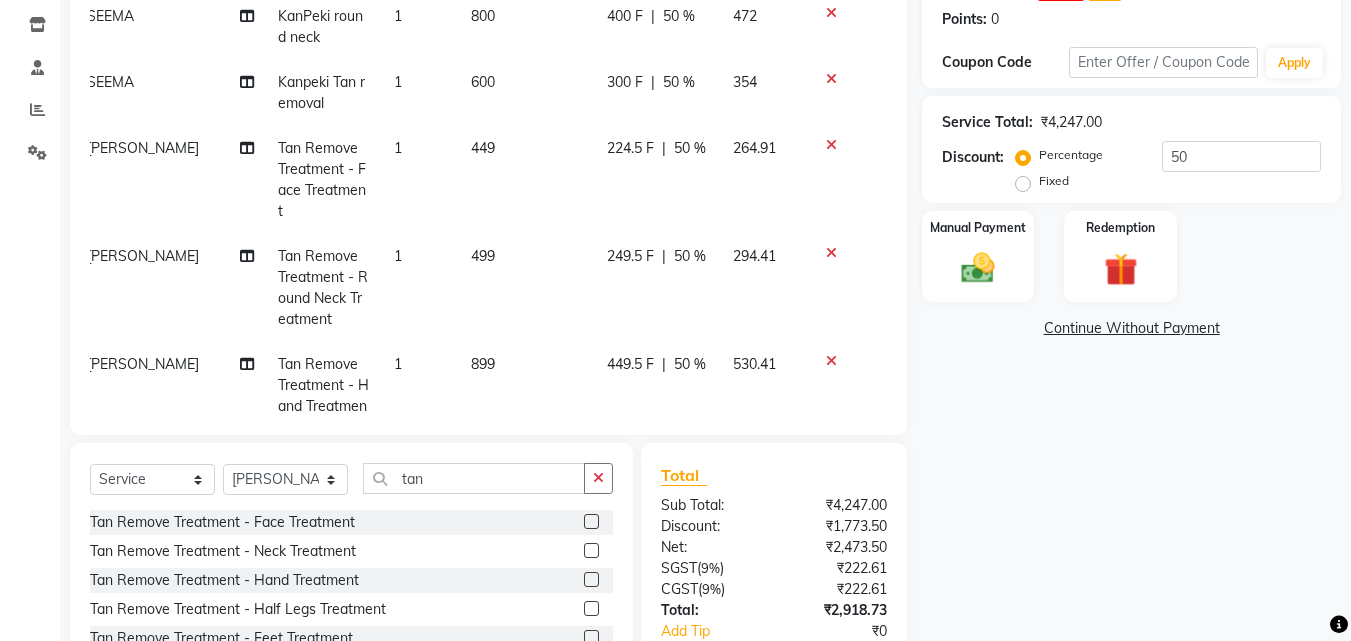 scroll, scrollTop: 291, scrollLeft: 15, axis: both 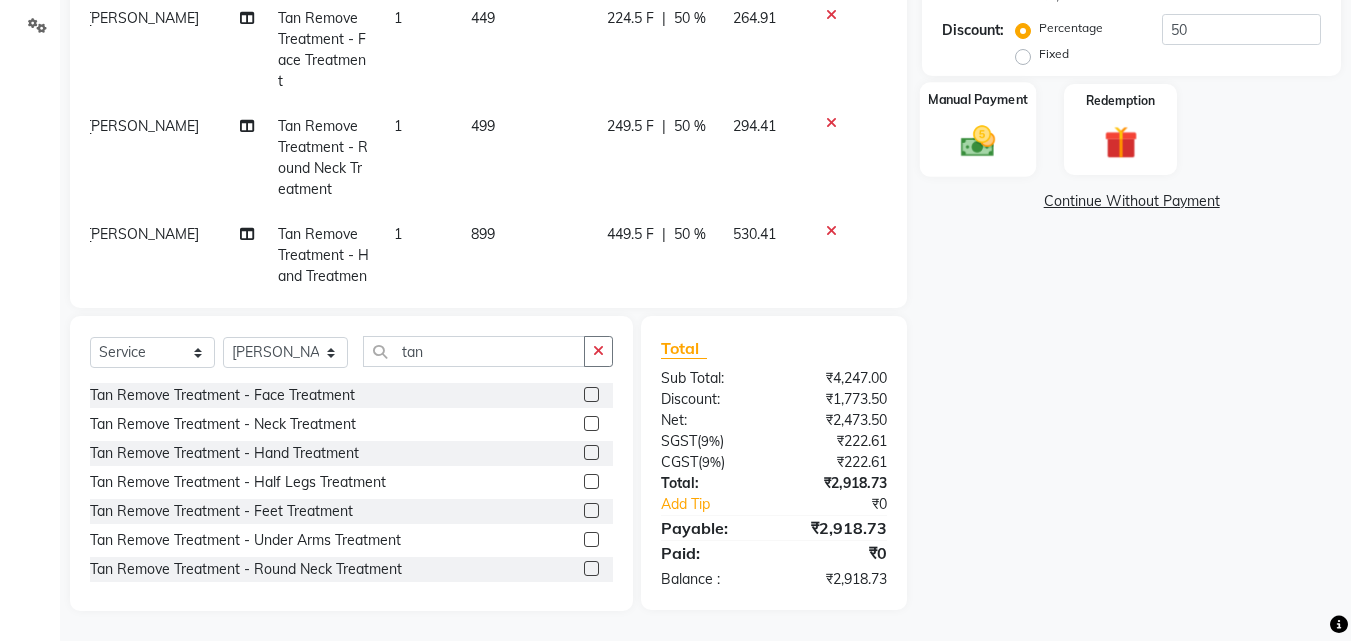 click 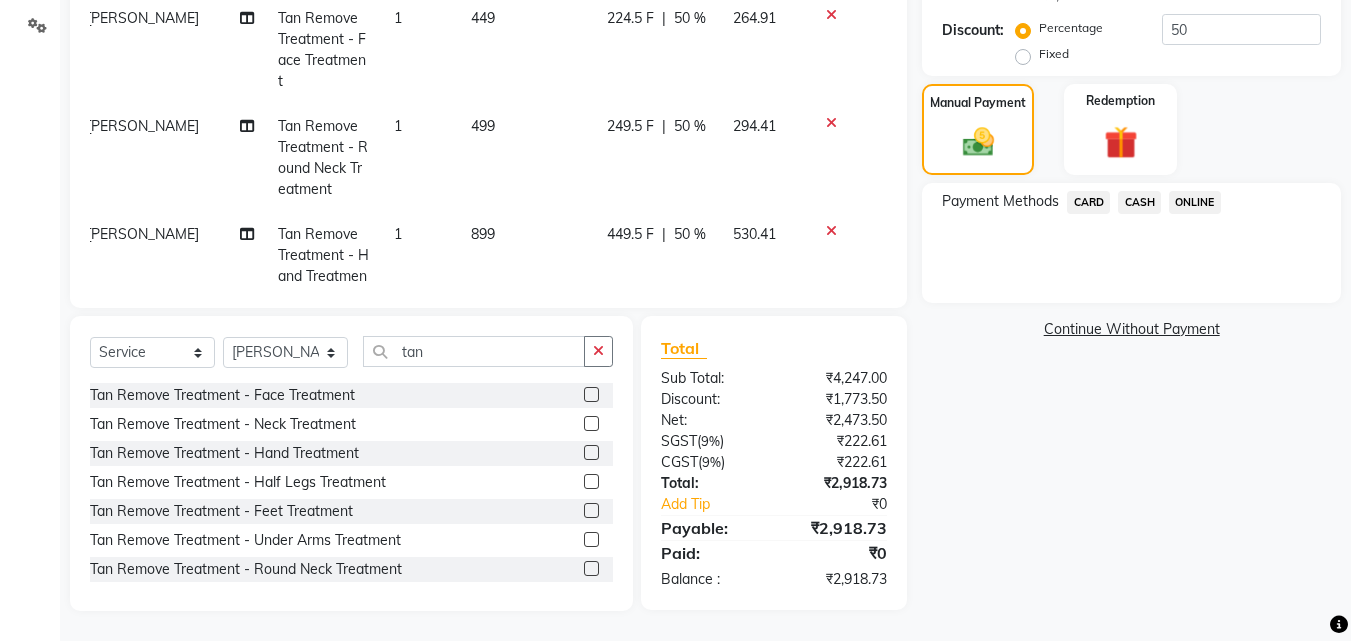 click on "ONLINE" 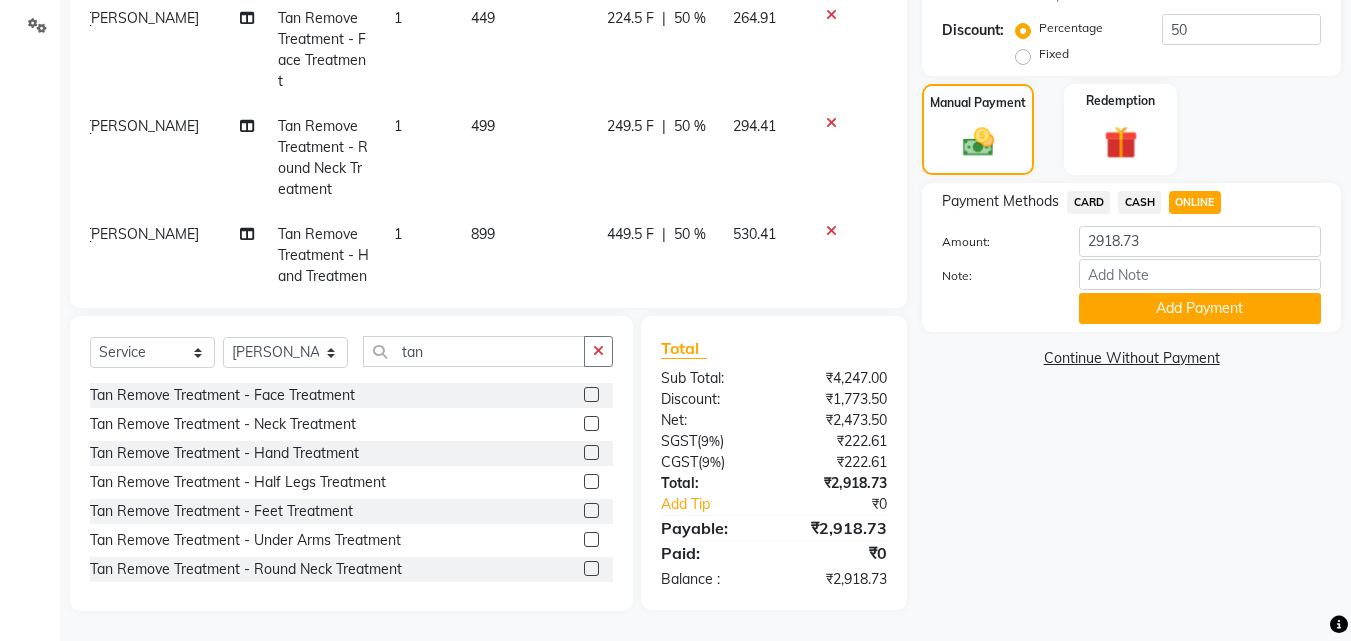 click on "CARD" 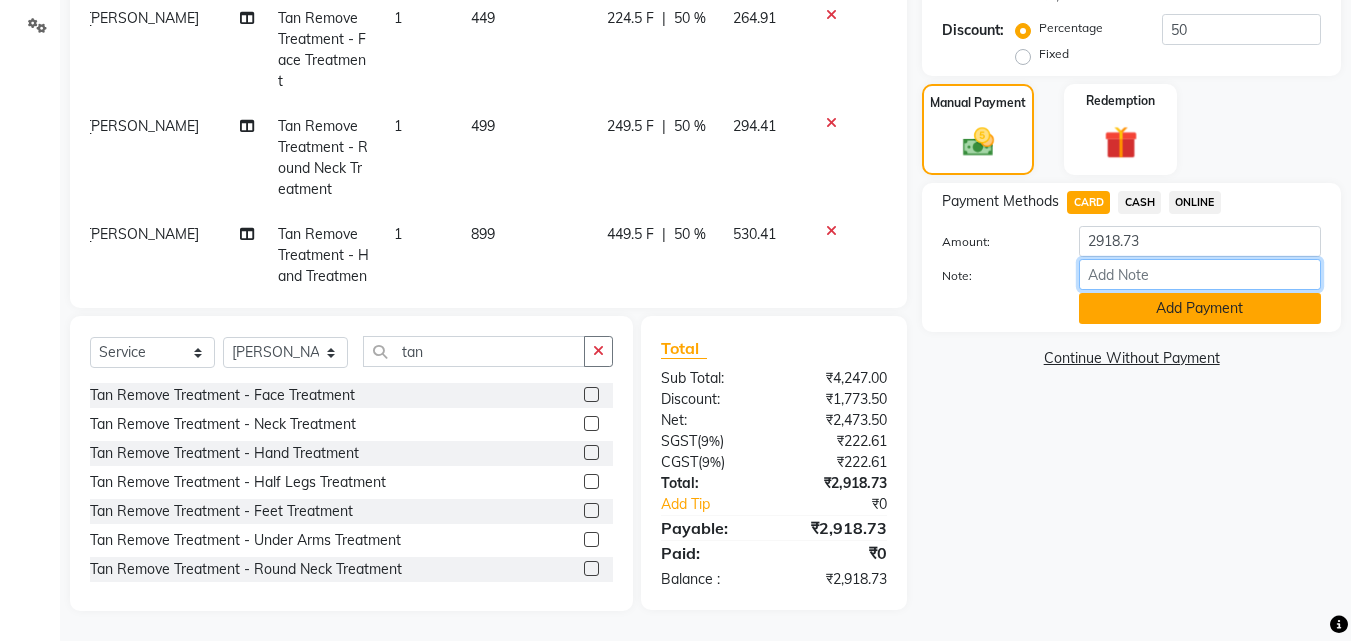drag, startPoint x: 1106, startPoint y: 275, endPoint x: 1148, endPoint y: 295, distance: 46.518814 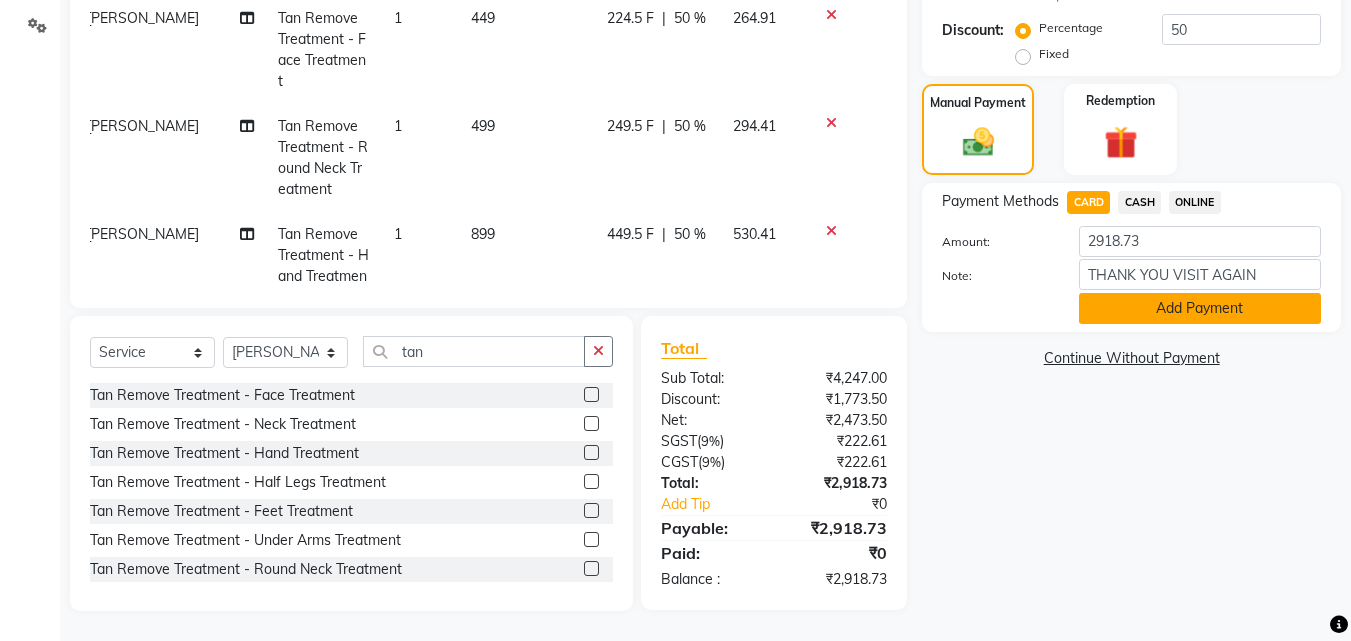 click on "Add Payment" 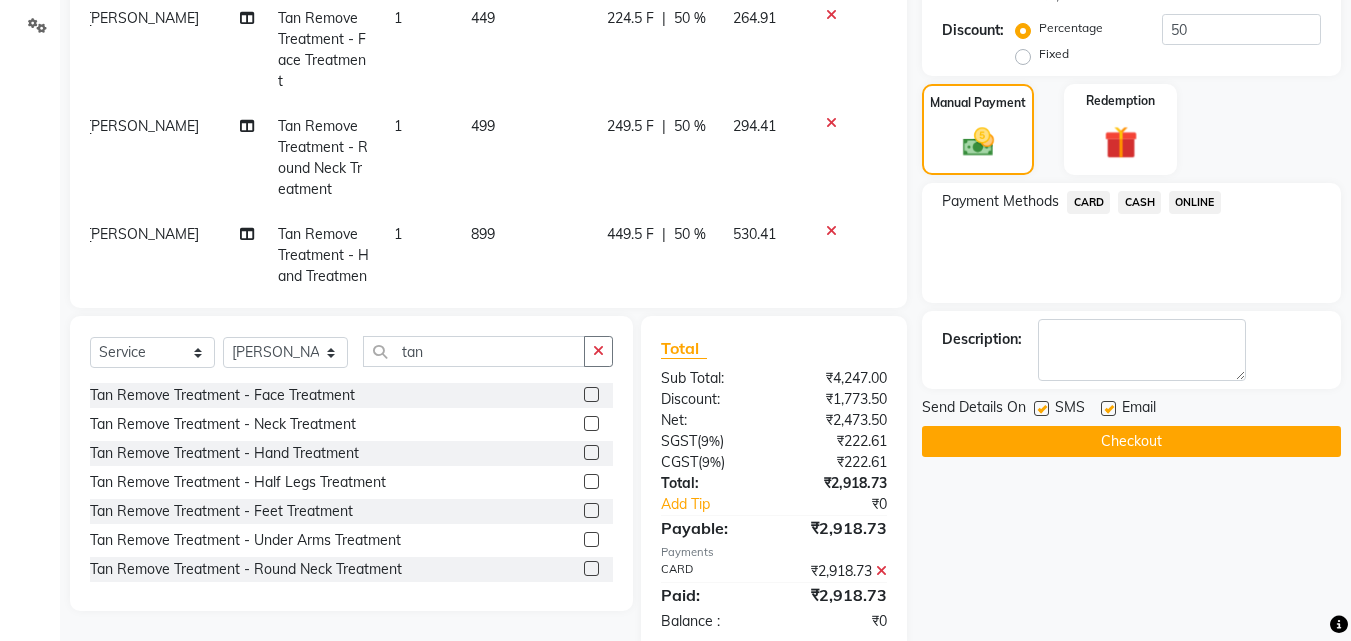 scroll, scrollTop: 501, scrollLeft: 0, axis: vertical 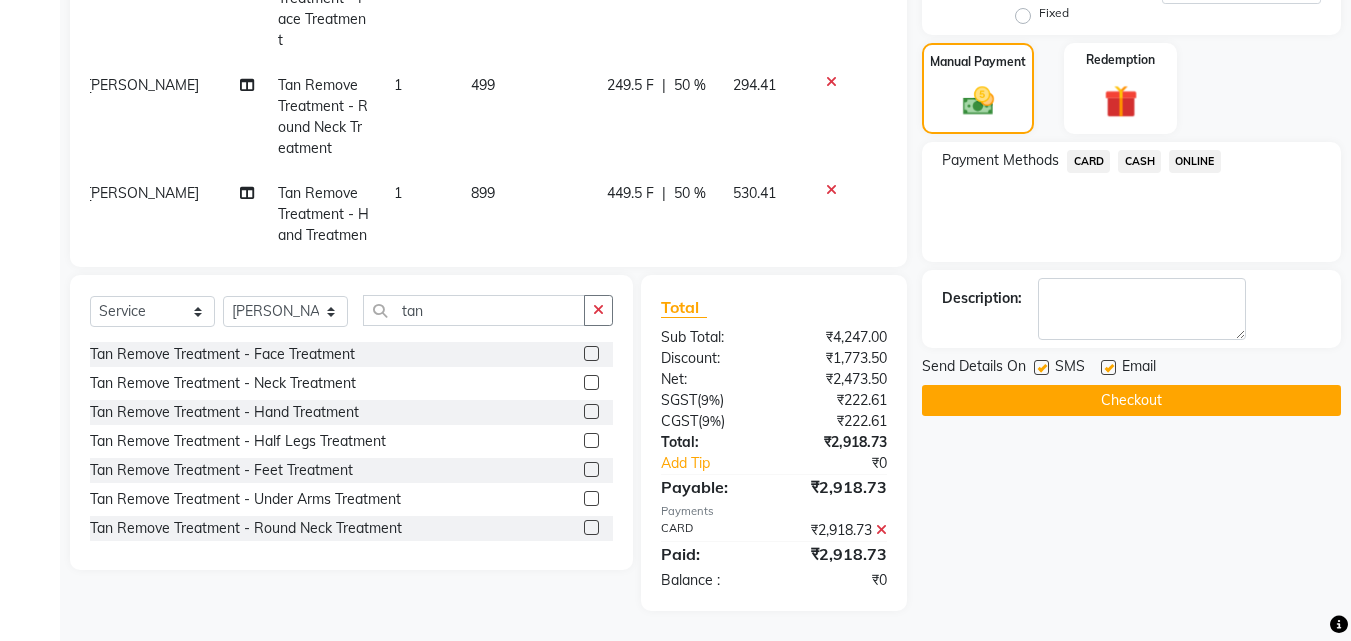 click 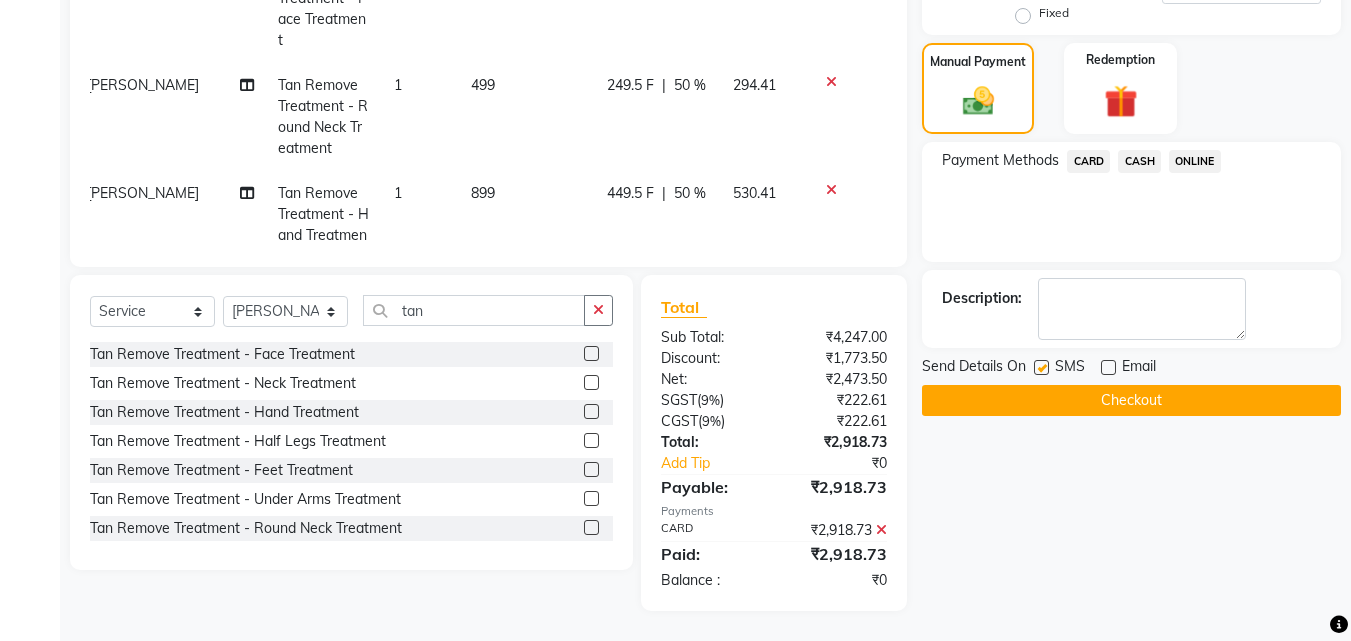 click on "Checkout" 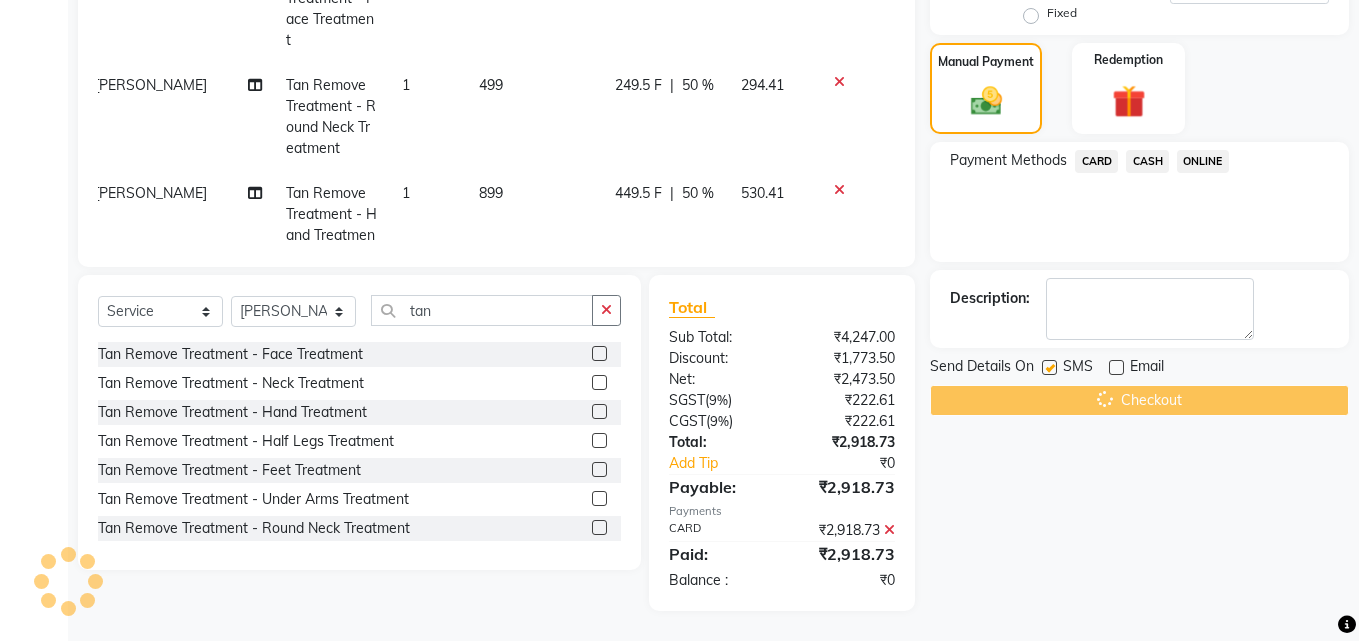 scroll, scrollTop: 0, scrollLeft: 0, axis: both 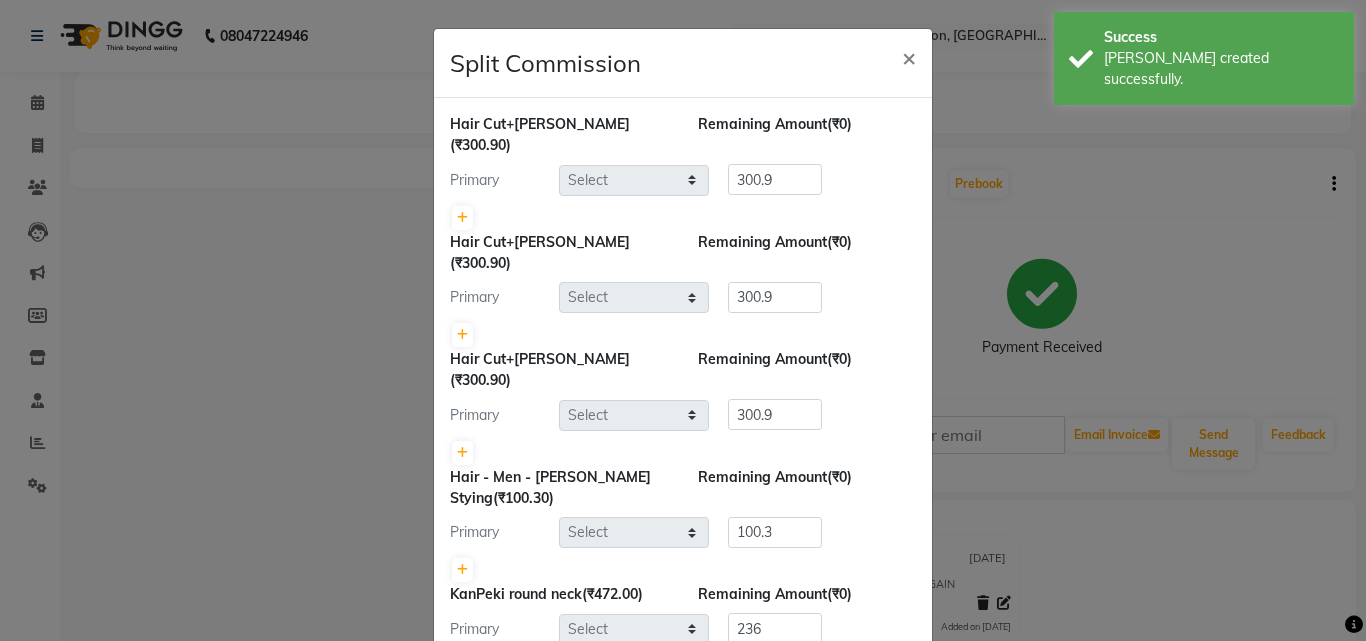 select on "64189" 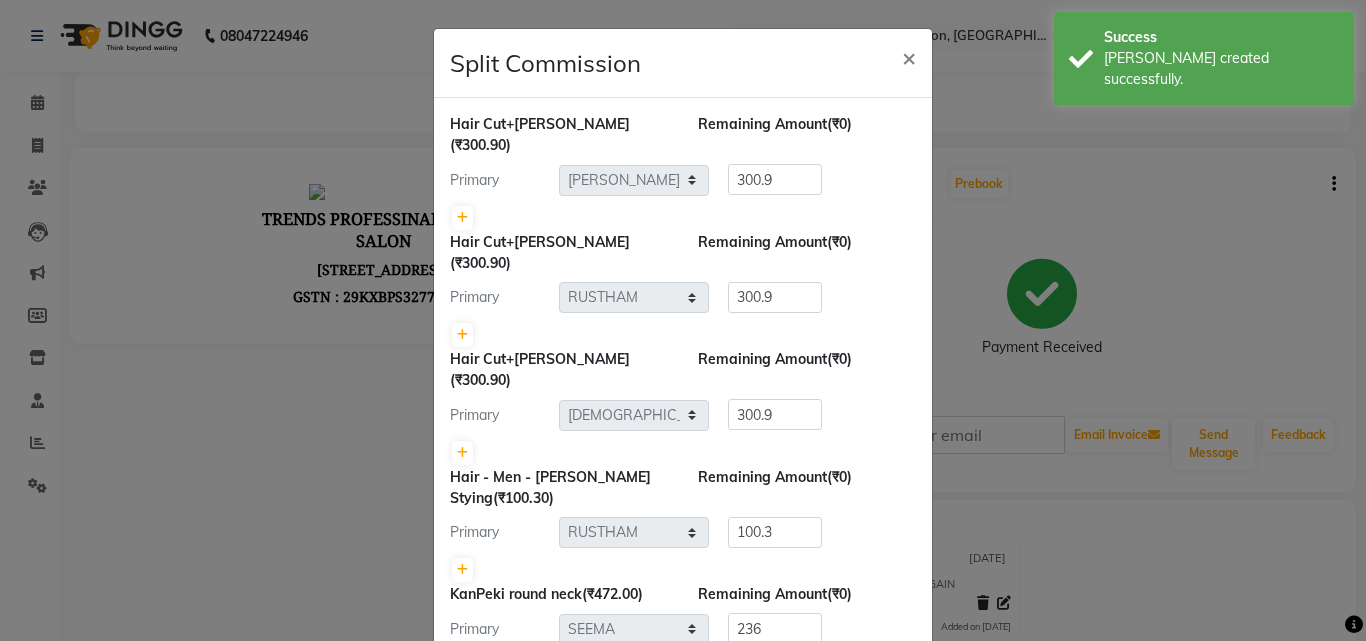 scroll, scrollTop: 0, scrollLeft: 0, axis: both 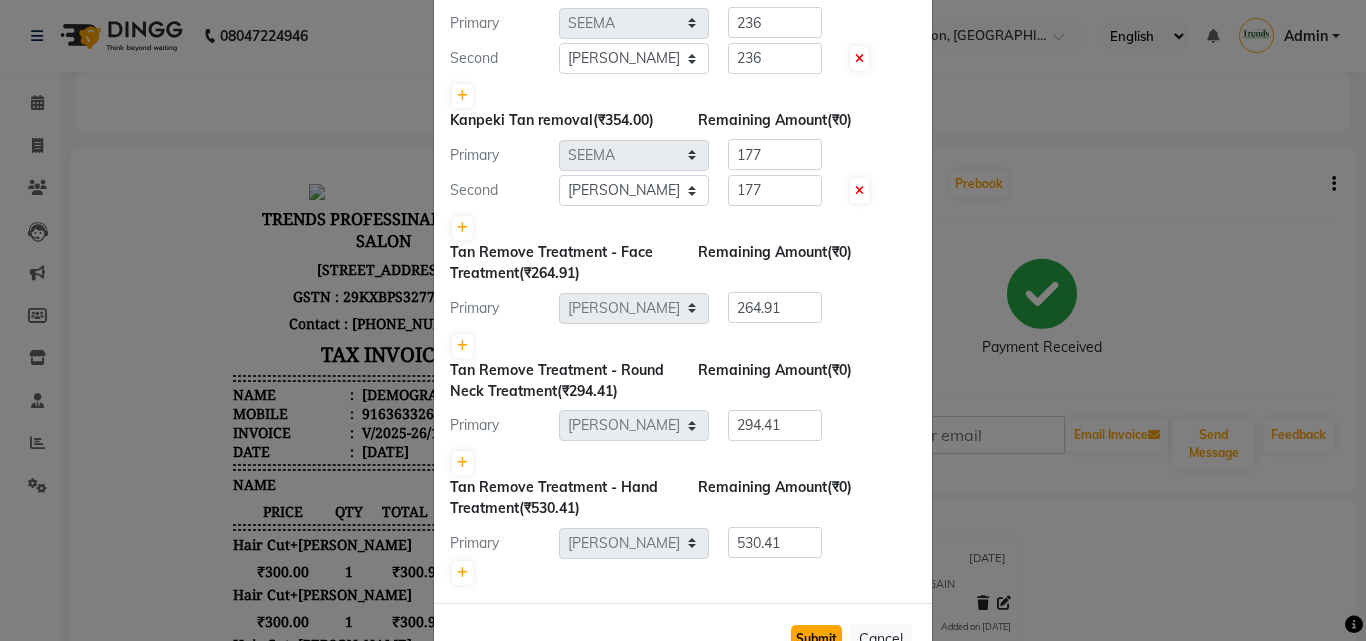 click on "Submit" 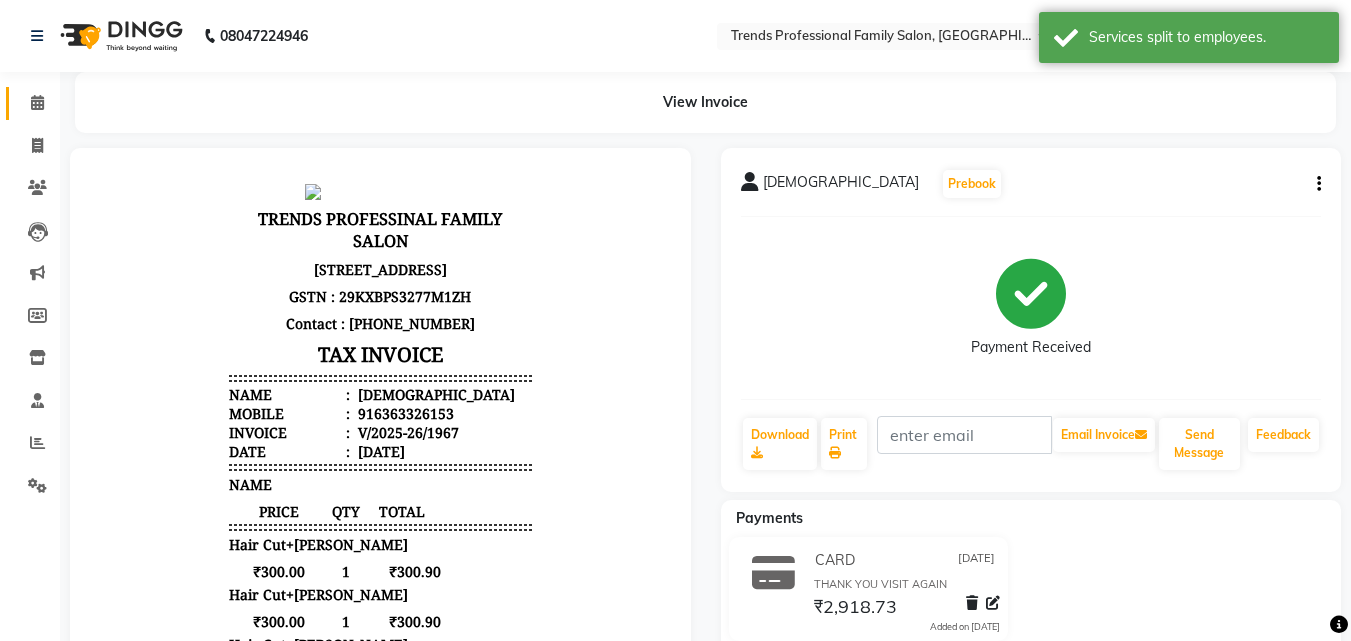 click on "Calendar" 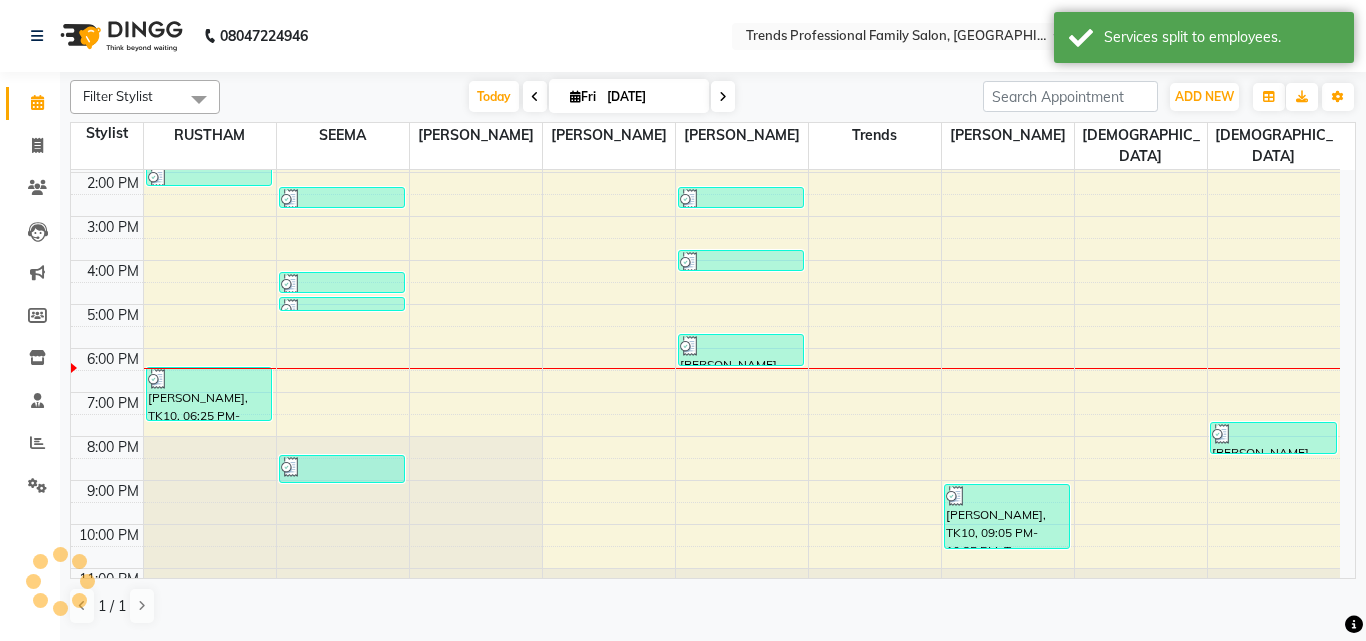 scroll, scrollTop: 274, scrollLeft: 0, axis: vertical 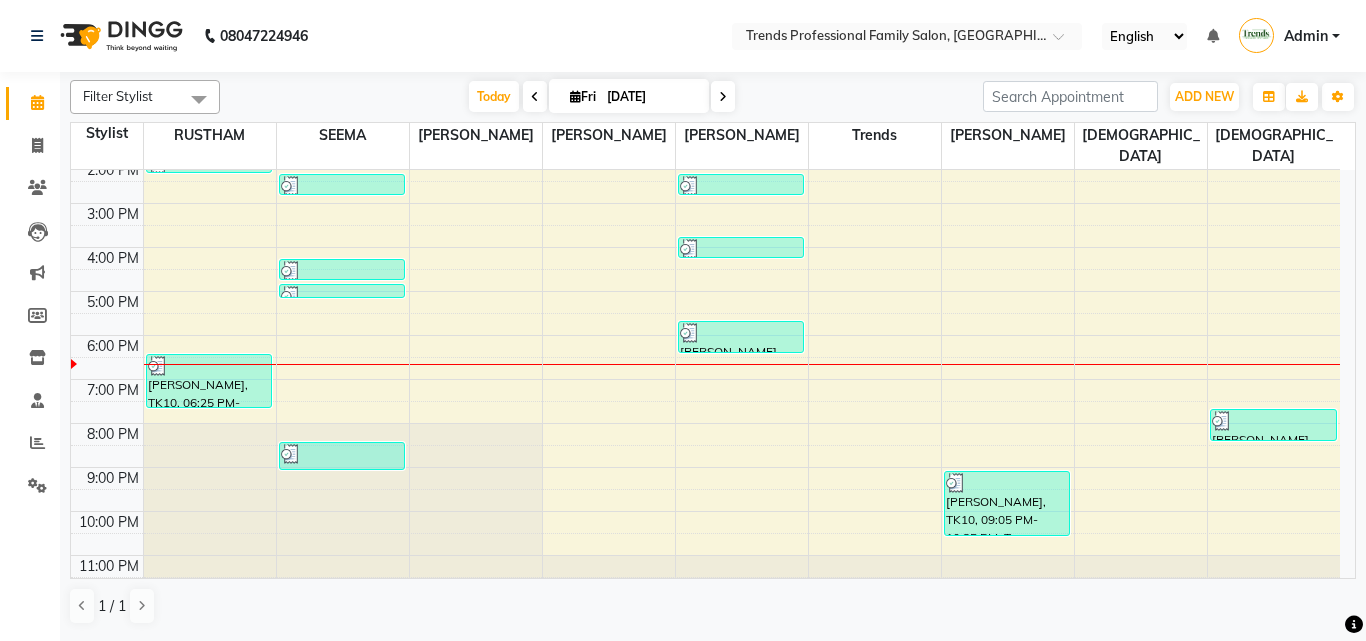 click on "Reports" 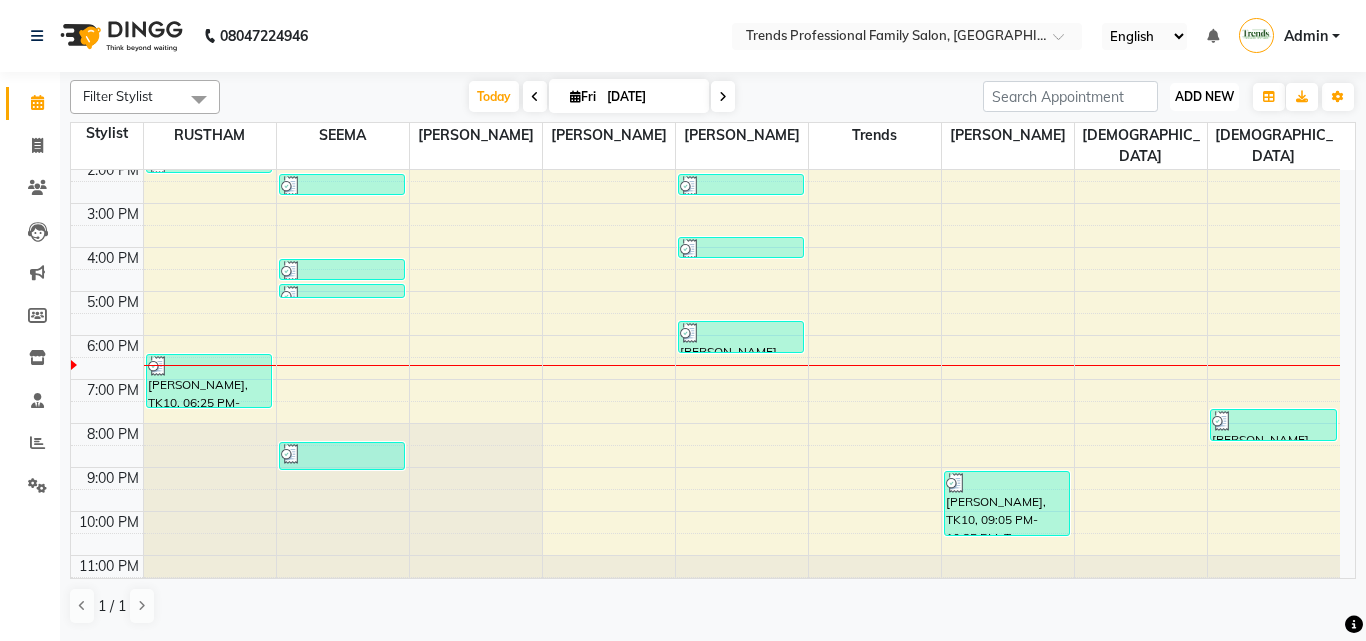 click on "ADD NEW" at bounding box center (1204, 96) 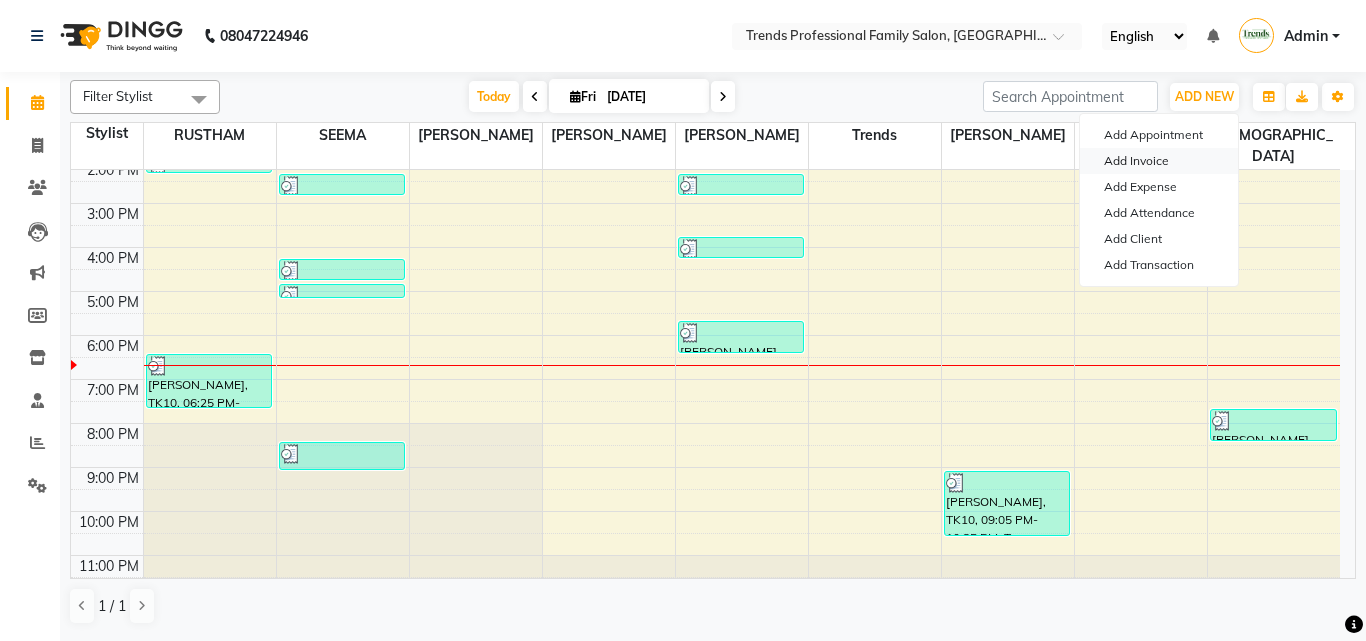 click on "Add Invoice" at bounding box center [1159, 161] 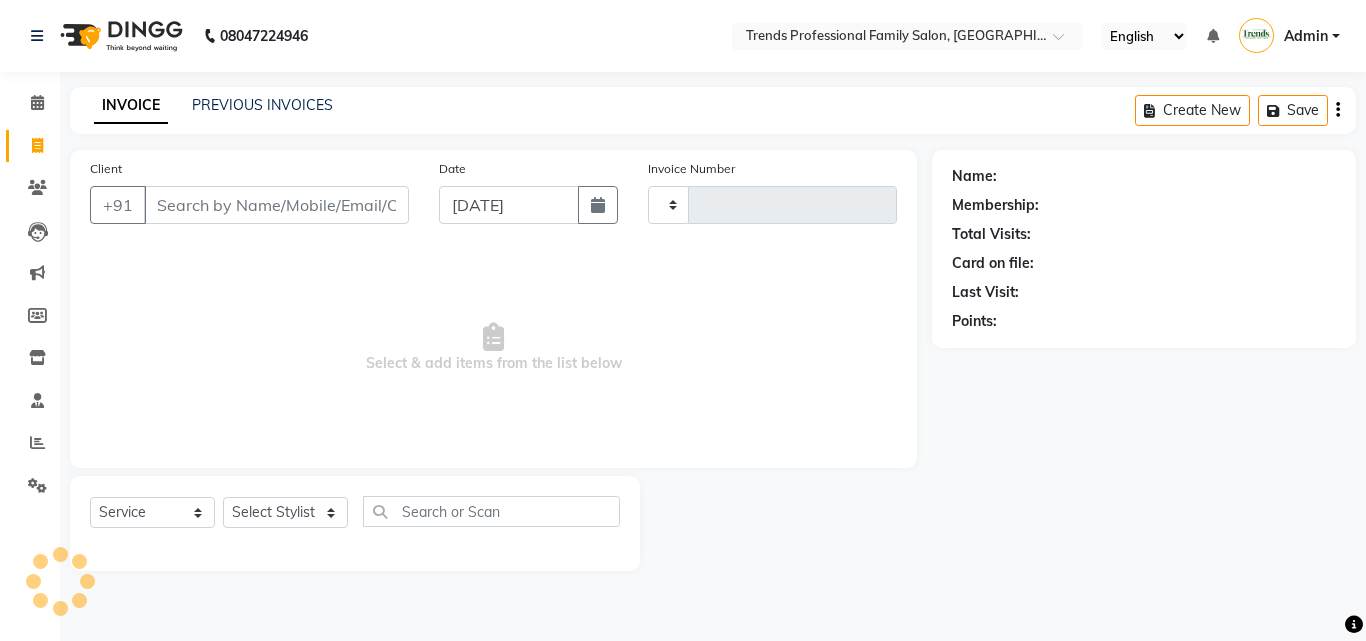 type on "1968" 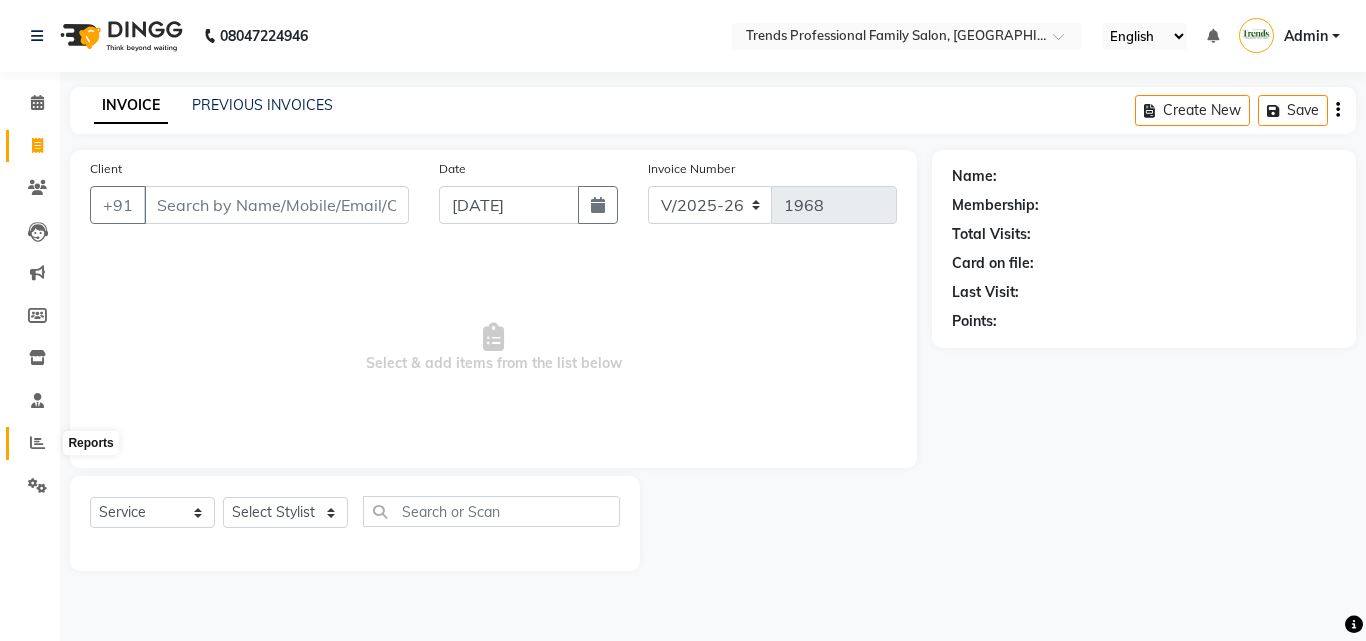 click 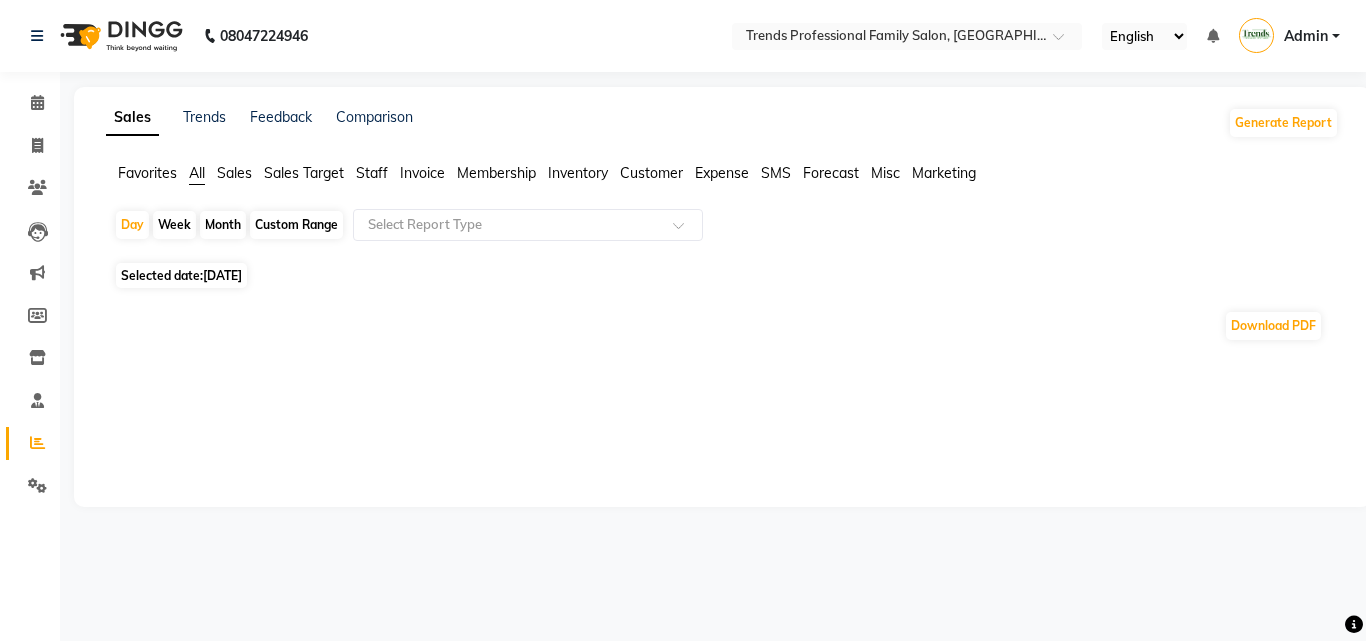 click on "Calendar  Invoice  Clients  Leads   Marketing  Members  Inventory  Staff  Reports  Settings Completed InProgress Upcoming Dropped Tentative Check-In Confirm Bookings Generate Report Segments Page Builder" 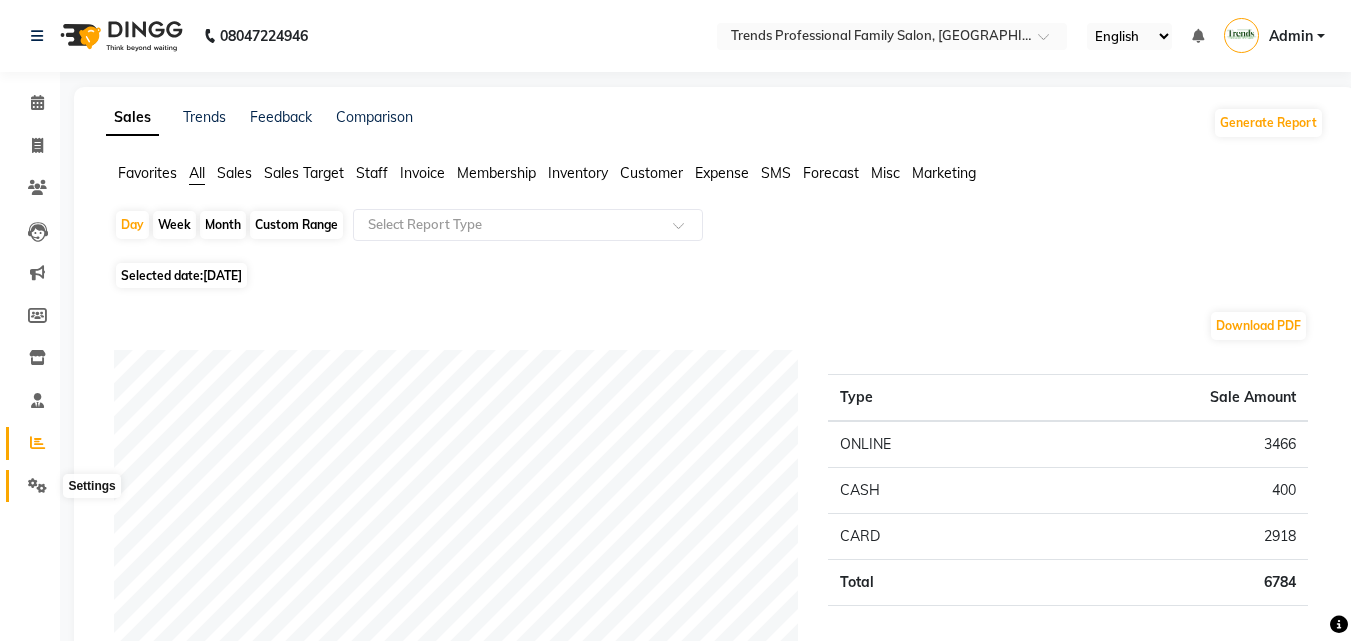 click 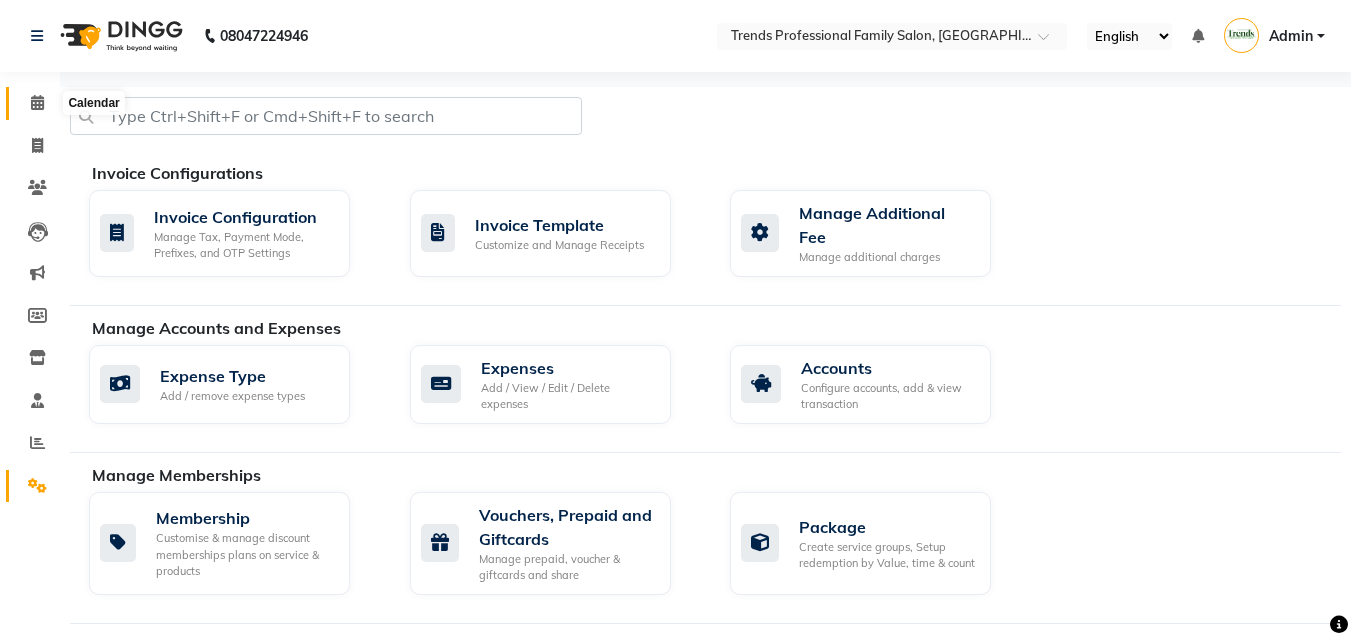 click 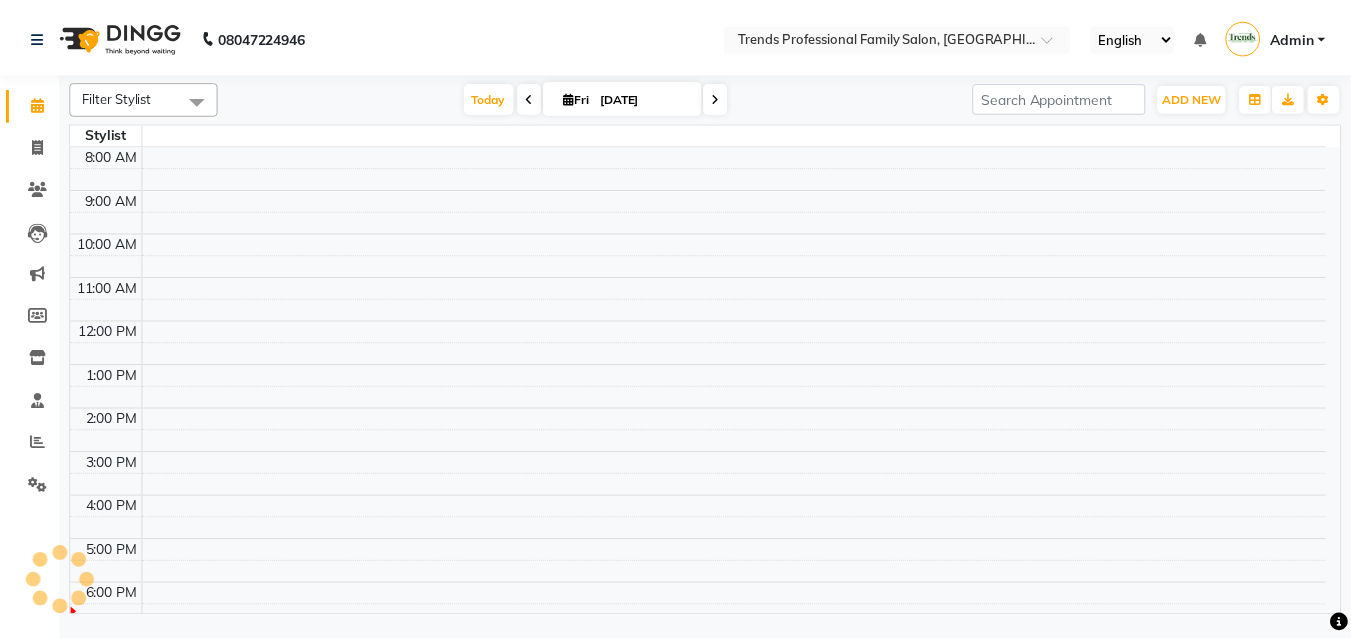 scroll, scrollTop: 0, scrollLeft: 0, axis: both 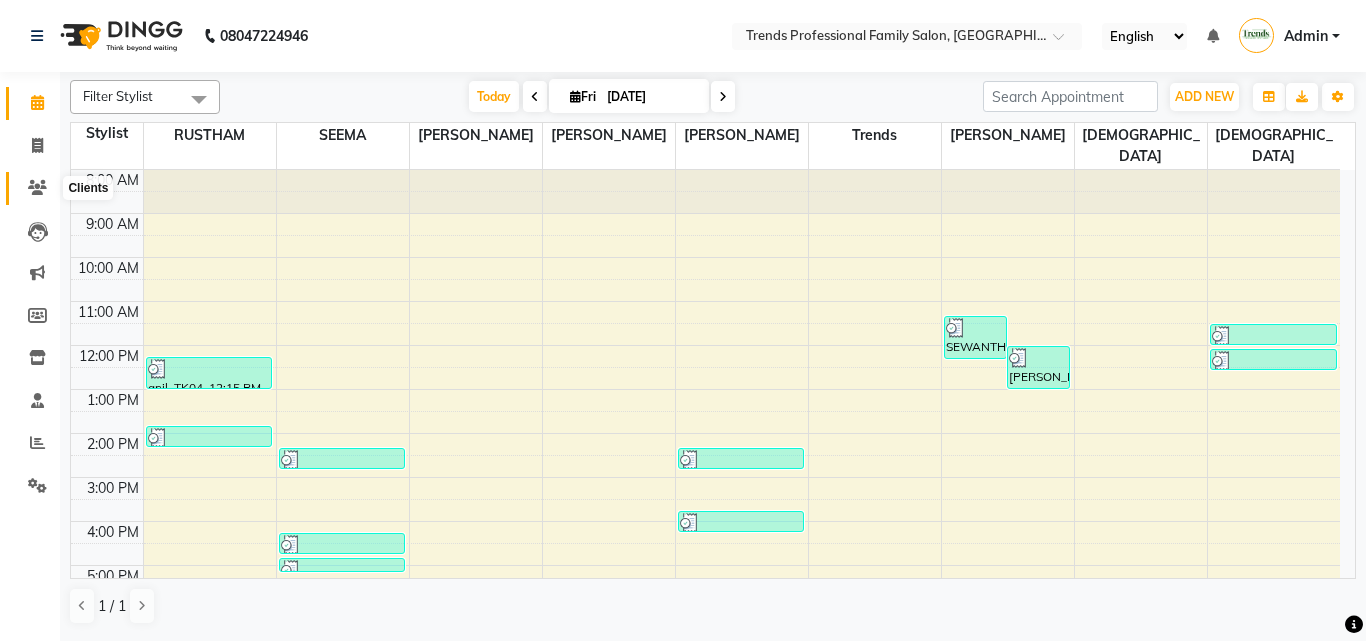 click 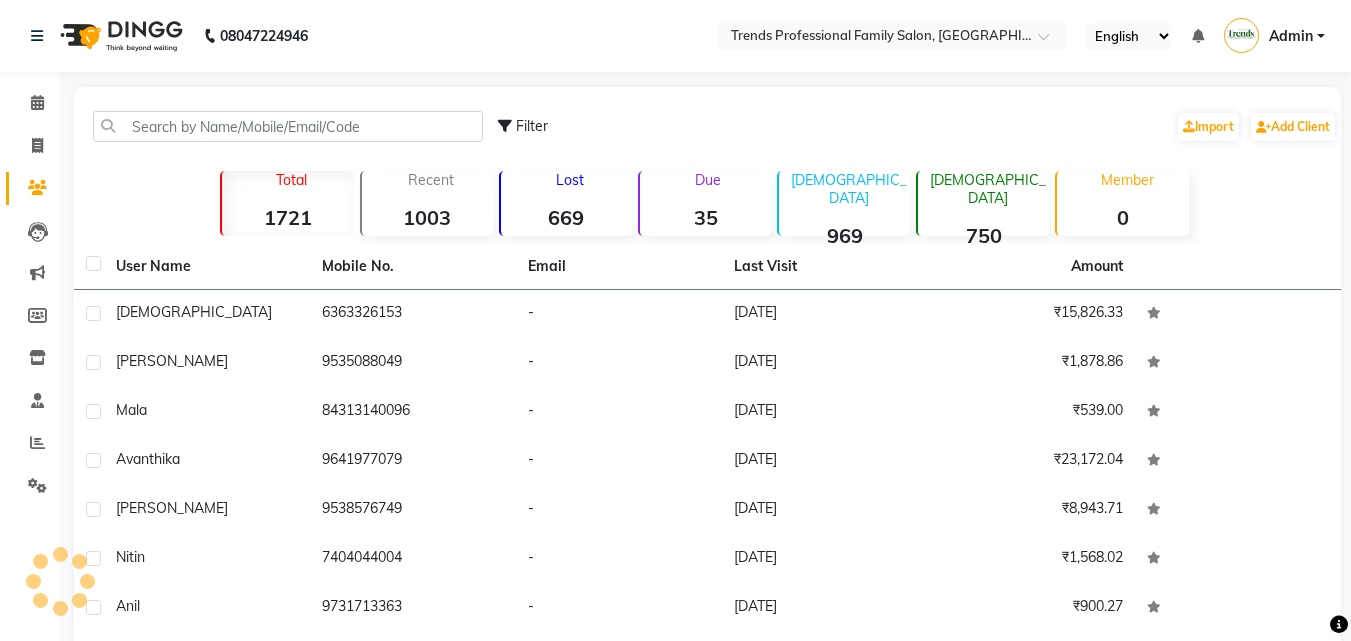 click on "Leads" 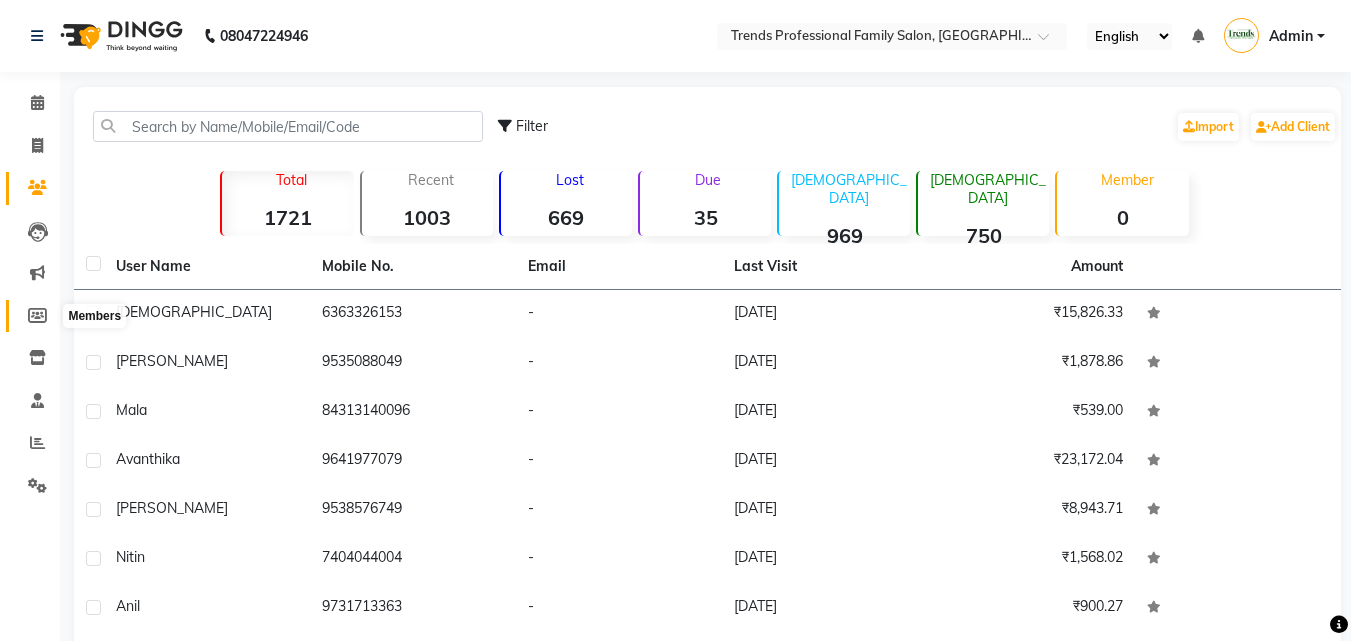 click 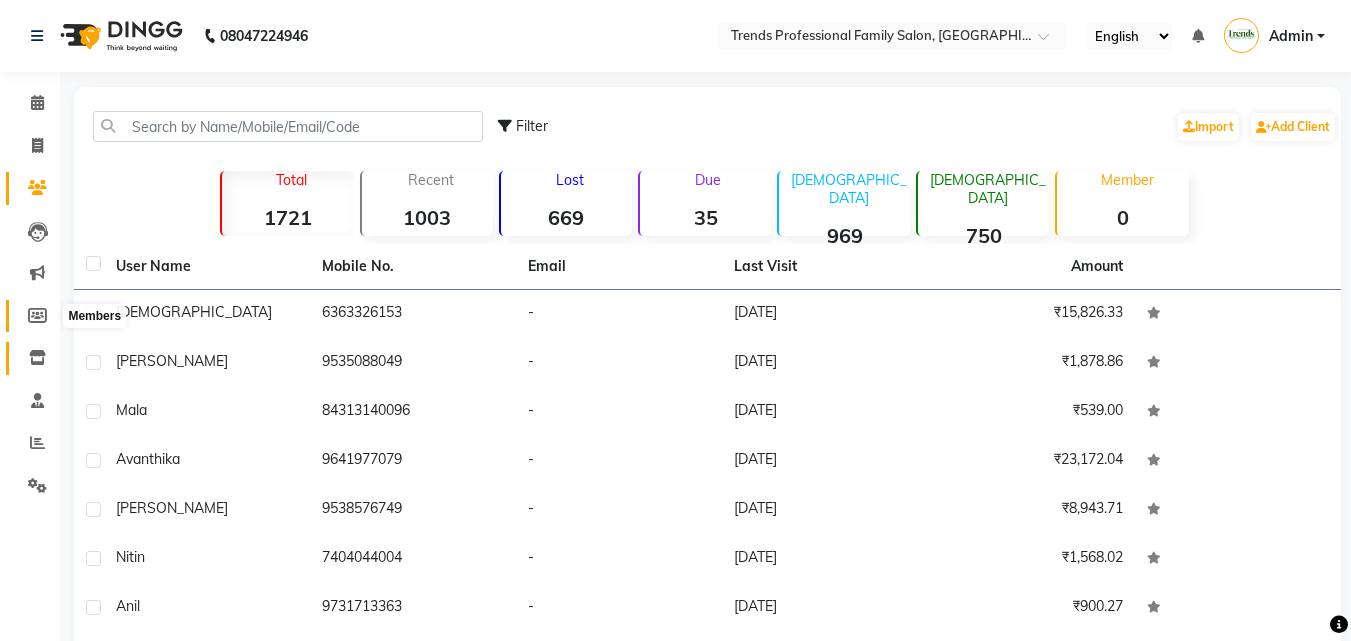 select 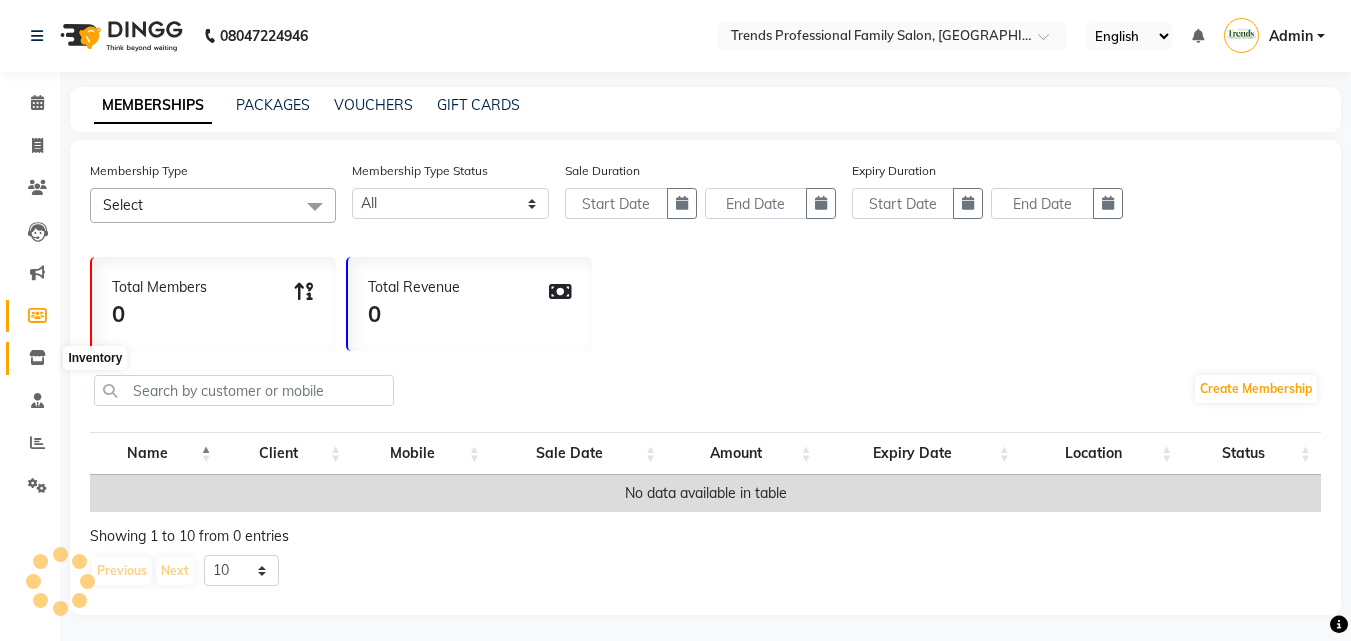 click on "Inventory" 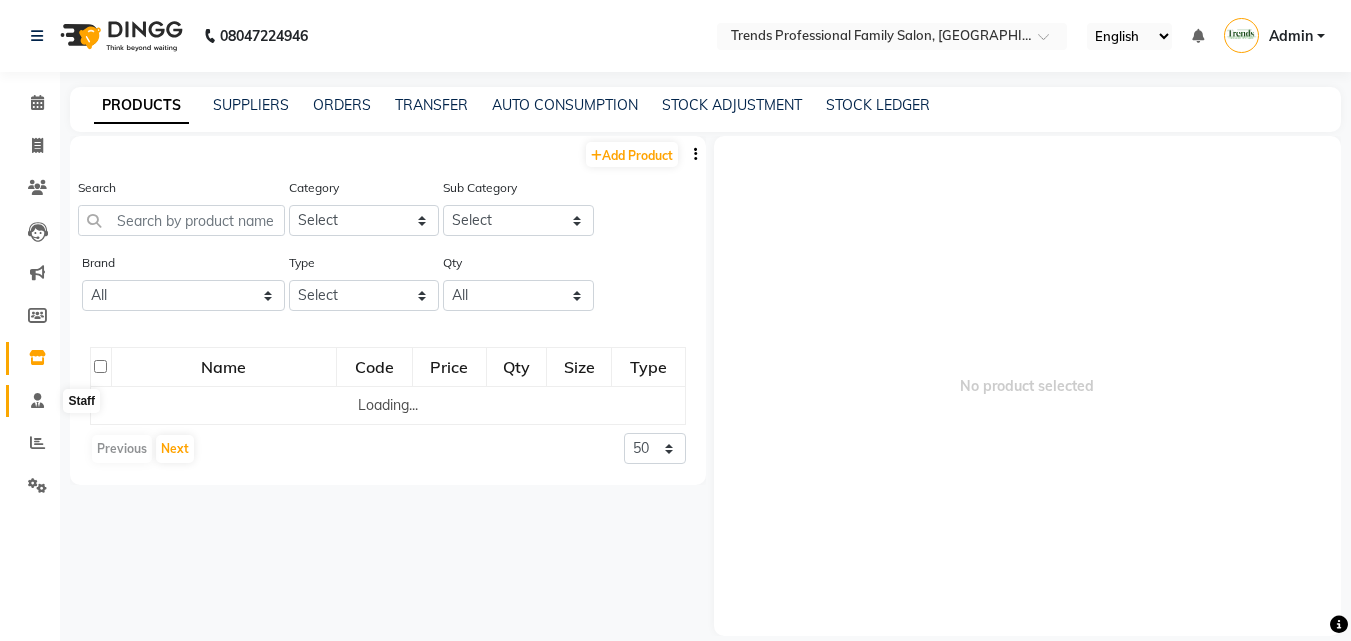 click 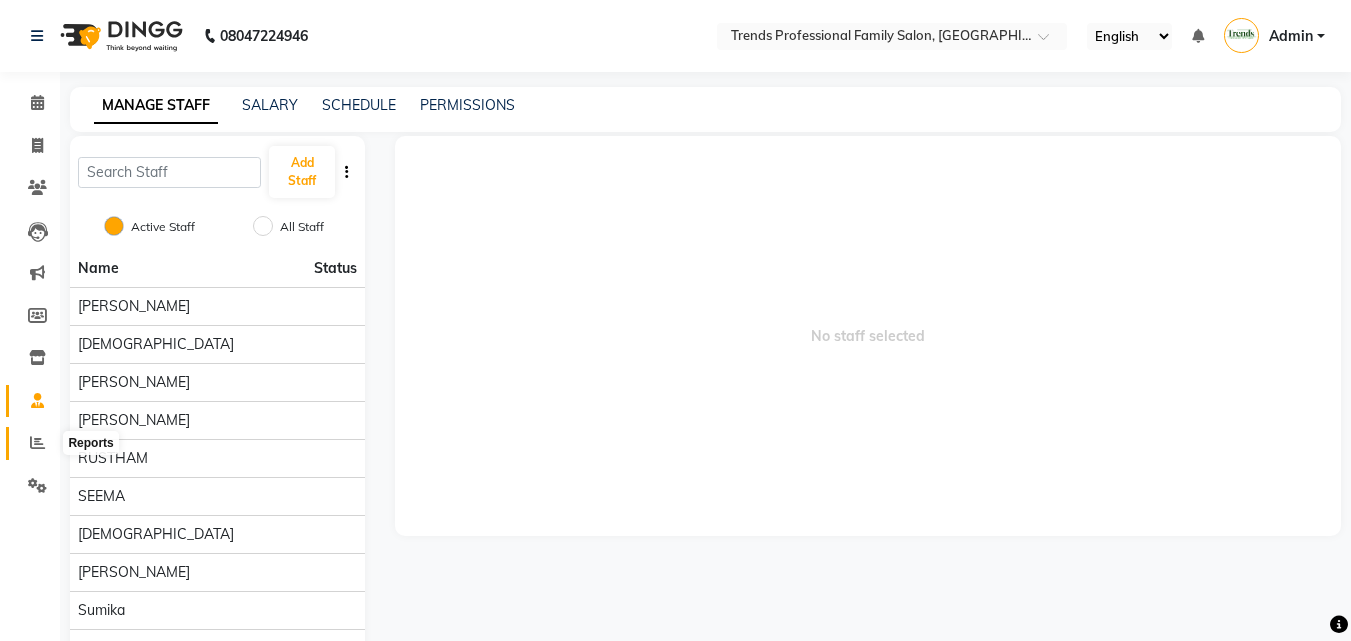 click 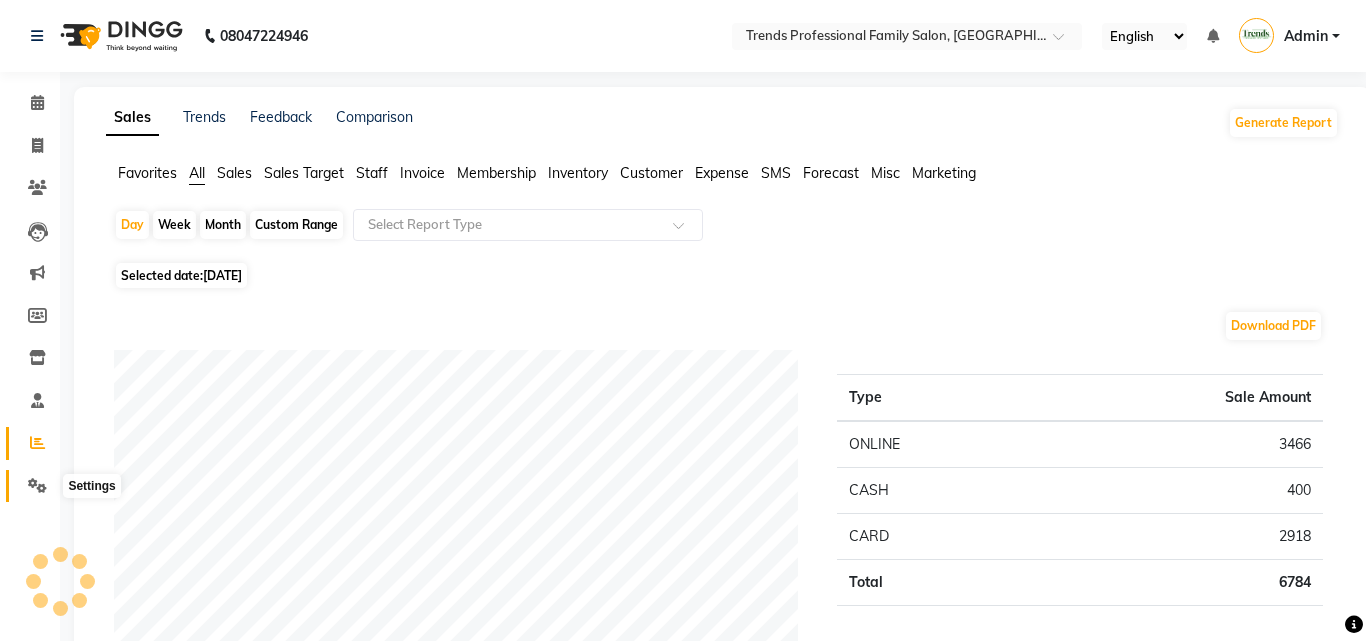 click 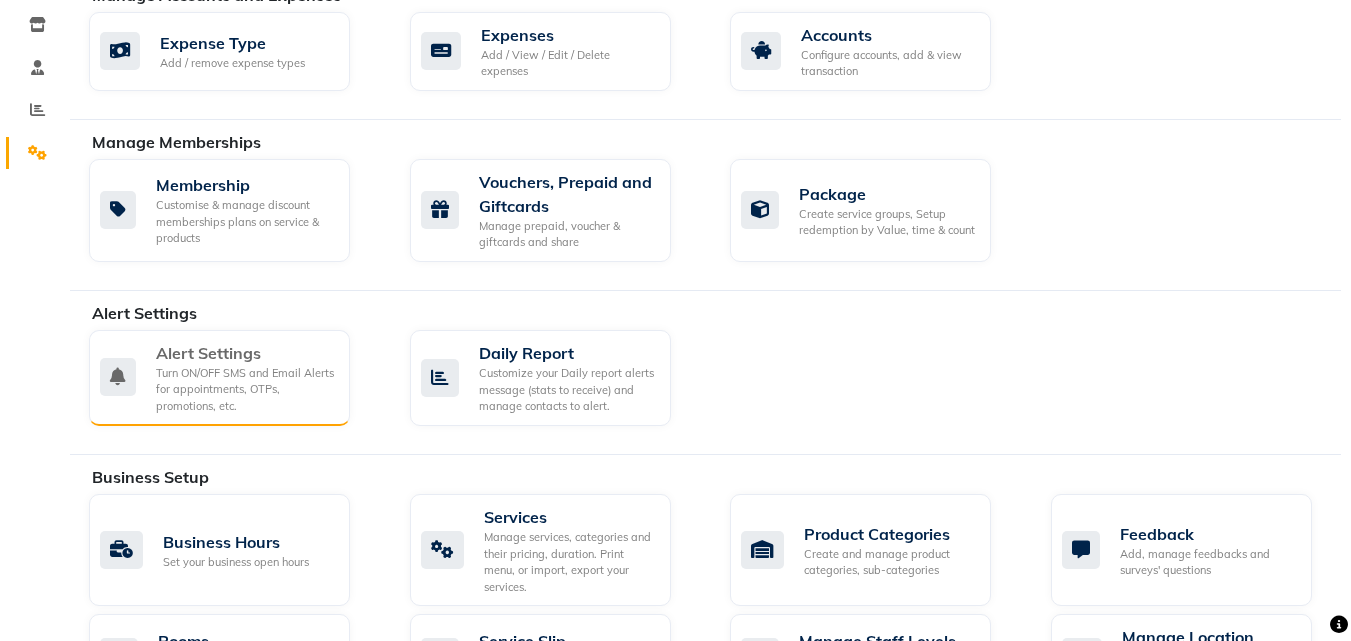 scroll, scrollTop: 0, scrollLeft: 0, axis: both 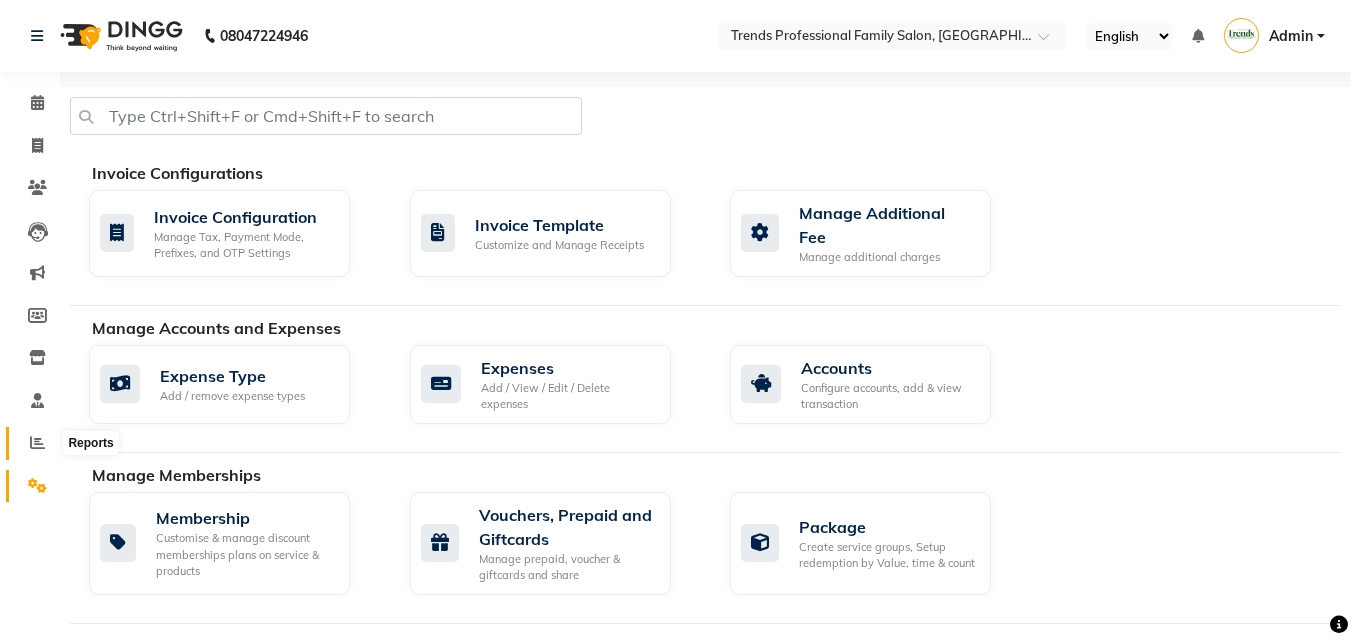 click 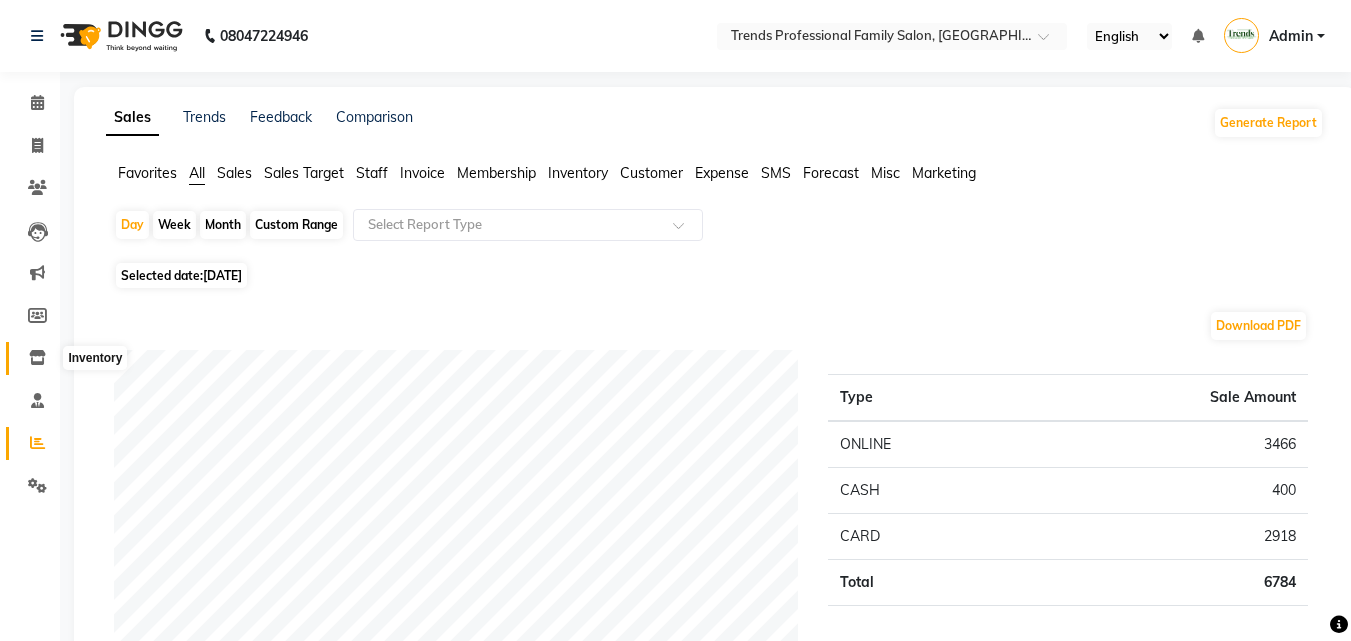 click 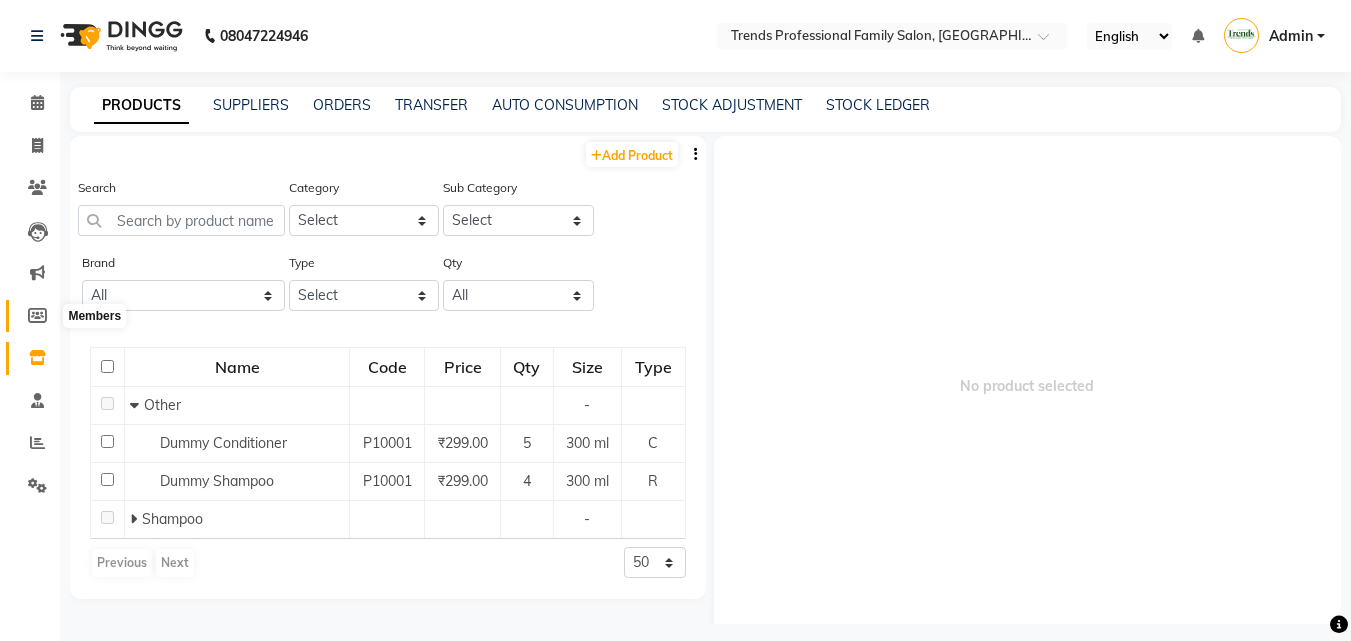 click 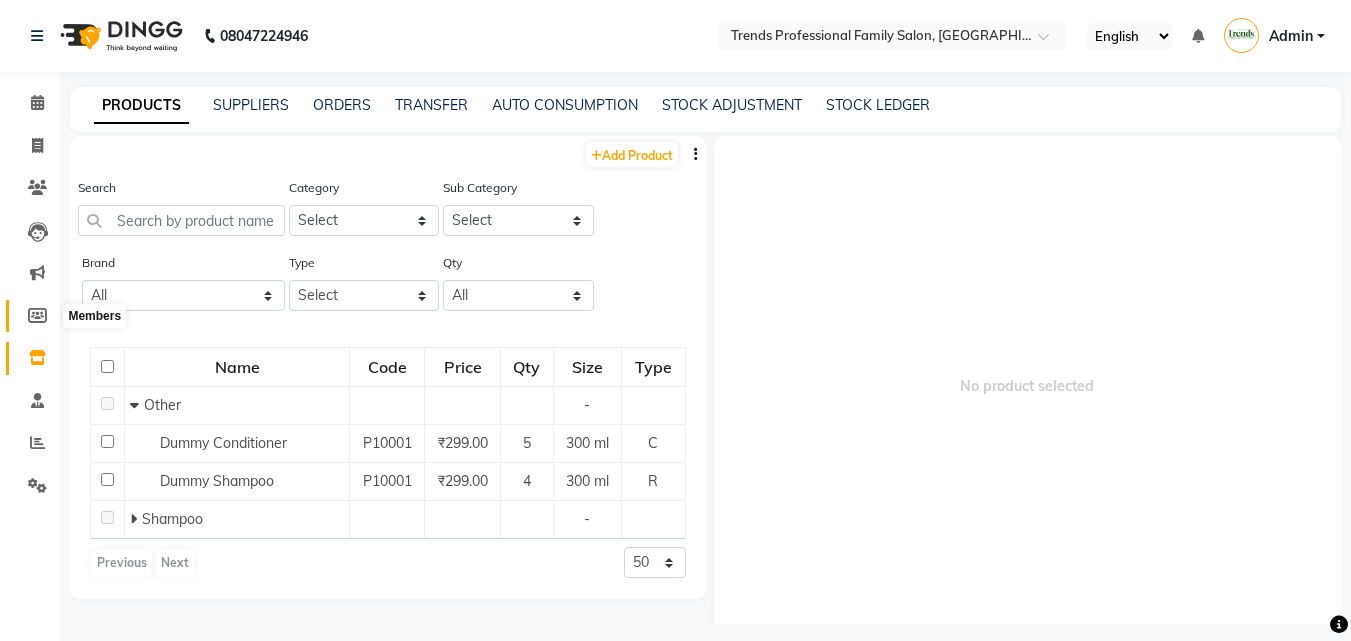 select 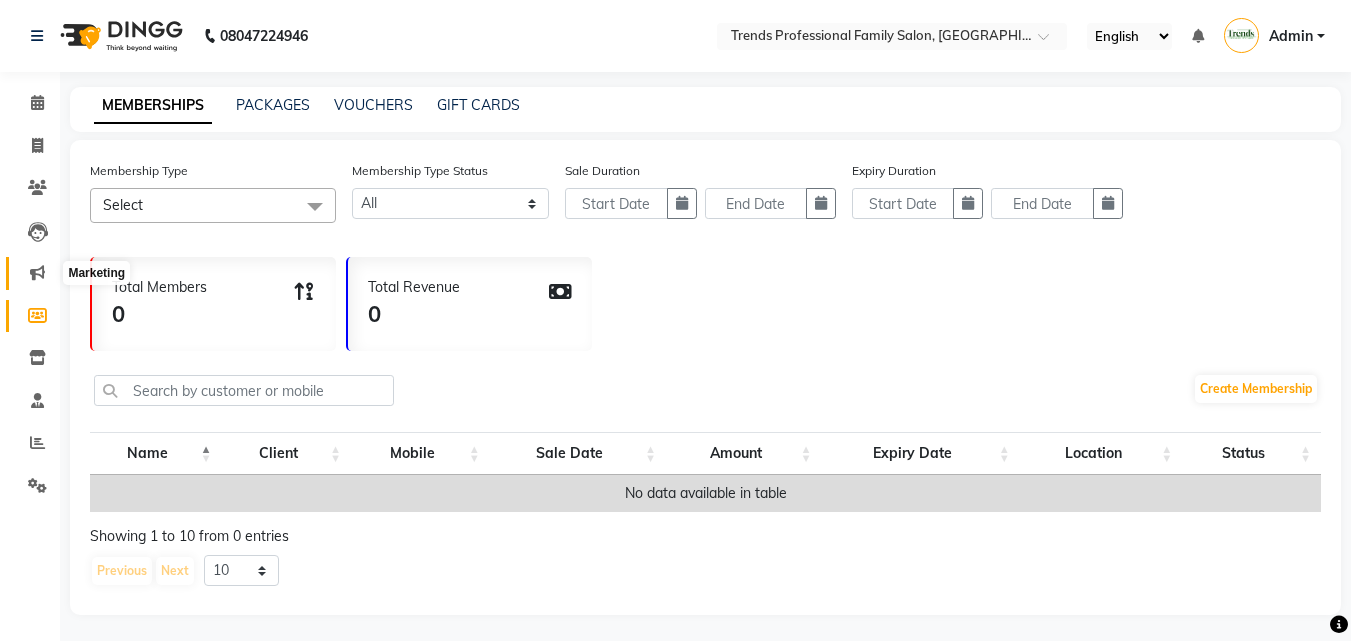 click 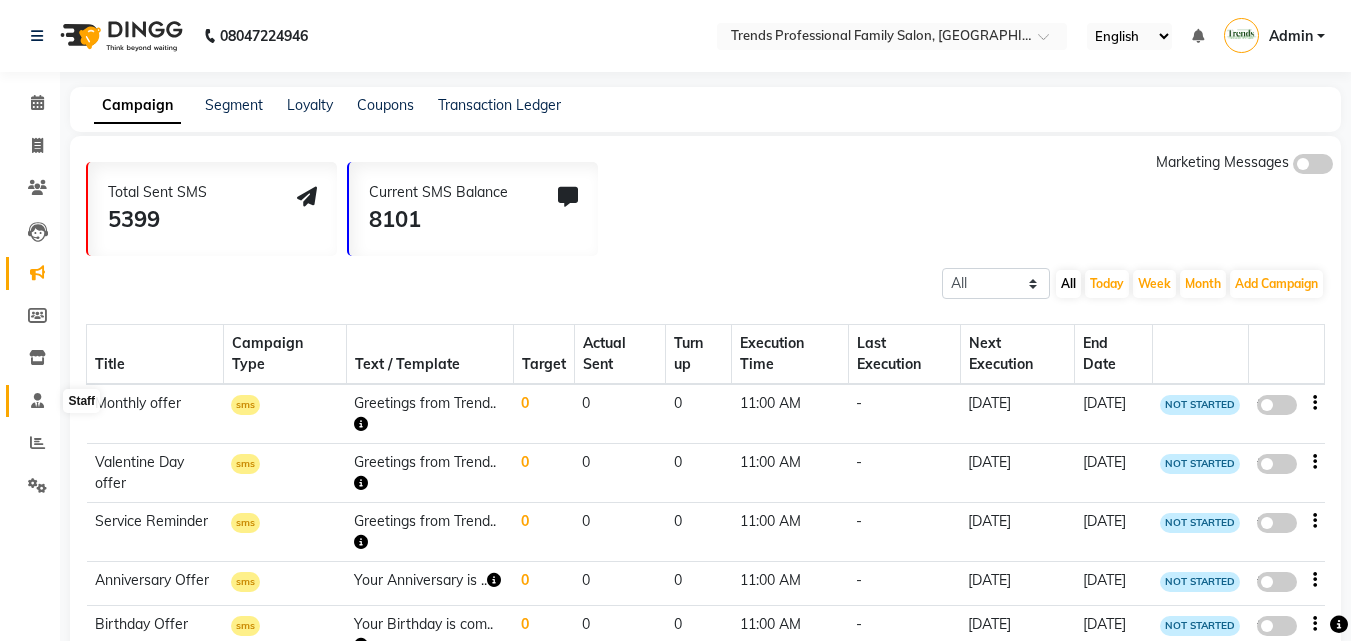 click 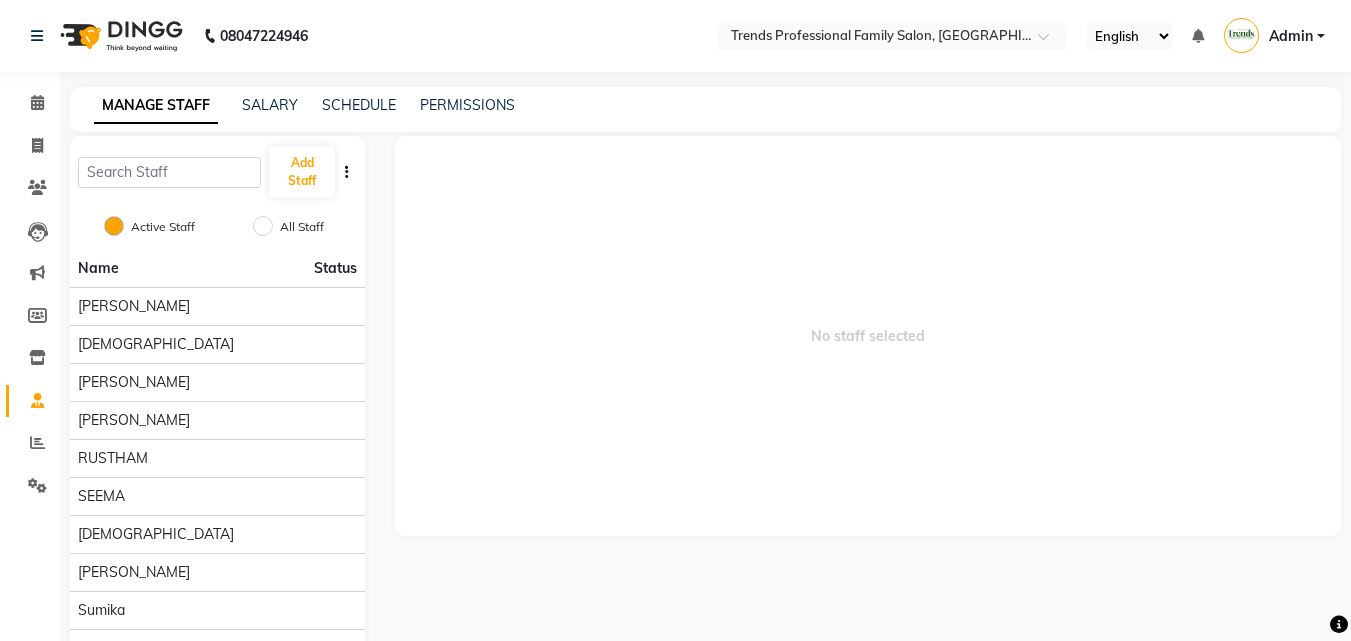 click on "Reports" 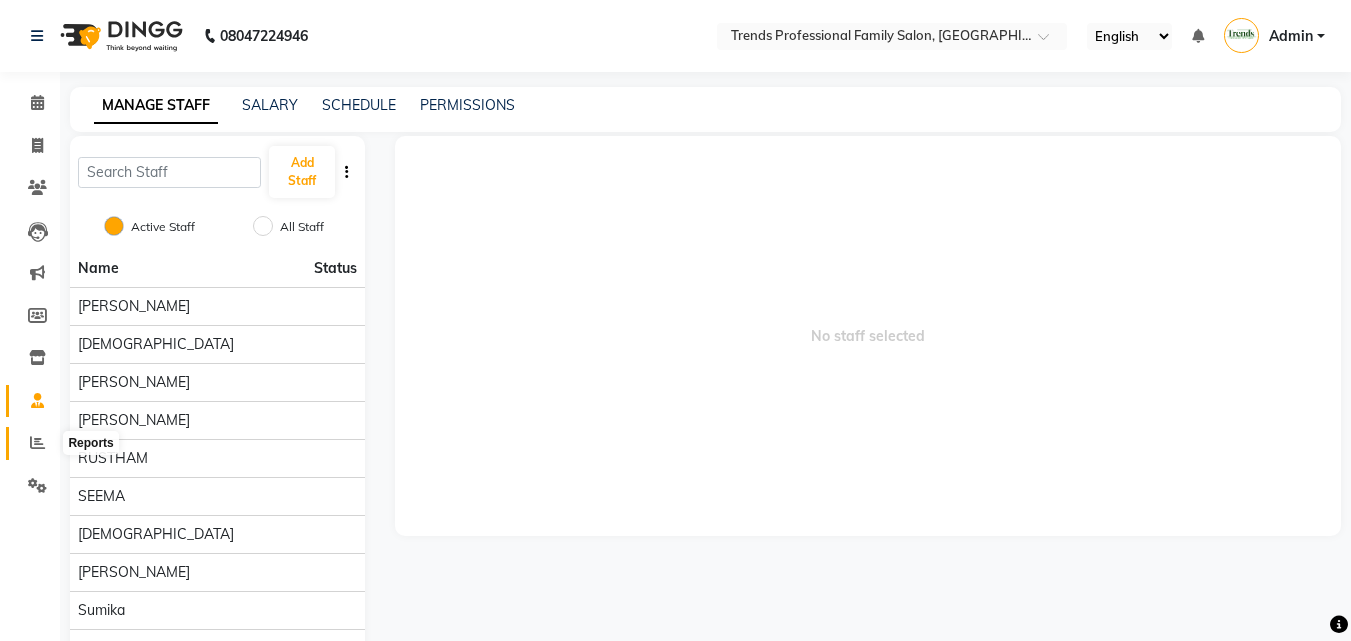 click 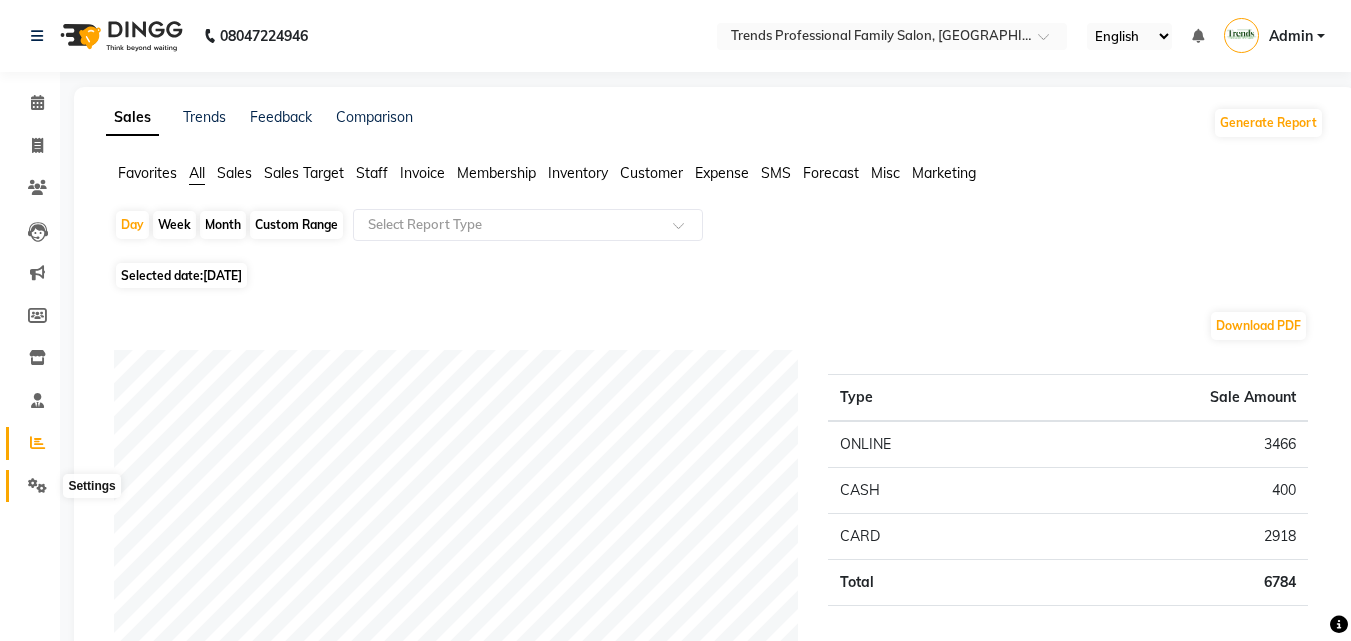 click 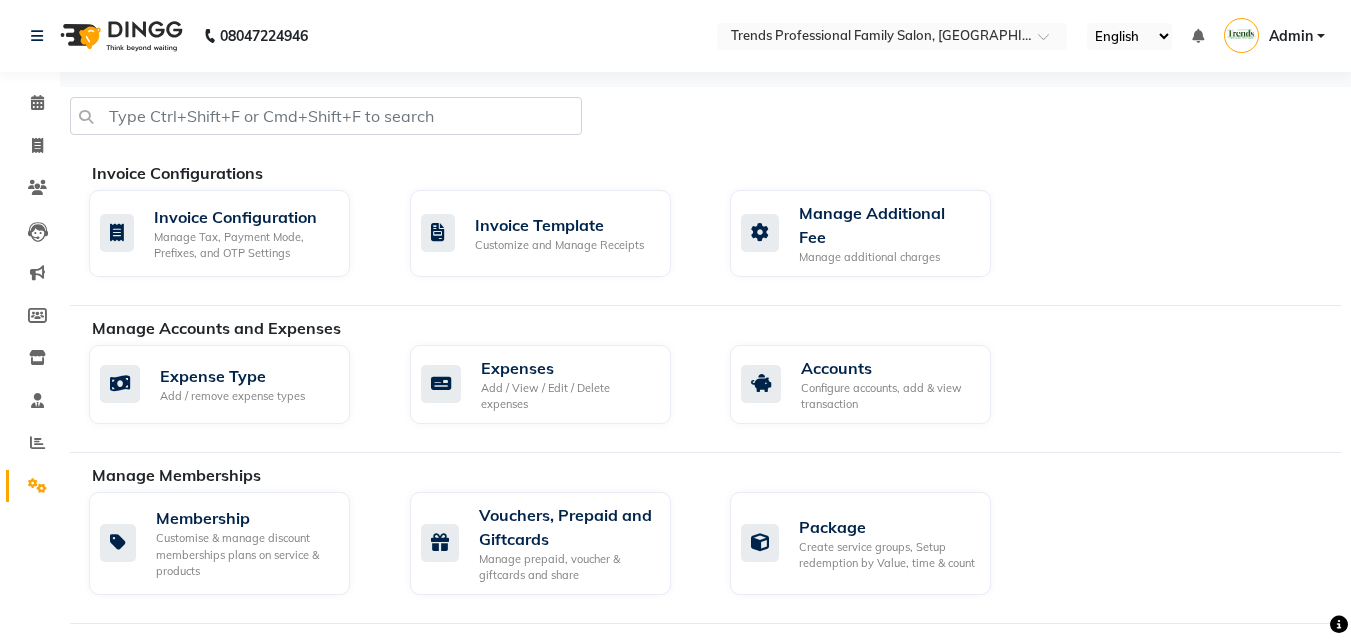 scroll, scrollTop: 333, scrollLeft: 0, axis: vertical 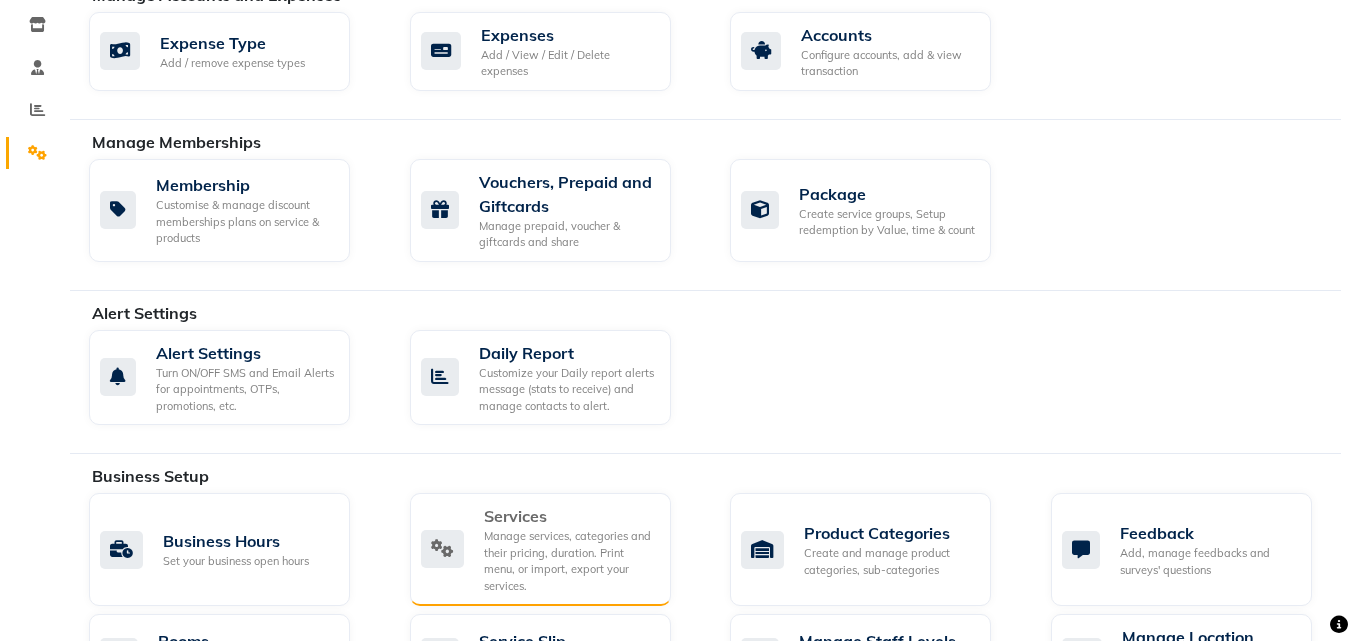 click on "Manage services, categories and their pricing, duration. Print menu, or import, export your services." 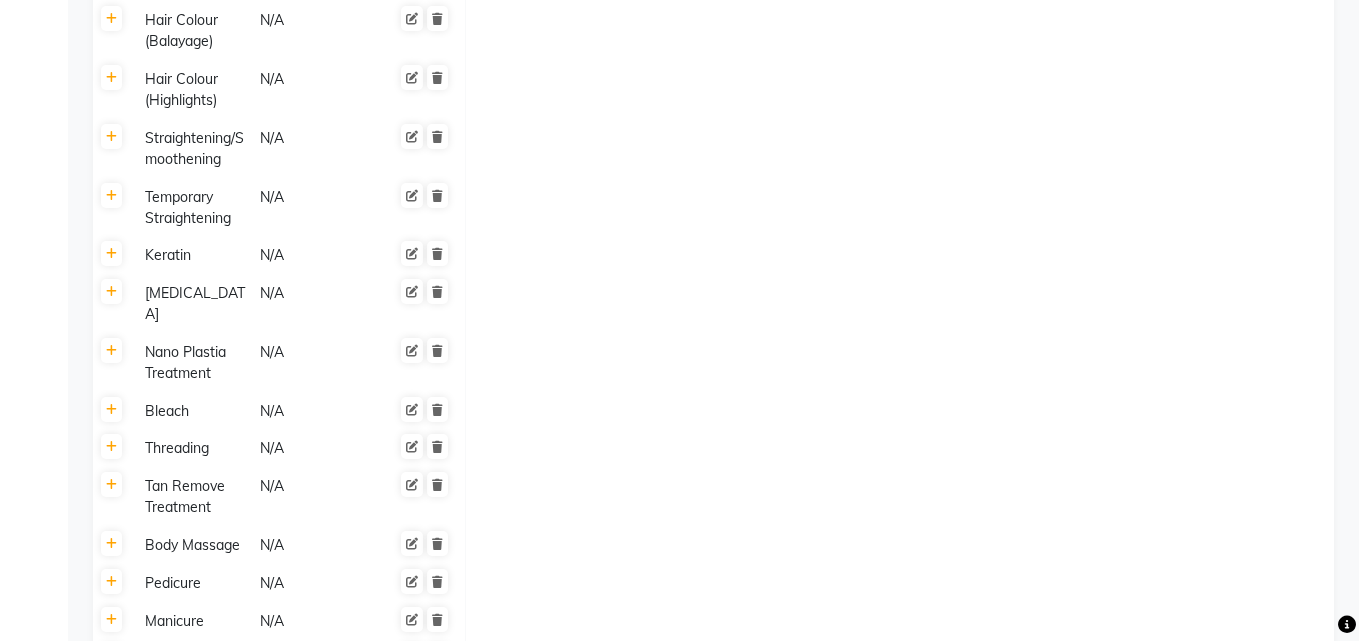 scroll, scrollTop: 8346, scrollLeft: 0, axis: vertical 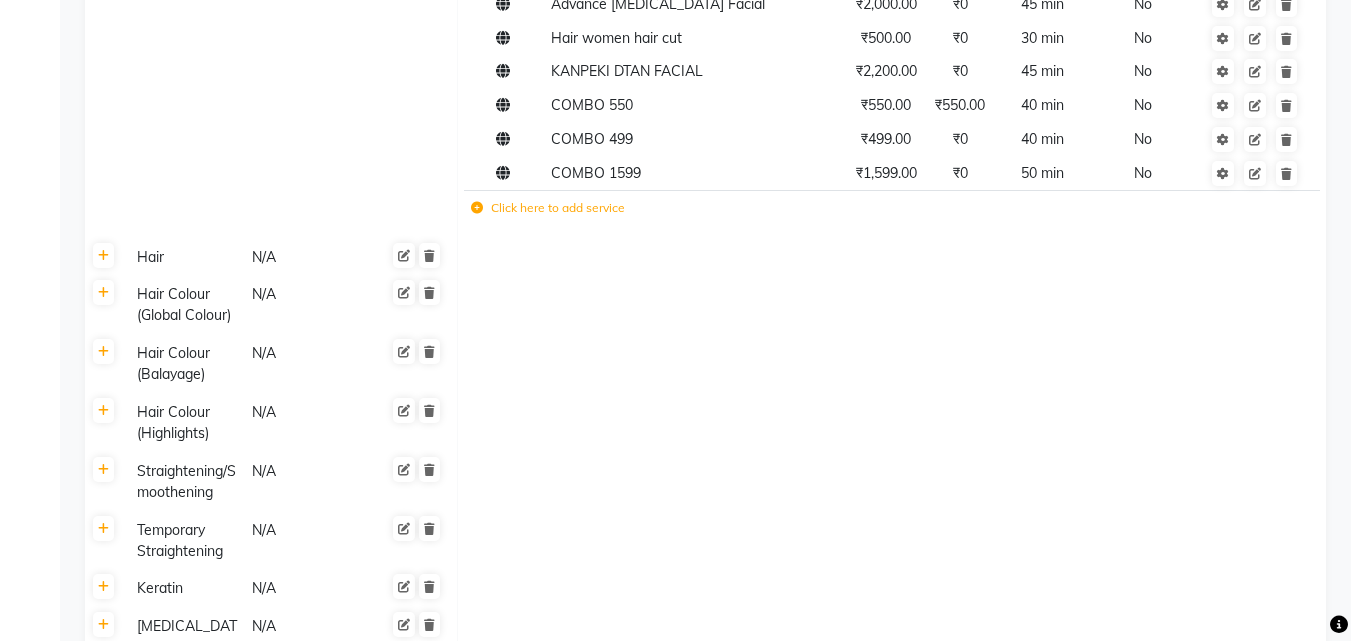 click on "Click here to add service" 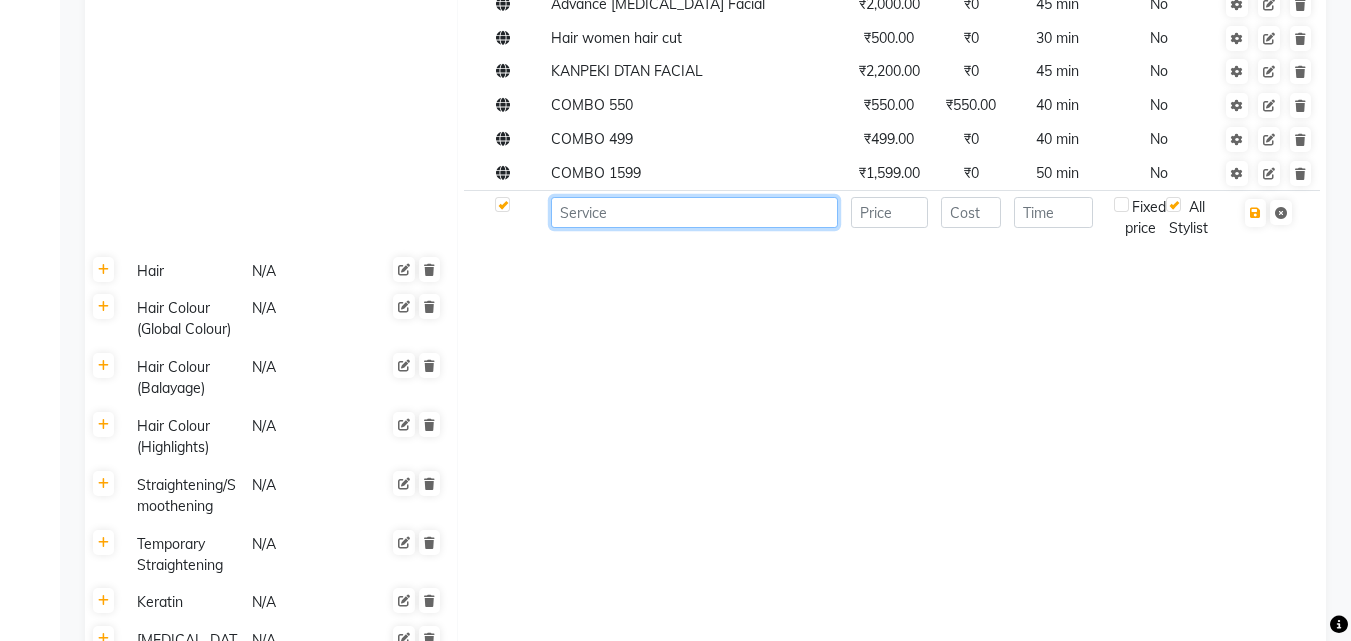 click 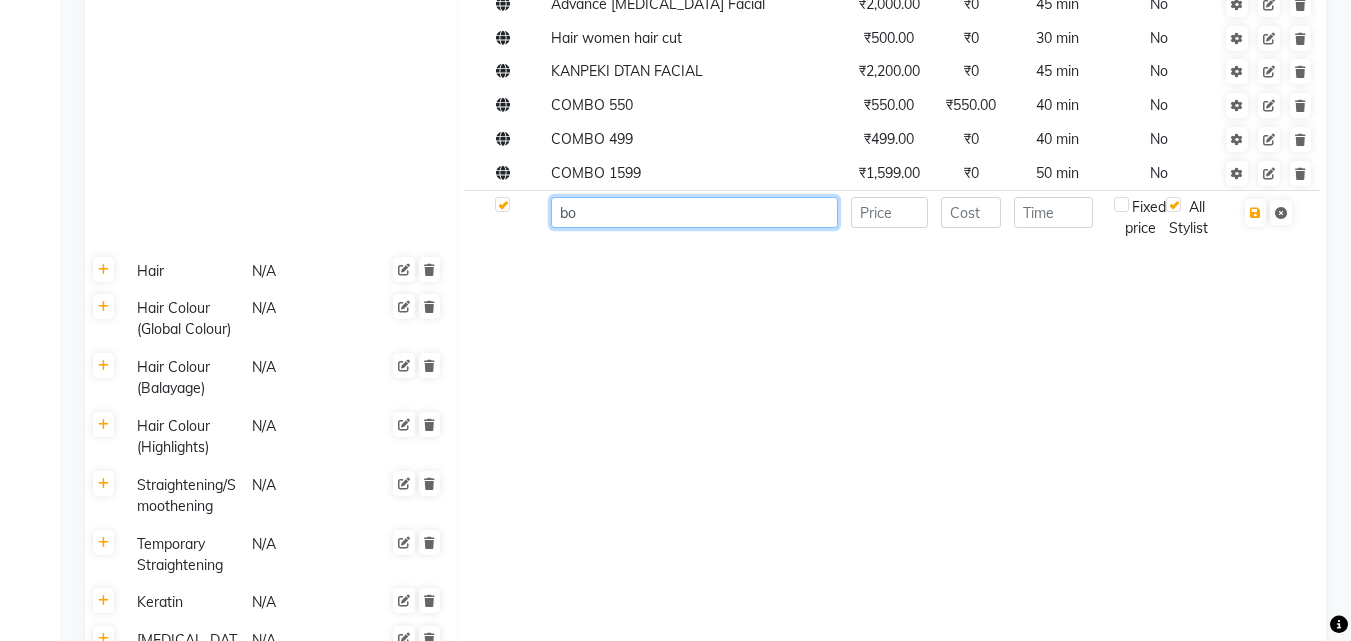 type on "b" 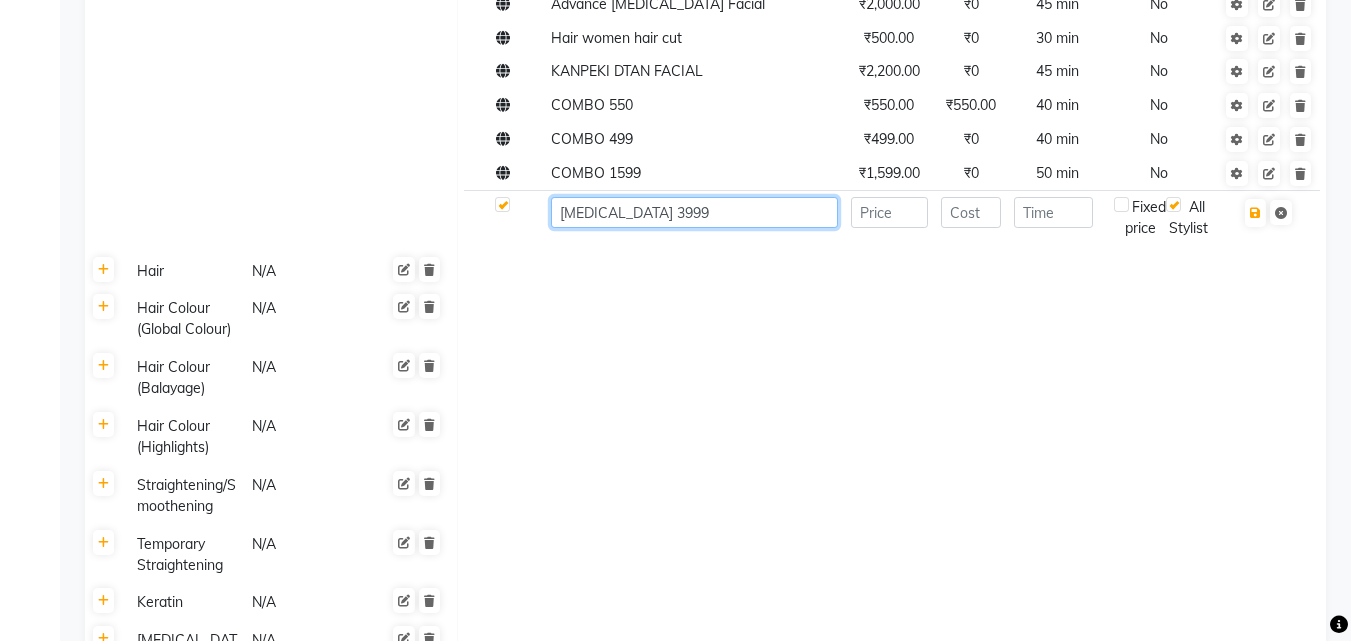 type on "[MEDICAL_DATA] 3999" 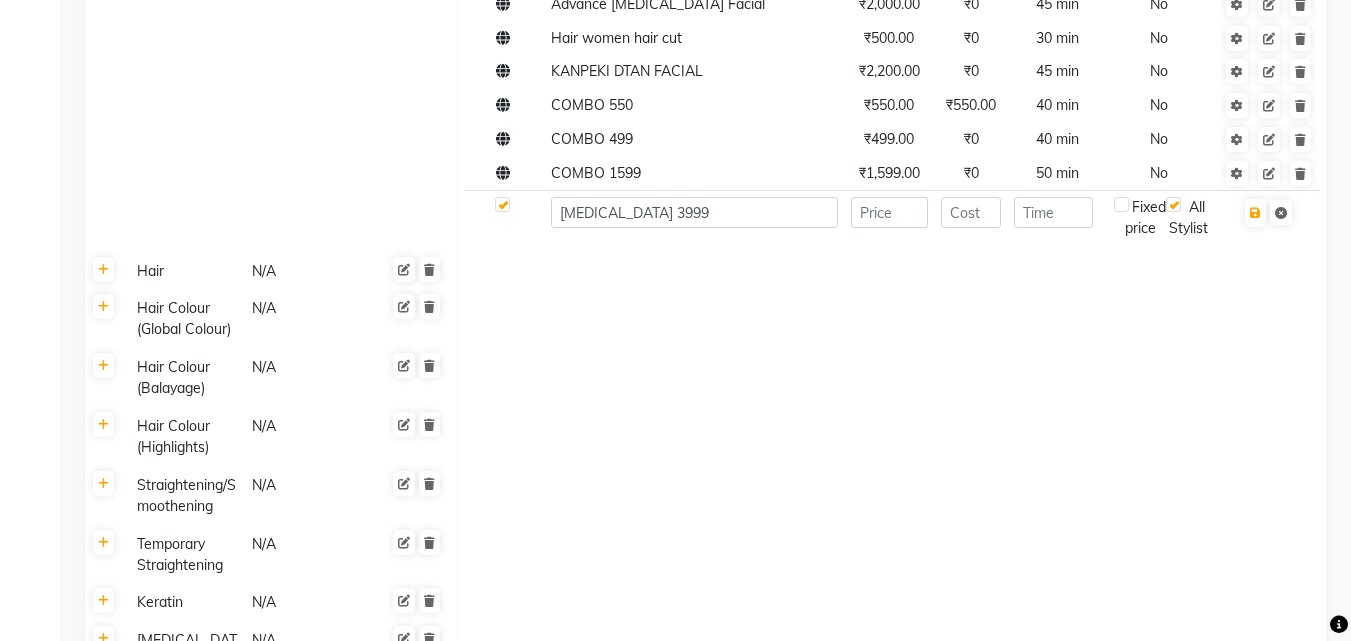 click 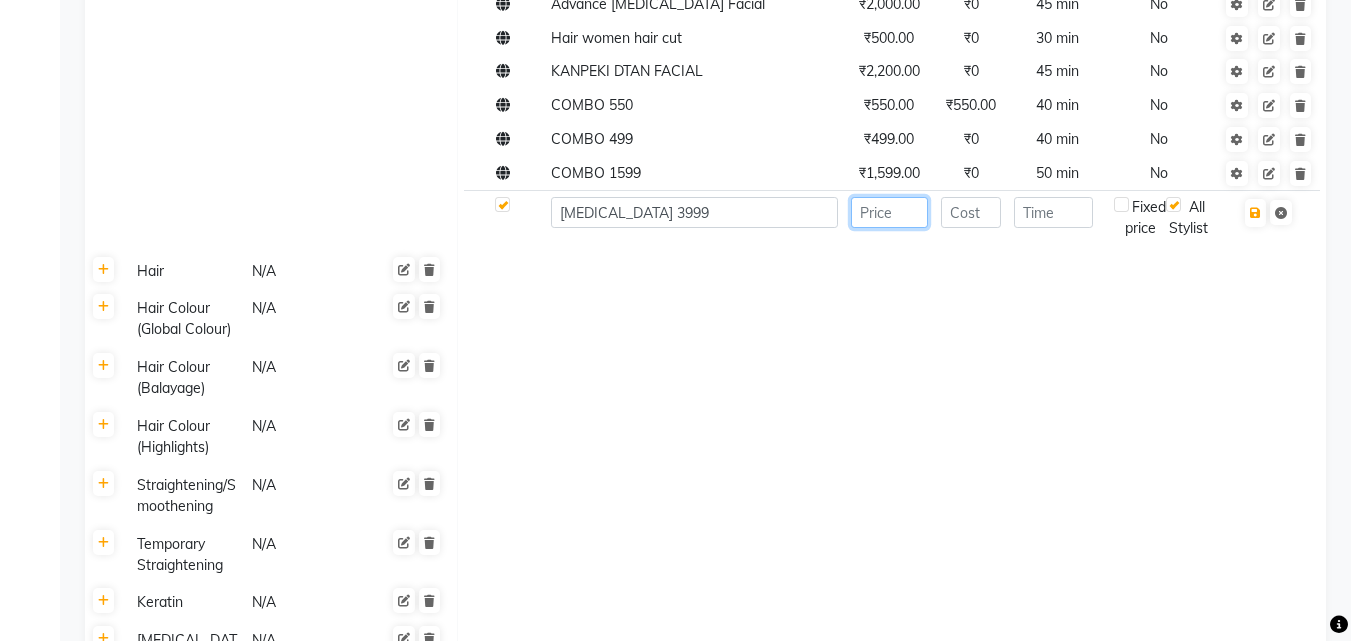 click 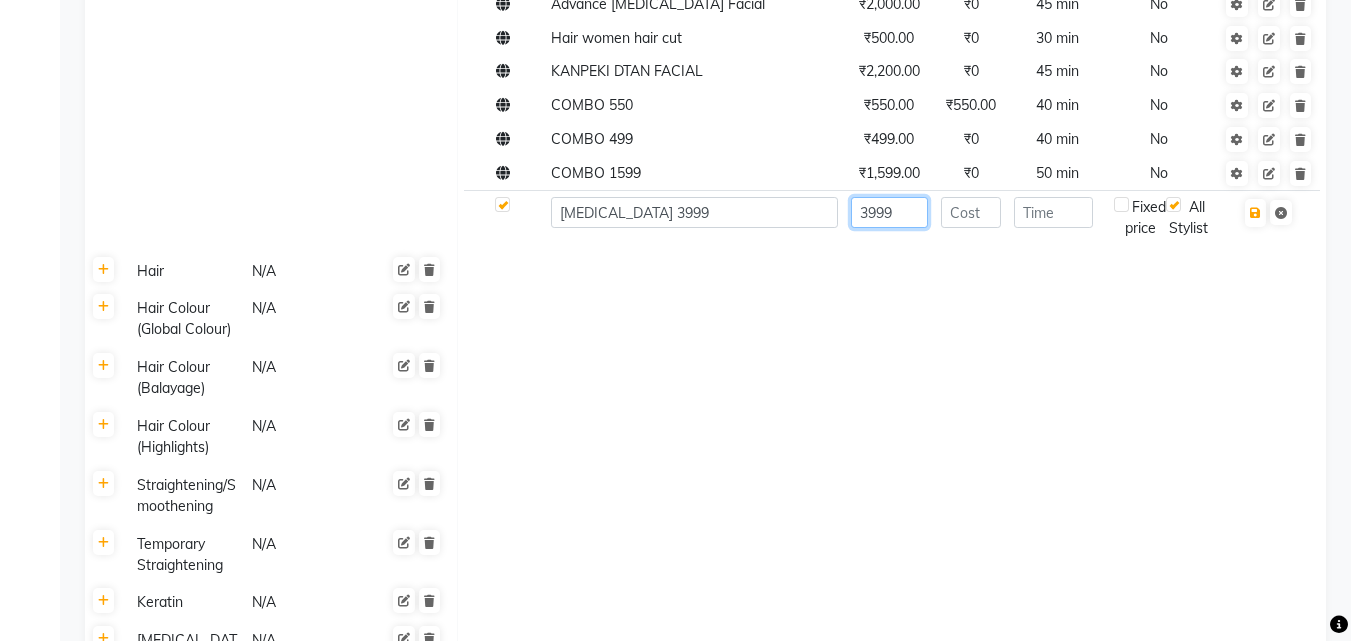 type on "3999" 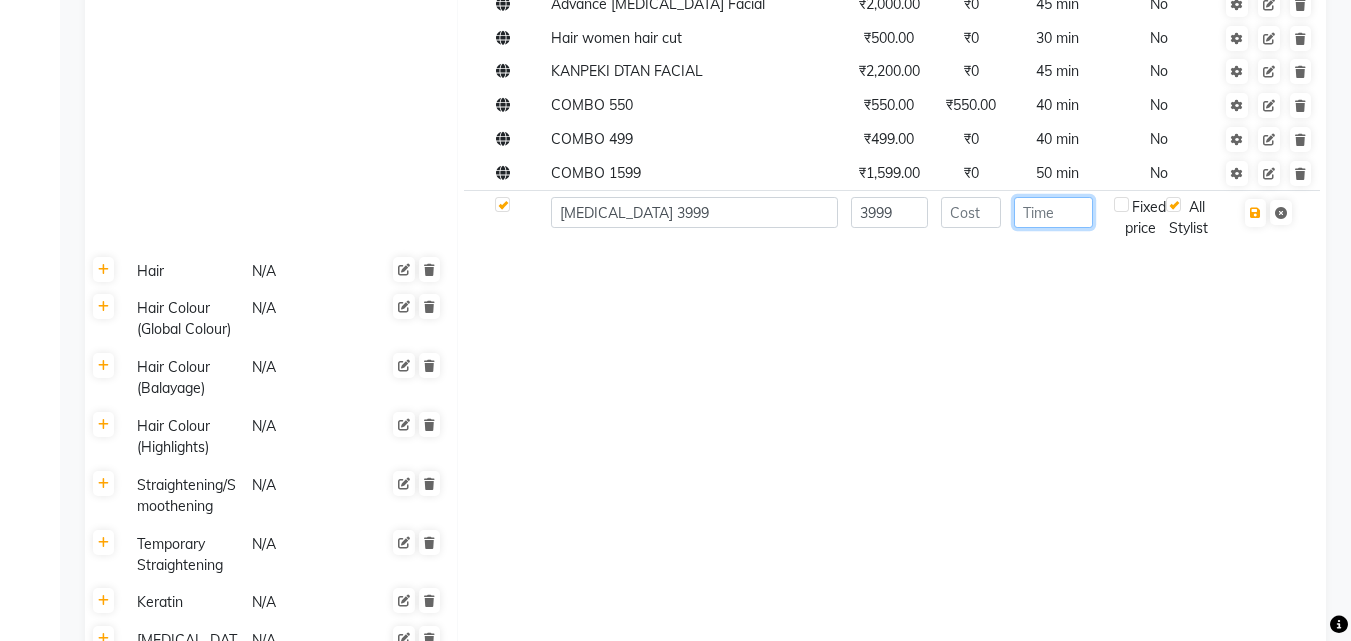click 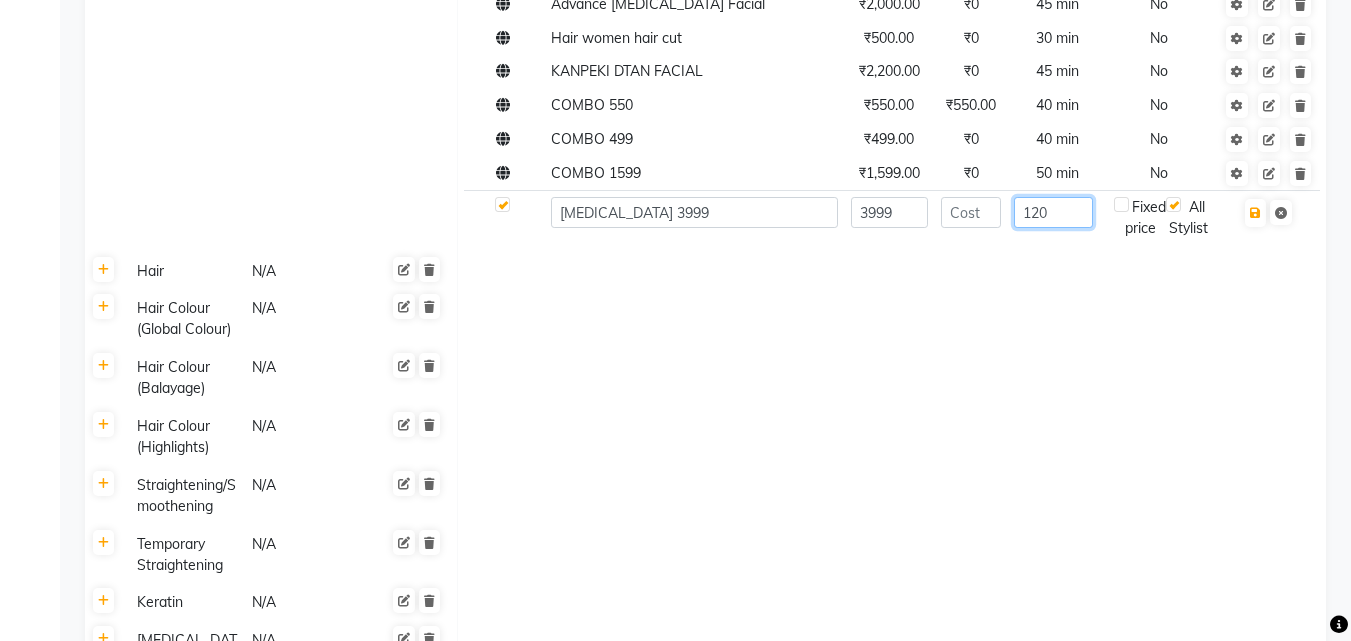 type on "120" 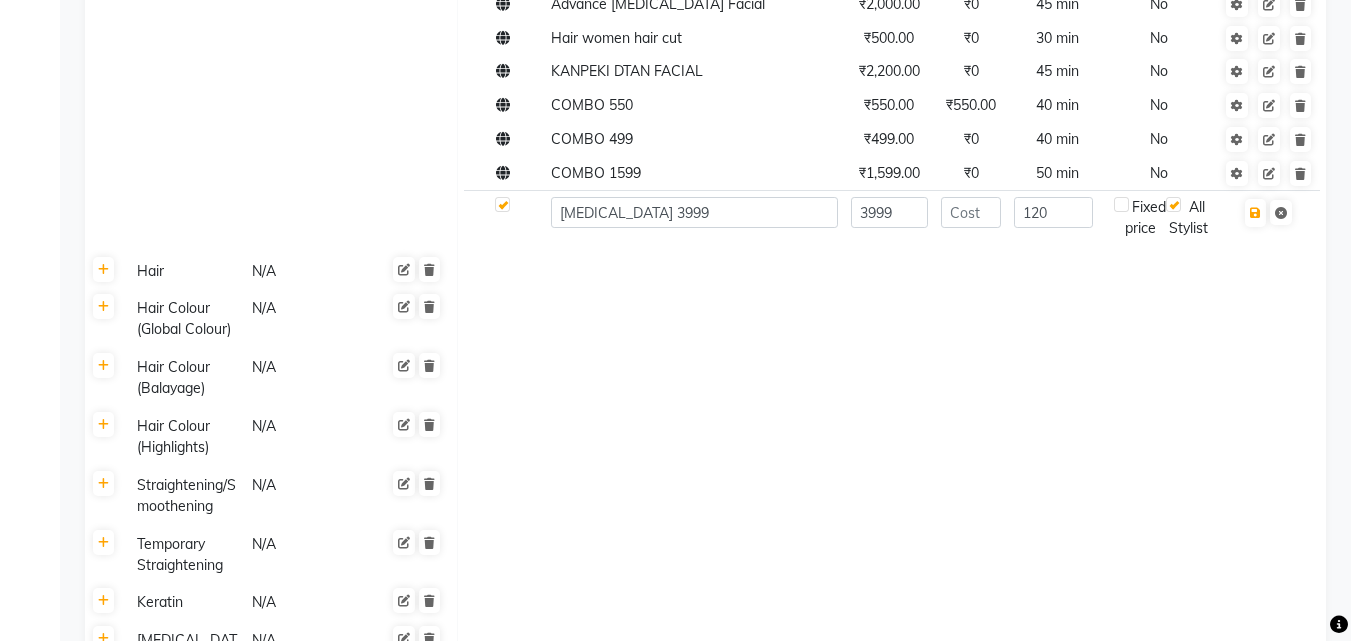 click 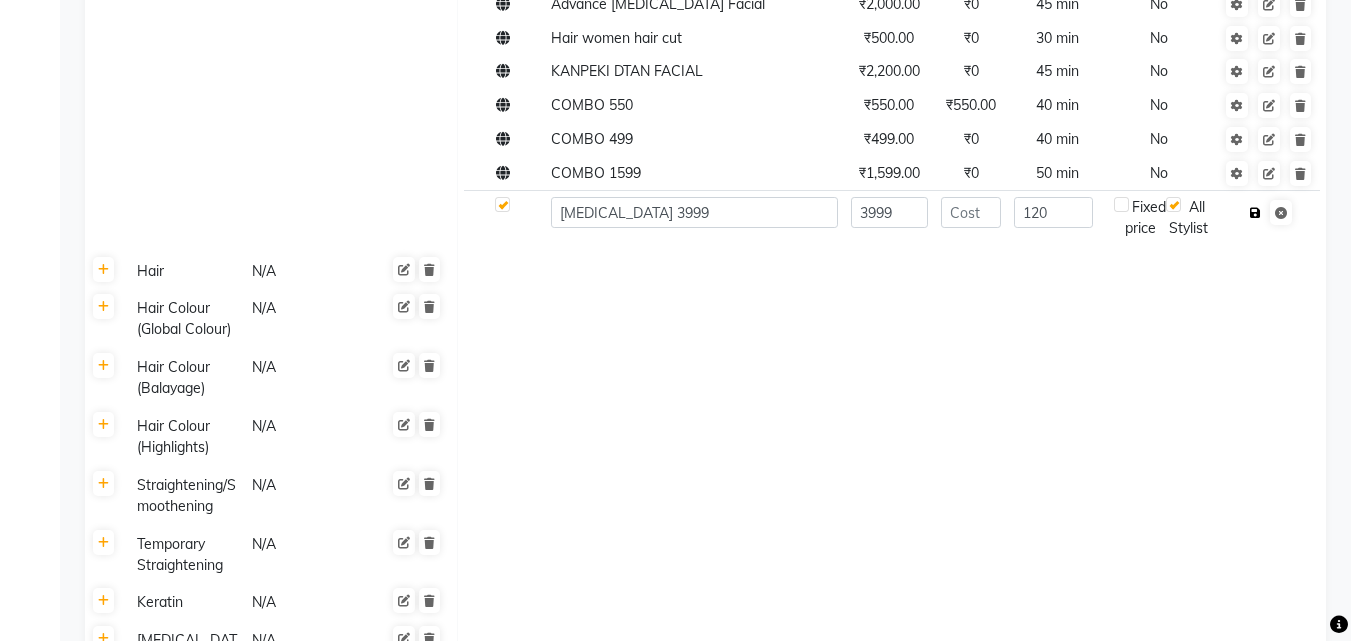 click at bounding box center (1255, 213) 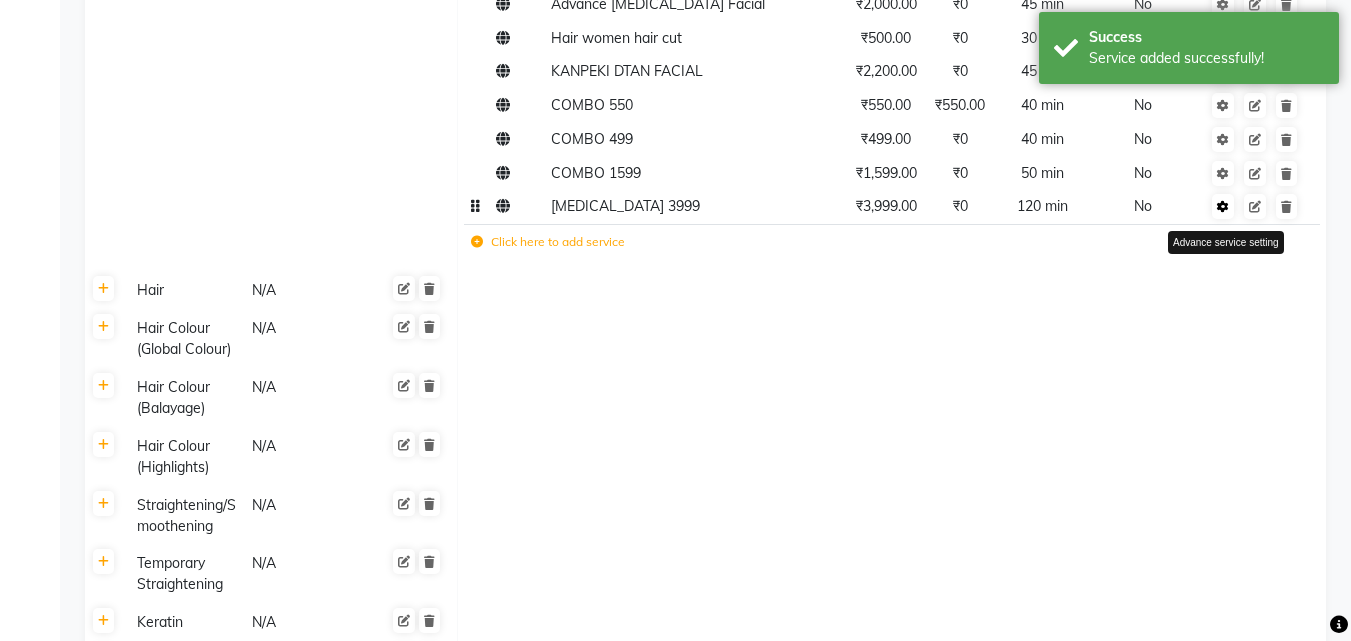click 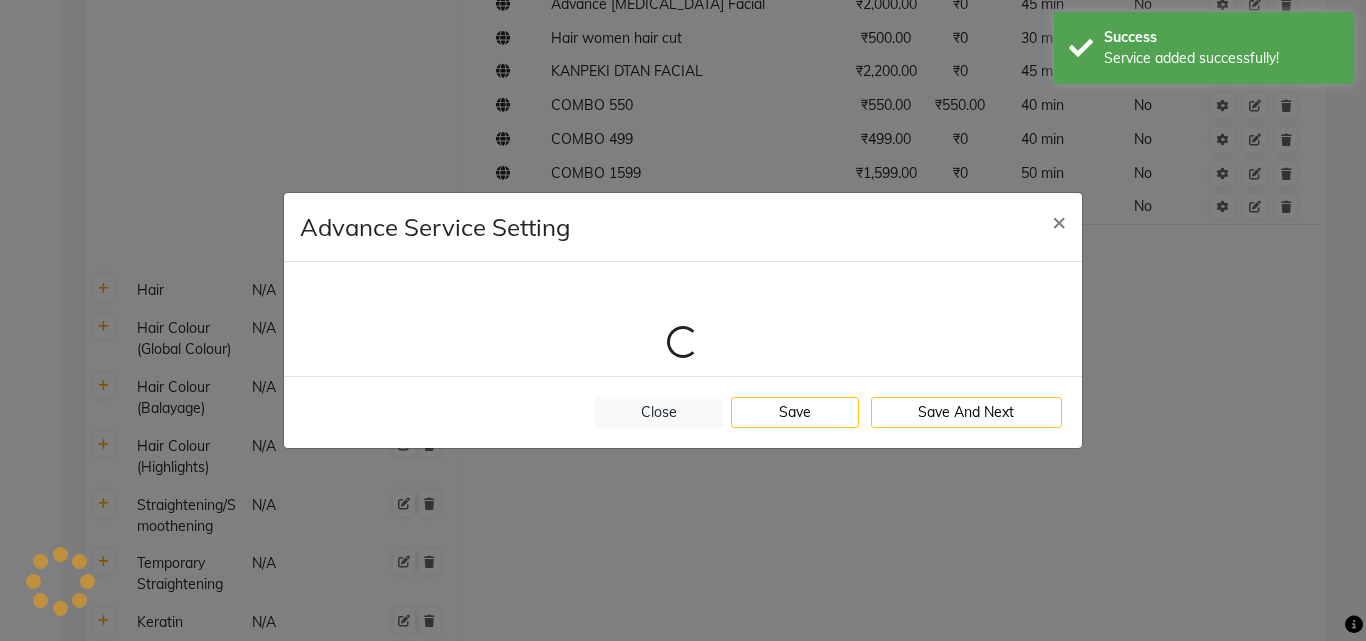 select on "1: 100946" 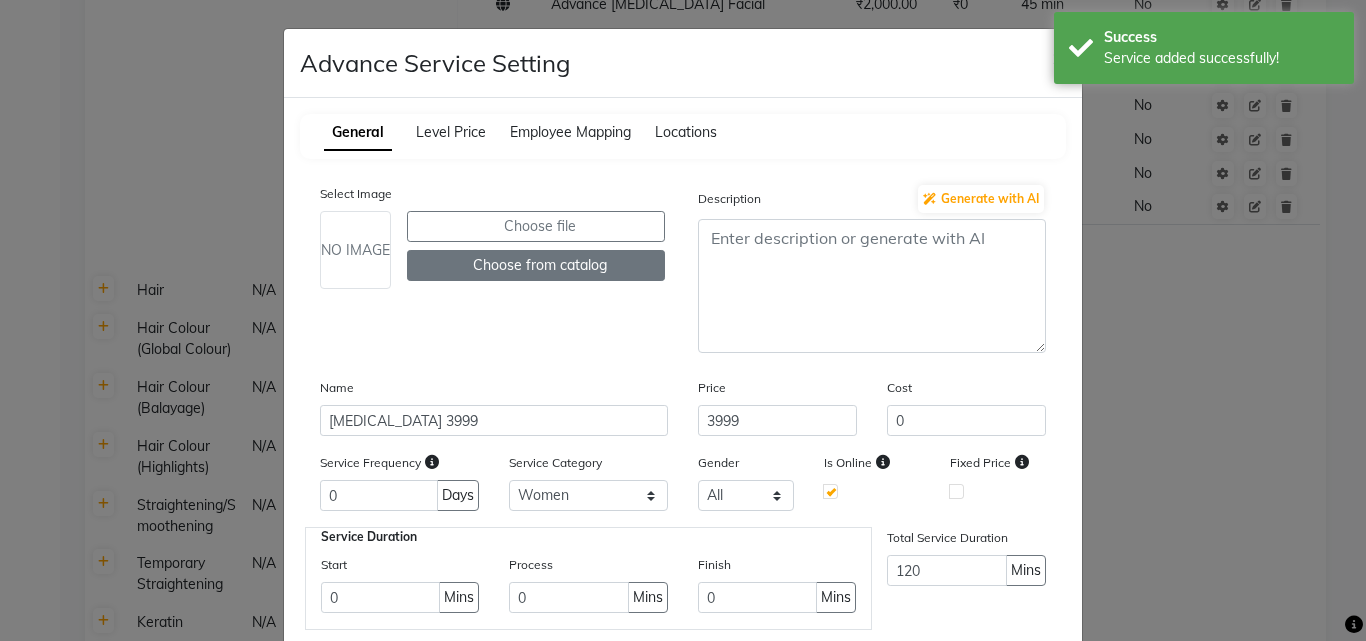 scroll, scrollTop: 126, scrollLeft: 0, axis: vertical 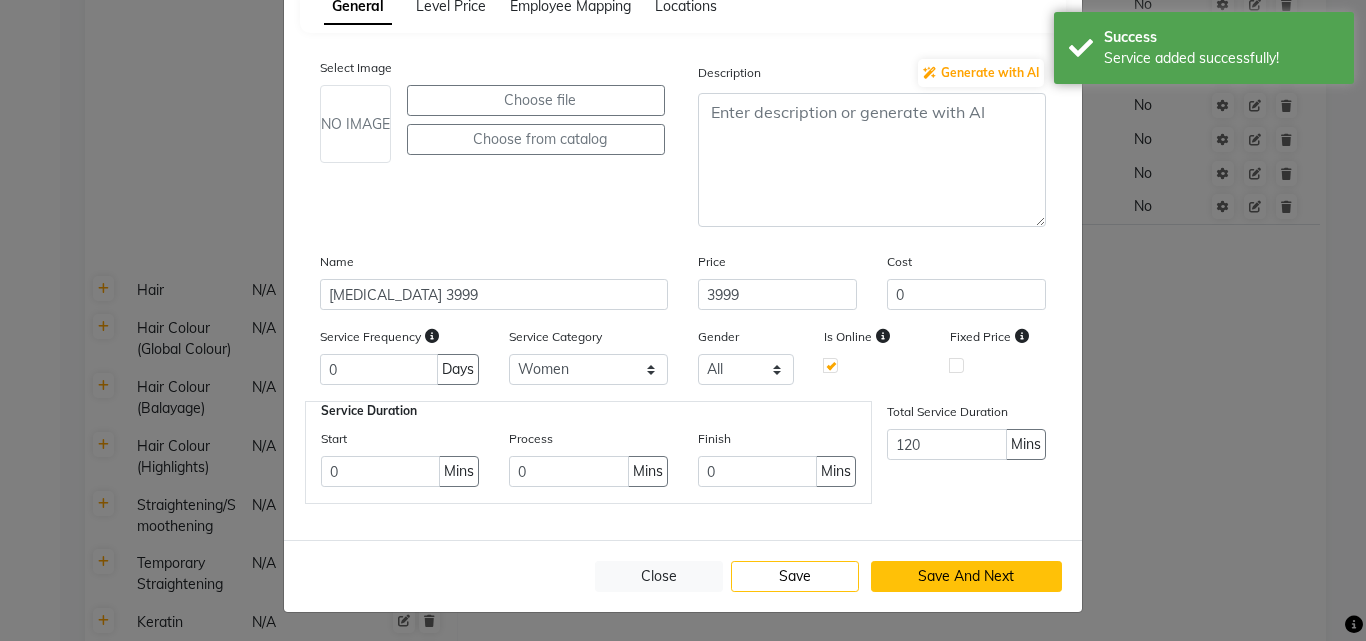 click on "Save And Next" 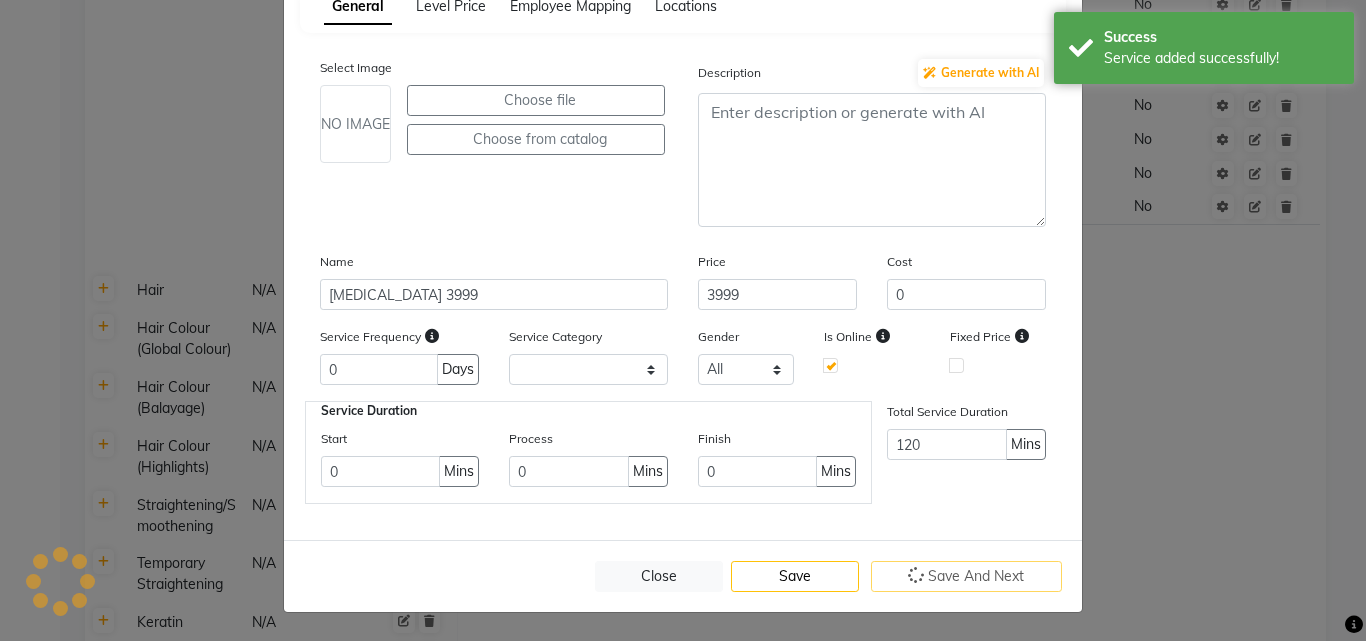 scroll, scrollTop: 0, scrollLeft: 0, axis: both 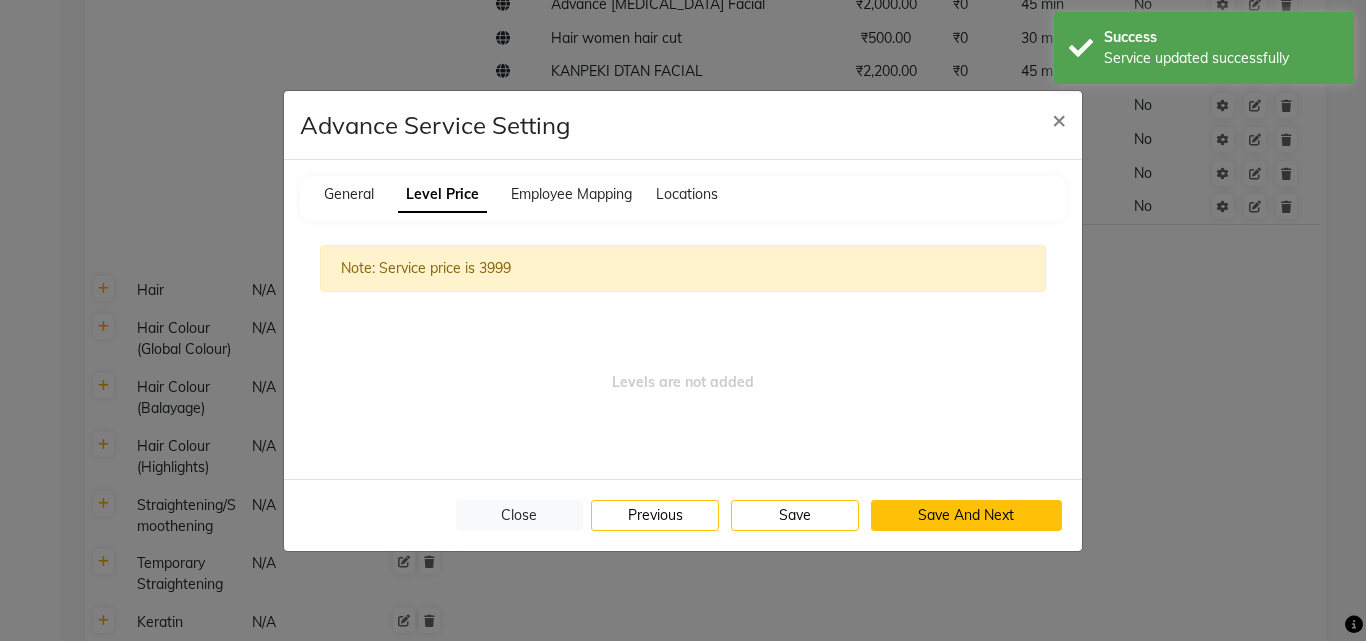 click on "Save And Next" 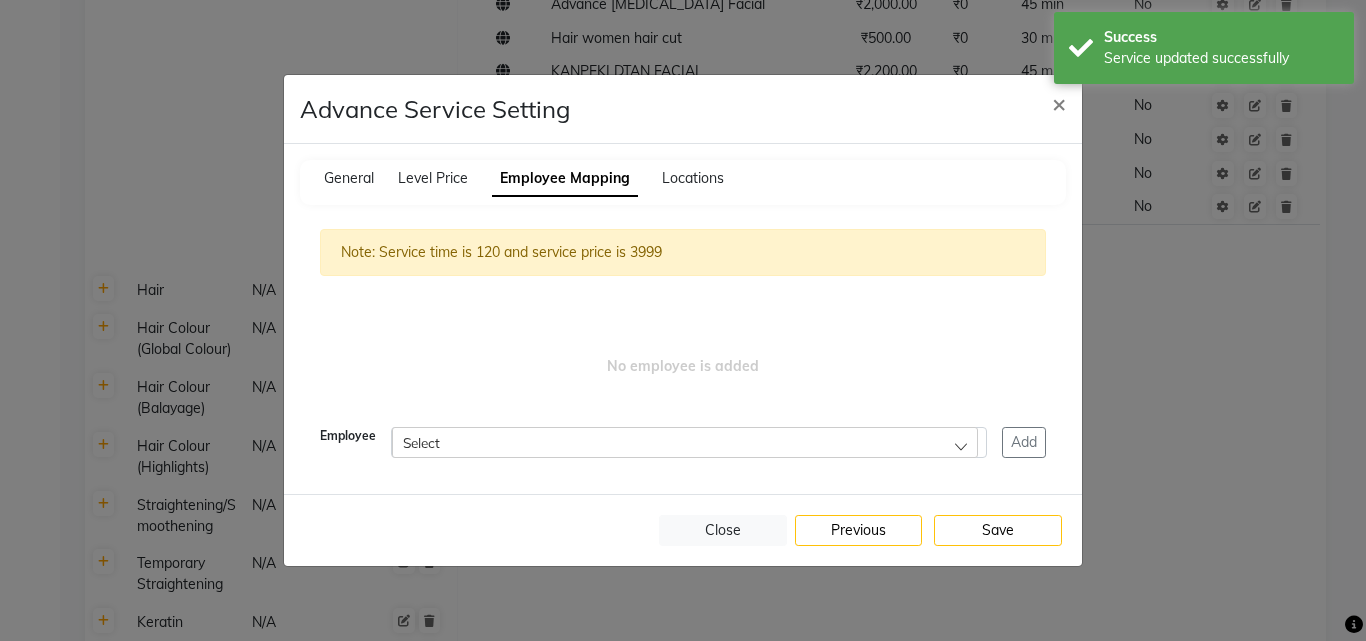 click on "Select" 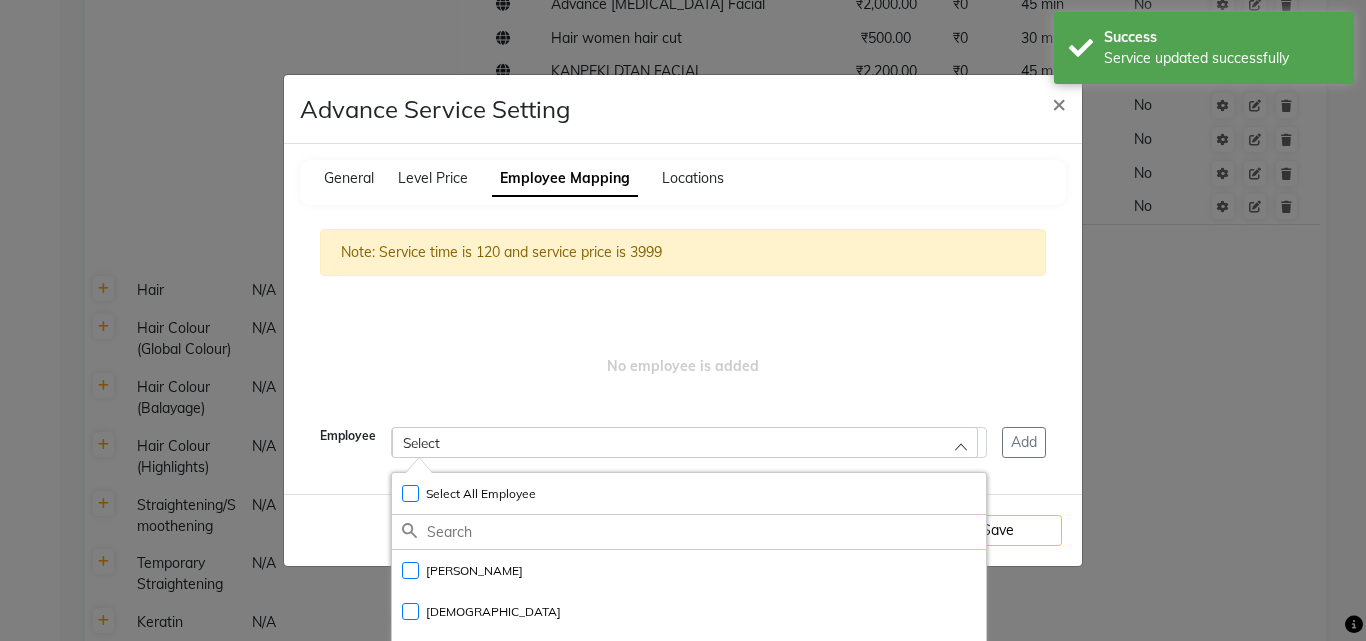 click on "Select All Employee Unselect All Employee" 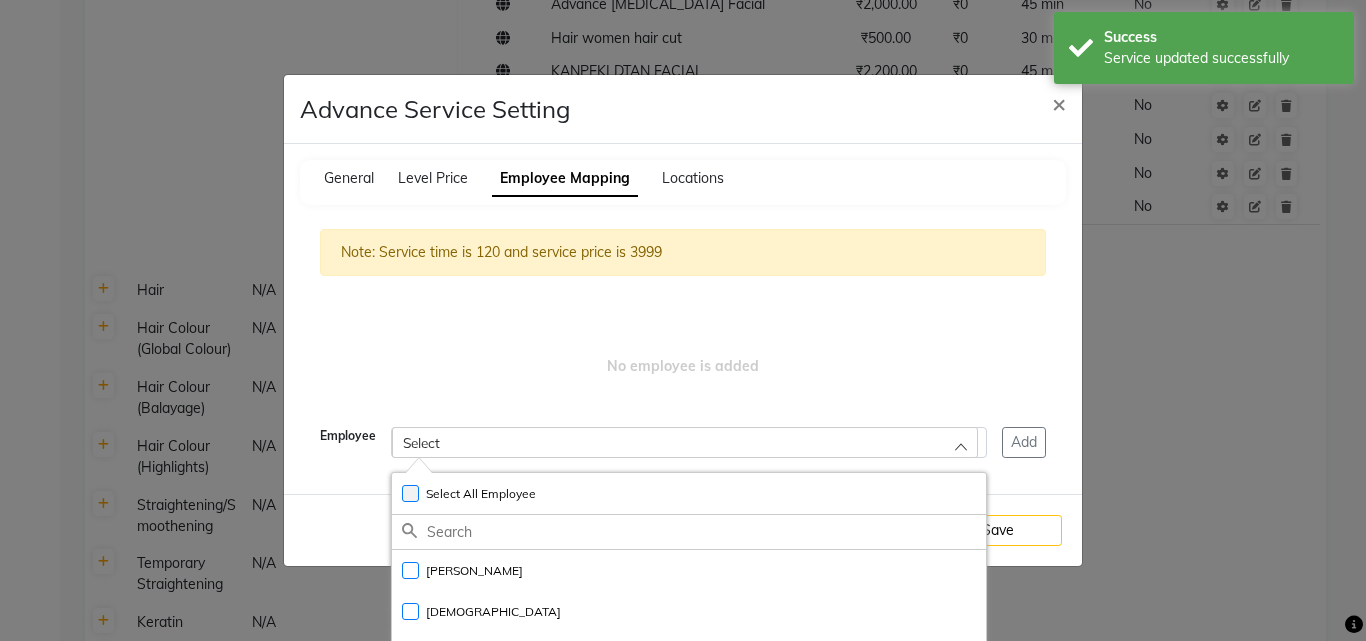 click on "Select All Employee Unselect All Employee" at bounding box center (401, 482) 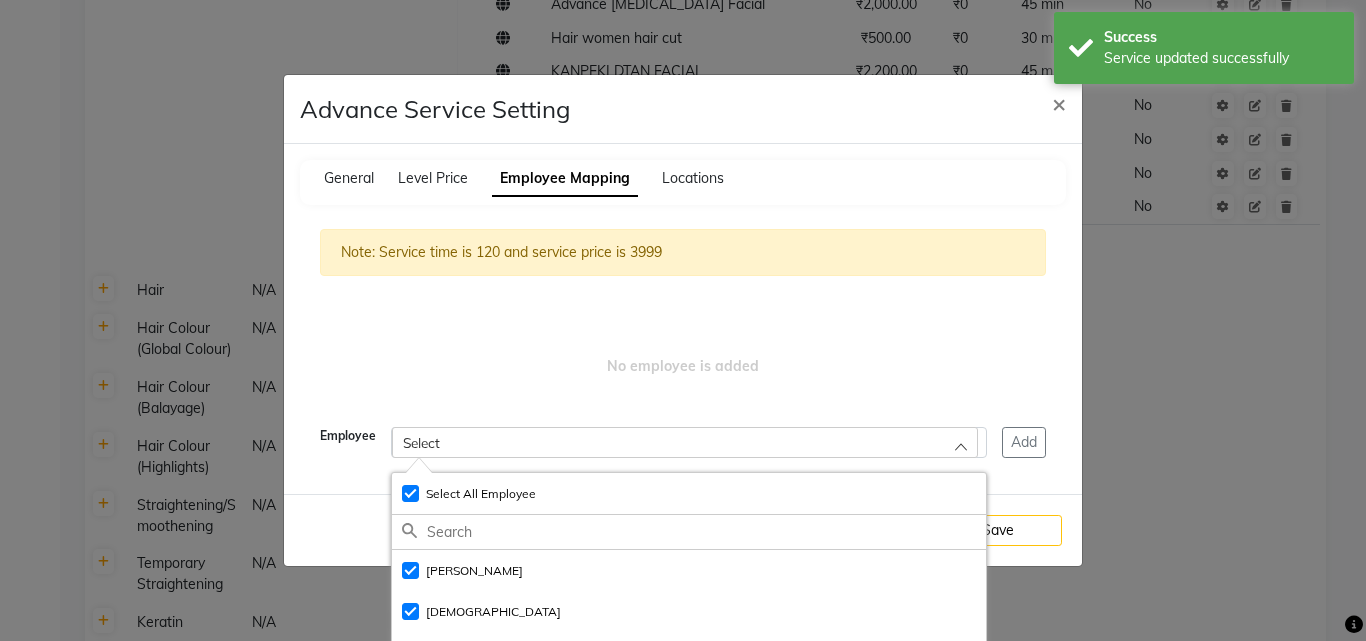 checkbox on "true" 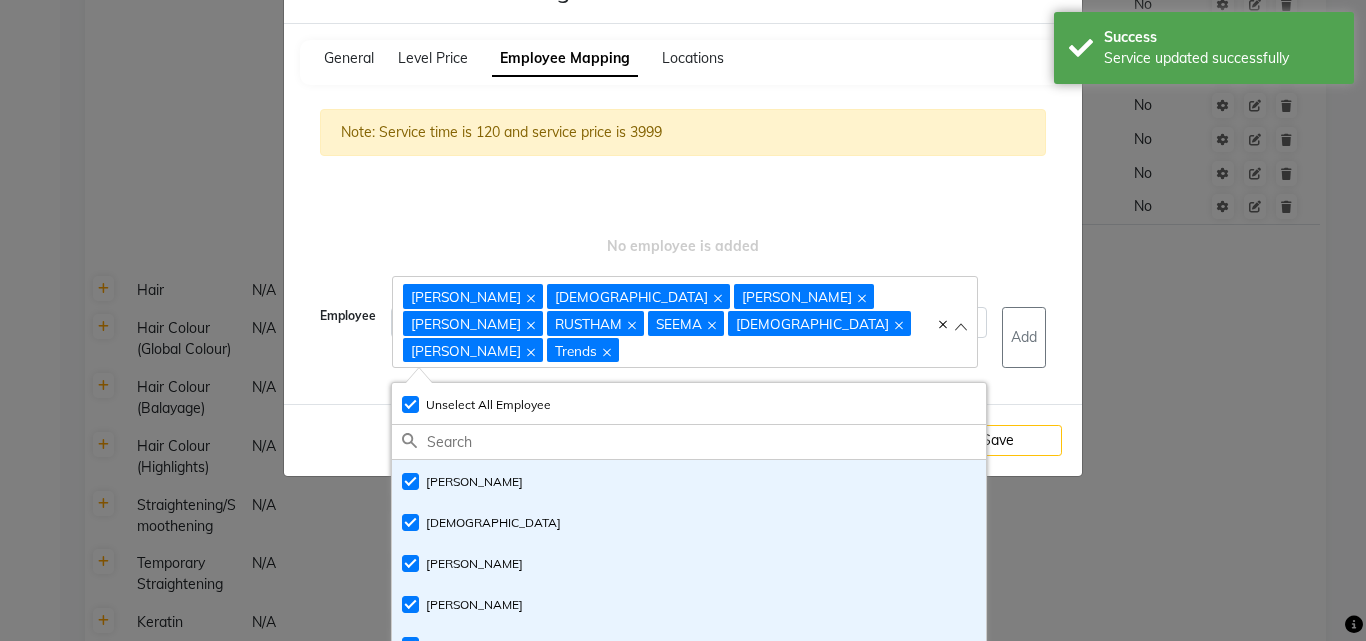 scroll, scrollTop: 219, scrollLeft: 0, axis: vertical 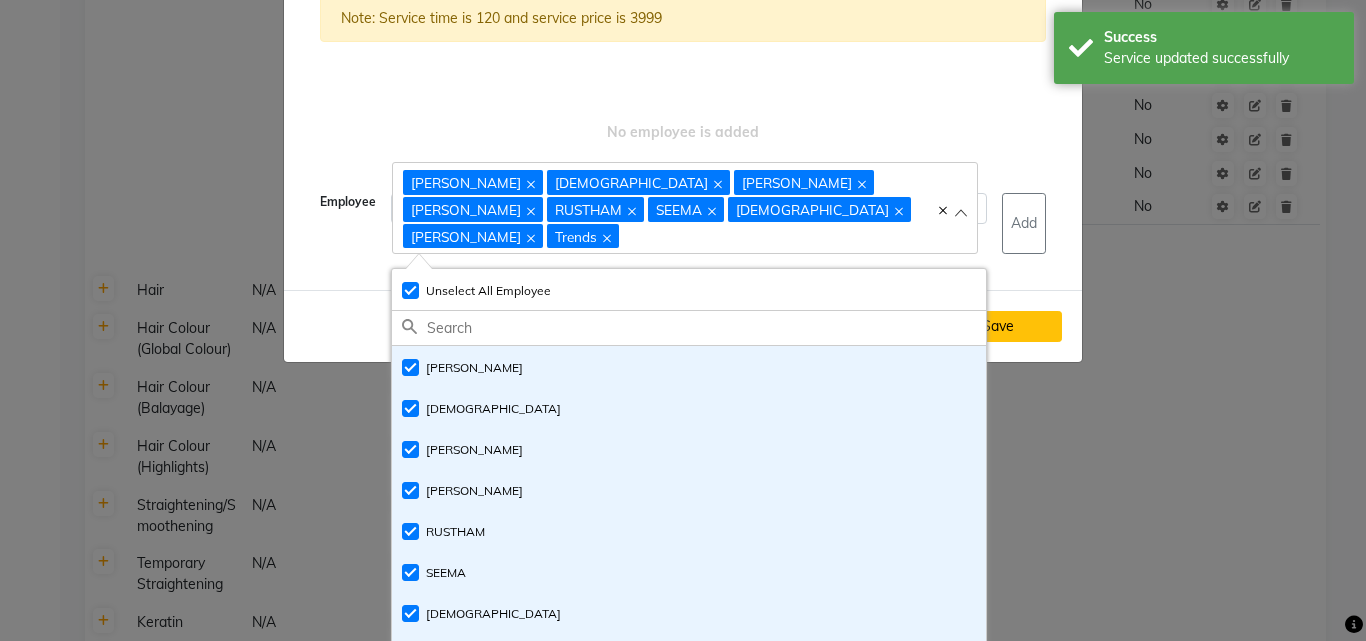 click on "Save" 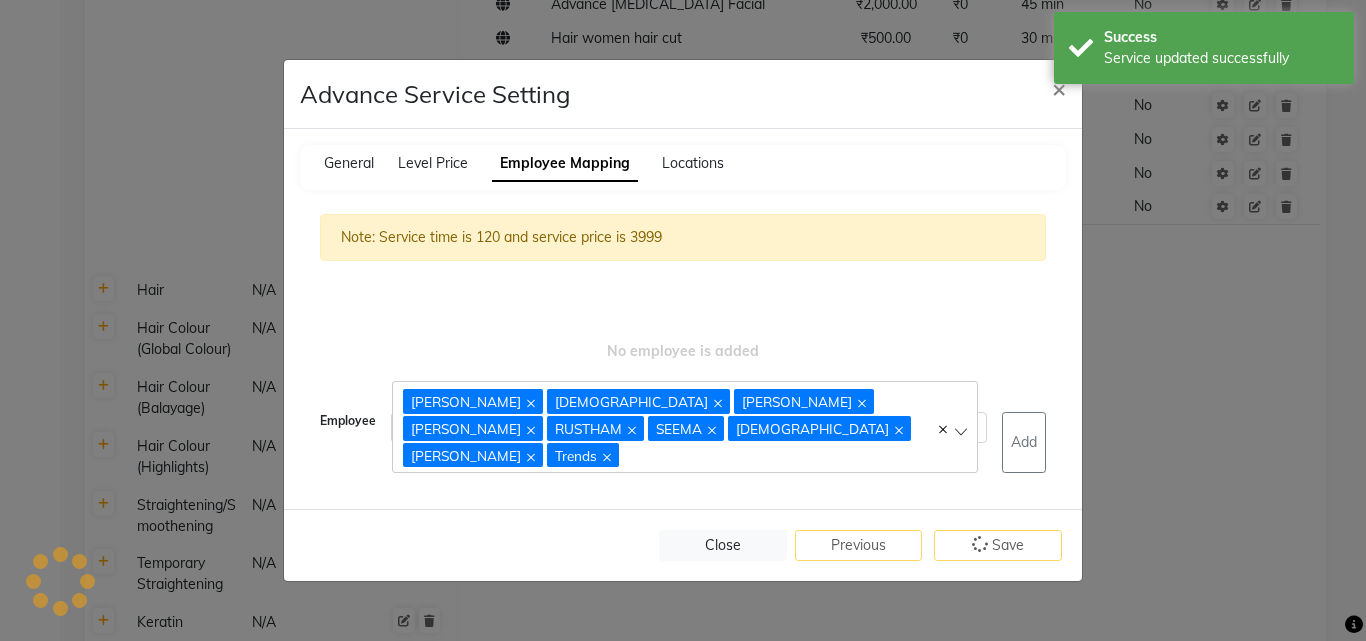 scroll, scrollTop: 0, scrollLeft: 0, axis: both 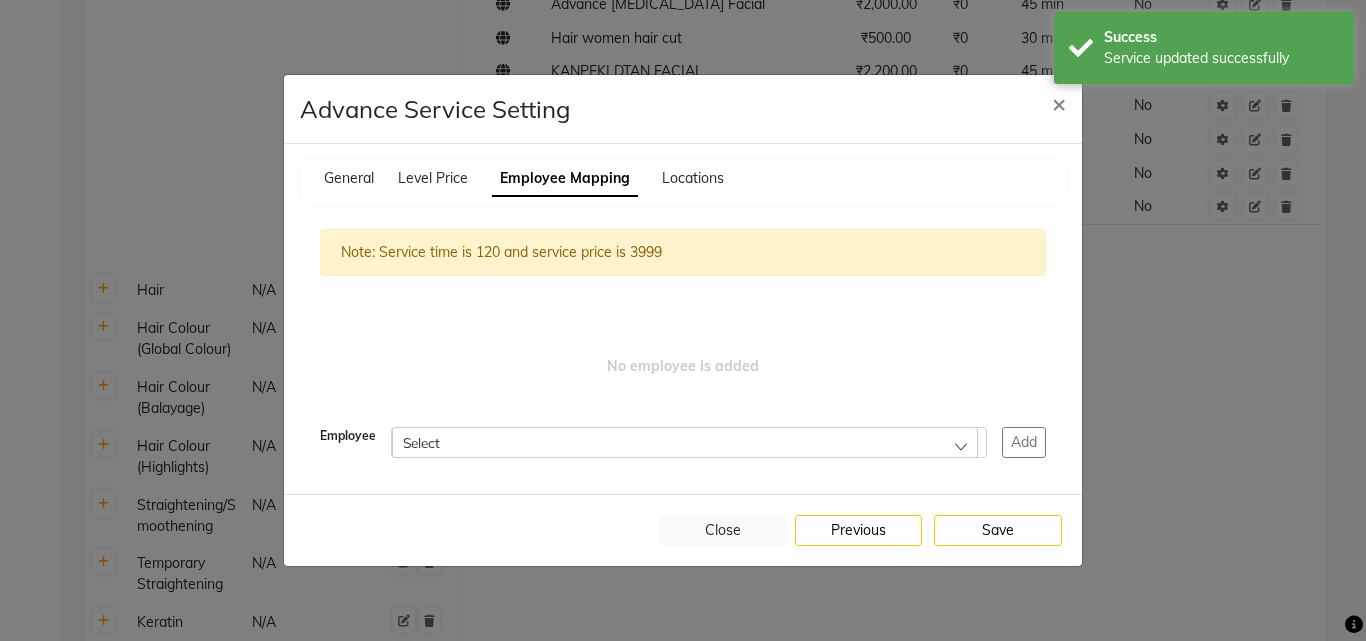 click on "Save" 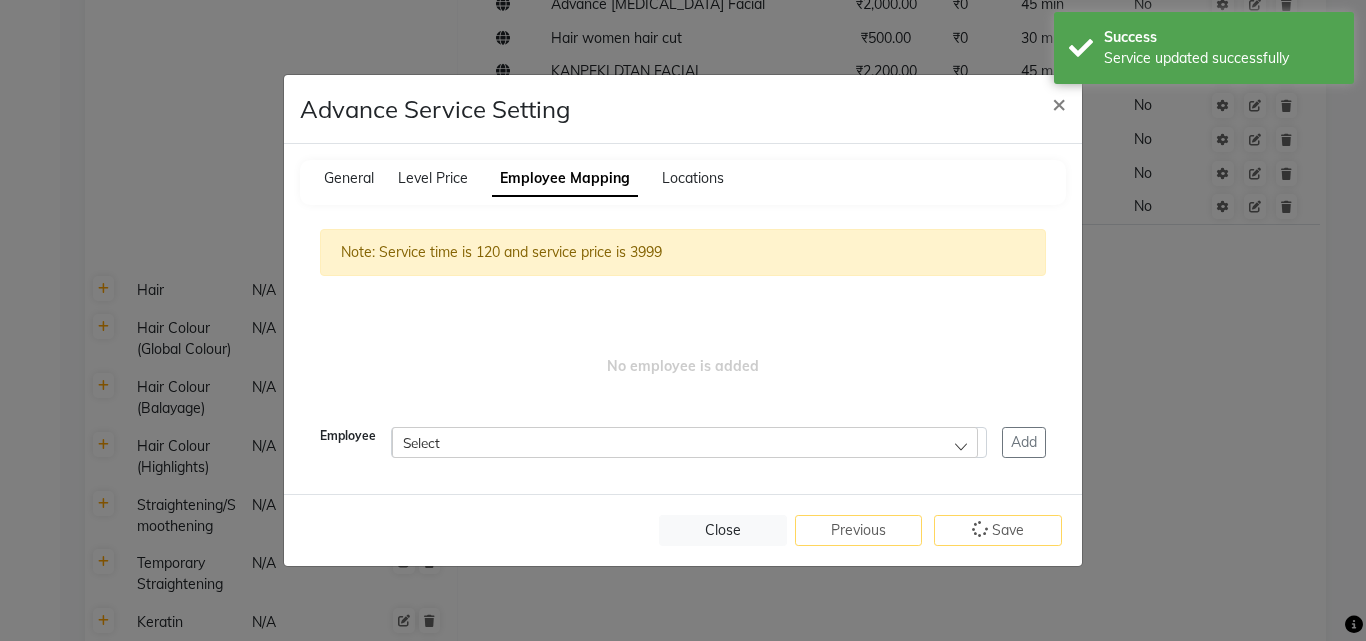 click on "Save" 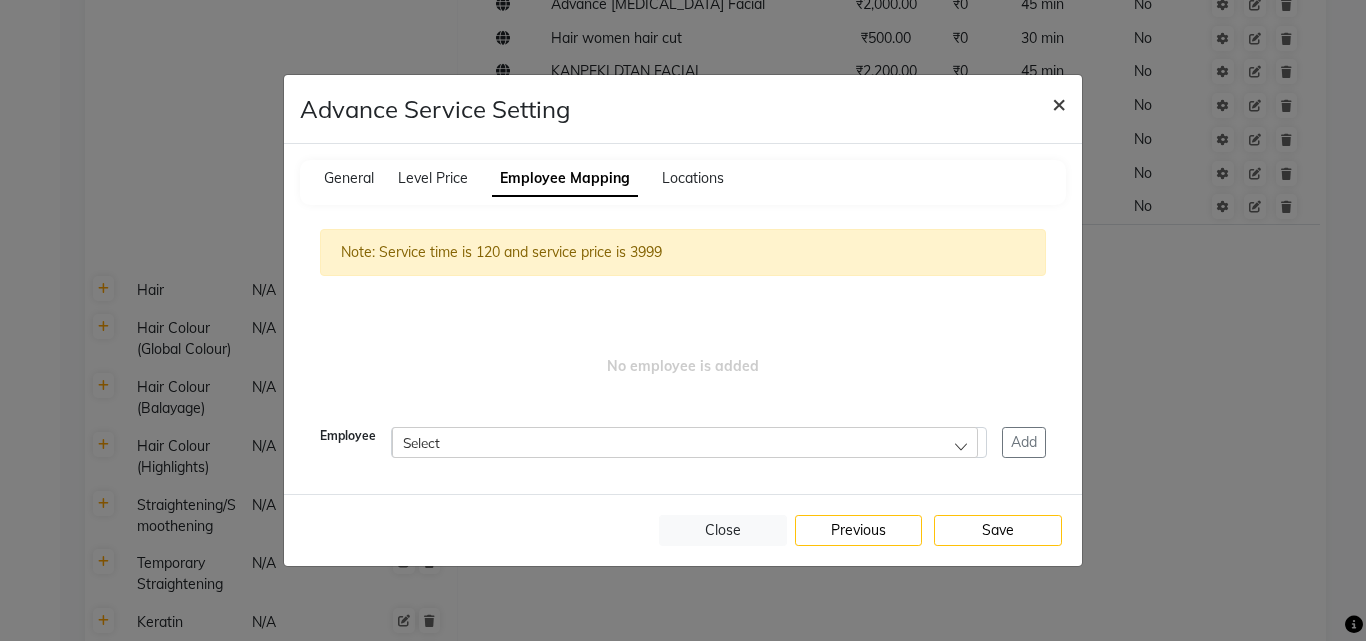 click on "×" 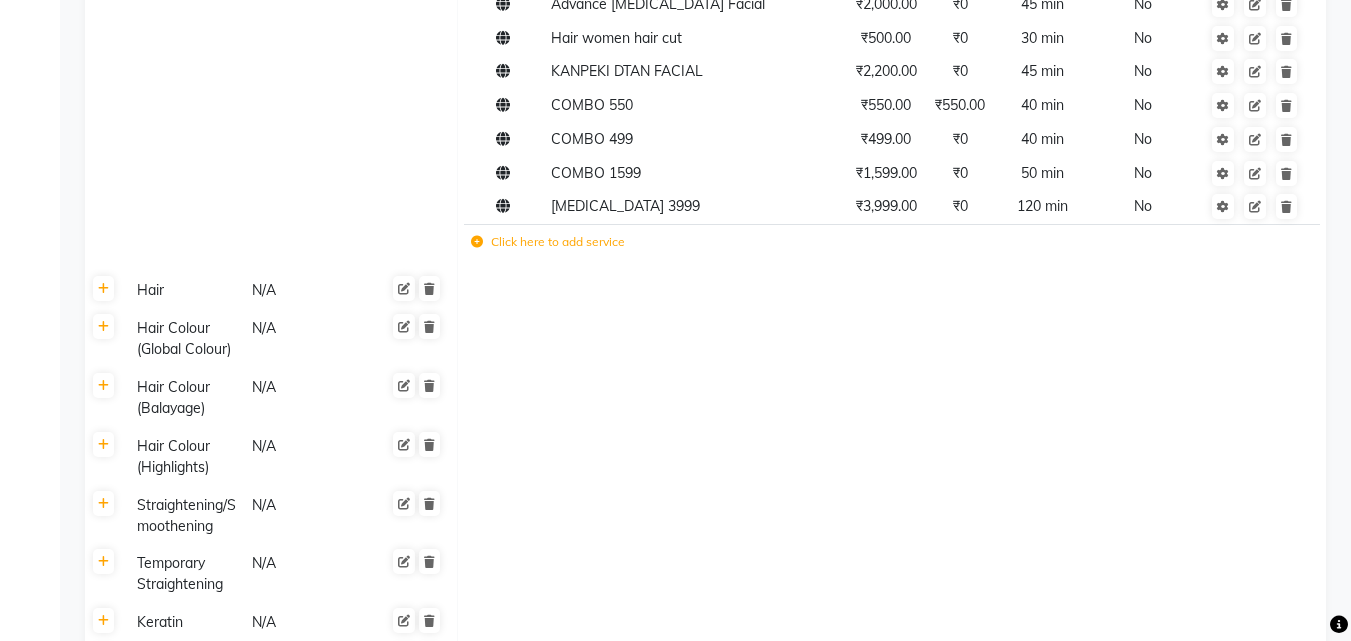 click on "Click here to add service" 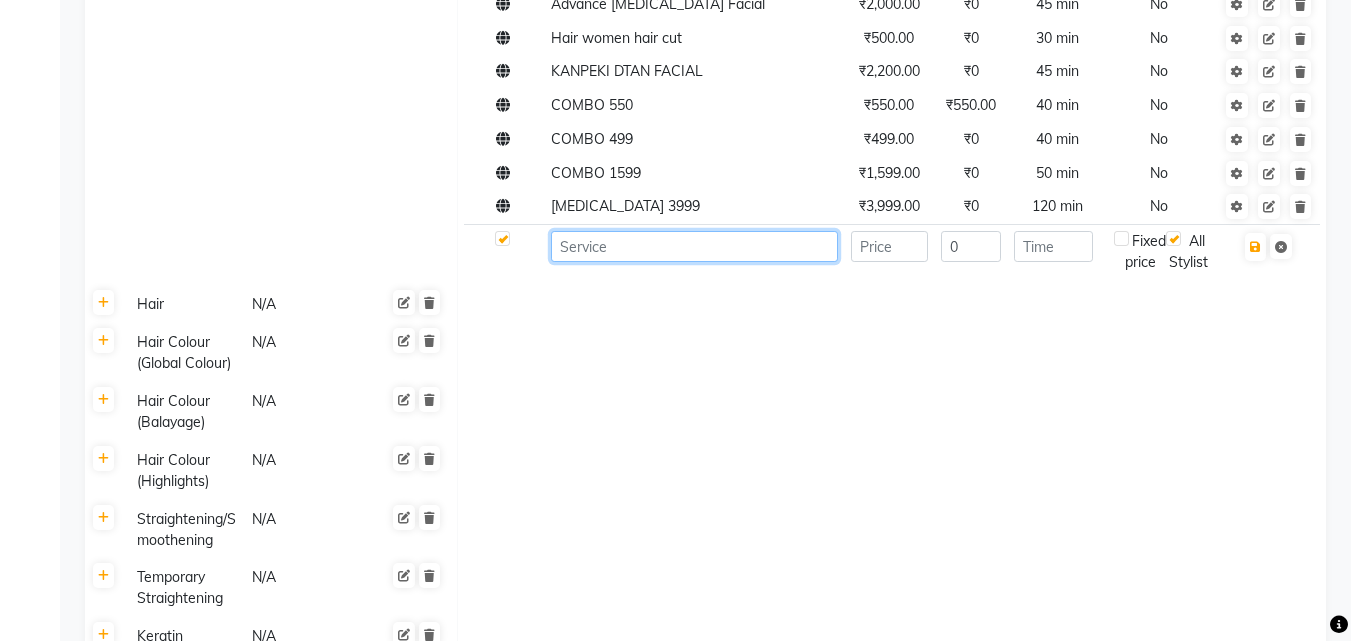 click 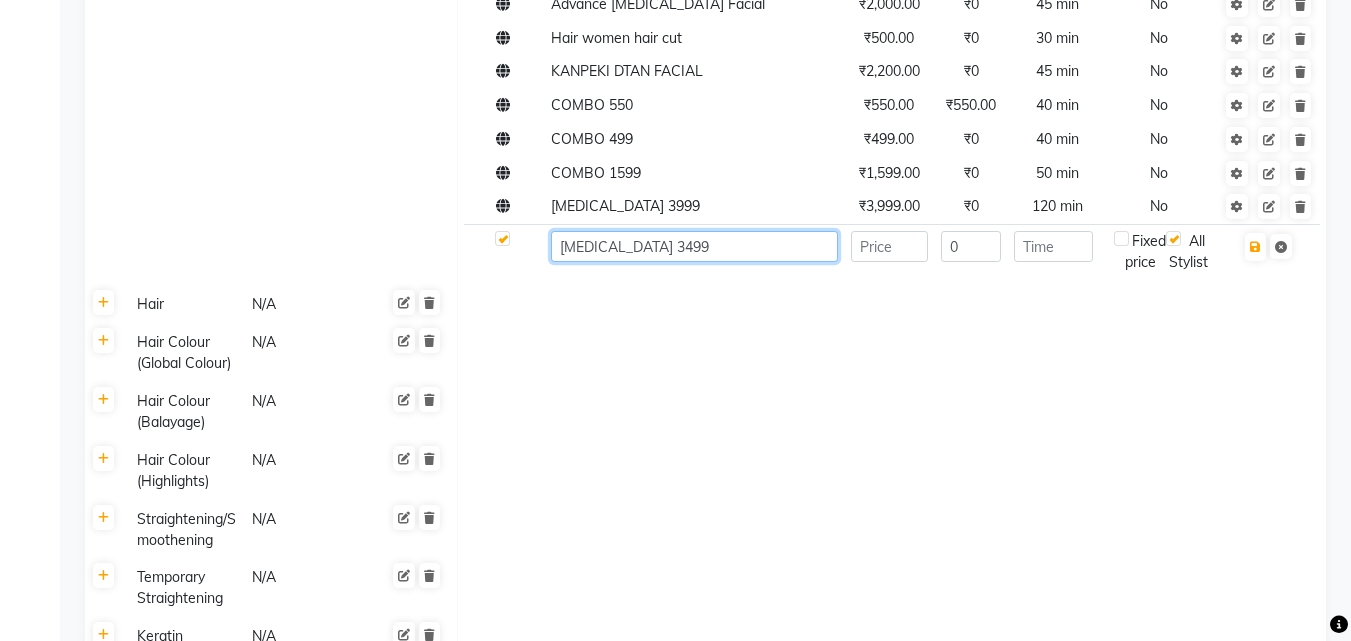 type on "[MEDICAL_DATA] 3499" 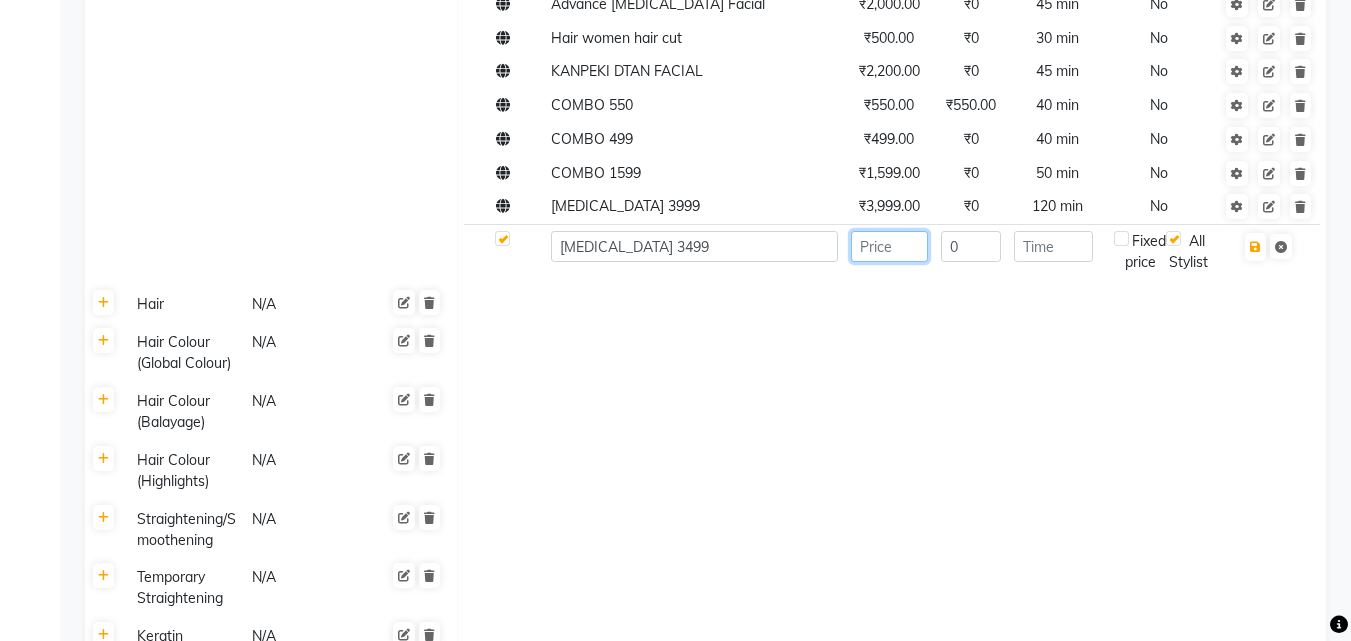 click 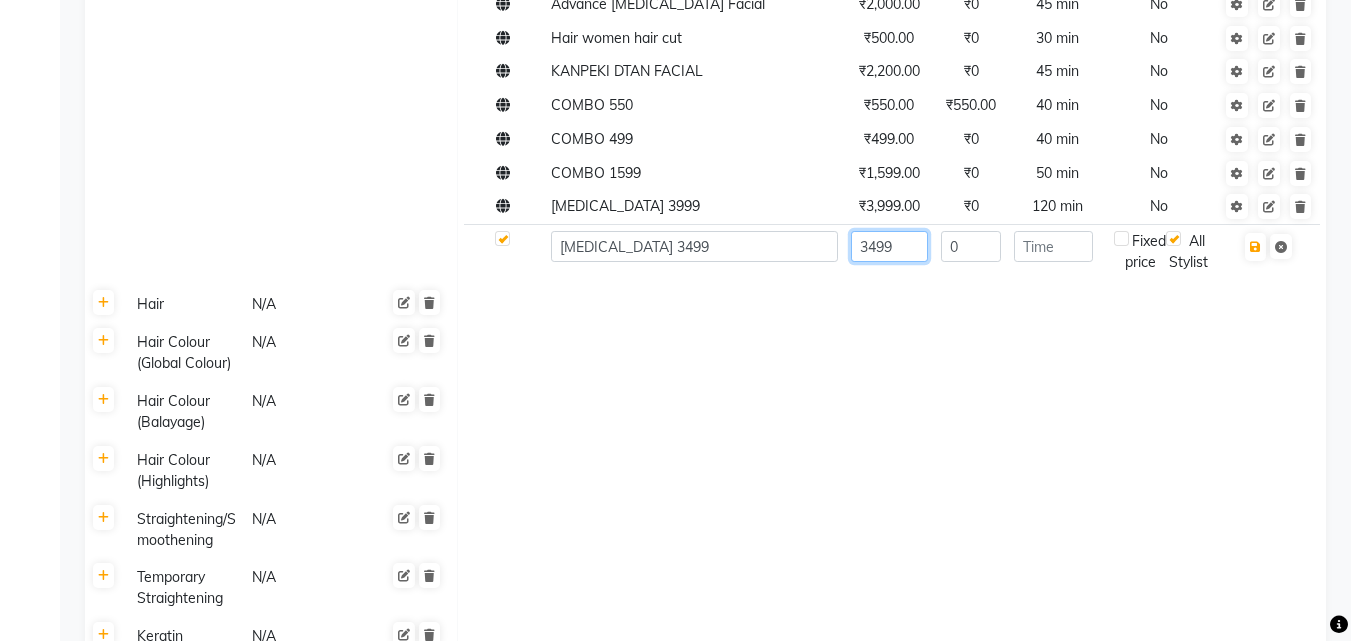 type on "3499" 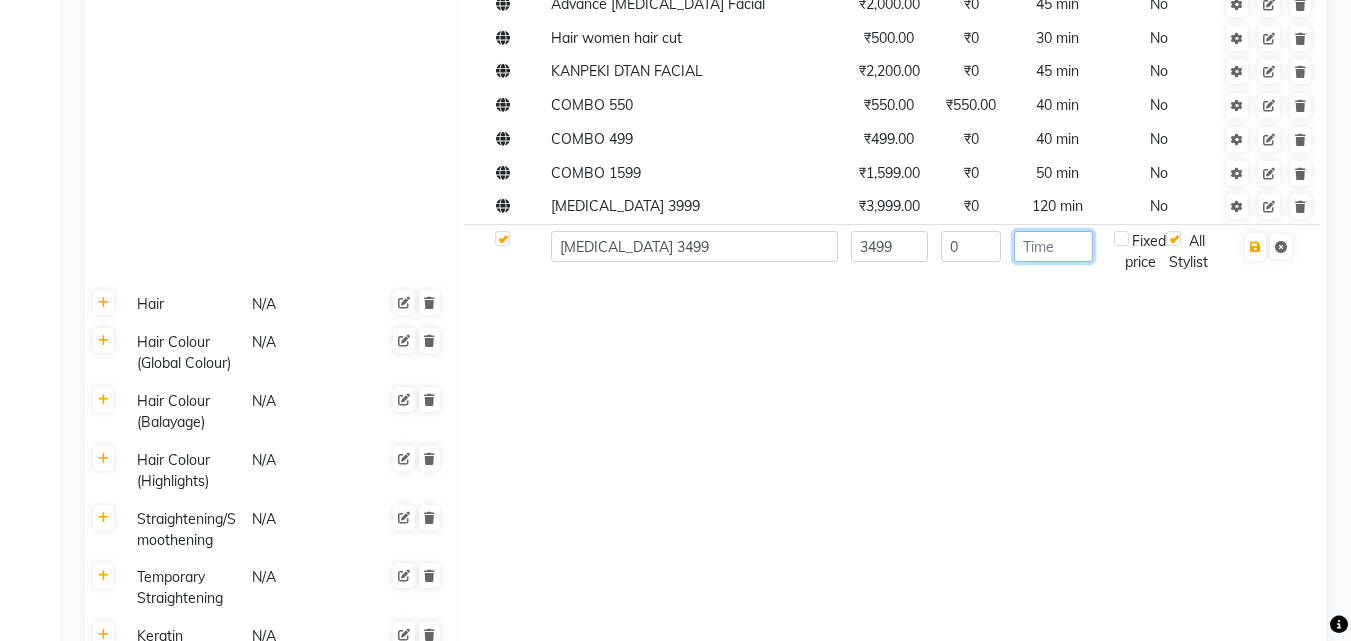 click 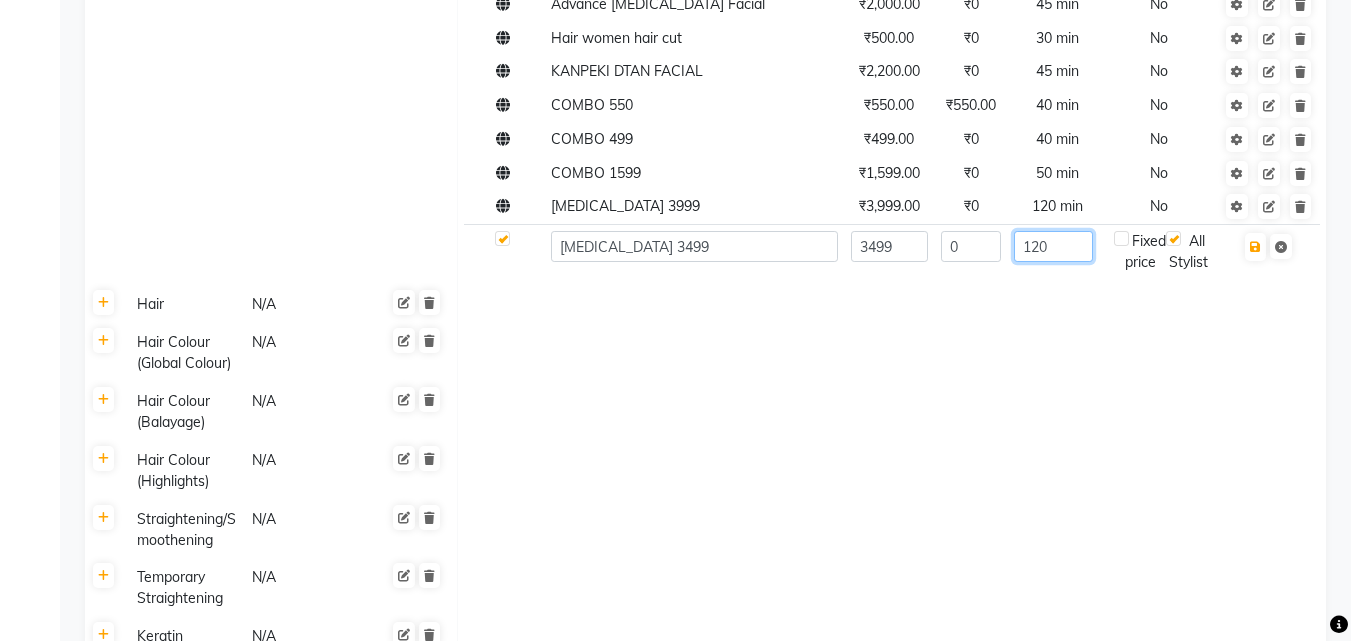 type on "120" 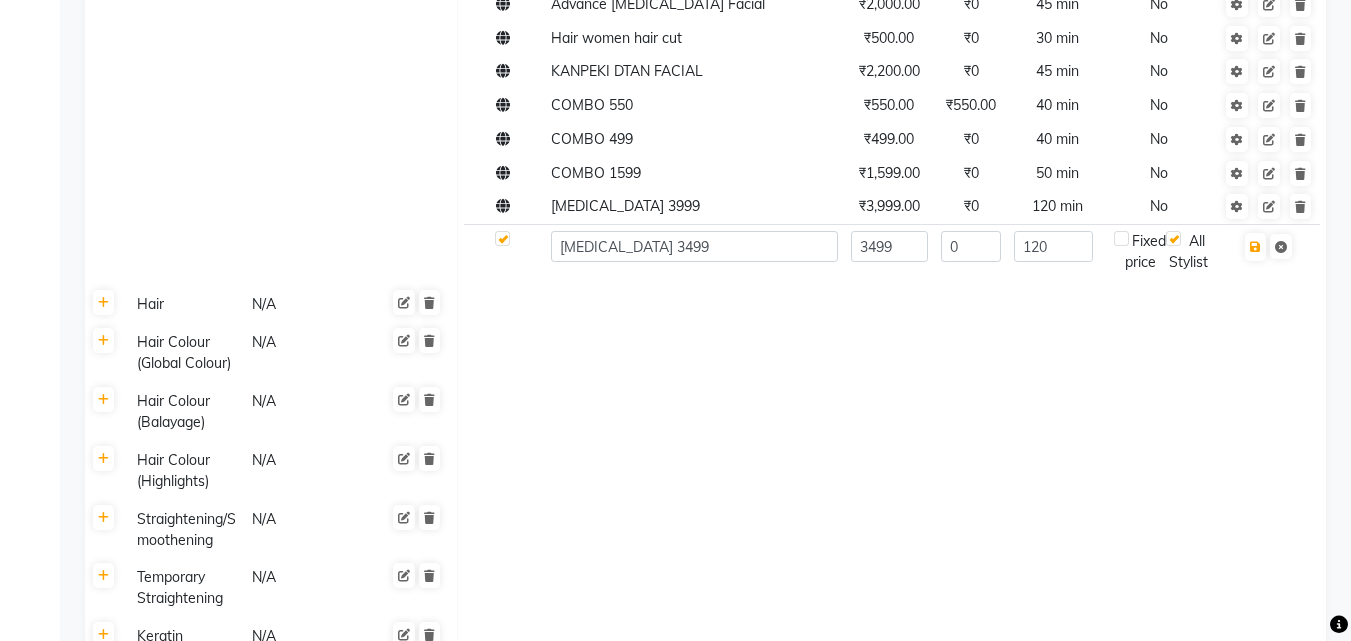 click 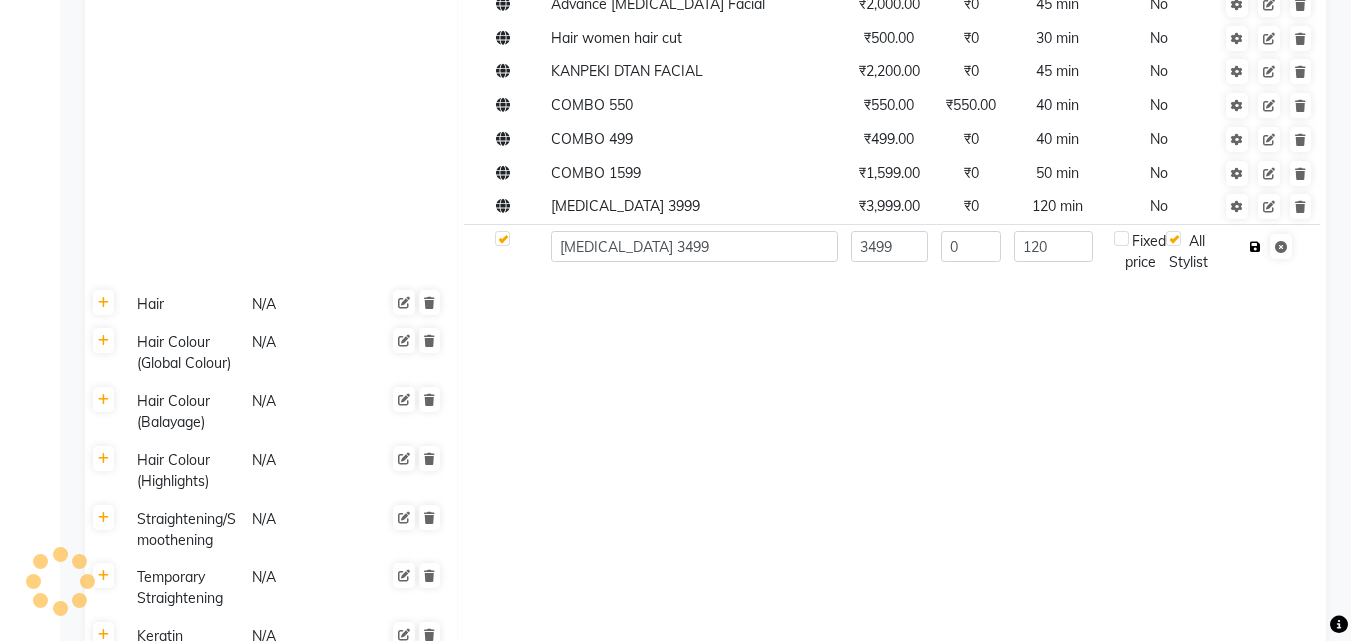 click at bounding box center [1255, 247] 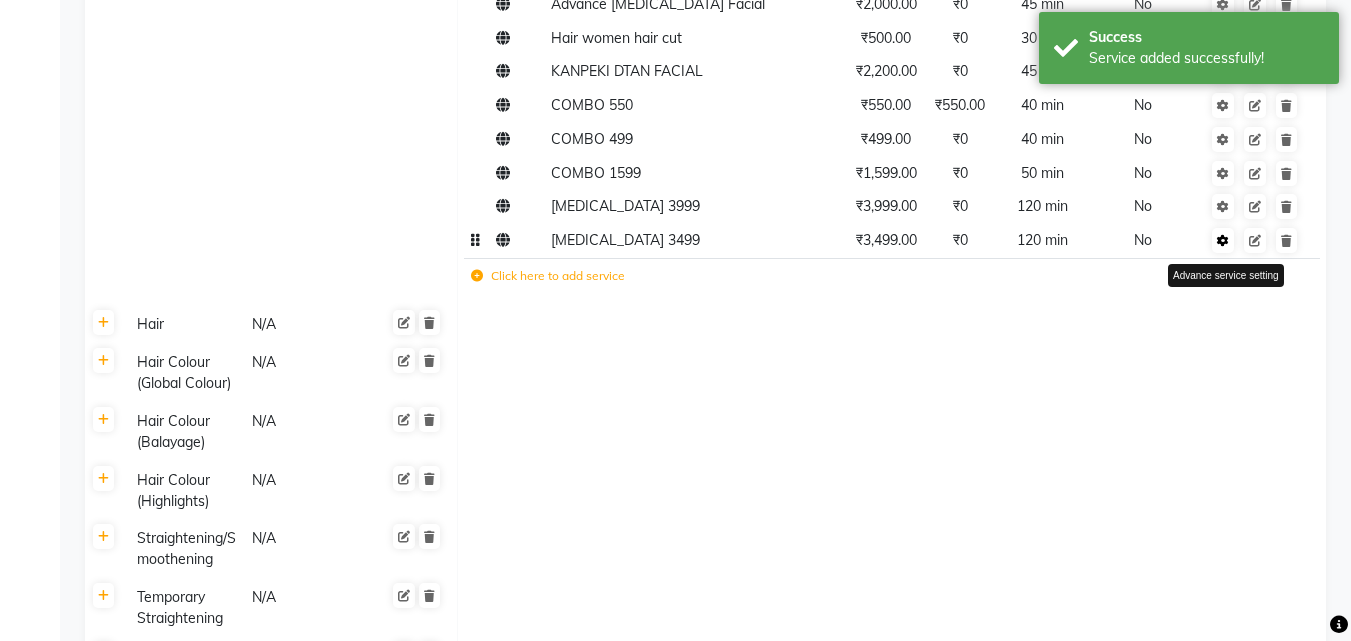 click 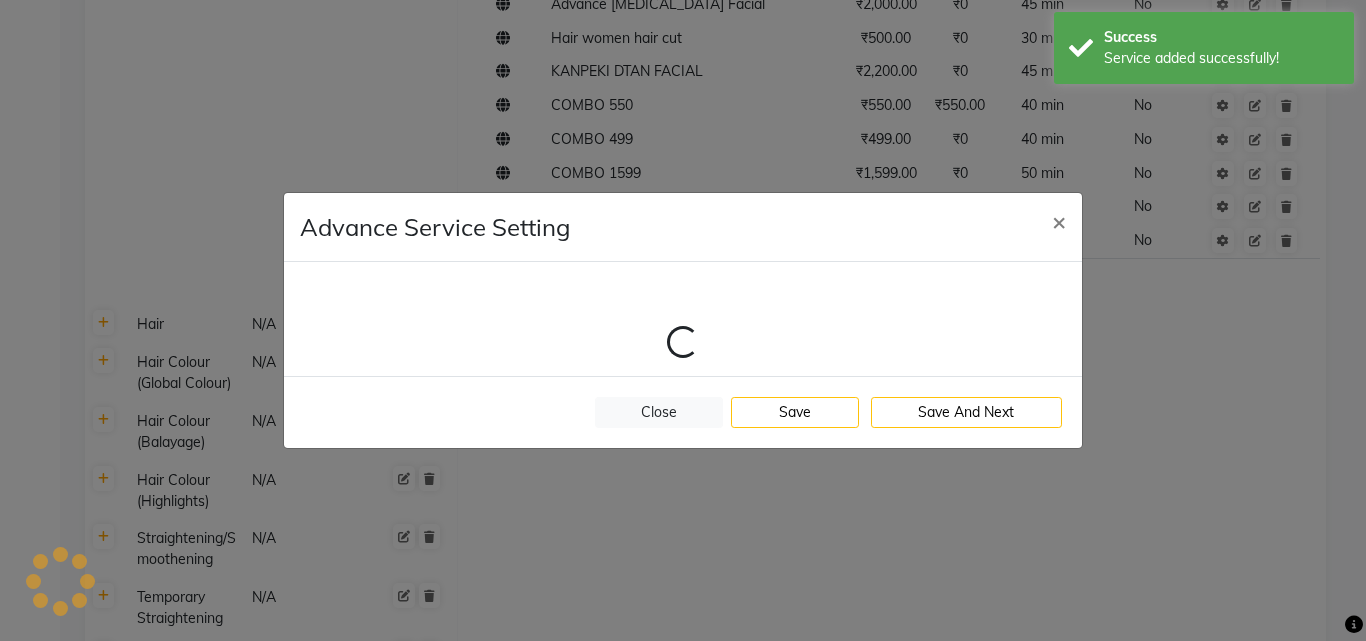 select on "1: 100946" 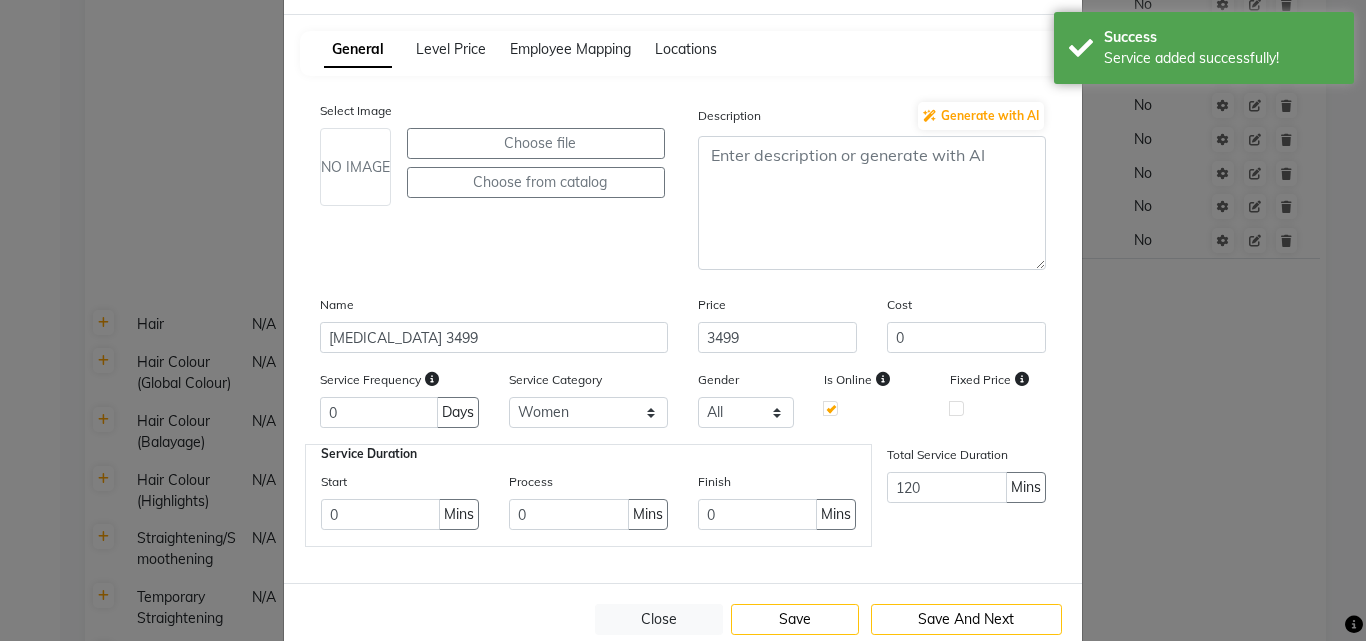 scroll, scrollTop: 126, scrollLeft: 0, axis: vertical 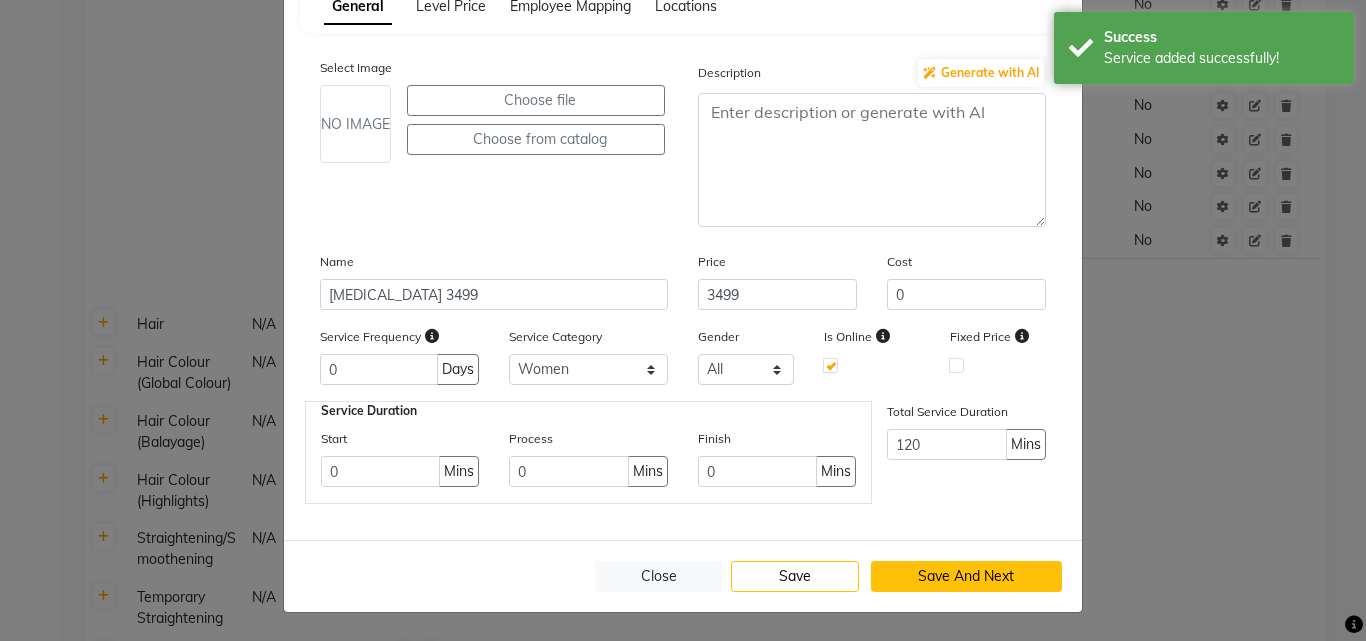 click on "Save And Next" 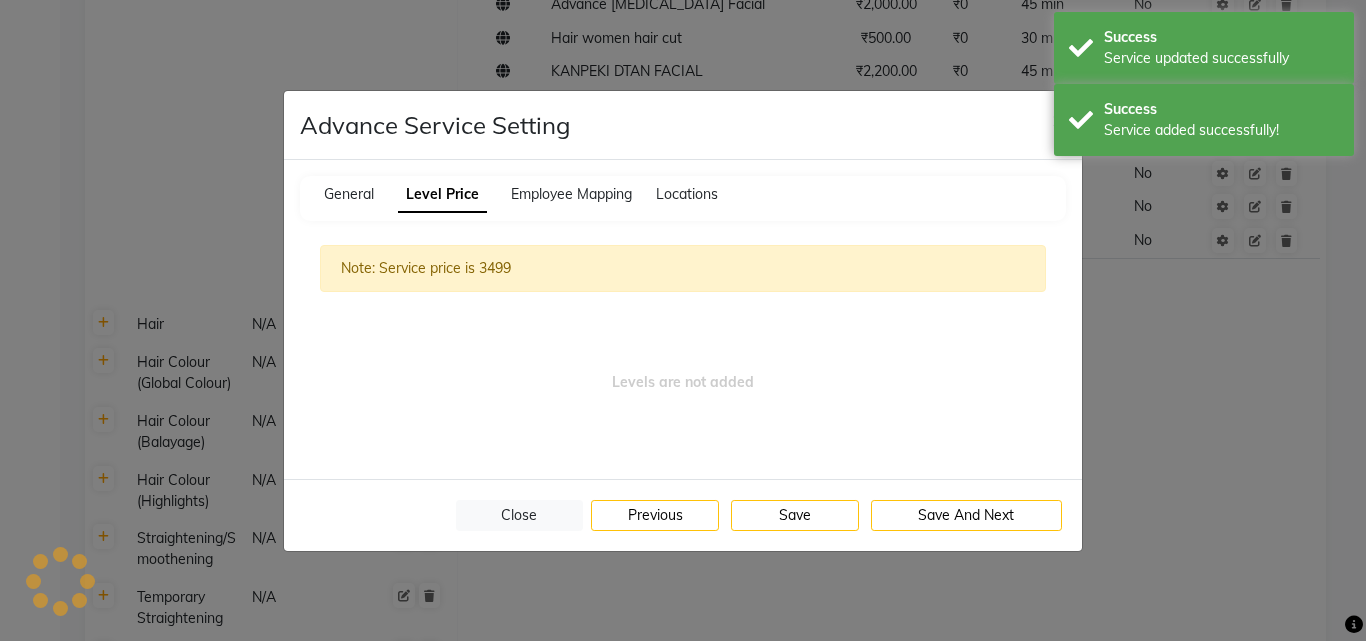 scroll, scrollTop: 0, scrollLeft: 0, axis: both 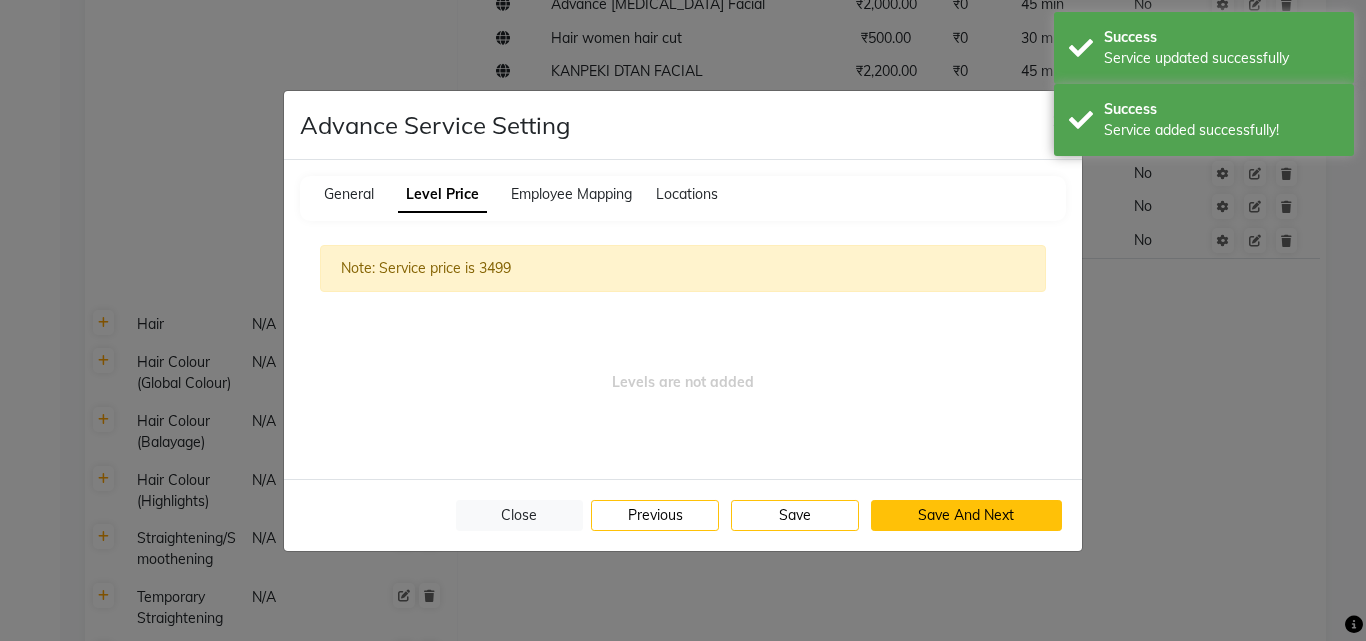 click on "Save And Next" 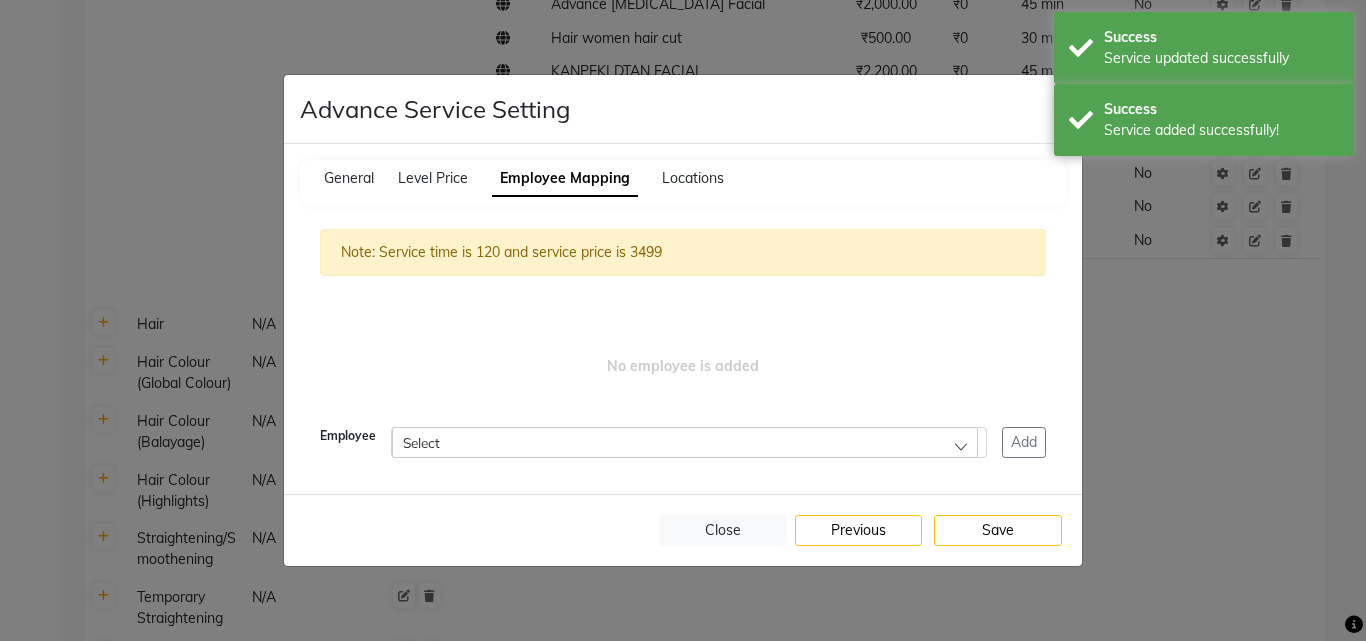 click on "Note: Service time is 120 and service price is 3499  No employee is added Employee Select Select All Employee Unselect All Employee Add" 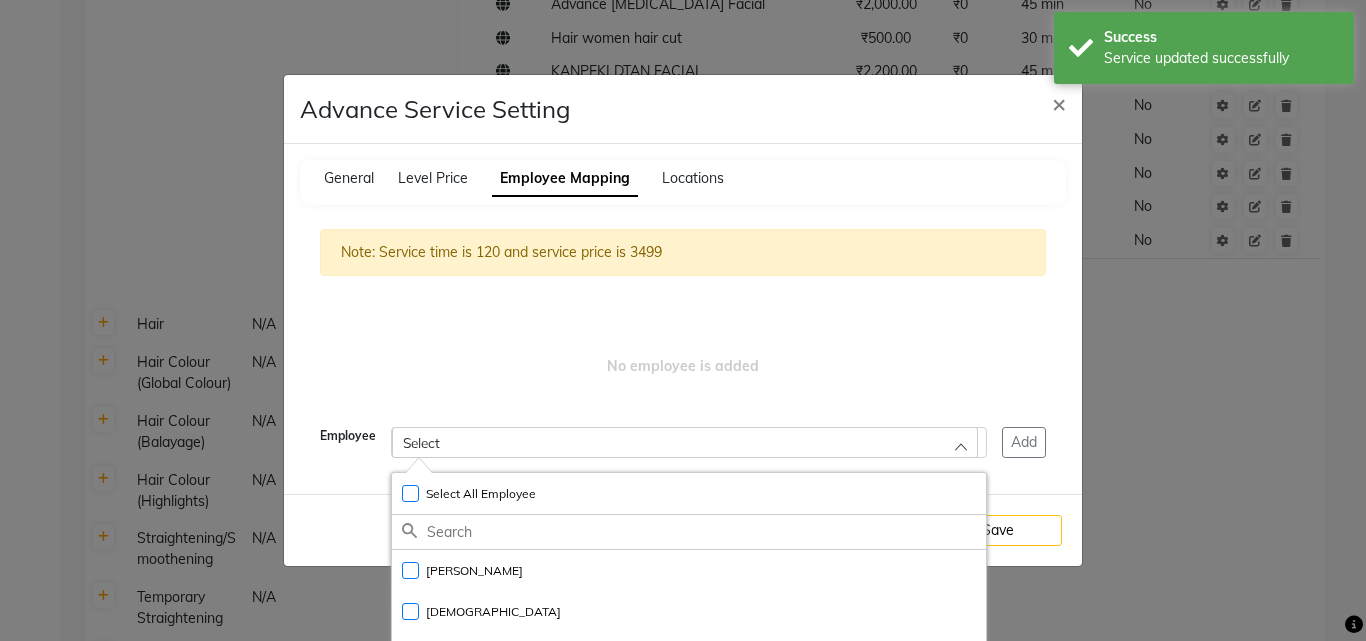 click on "Select All Employee Unselect All Employee" 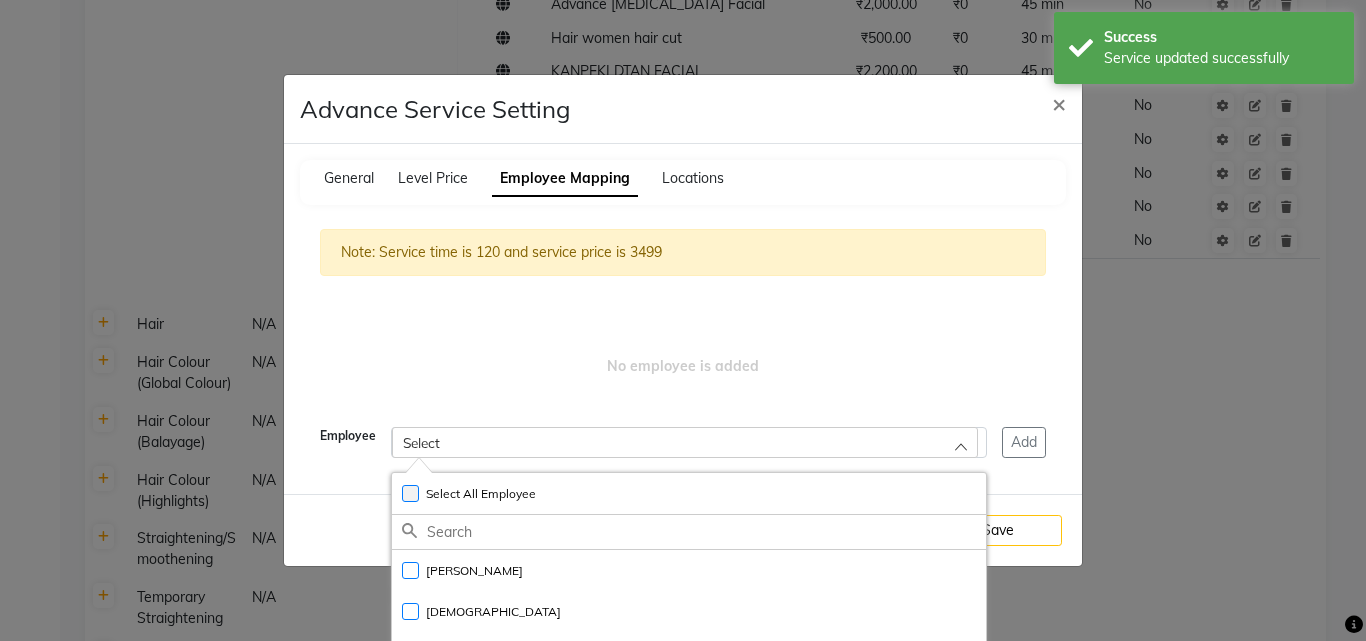 click on "Select All Employee Unselect All Employee" at bounding box center [401, 482] 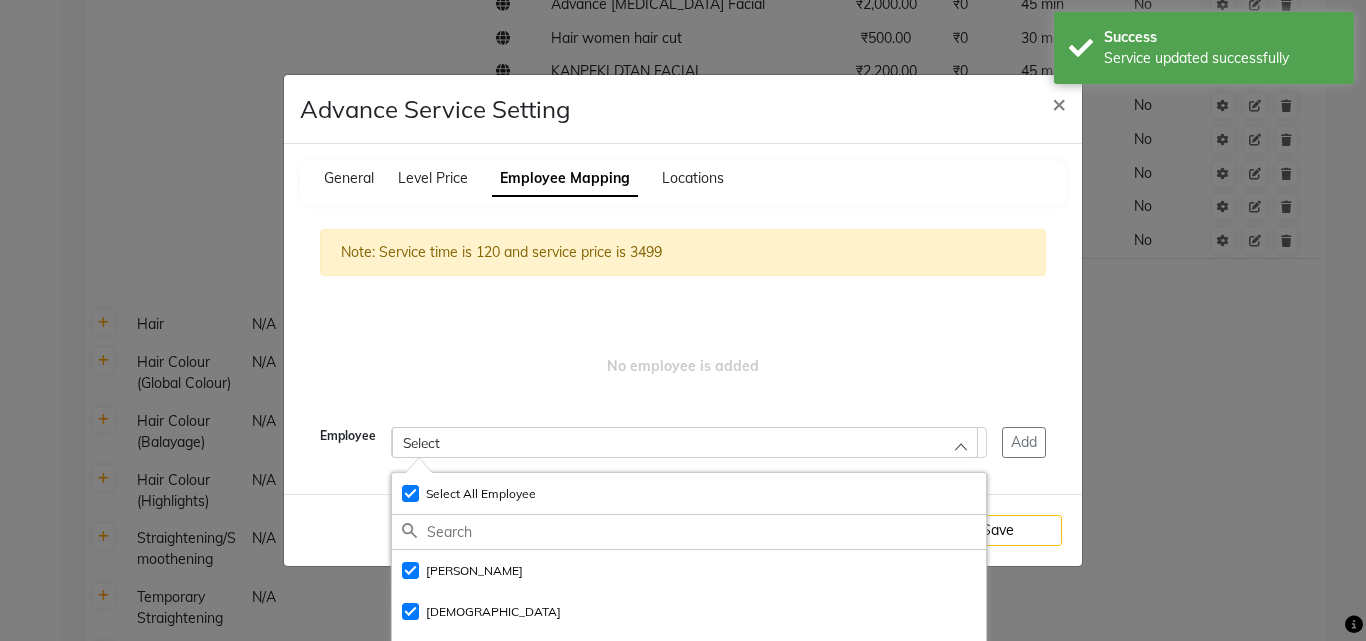 checkbox on "true" 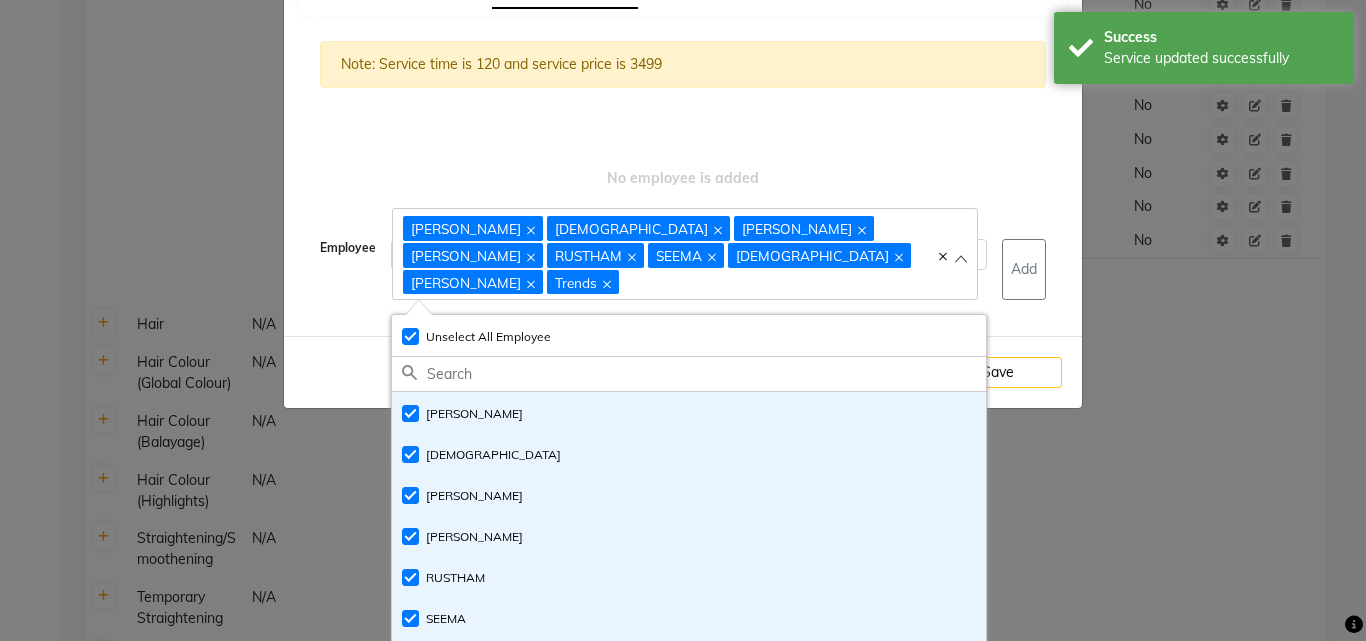 scroll, scrollTop: 219, scrollLeft: 0, axis: vertical 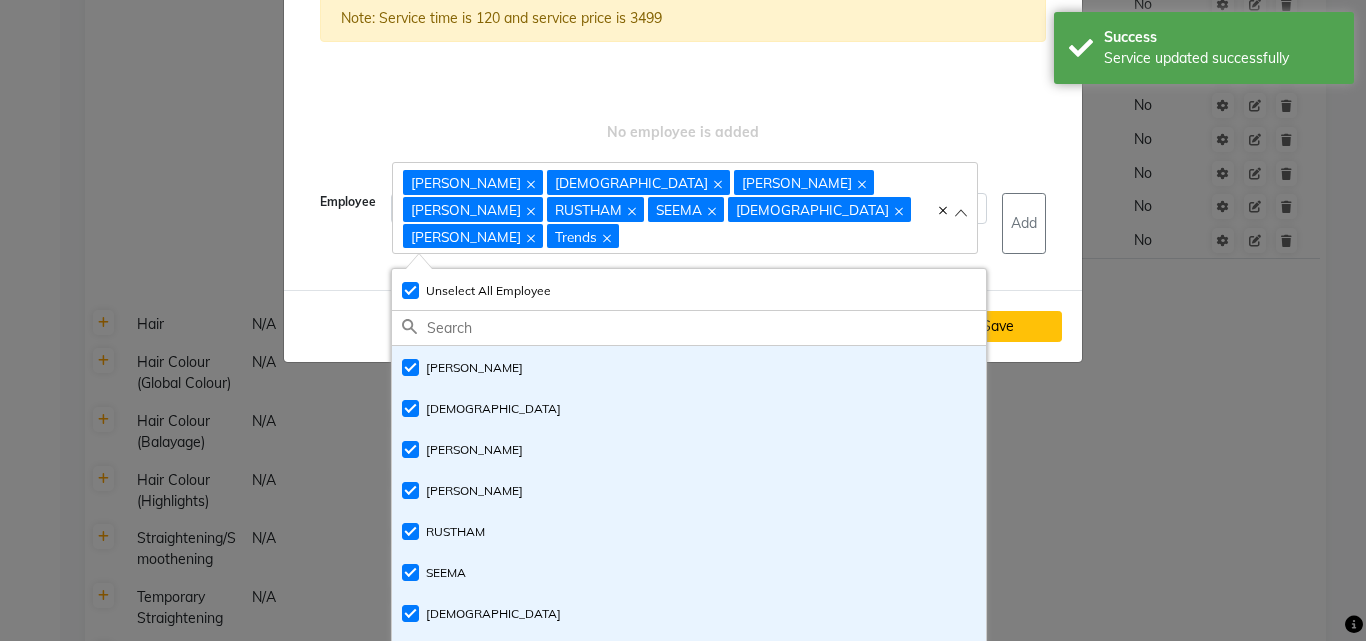 click on "Save" 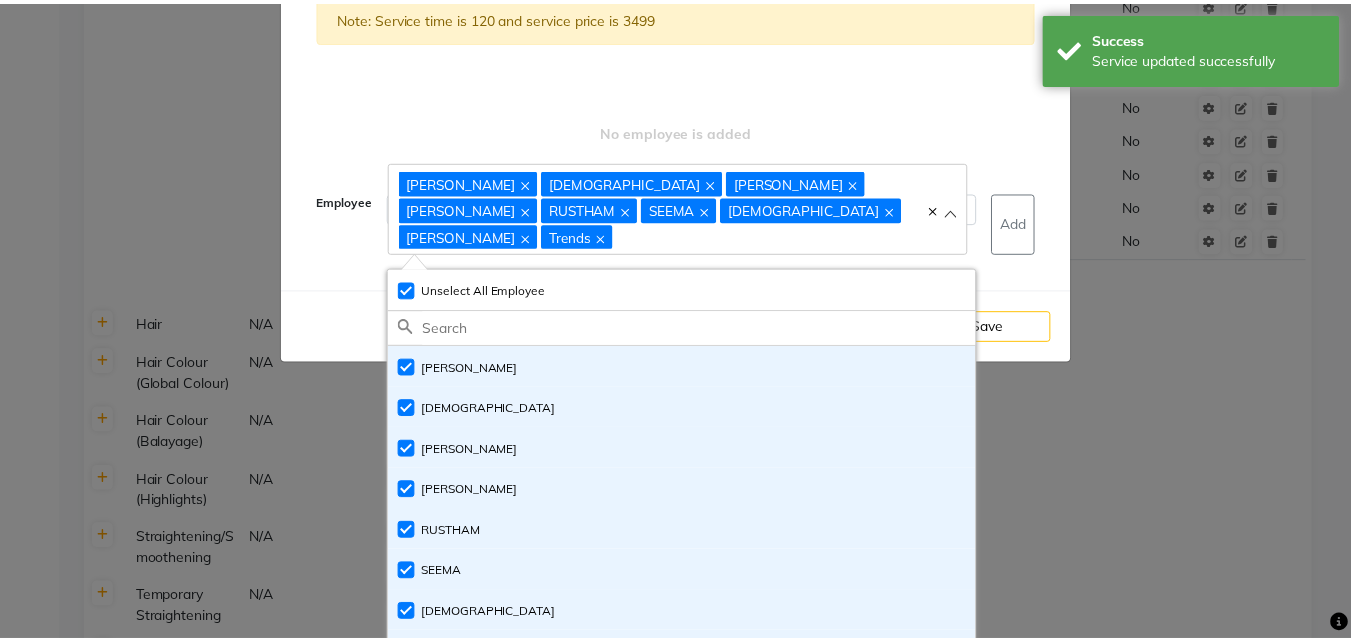 scroll, scrollTop: 0, scrollLeft: 0, axis: both 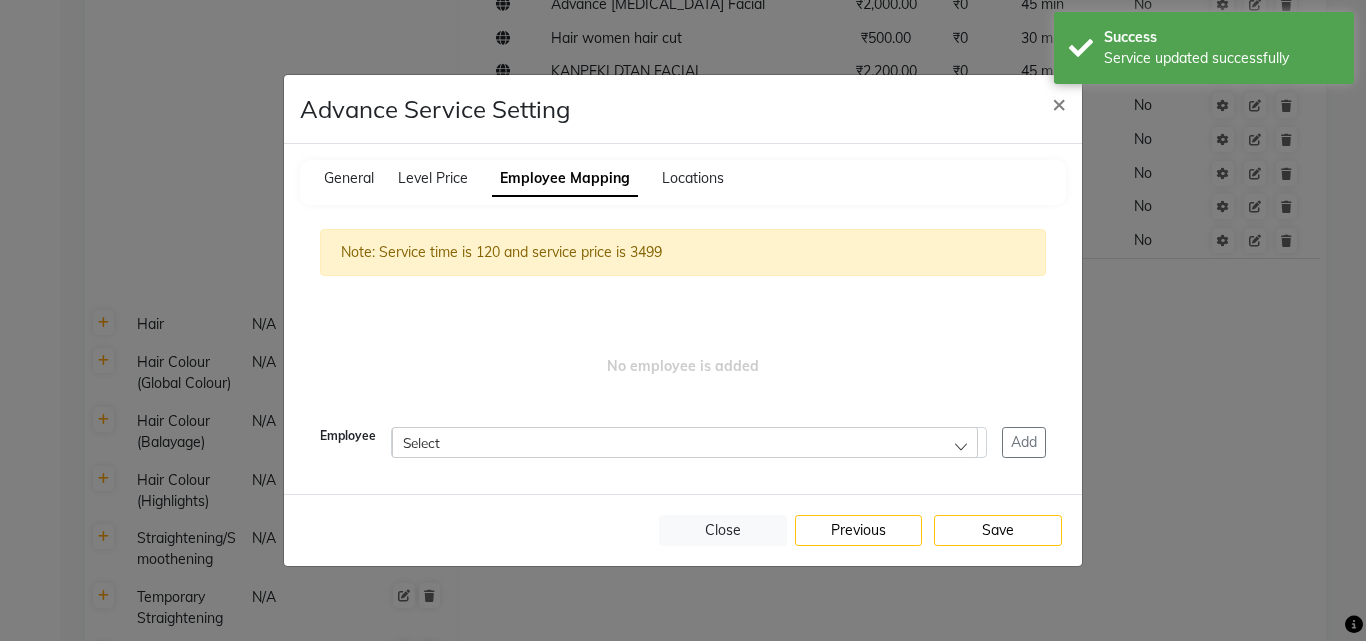 click on "Save" 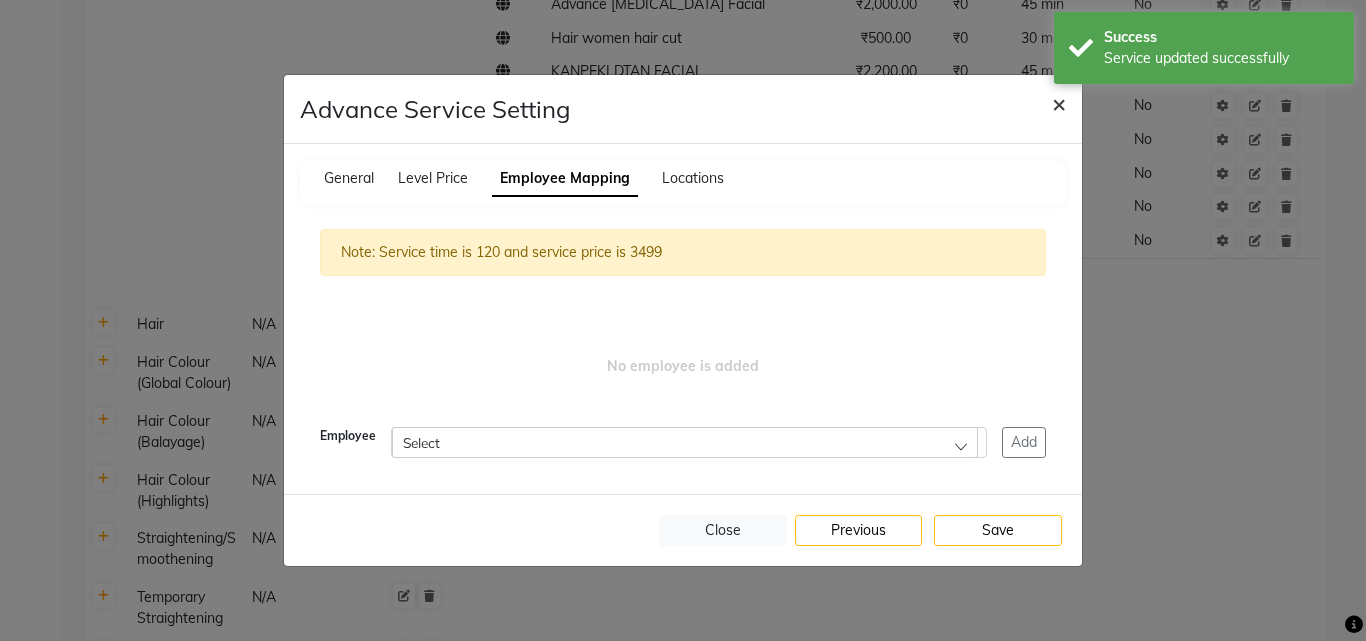 click on "×" 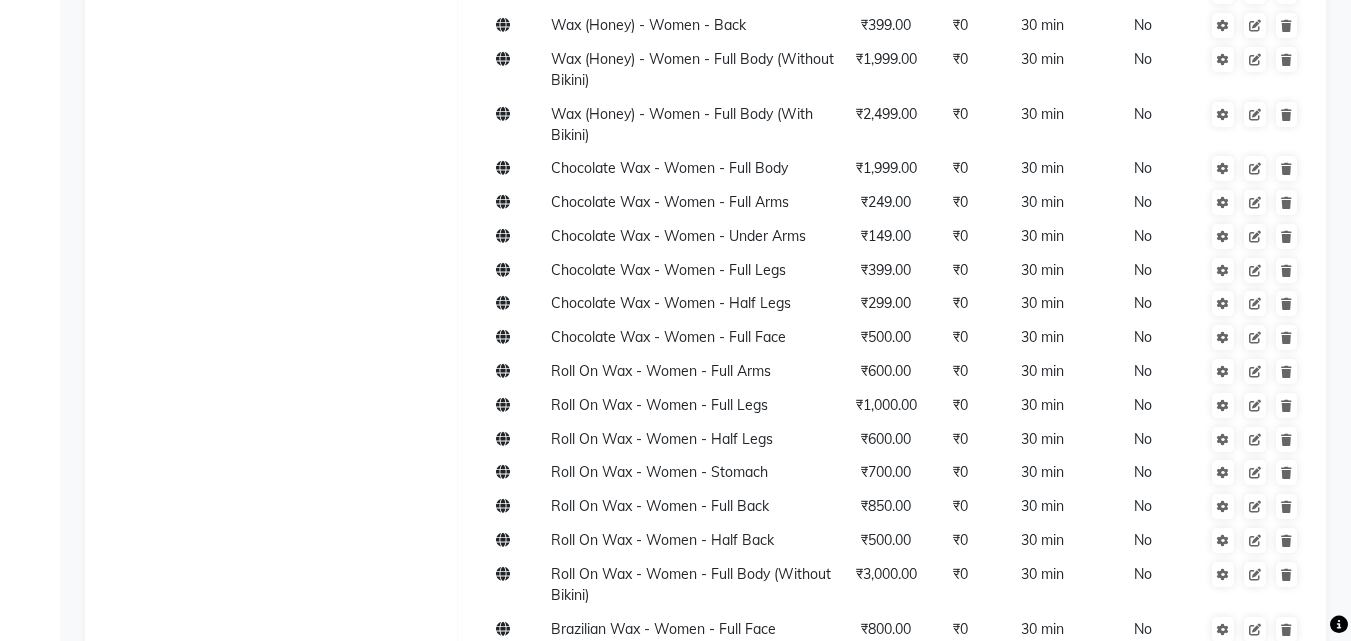 scroll, scrollTop: 0, scrollLeft: 0, axis: both 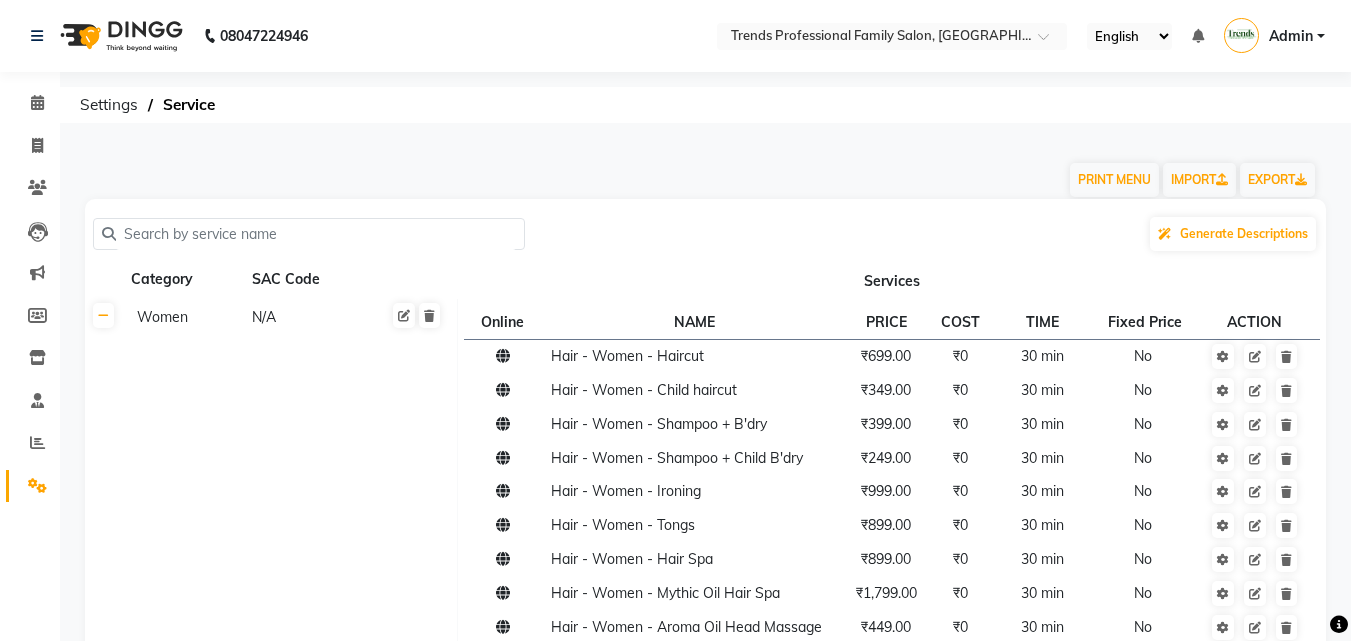 click on "Calendar" 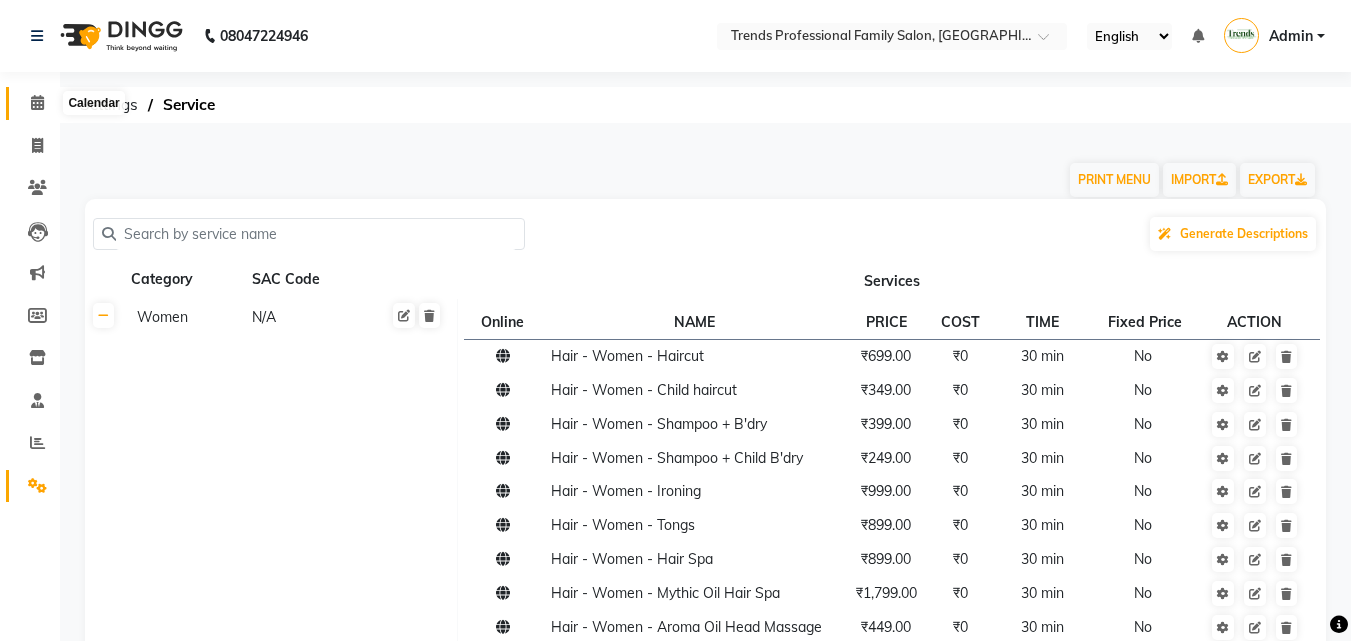 click 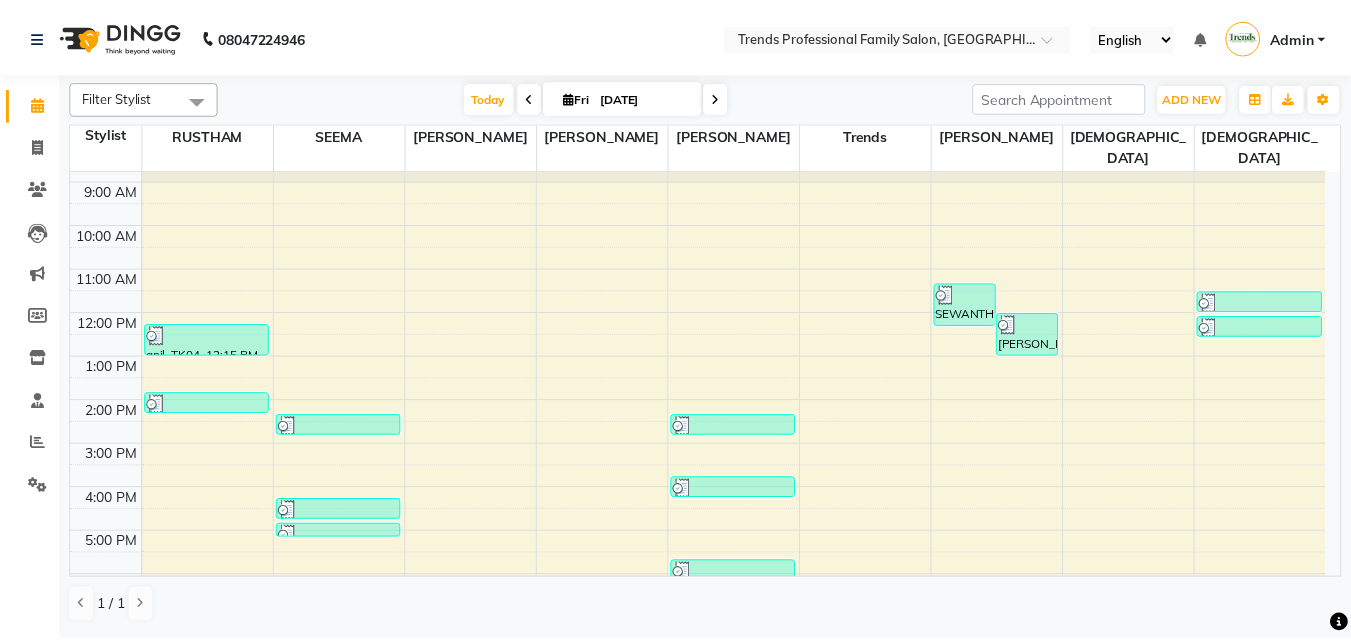 scroll, scrollTop: 0, scrollLeft: 0, axis: both 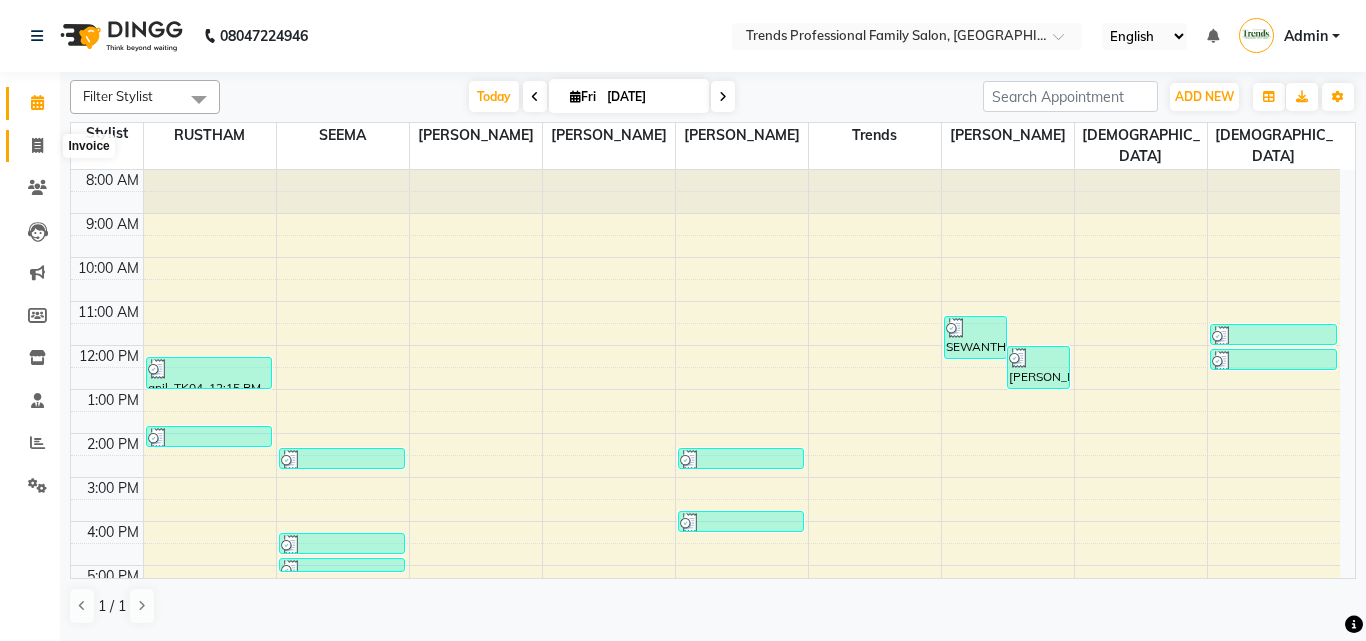 click 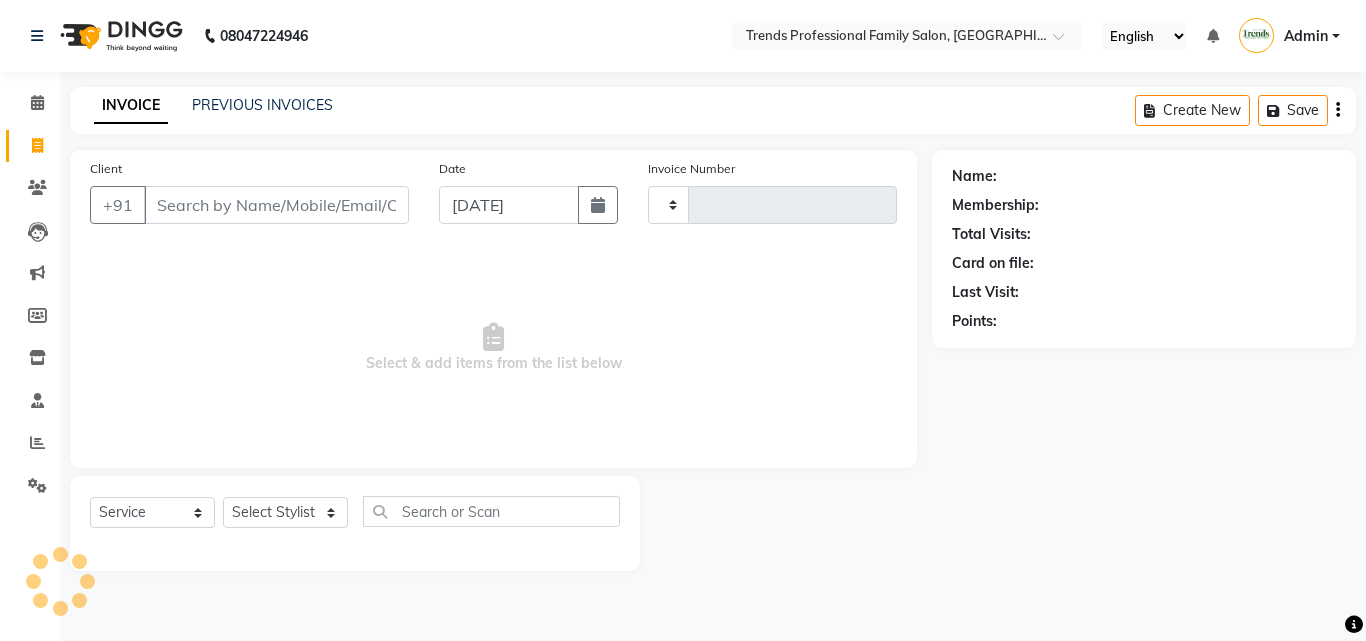 type on "1968" 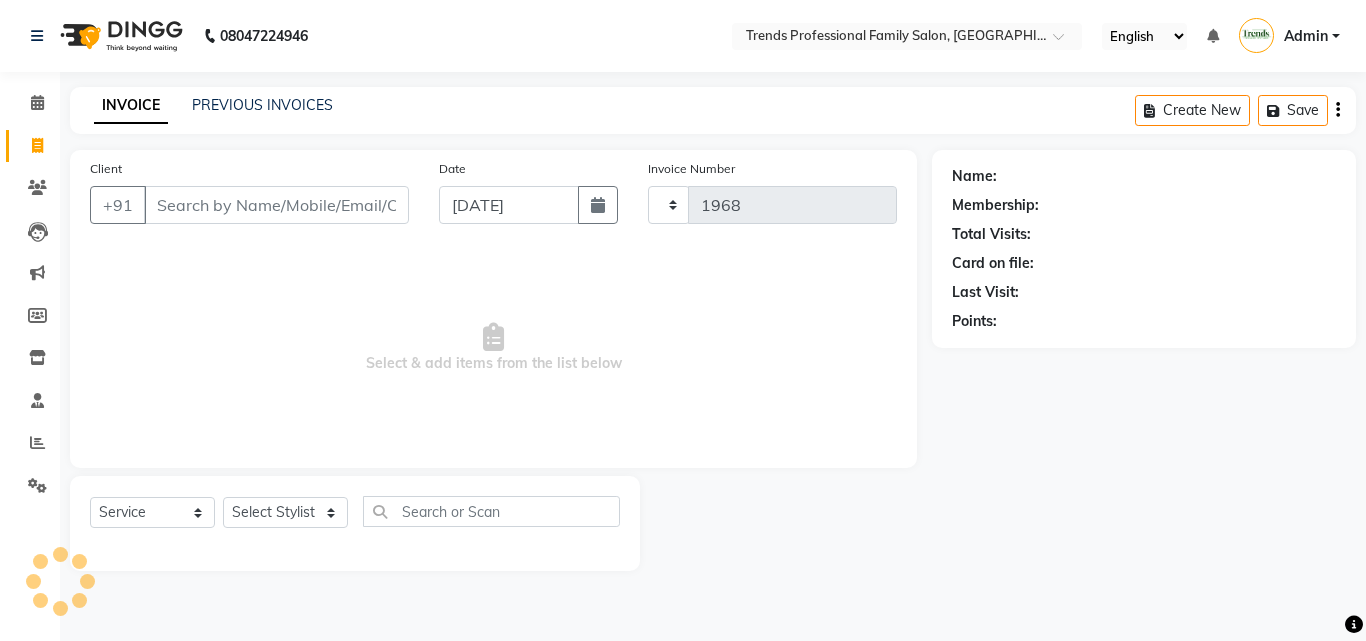 select on "7345" 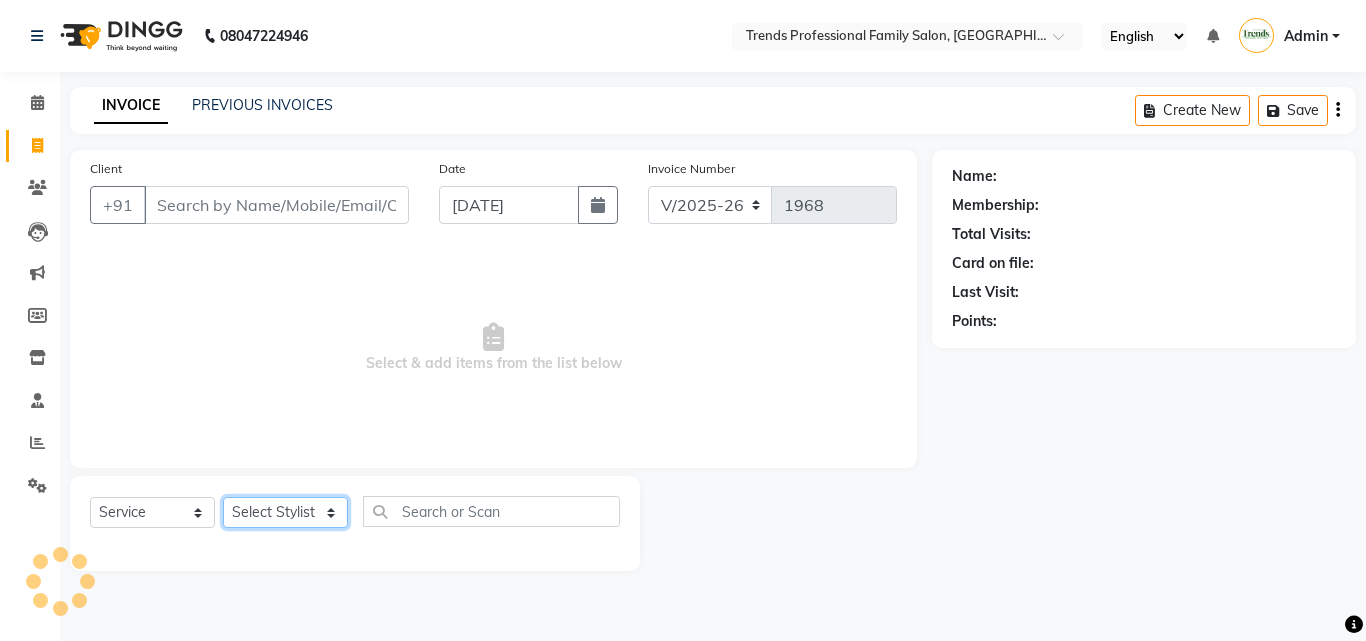click on "Select Stylist [PERSON_NAME] [PERSON_NAME] [PERSON_NAME] [PERSON_NAME] [DEMOGRAPHIC_DATA][PERSON_NAME] Sumika Trends" 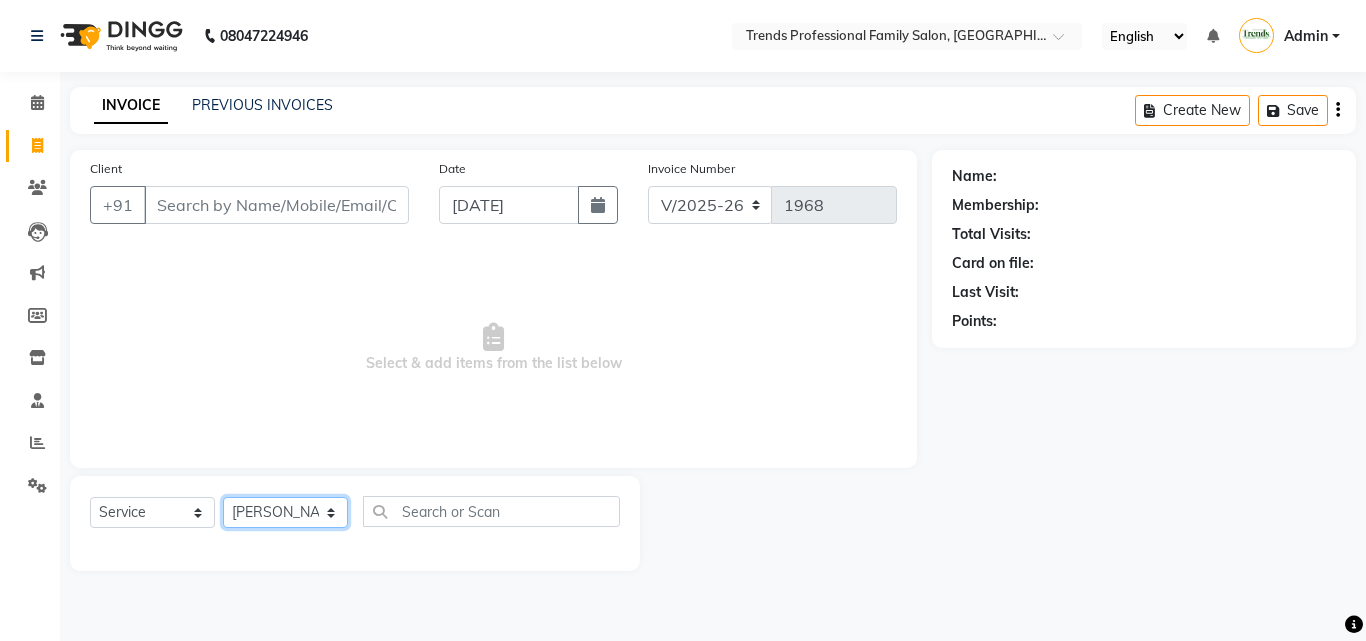 click on "Select Stylist [PERSON_NAME] [PERSON_NAME] [PERSON_NAME] [PERSON_NAME] [DEMOGRAPHIC_DATA][PERSON_NAME] Sumika Trends" 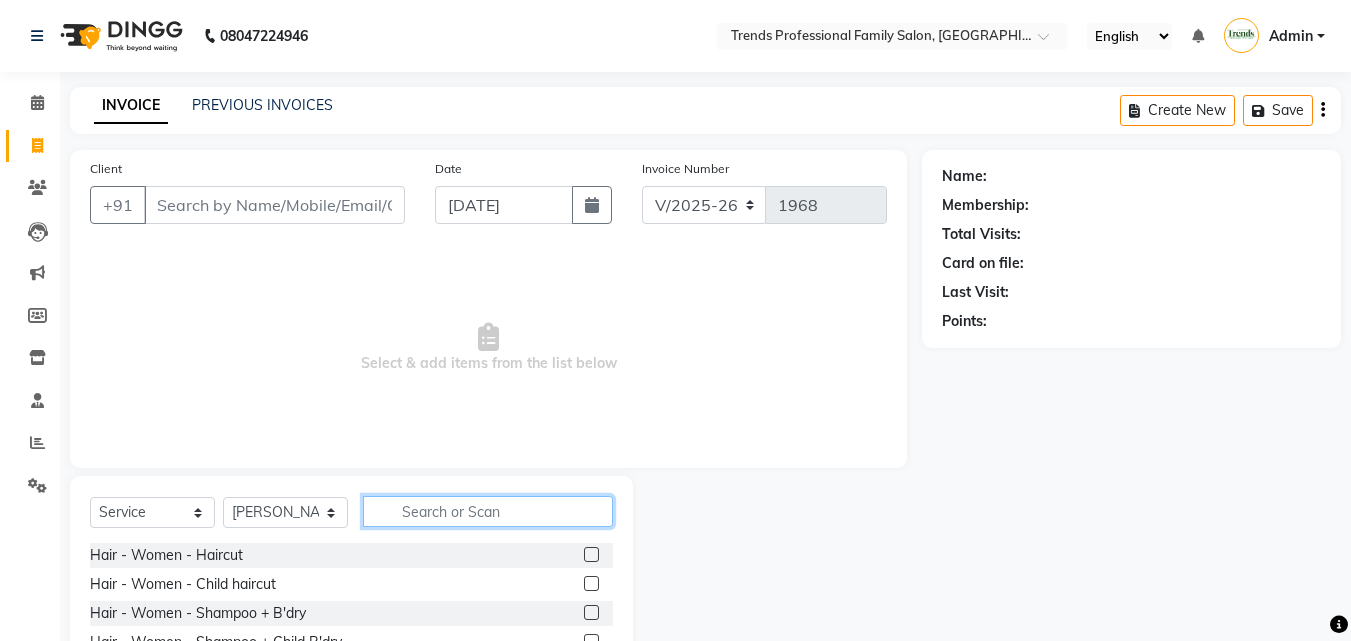 drag, startPoint x: 465, startPoint y: 516, endPoint x: 529, endPoint y: 502, distance: 65.51336 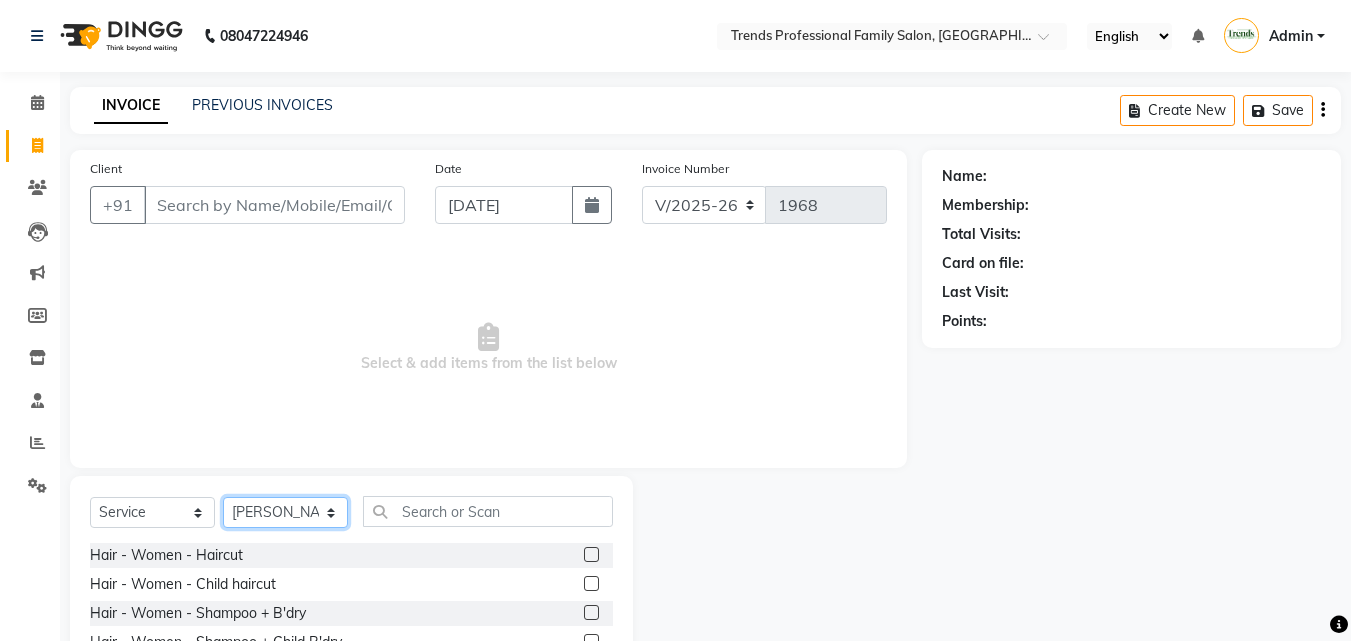 click on "Select Stylist [PERSON_NAME] [PERSON_NAME] [PERSON_NAME] [PERSON_NAME] [DEMOGRAPHIC_DATA][PERSON_NAME] Sumika Trends" 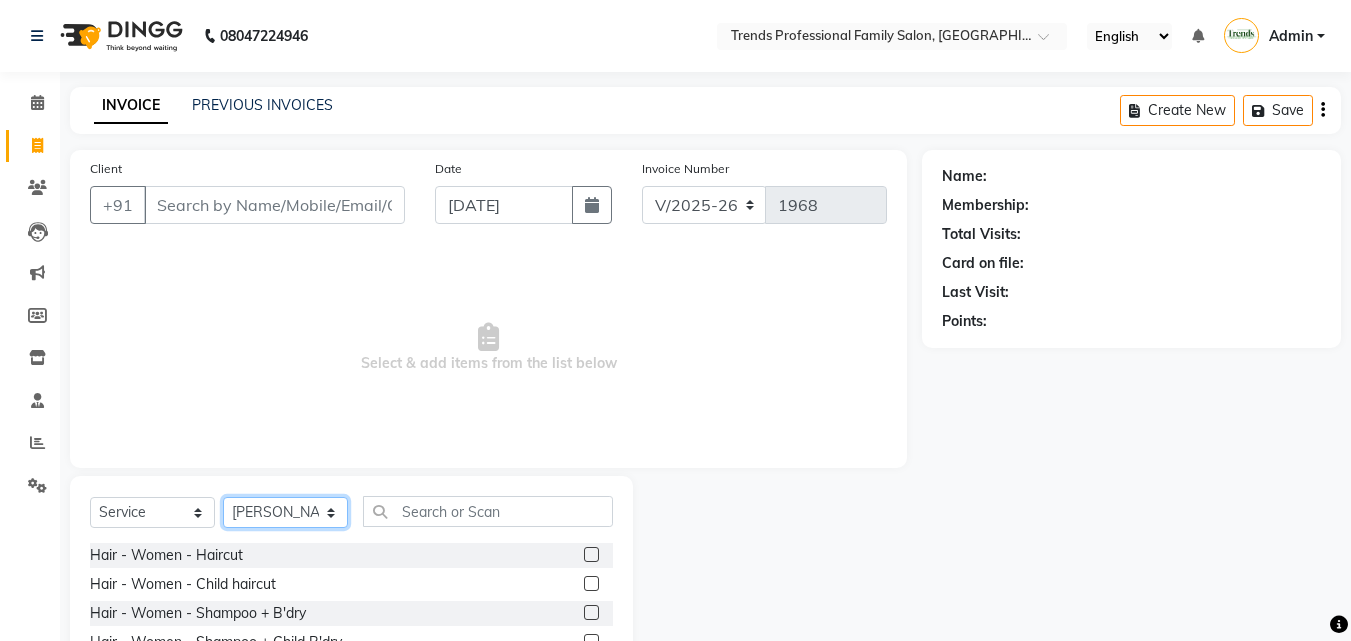 click on "Select Stylist [PERSON_NAME] [PERSON_NAME] [PERSON_NAME] [PERSON_NAME] [DEMOGRAPHIC_DATA][PERSON_NAME] Sumika Trends" 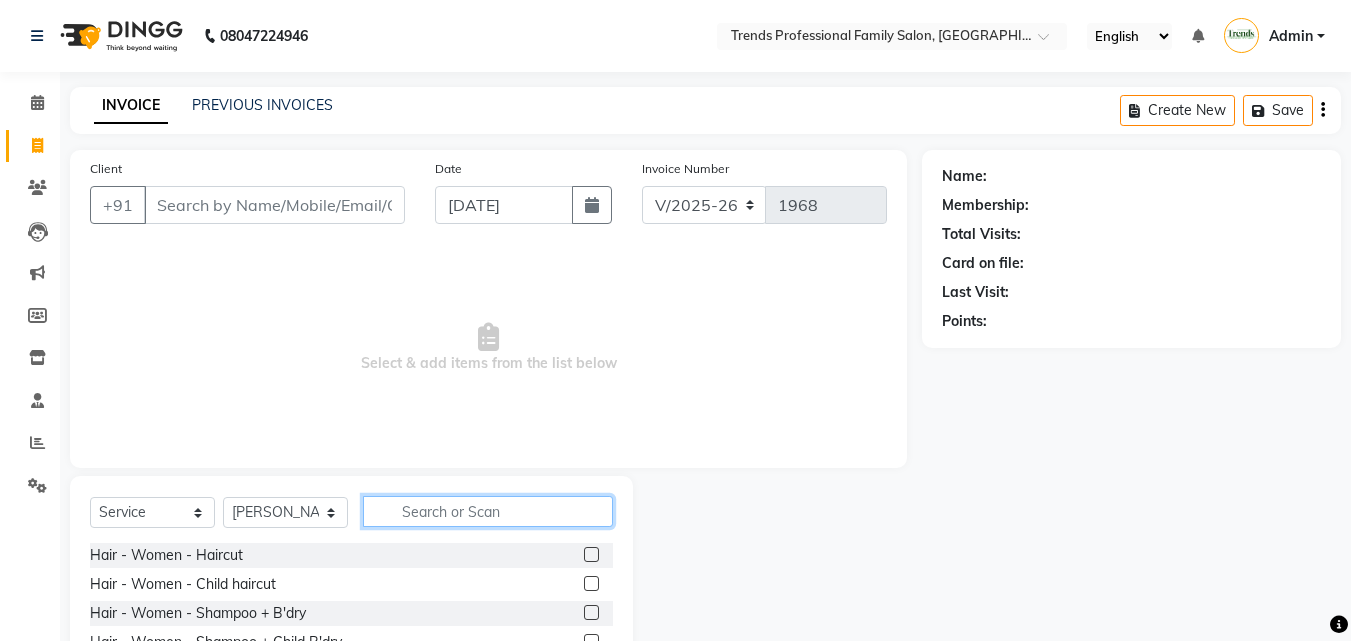 click 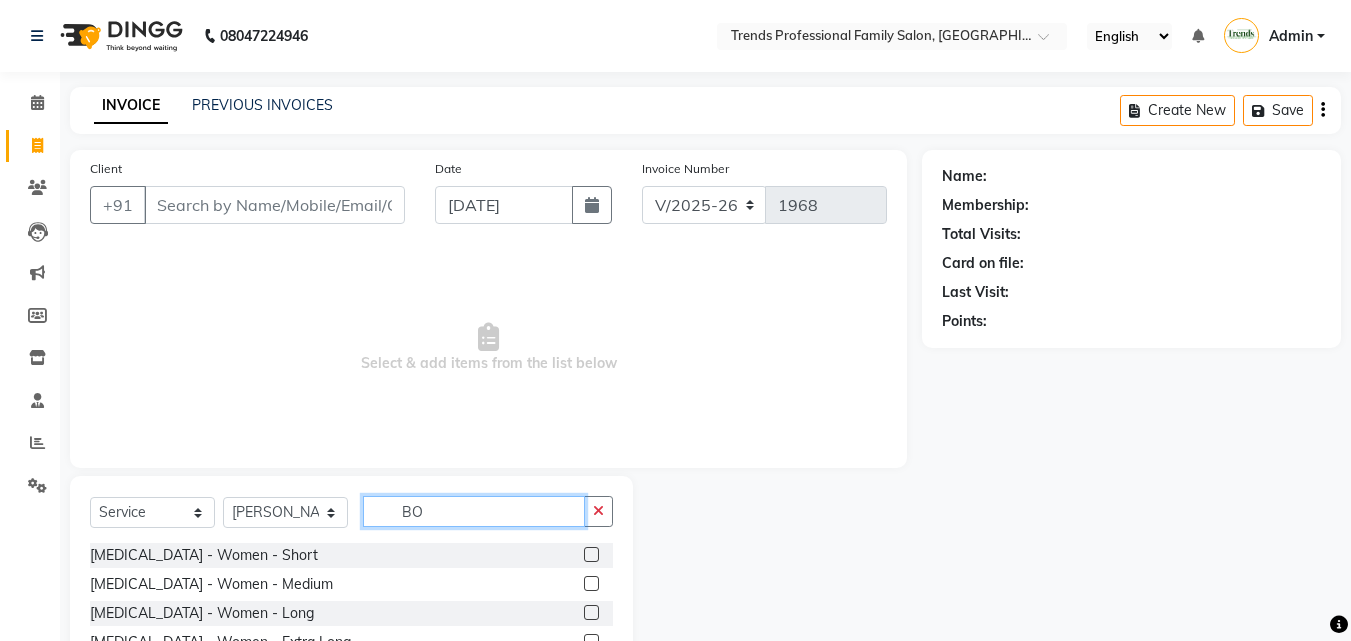 type on "B" 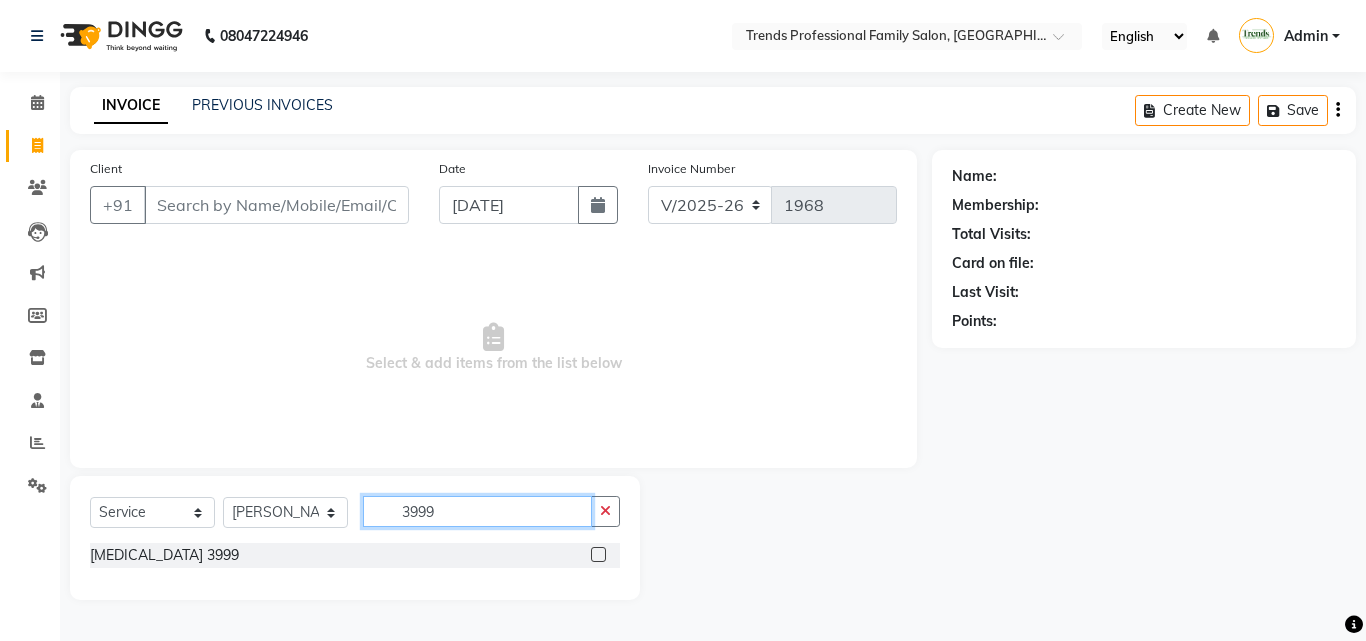 type on "3999" 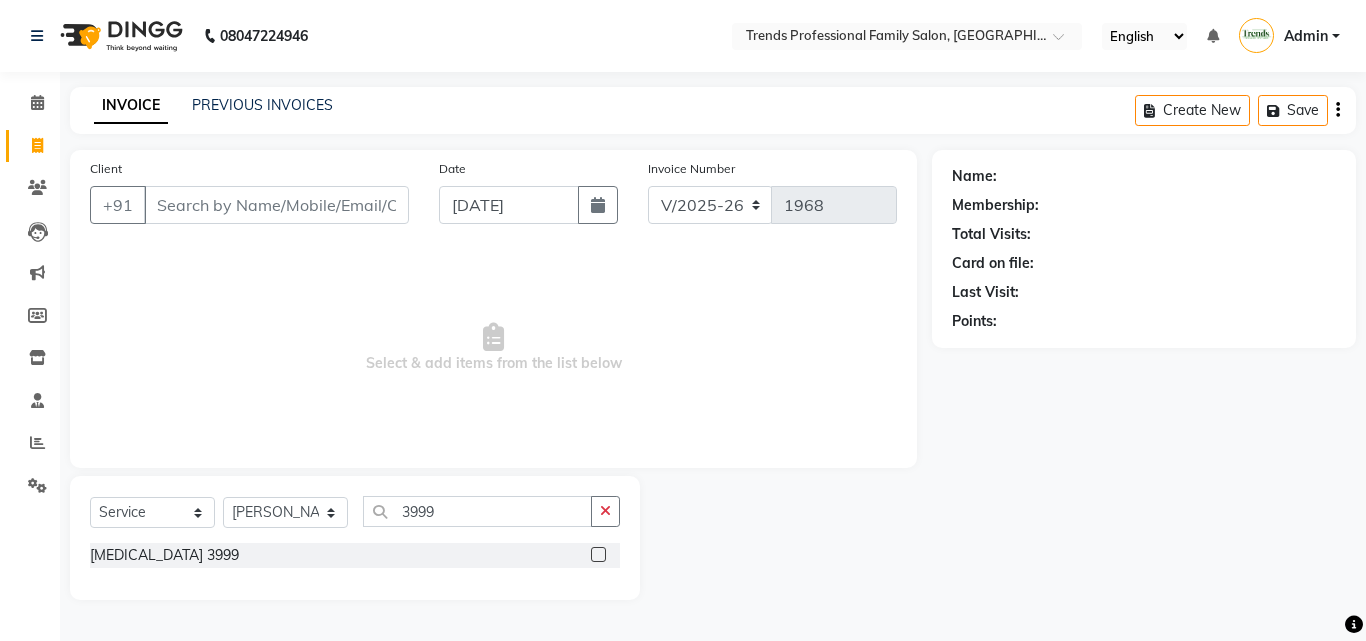 click 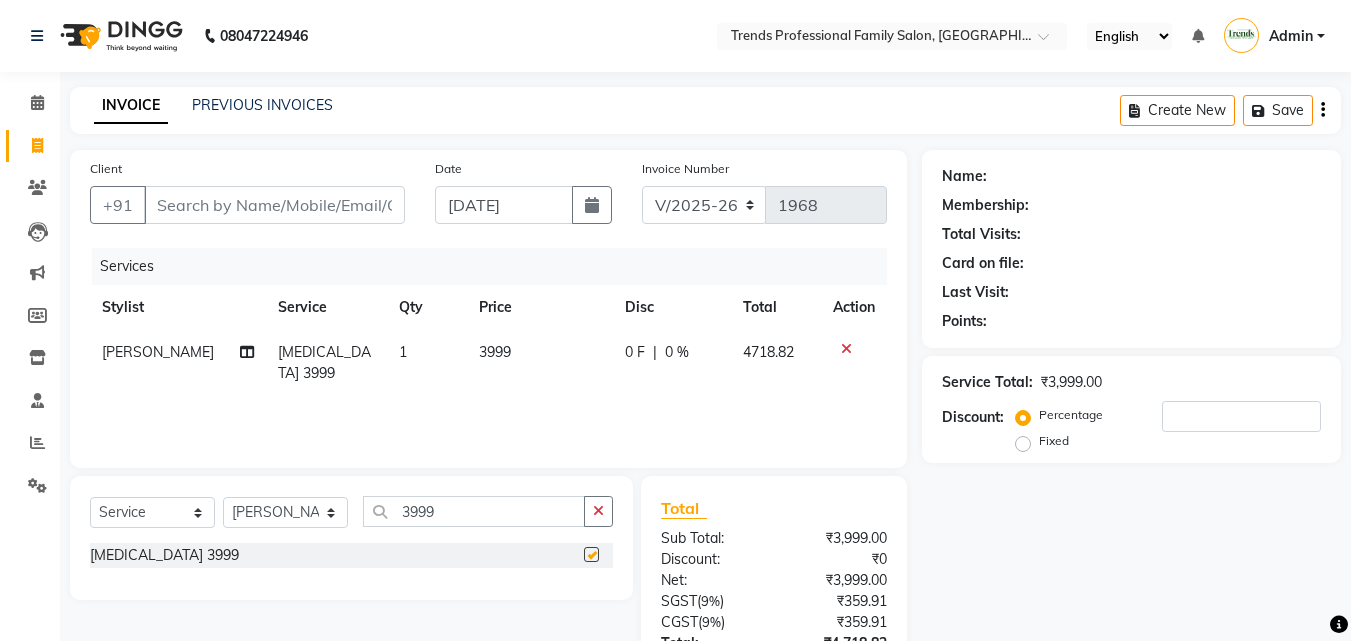 checkbox on "false" 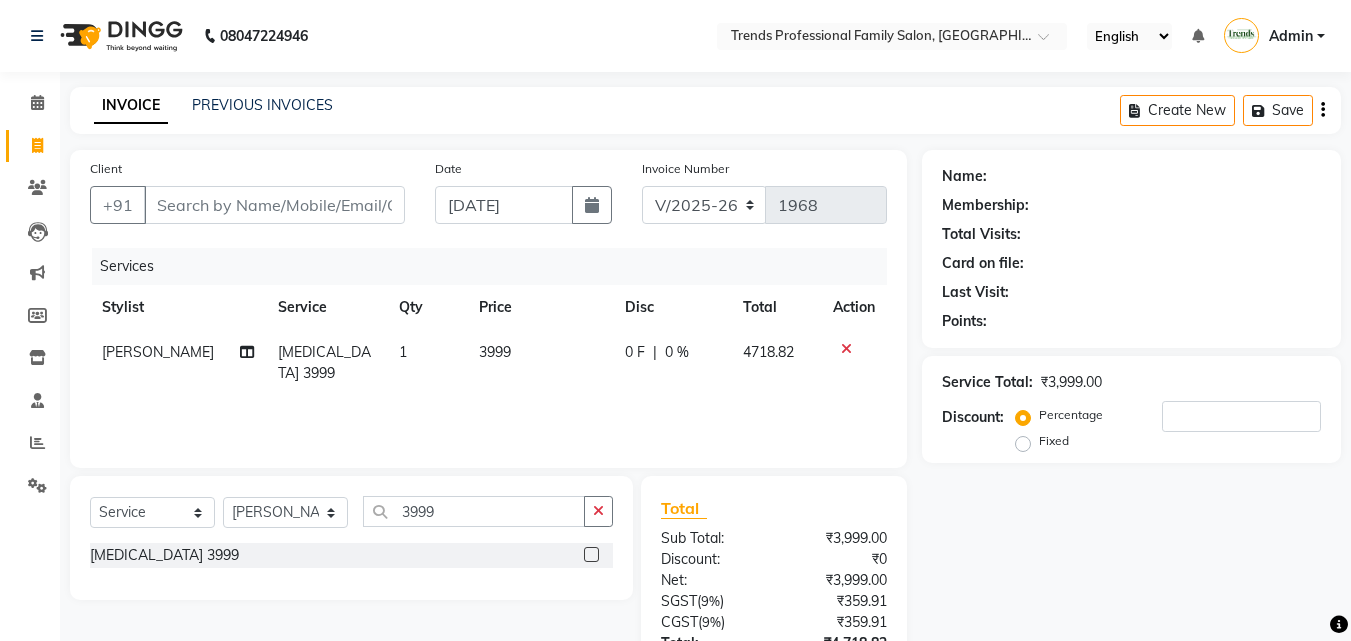 click on "[PERSON_NAME]" 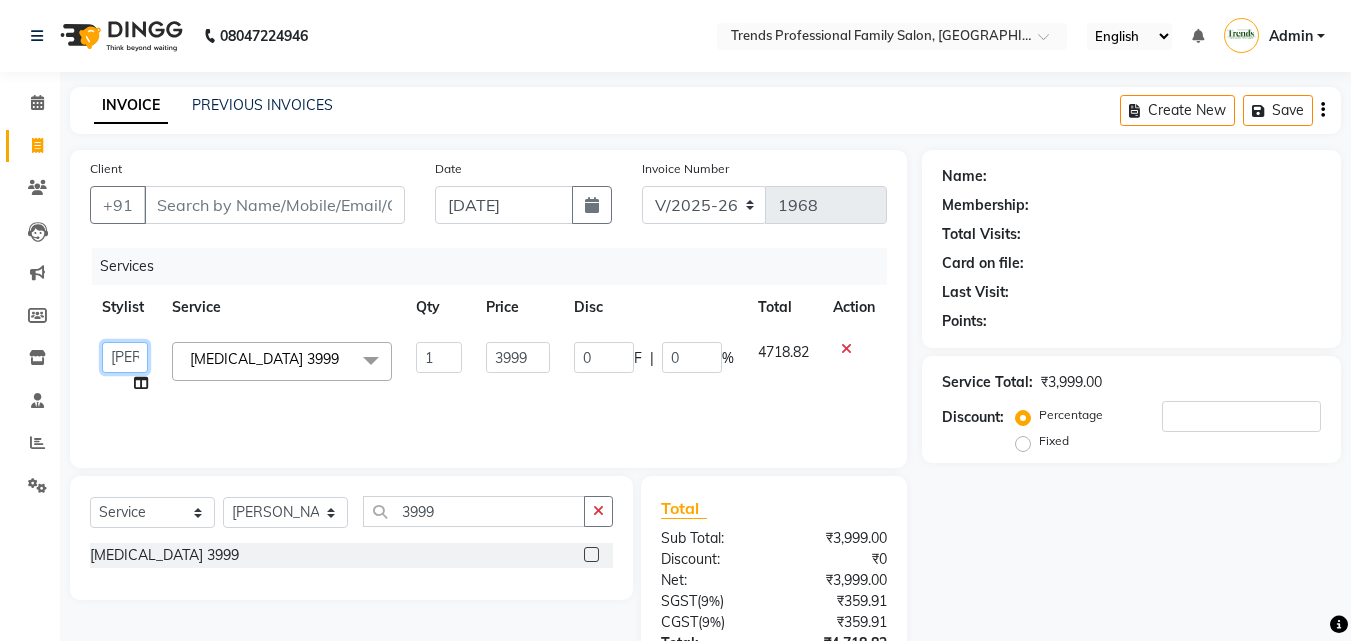 click on "[PERSON_NAME]   [PERSON_NAME]   [PERSON_NAME]   RUSTHAM   [PERSON_NAME]   [DEMOGRAPHIC_DATA][PERSON_NAME][DEMOGRAPHIC_DATA]   Trends" 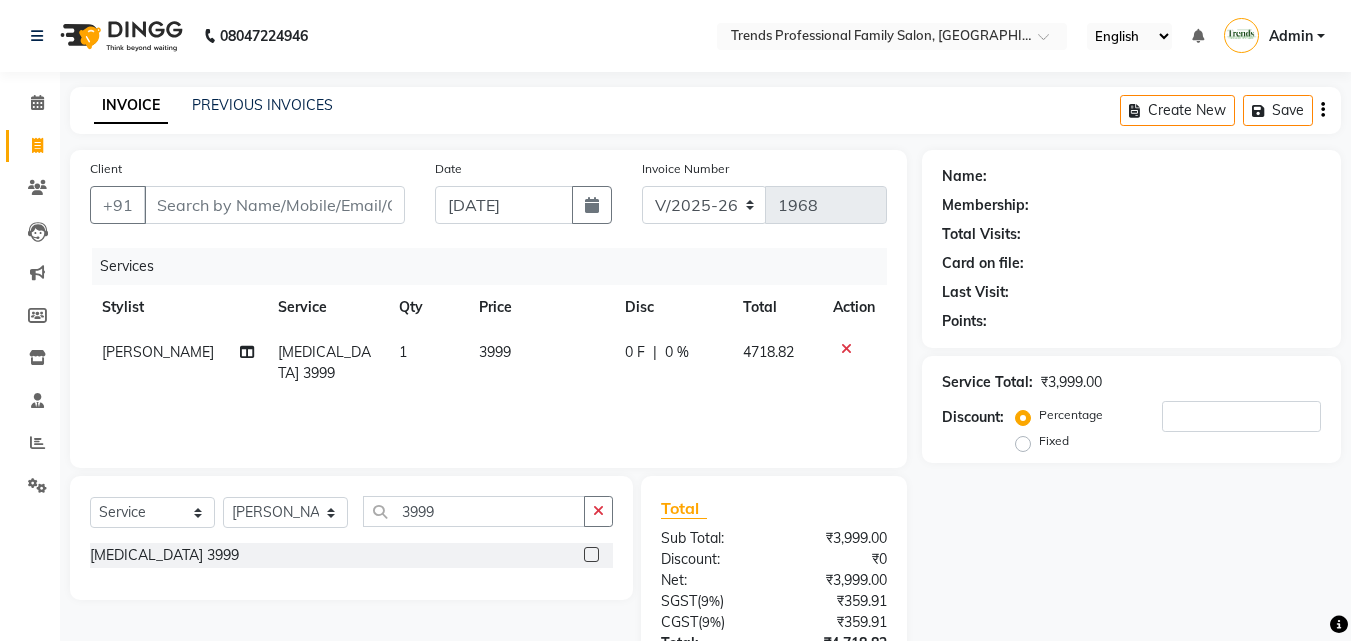 click on "Service" 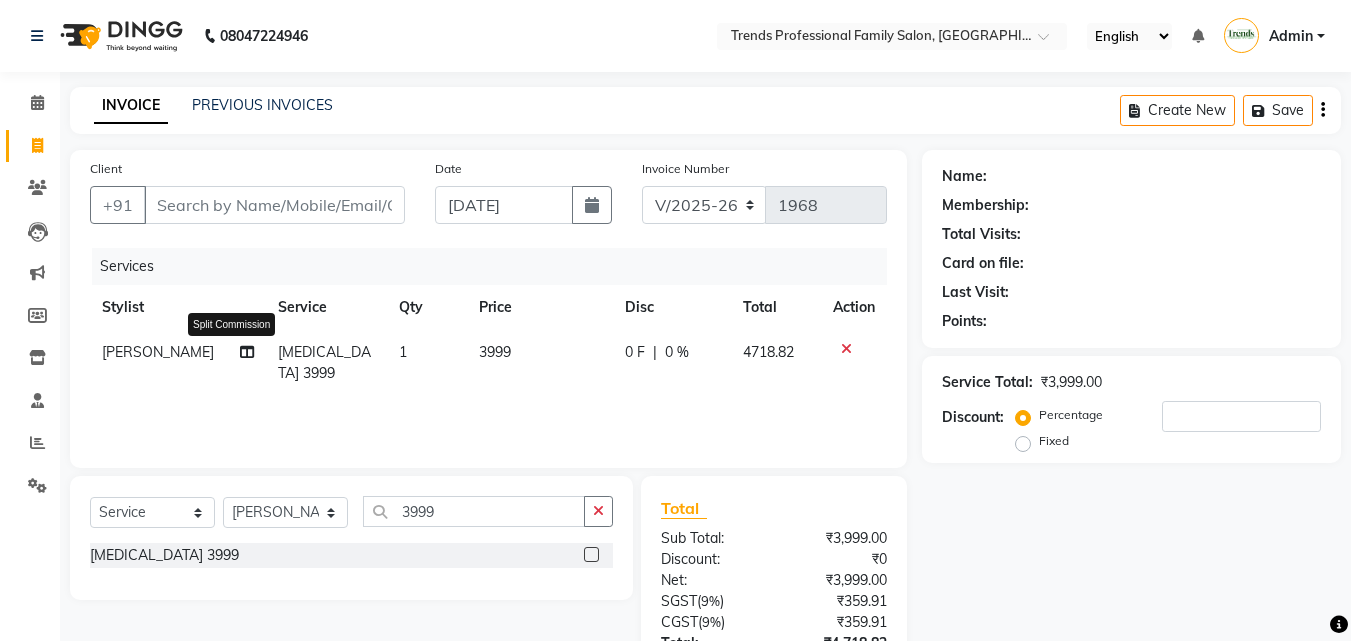 click 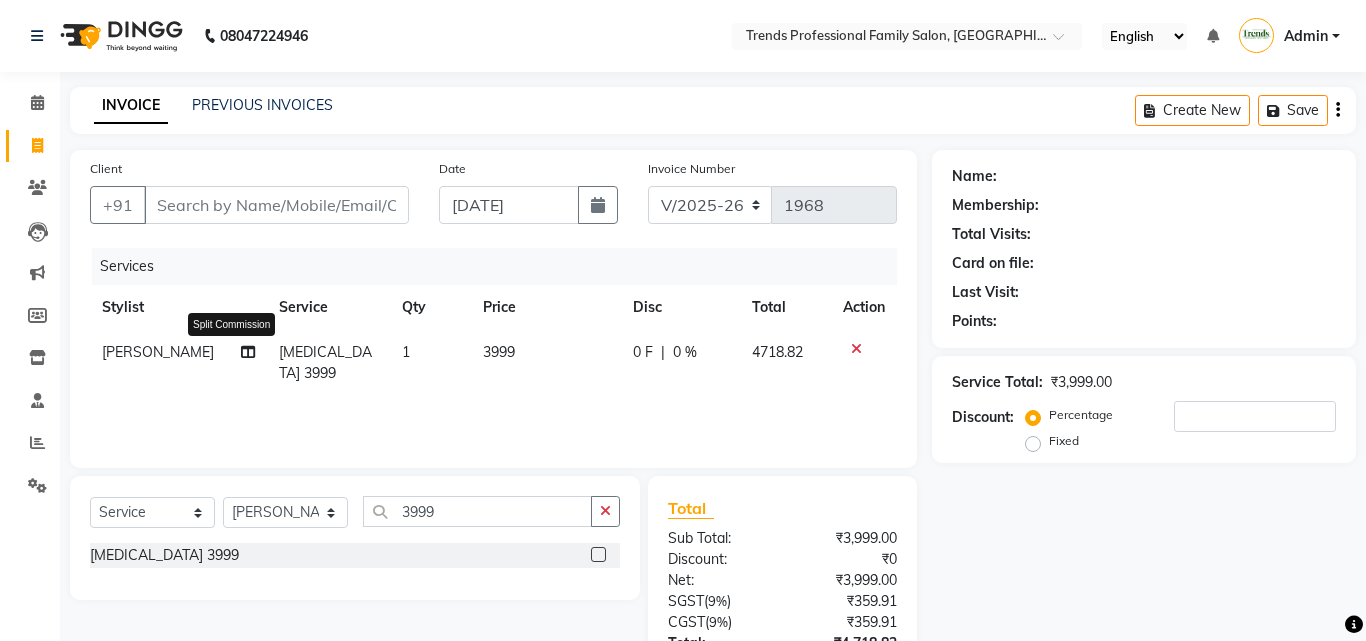 select on "64189" 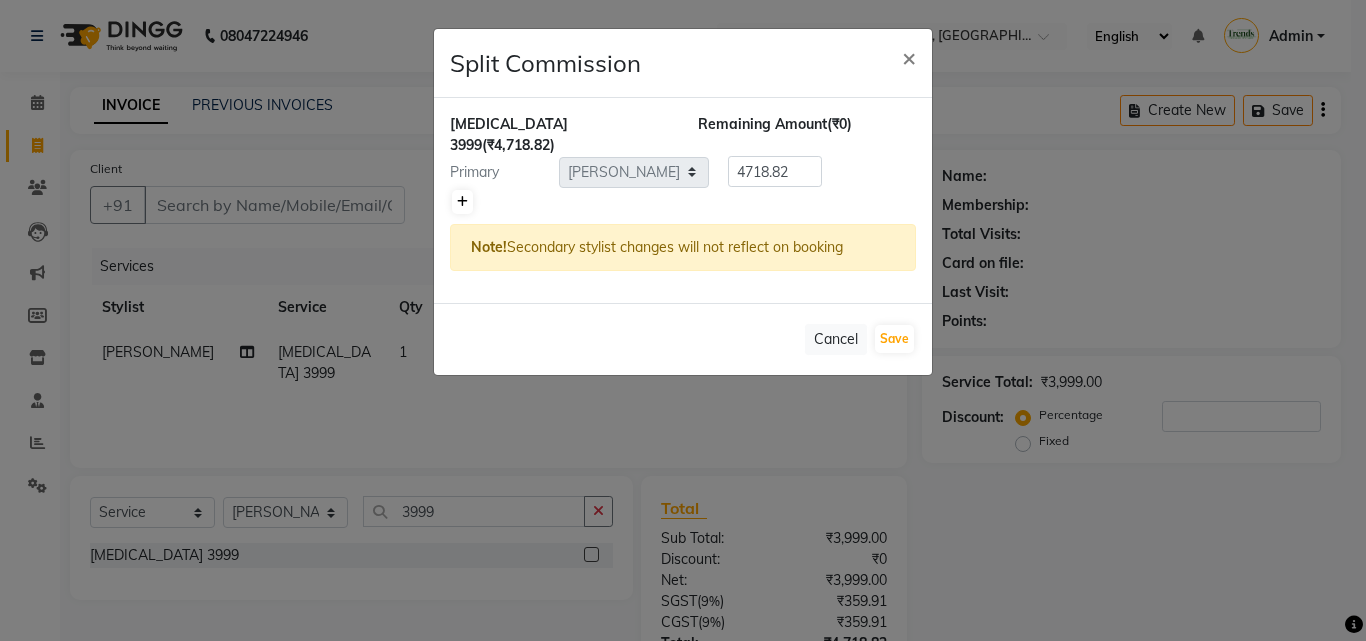 click 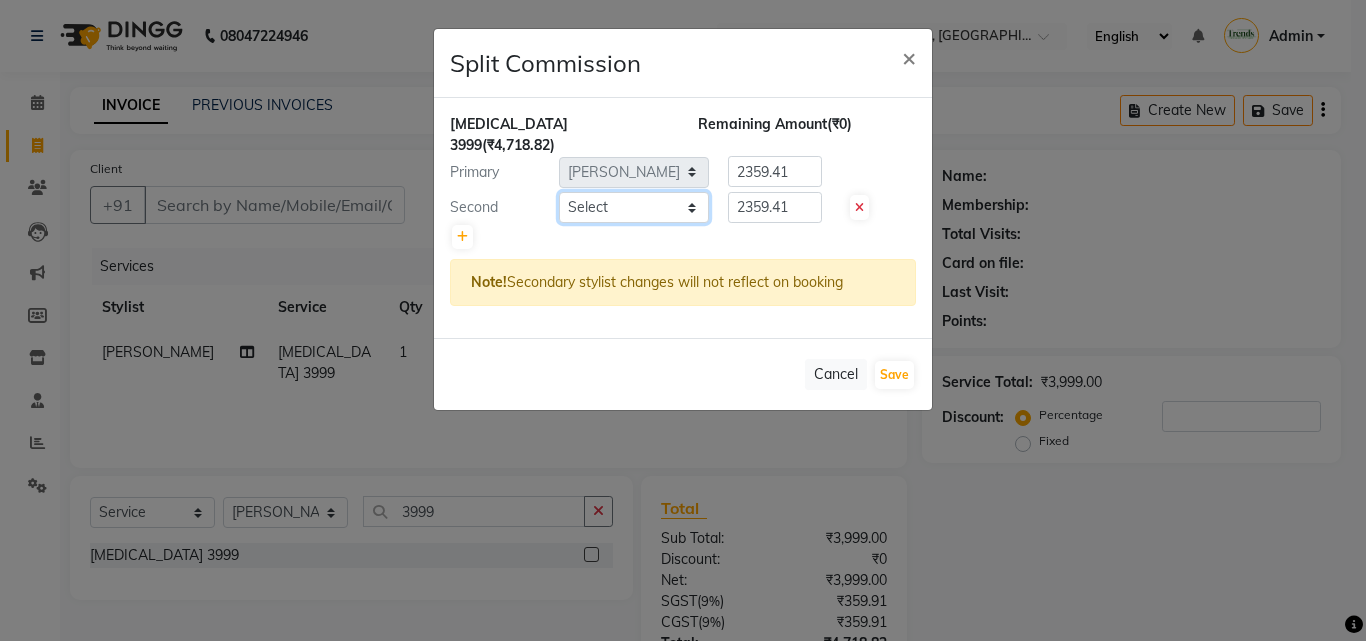 click on "Select  [PERSON_NAME]   [PERSON_NAME]   [PERSON_NAME]   RUSTHAM   [PERSON_NAME]   [DEMOGRAPHIC_DATA][PERSON_NAME][DEMOGRAPHIC_DATA]   Trends" 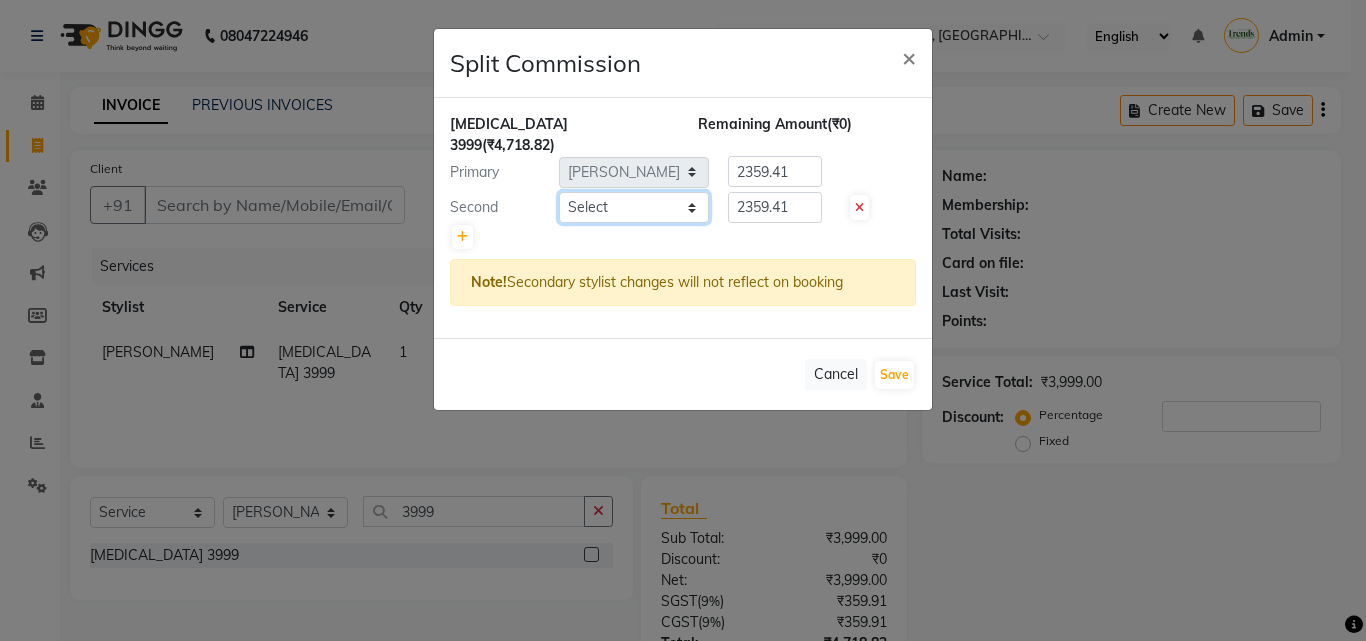 select on "63551" 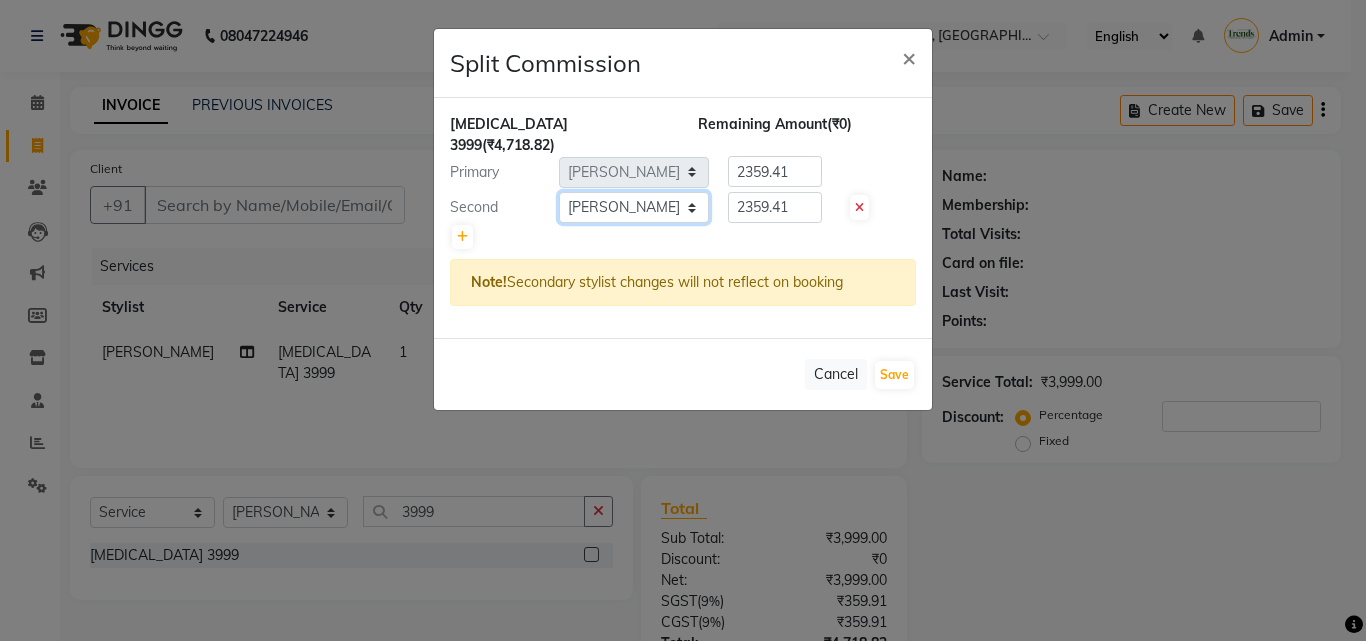 click on "Select  [PERSON_NAME]   [PERSON_NAME]   [PERSON_NAME]   RUSTHAM   [PERSON_NAME]   [DEMOGRAPHIC_DATA][PERSON_NAME][DEMOGRAPHIC_DATA]   Trends" 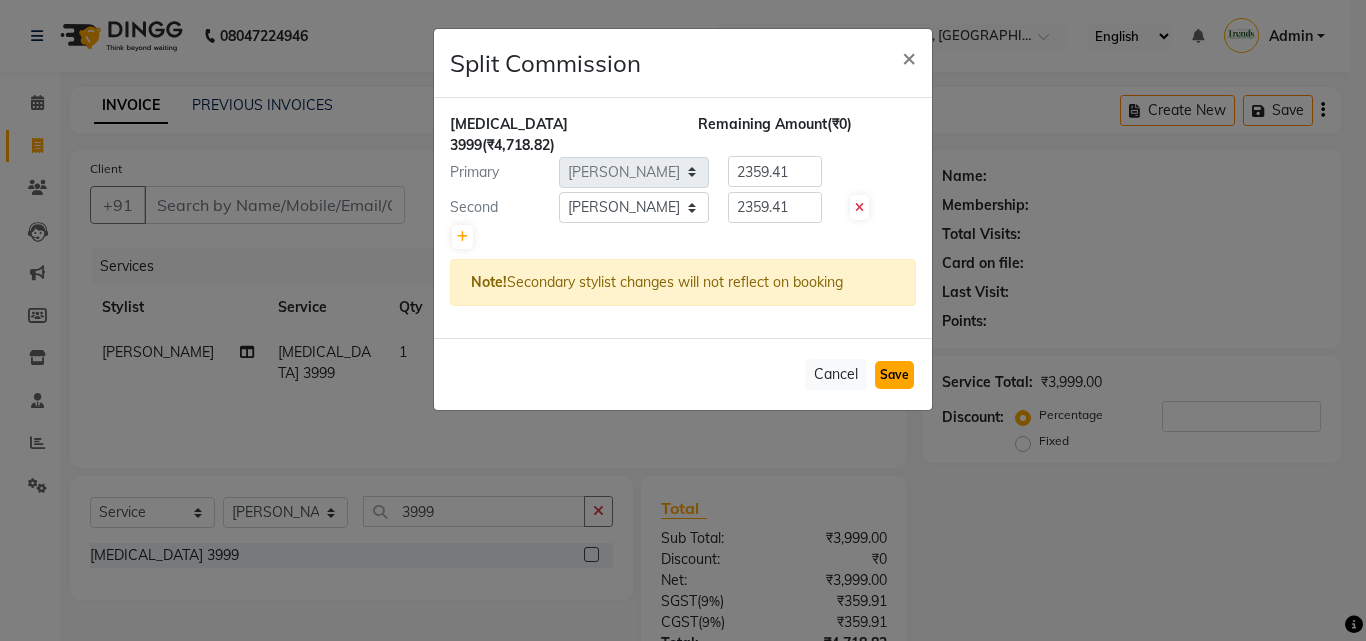 click on "Save" 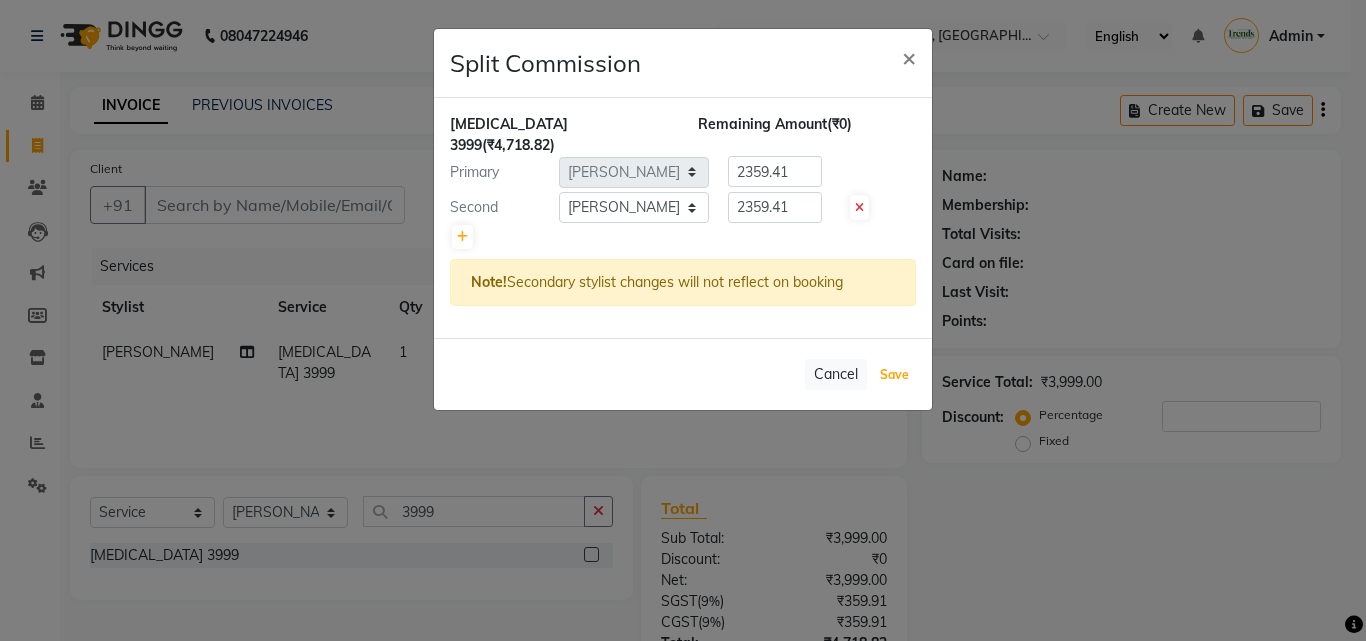 select on "Select" 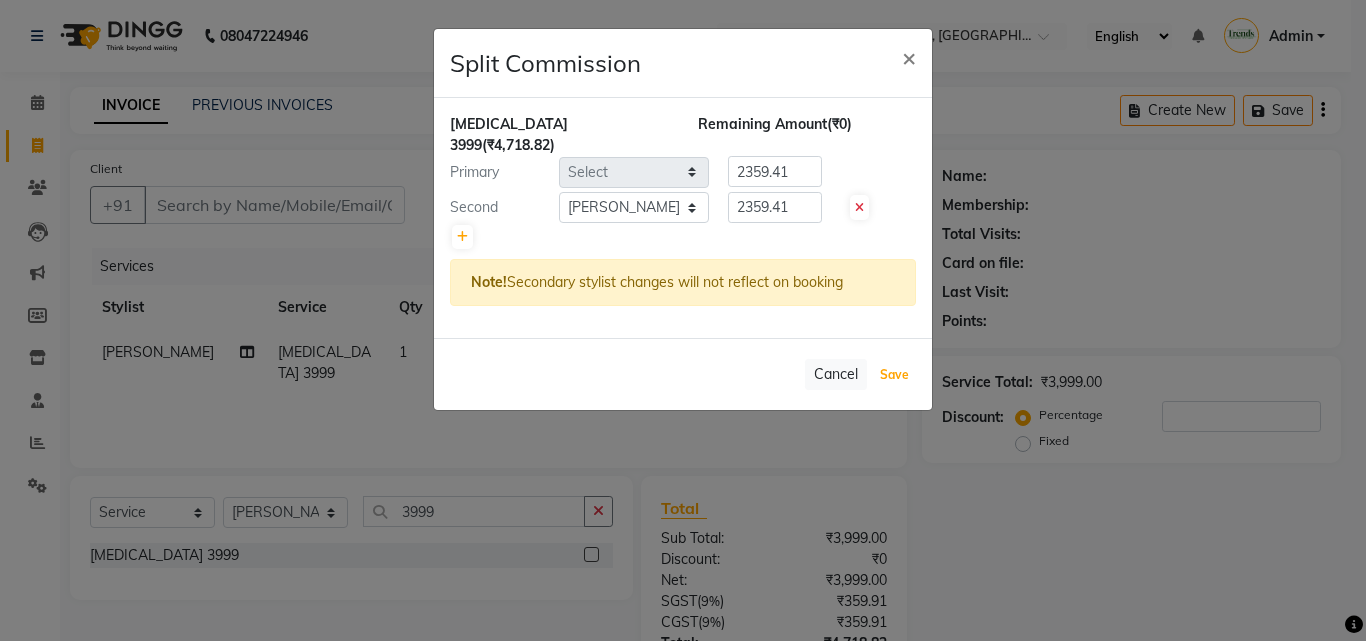 type 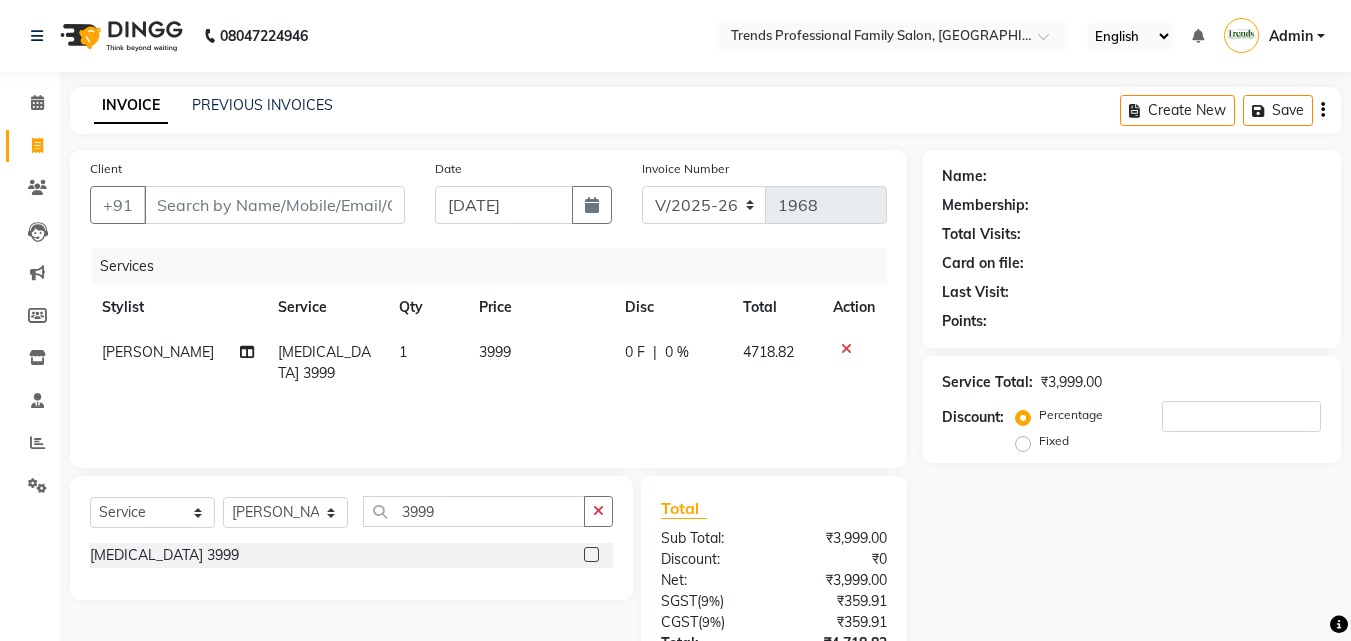 scroll, scrollTop: 159, scrollLeft: 0, axis: vertical 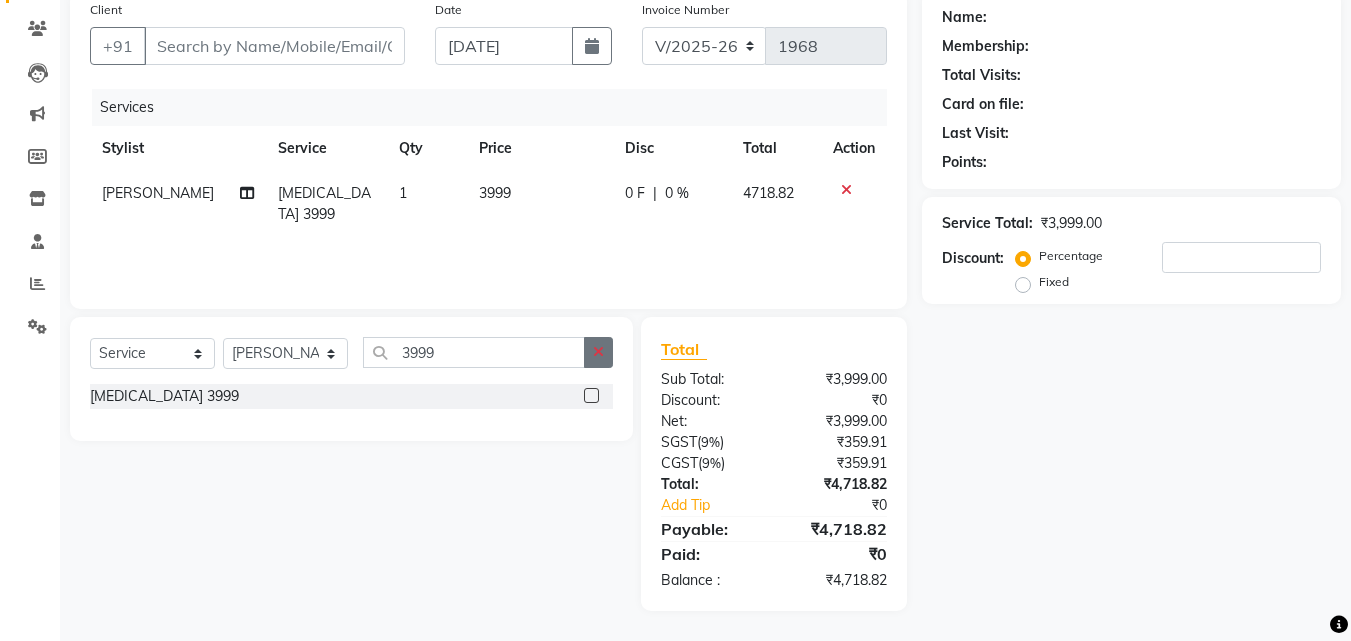 drag, startPoint x: 605, startPoint y: 358, endPoint x: 332, endPoint y: 365, distance: 273.08972 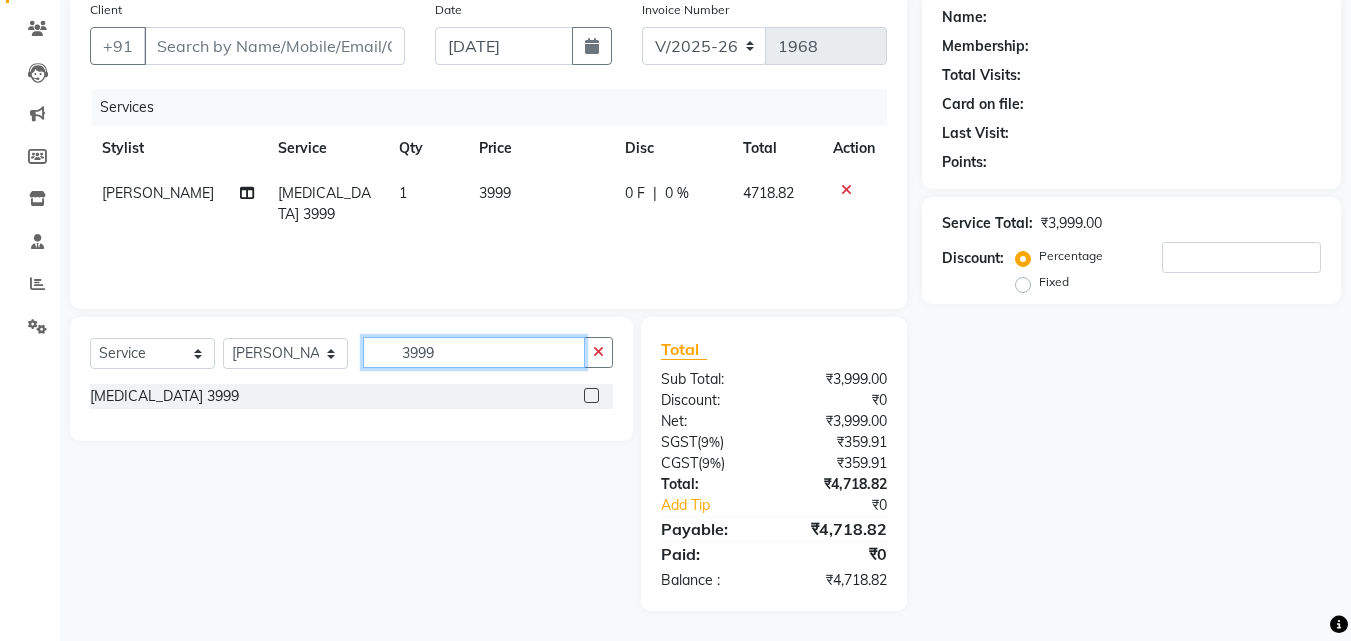 type 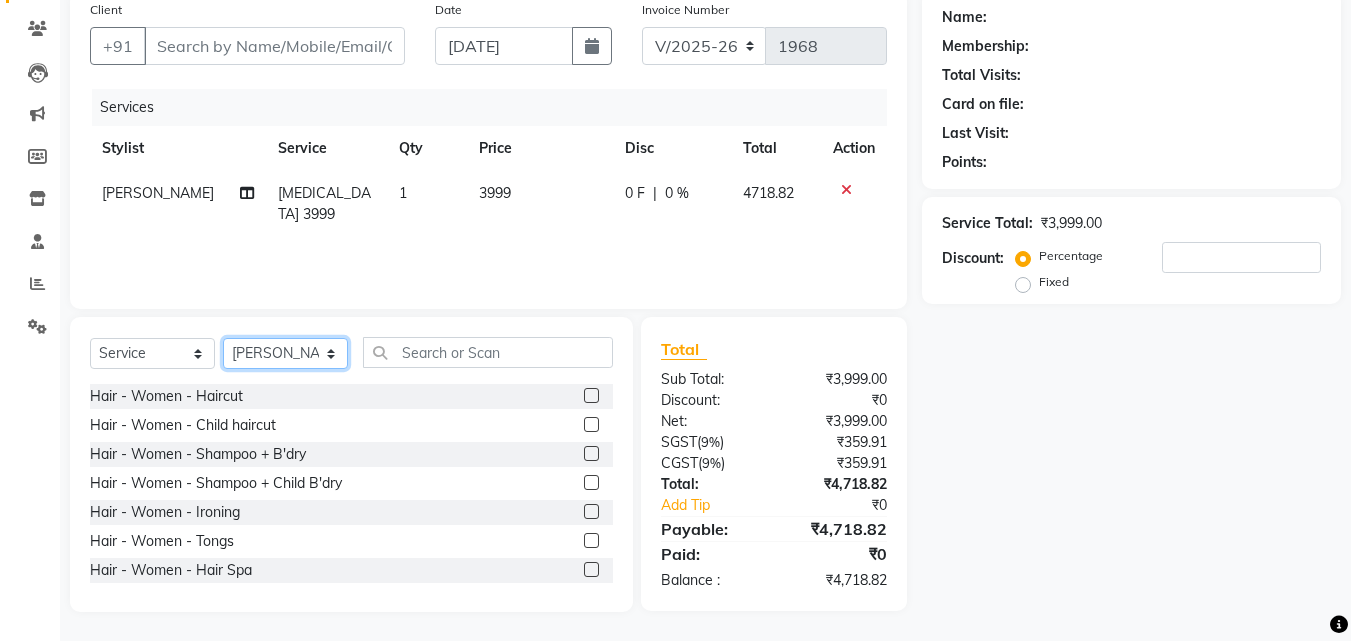 click on "Select Stylist [PERSON_NAME] [PERSON_NAME] [PERSON_NAME] [PERSON_NAME] [DEMOGRAPHIC_DATA][PERSON_NAME] Sumika Trends" 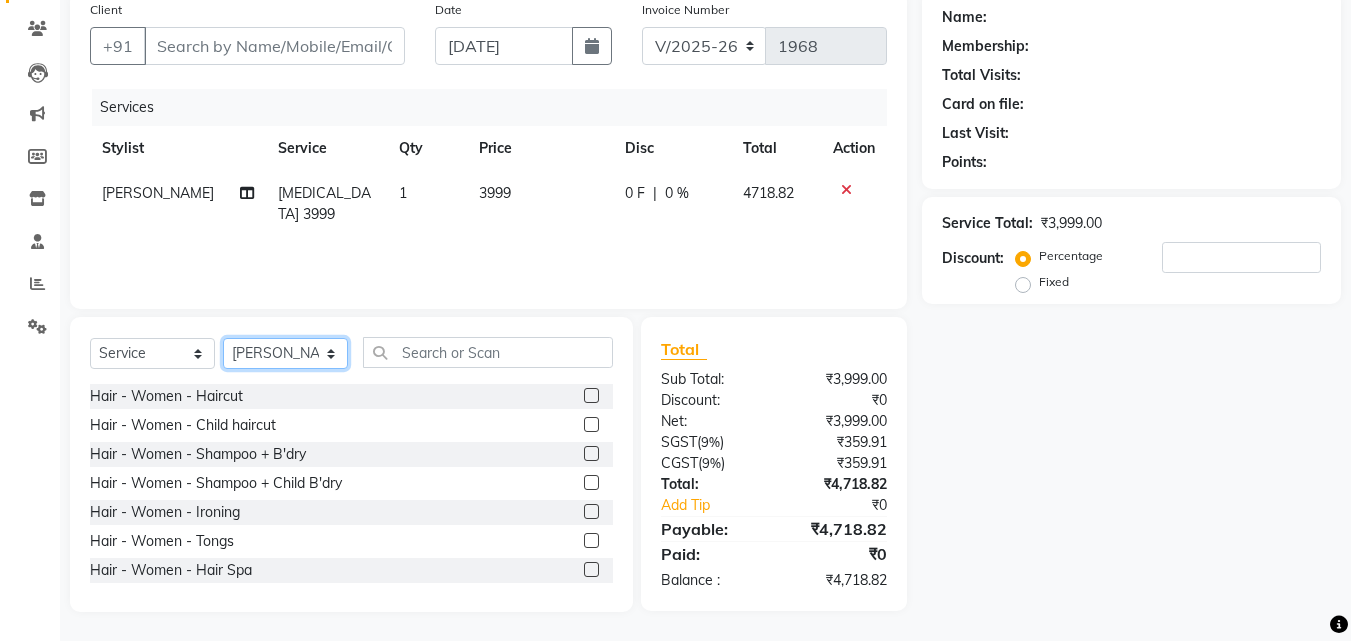 select on "72180" 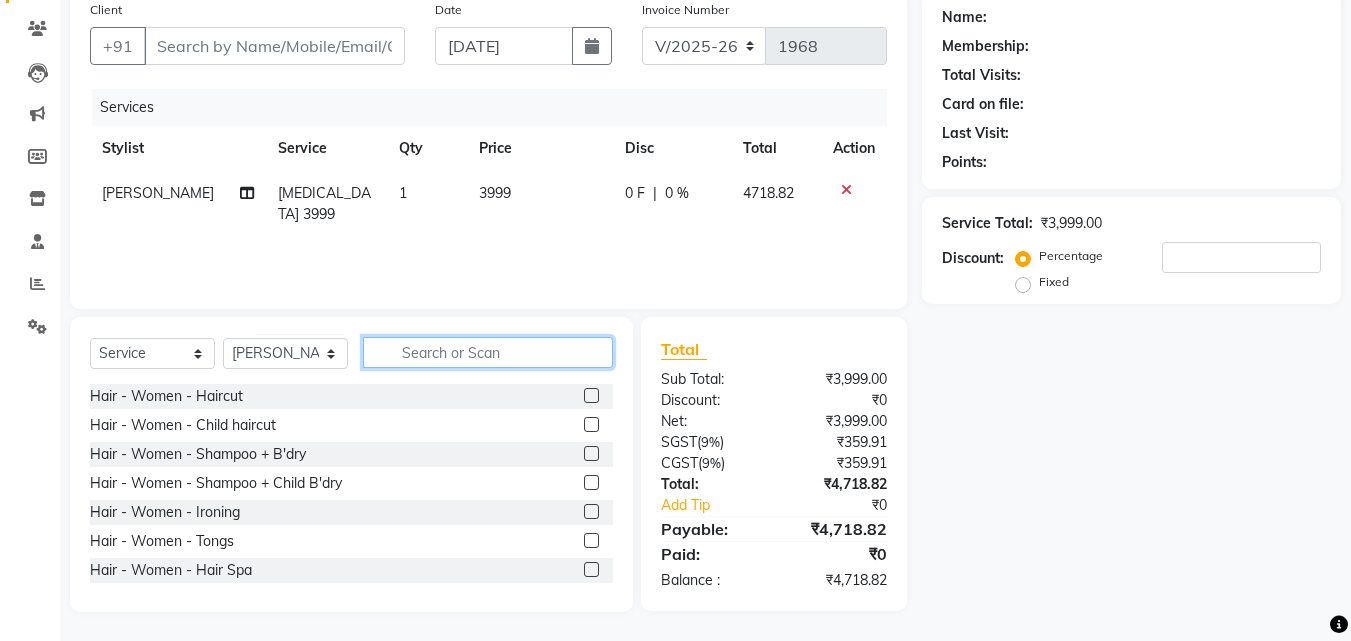 click 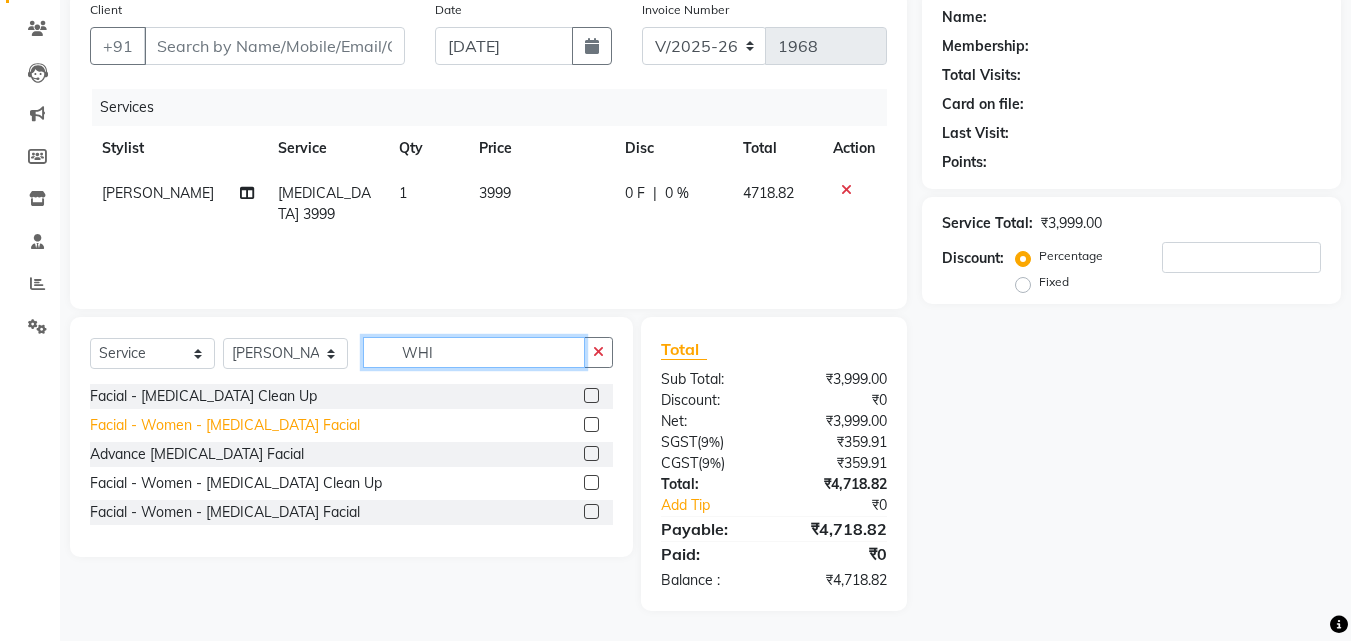type on "WHI" 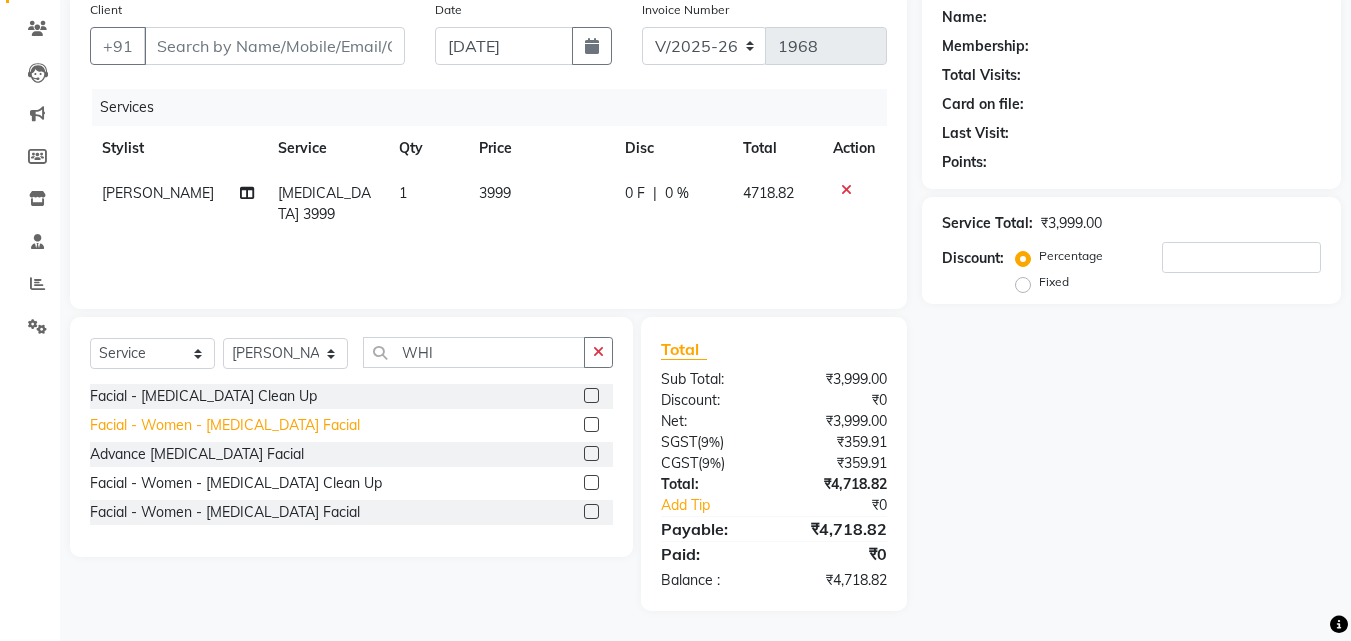 click on "Facial - Women - [MEDICAL_DATA] Facial" 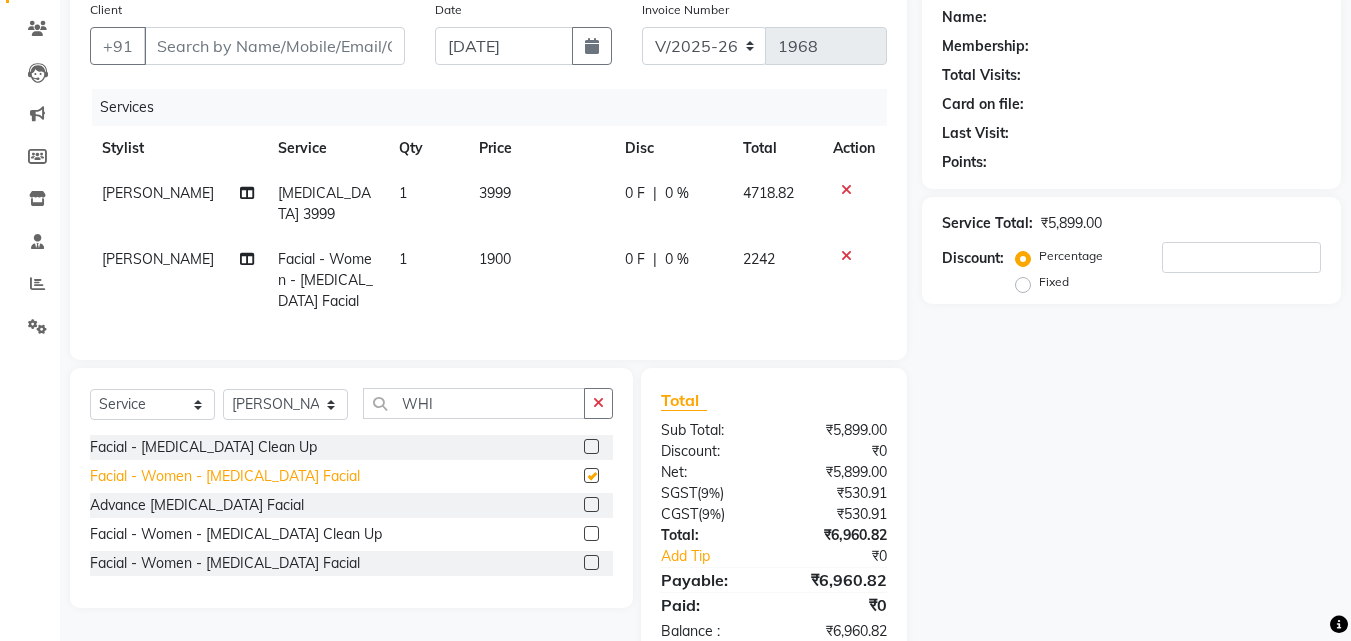 checkbox on "false" 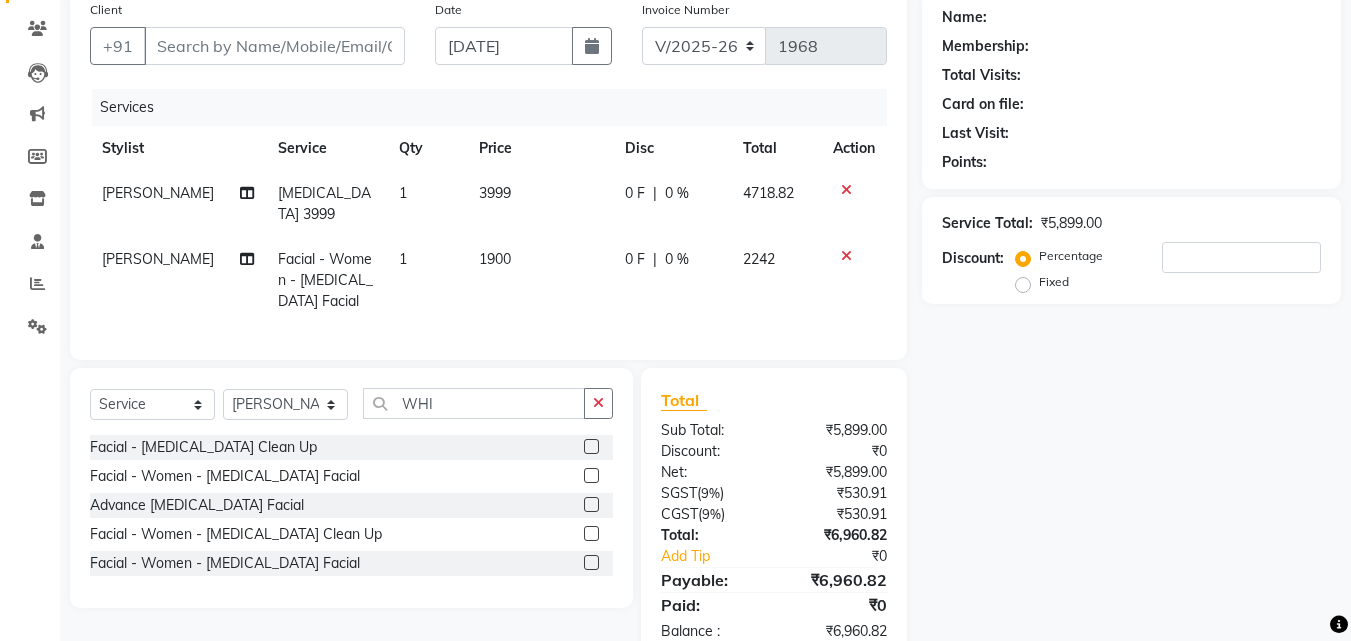 click on "0 %" 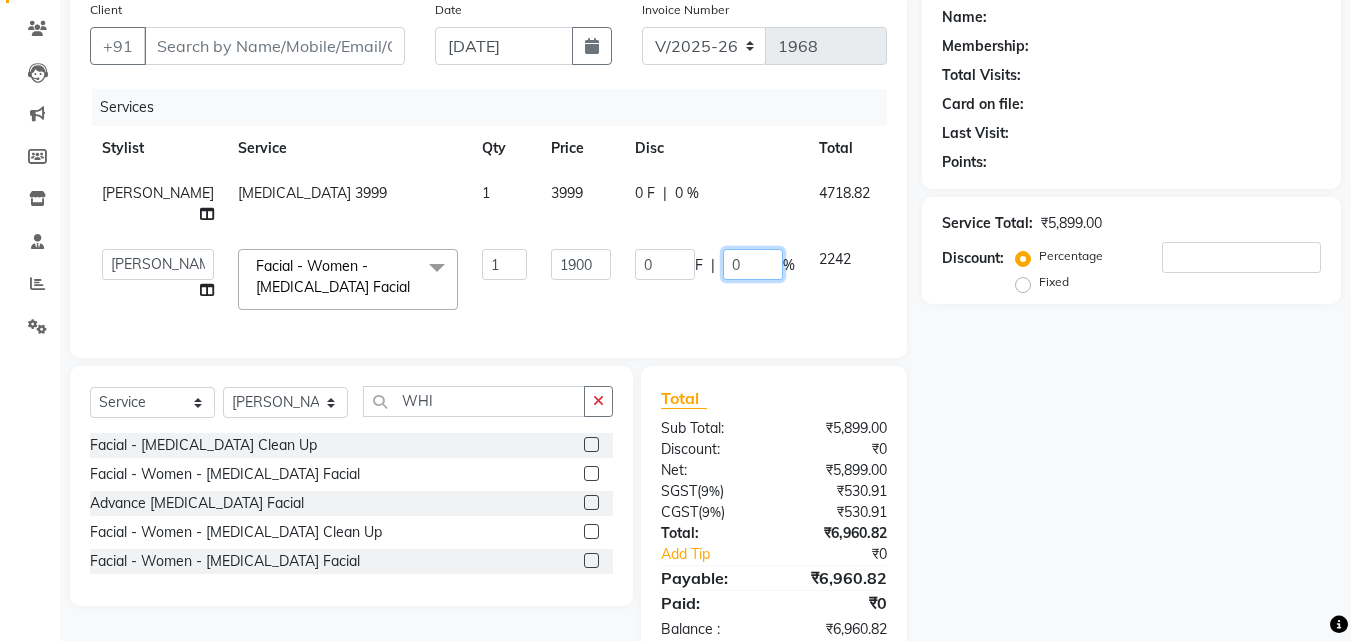 click on "0" 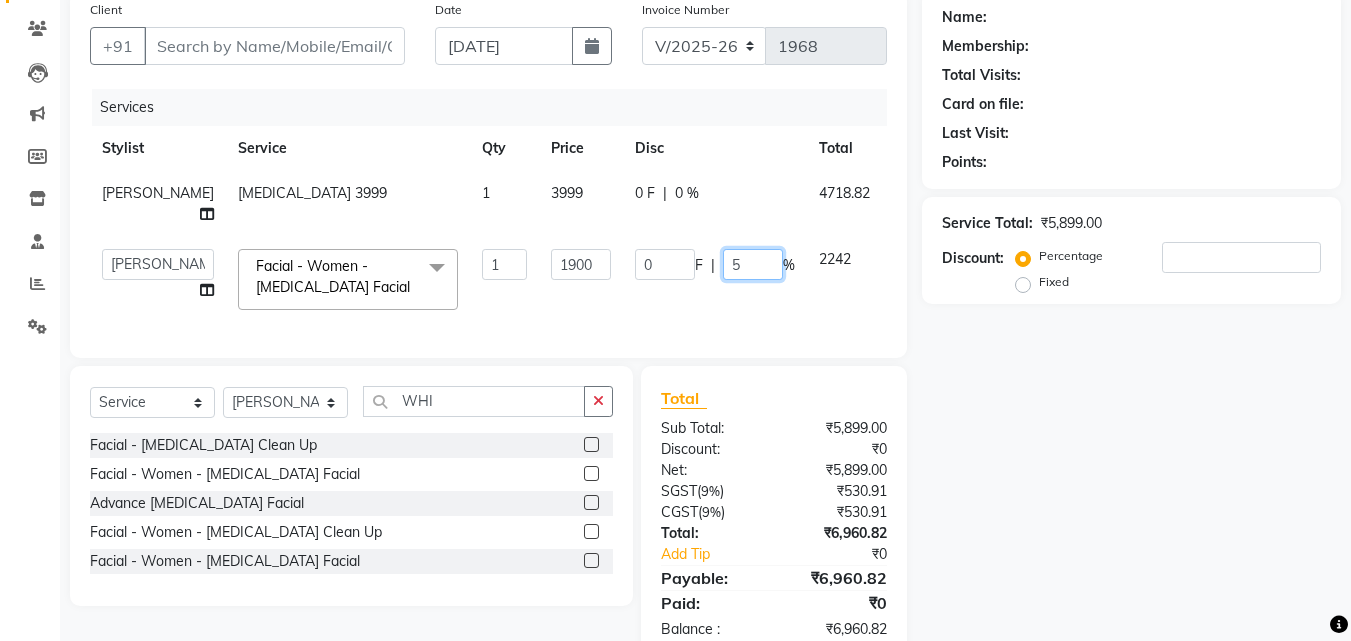 type on "50" 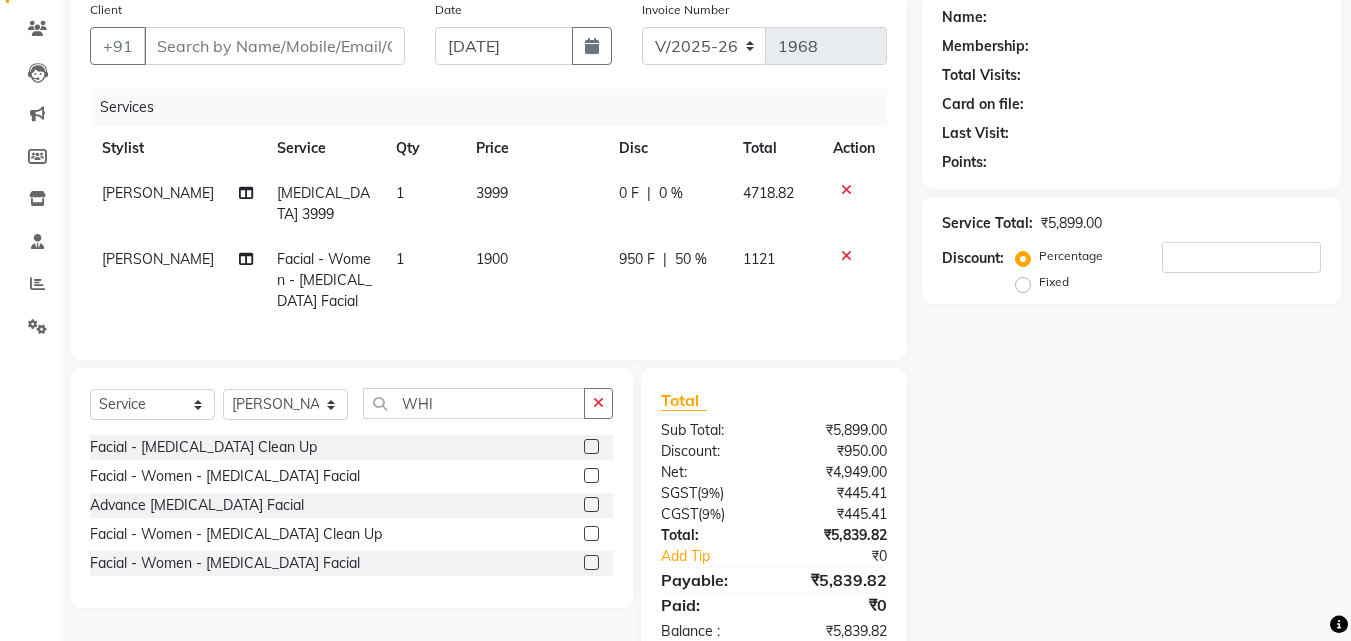 drag, startPoint x: 1095, startPoint y: 407, endPoint x: 1067, endPoint y: 403, distance: 28.284271 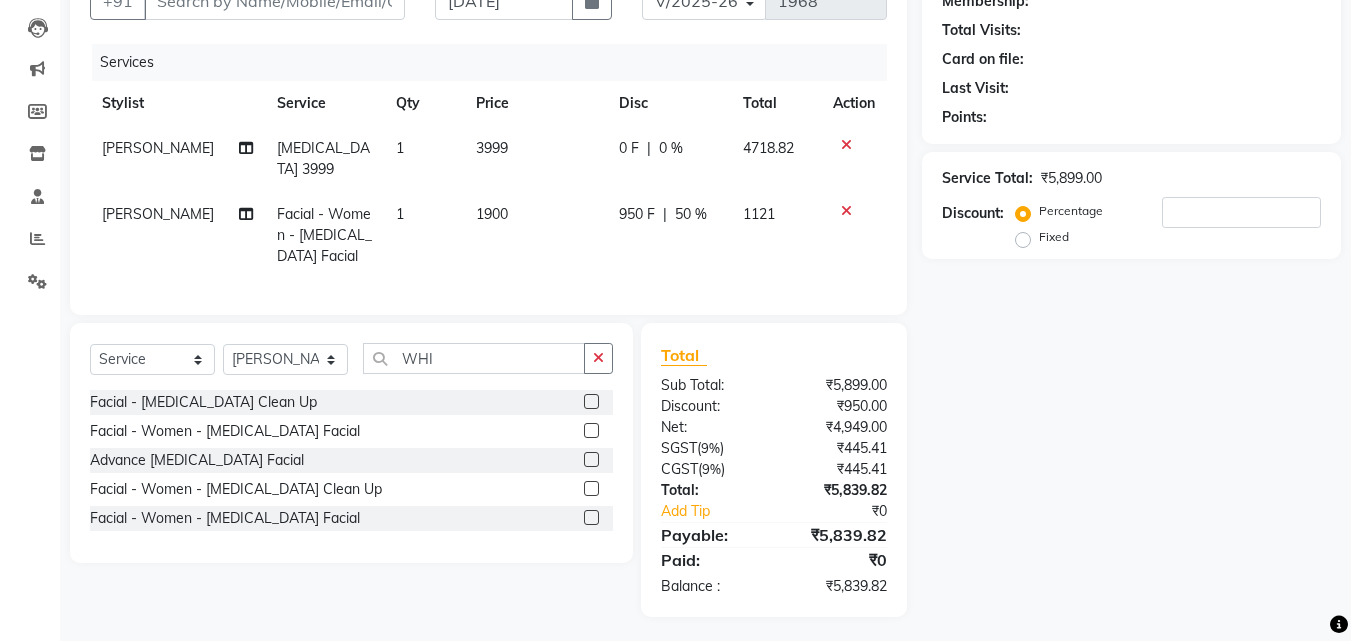 scroll, scrollTop: 0, scrollLeft: 0, axis: both 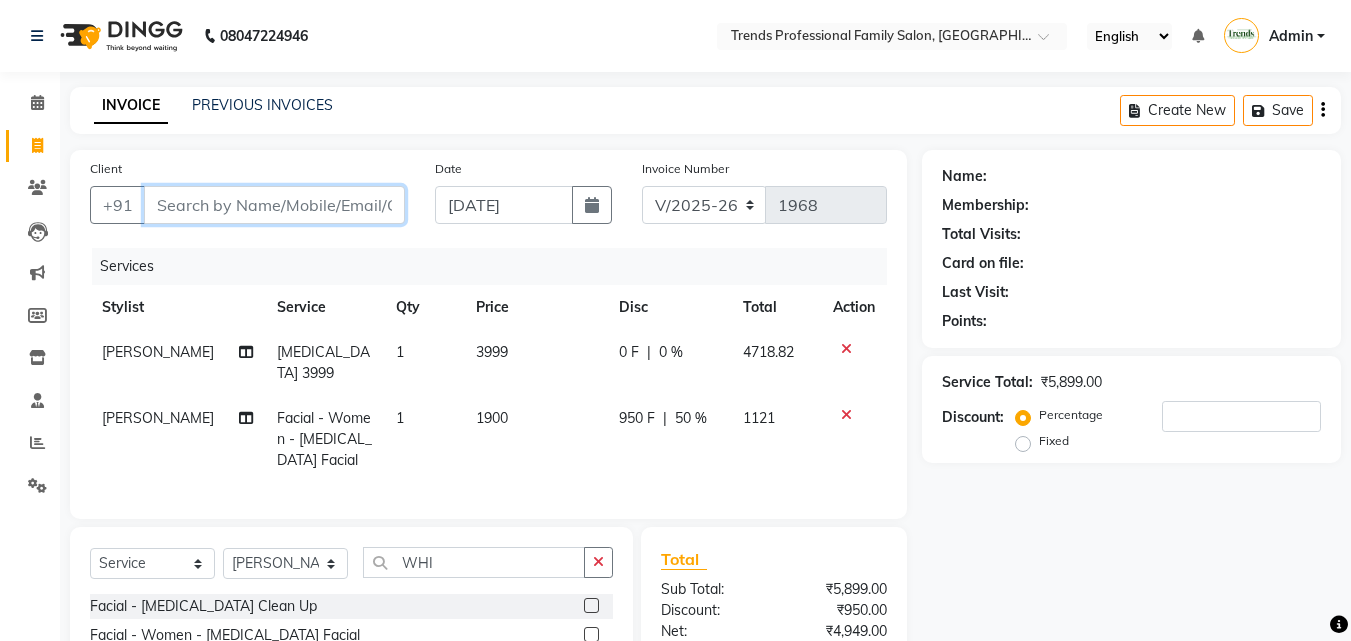 click on "Client" at bounding box center [274, 205] 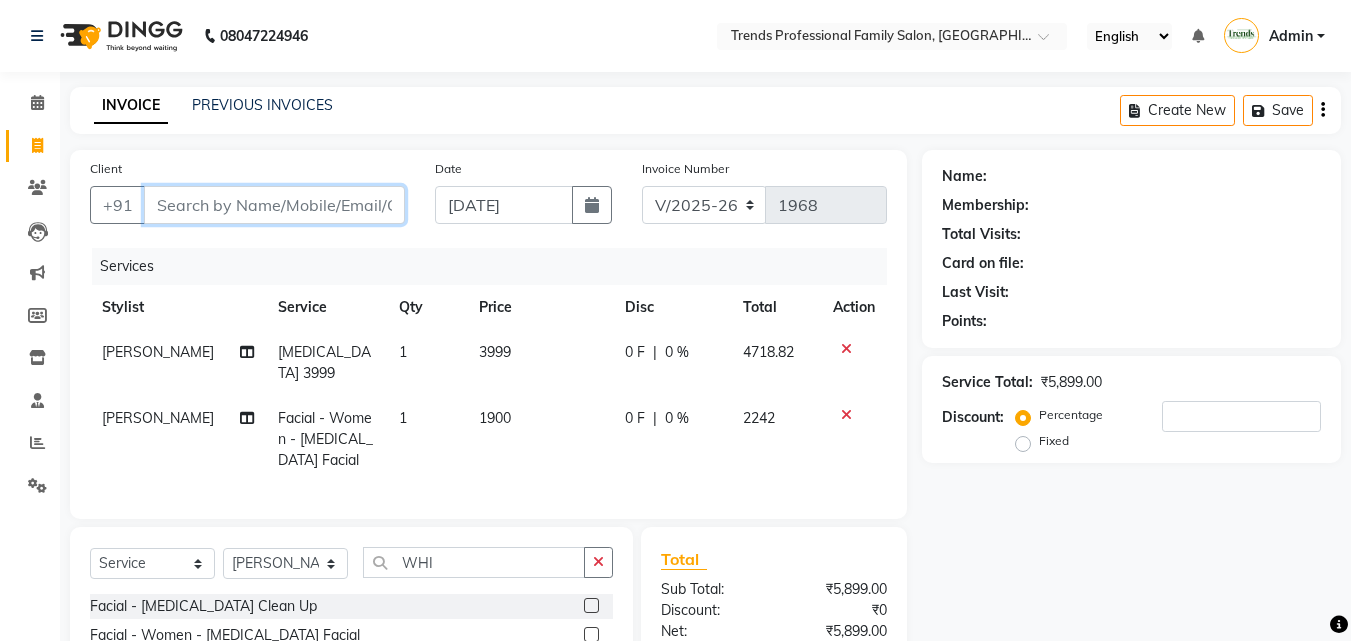 type on "8" 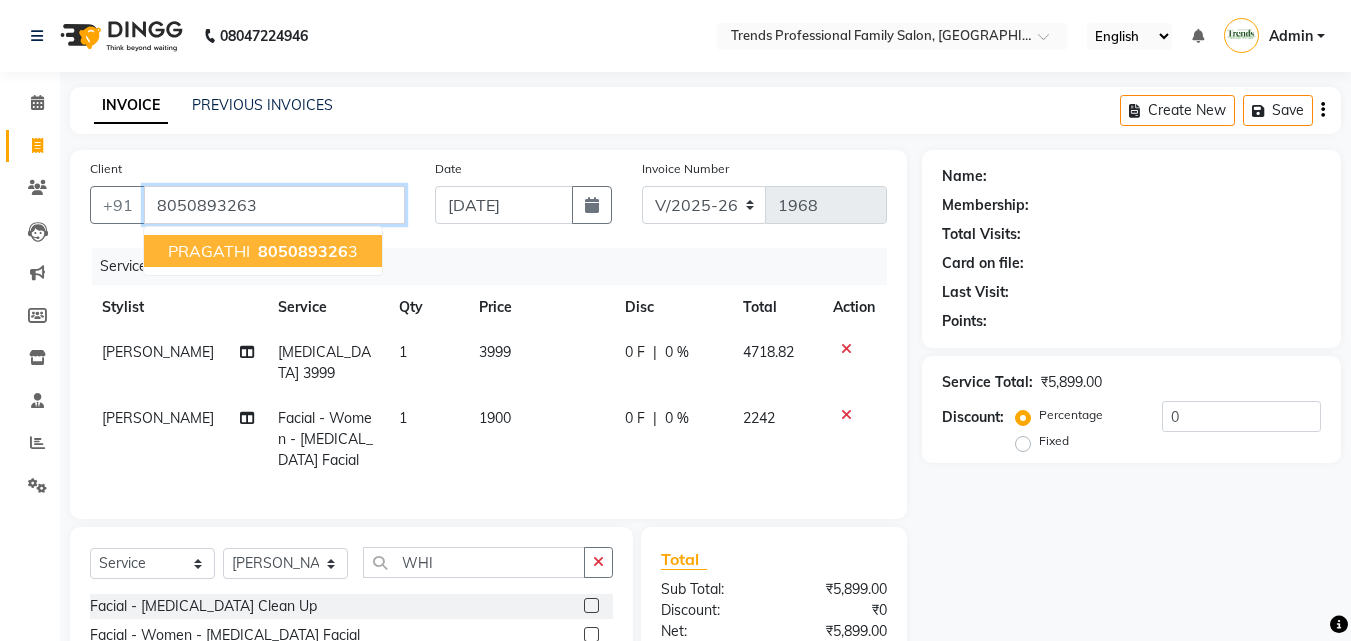 type on "8050893263" 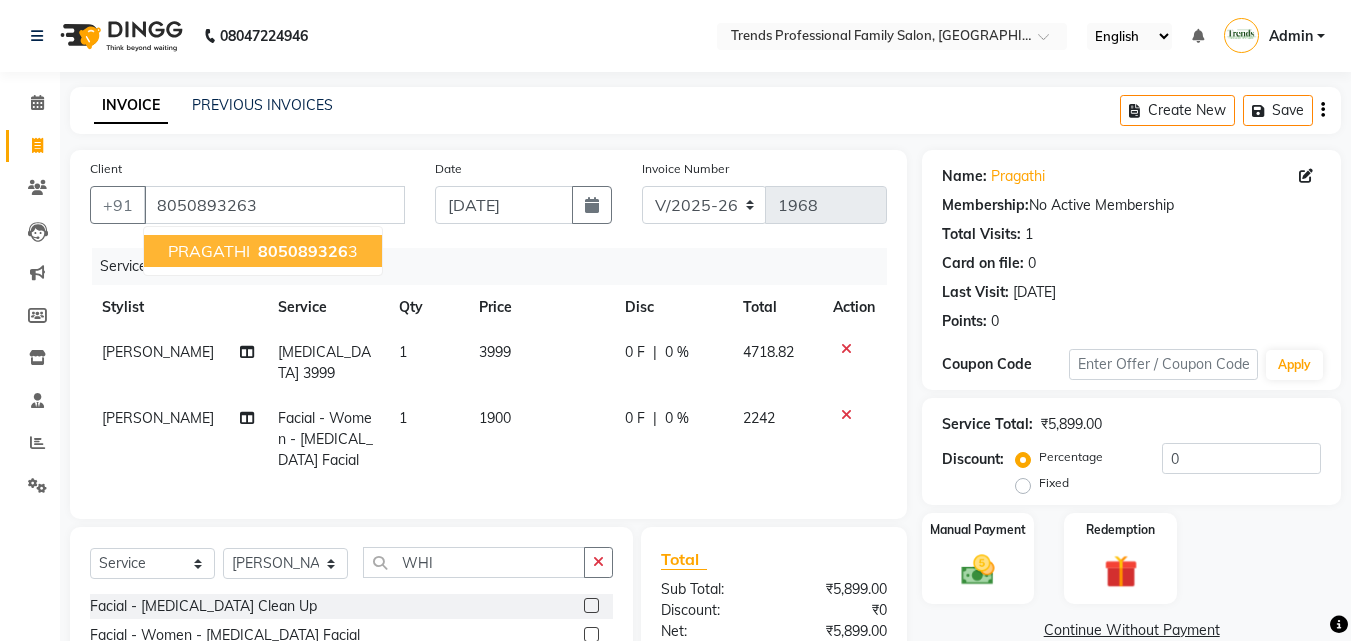 click on "805089326" at bounding box center [303, 251] 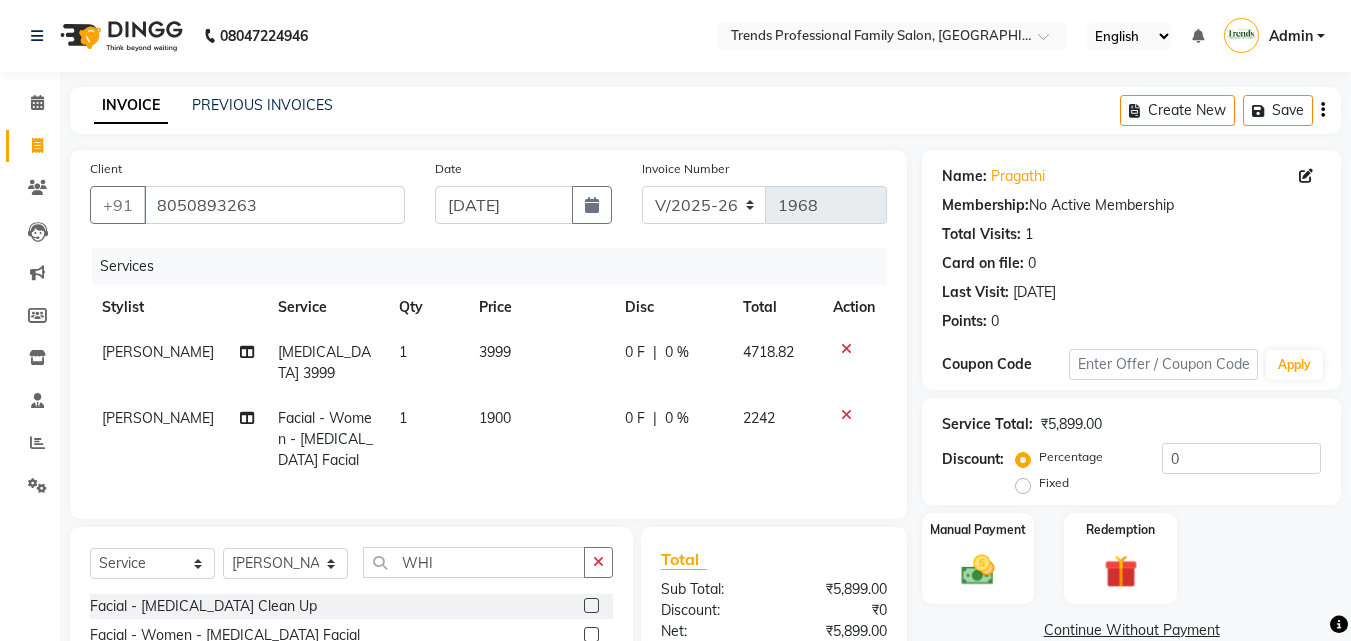 click on "0 F | 0 %" 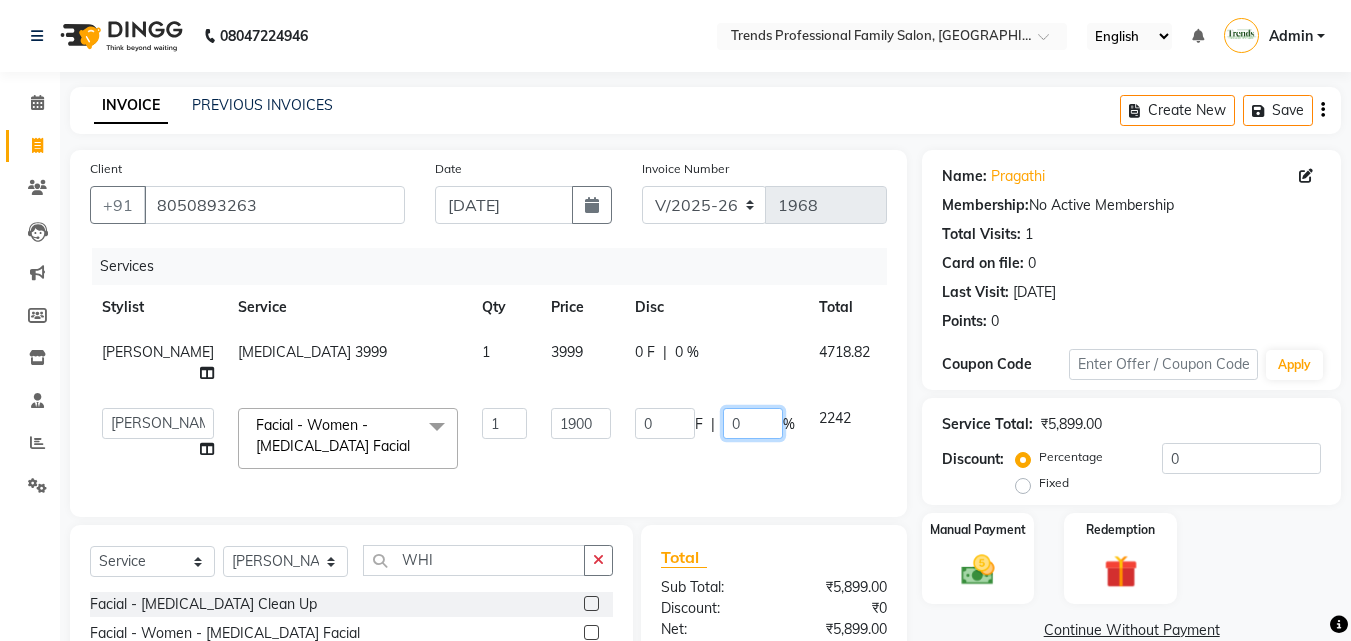 click on "0" 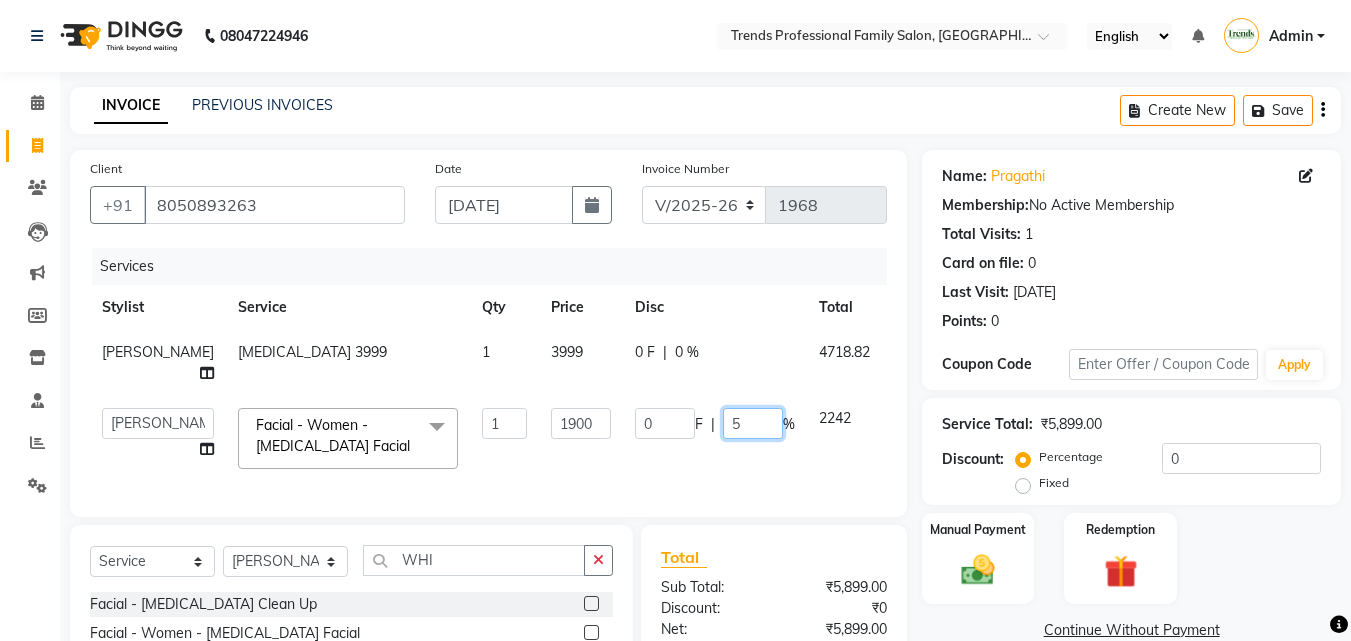 type on "50" 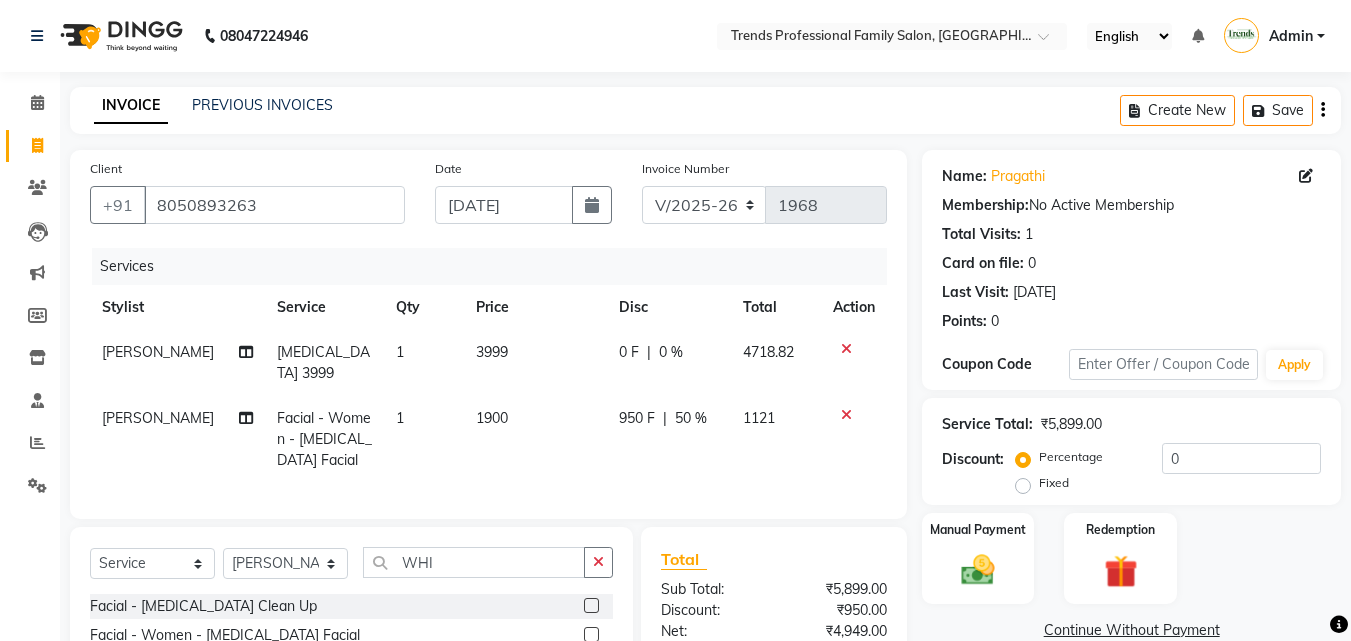 click on "Service Total:  ₹5,899.00  Discount:  Percentage   Fixed  0" 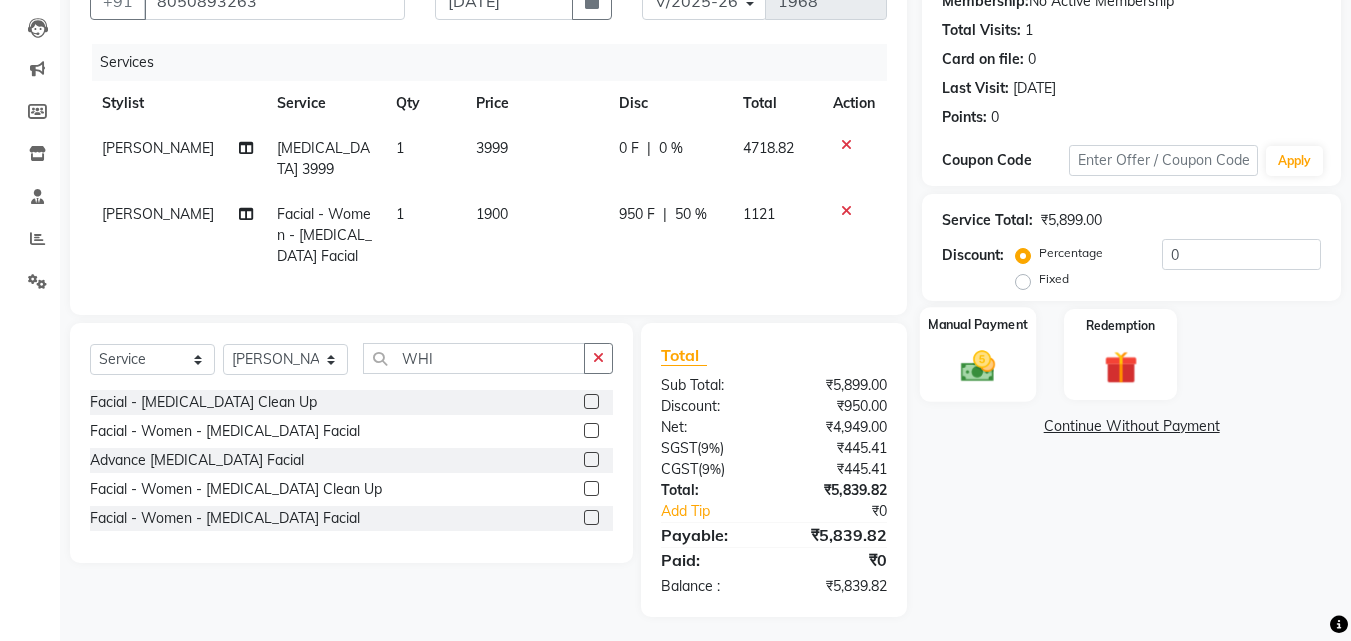 click 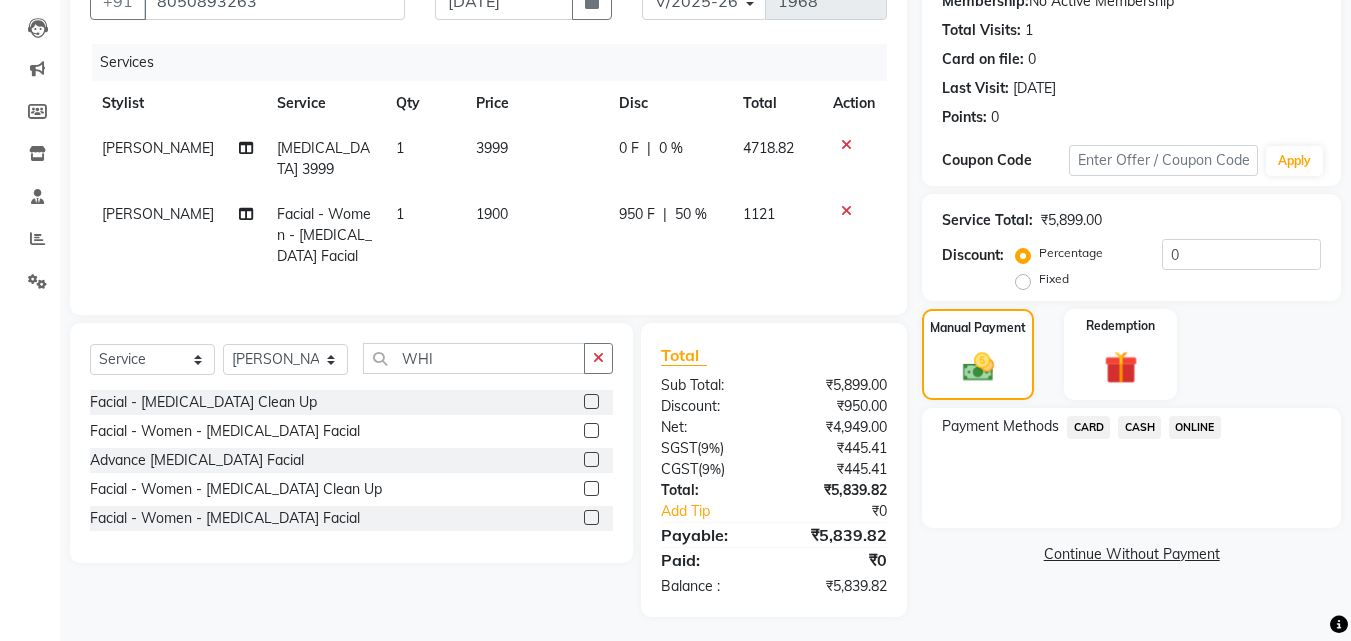 click on "CARD" 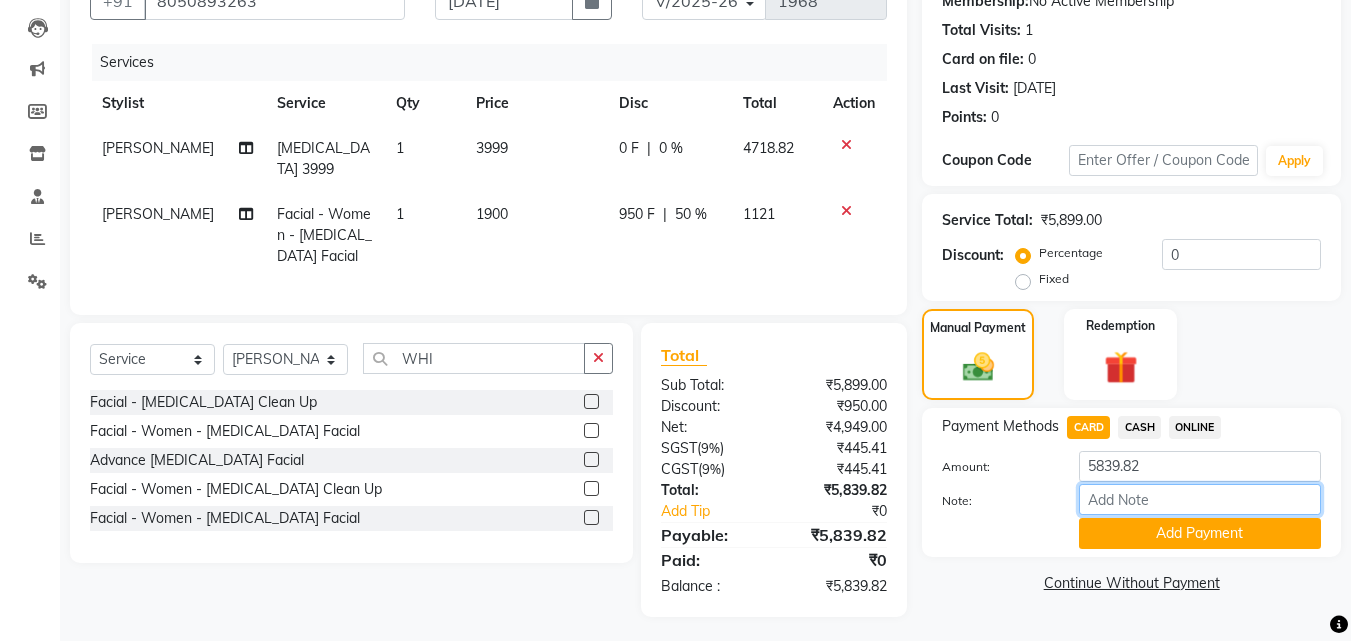 click on "Note:" at bounding box center (1200, 499) 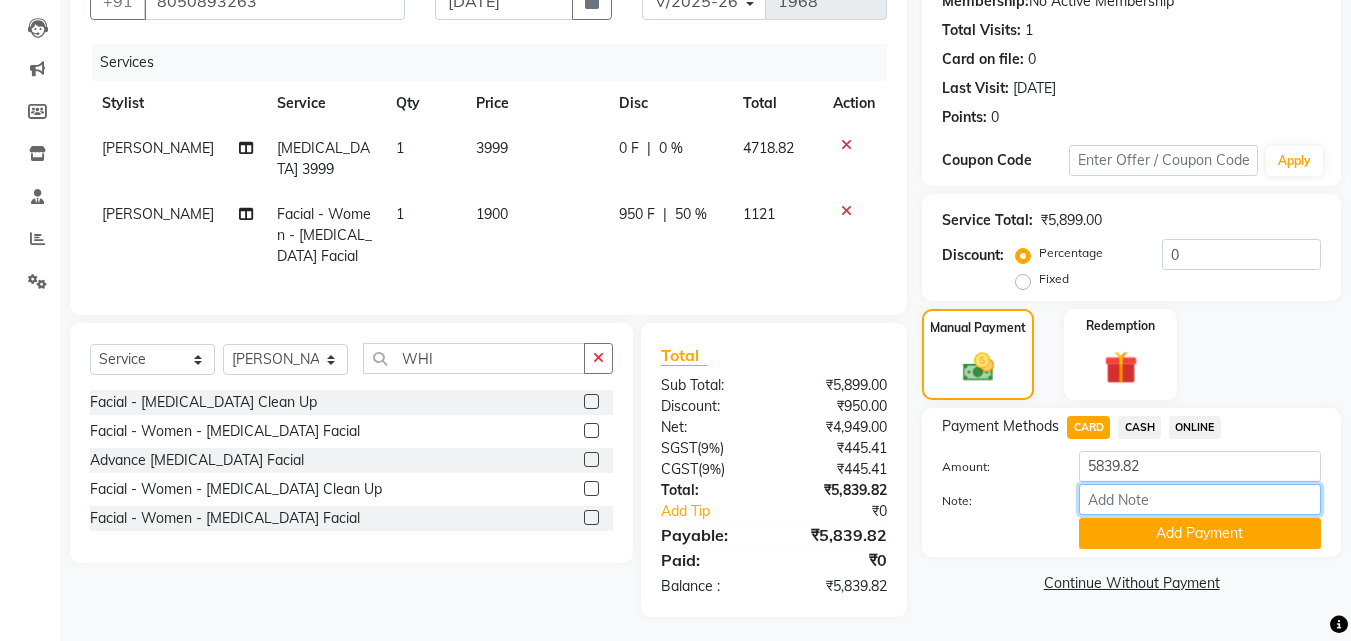 type on "THANK YOU VISIT AGAIN" 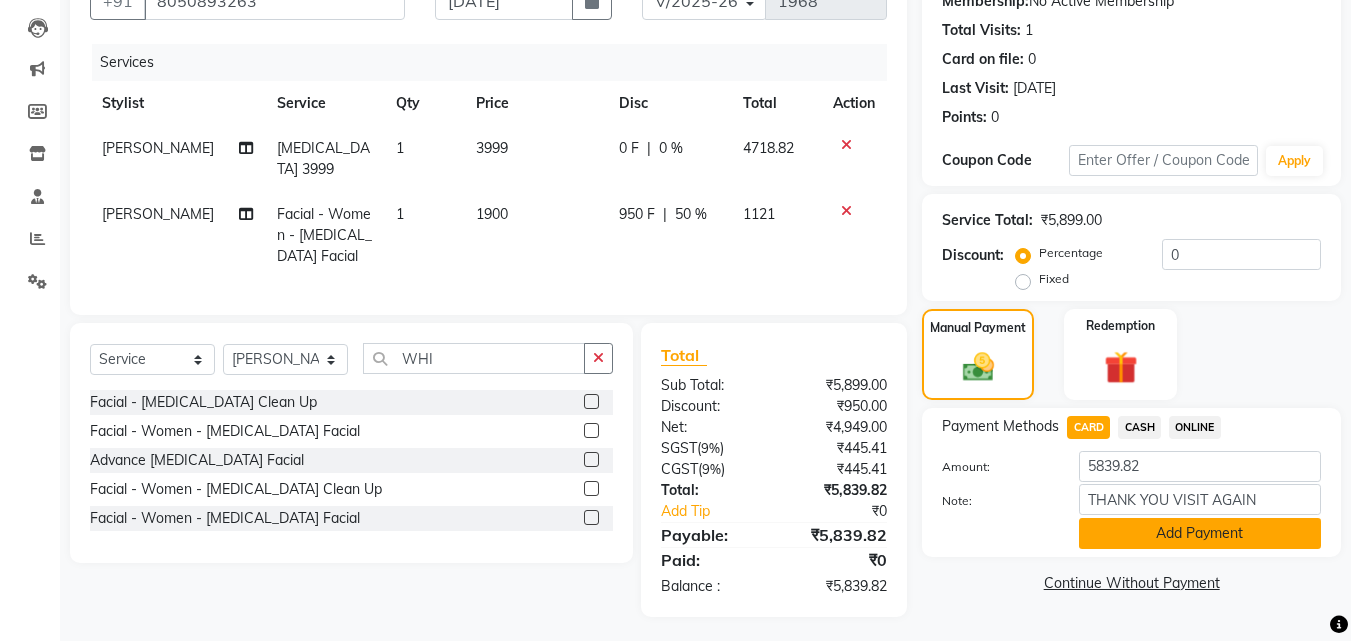 click on "Add Payment" 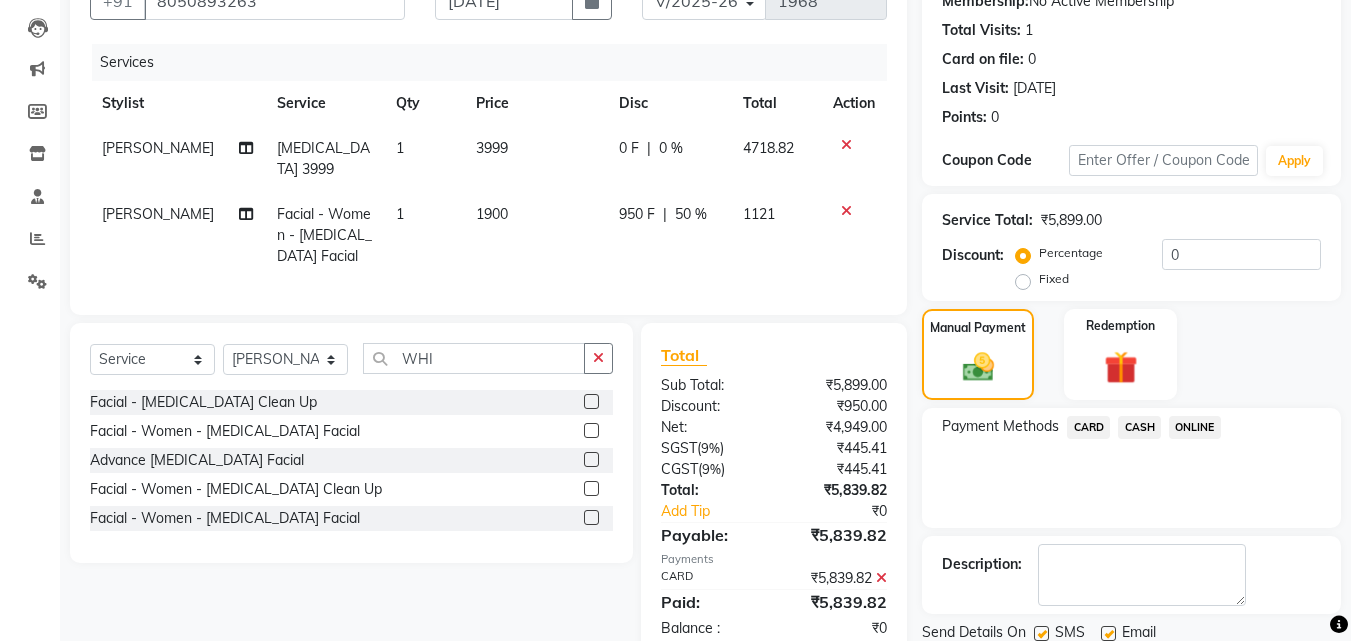 scroll, scrollTop: 275, scrollLeft: 0, axis: vertical 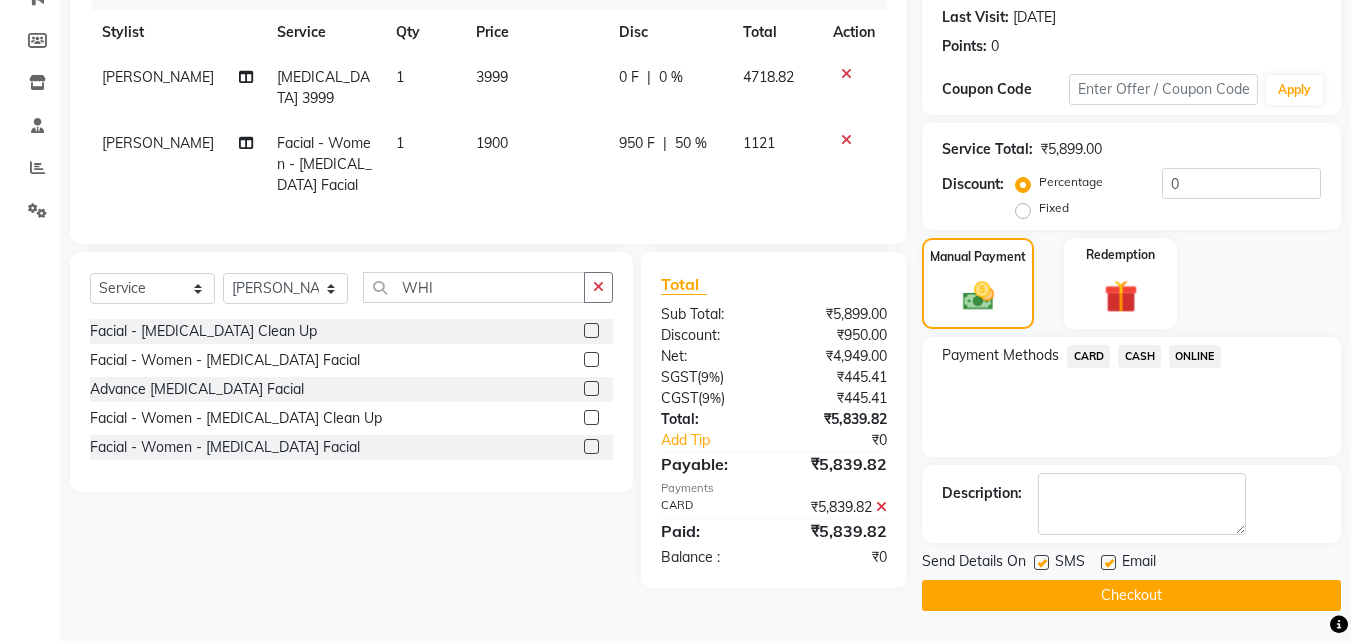 click on "Checkout" 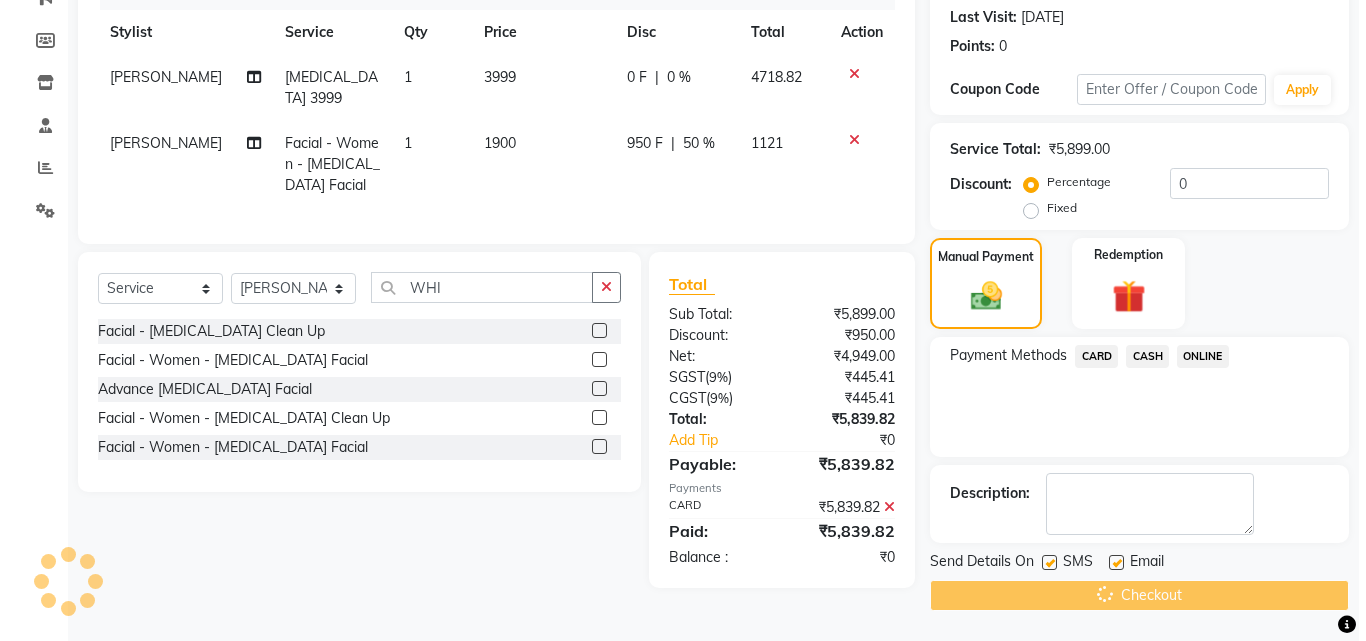 scroll, scrollTop: 0, scrollLeft: 0, axis: both 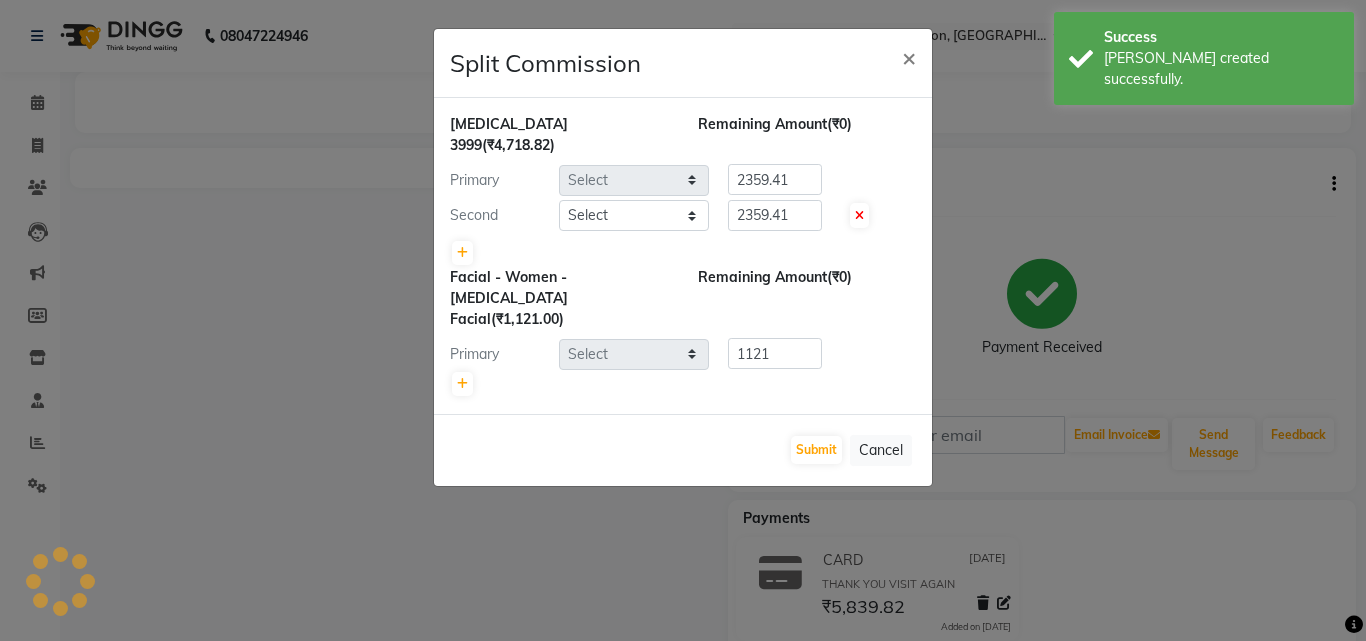 select on "64189" 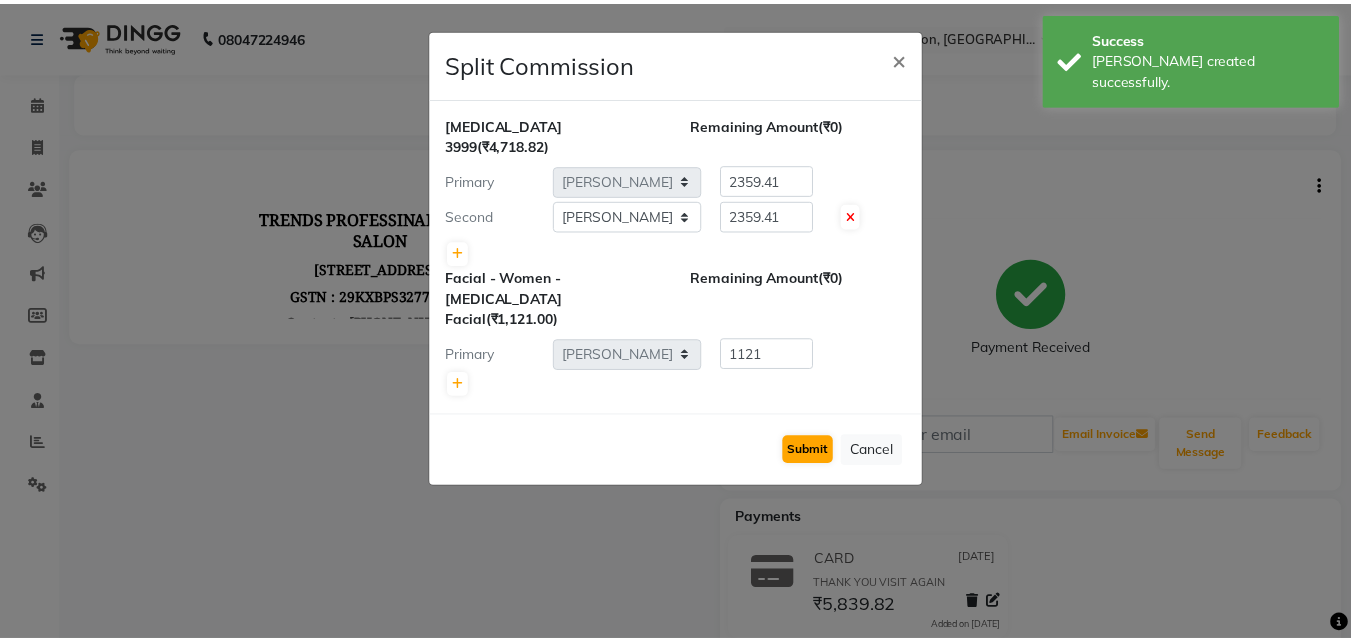 scroll, scrollTop: 0, scrollLeft: 0, axis: both 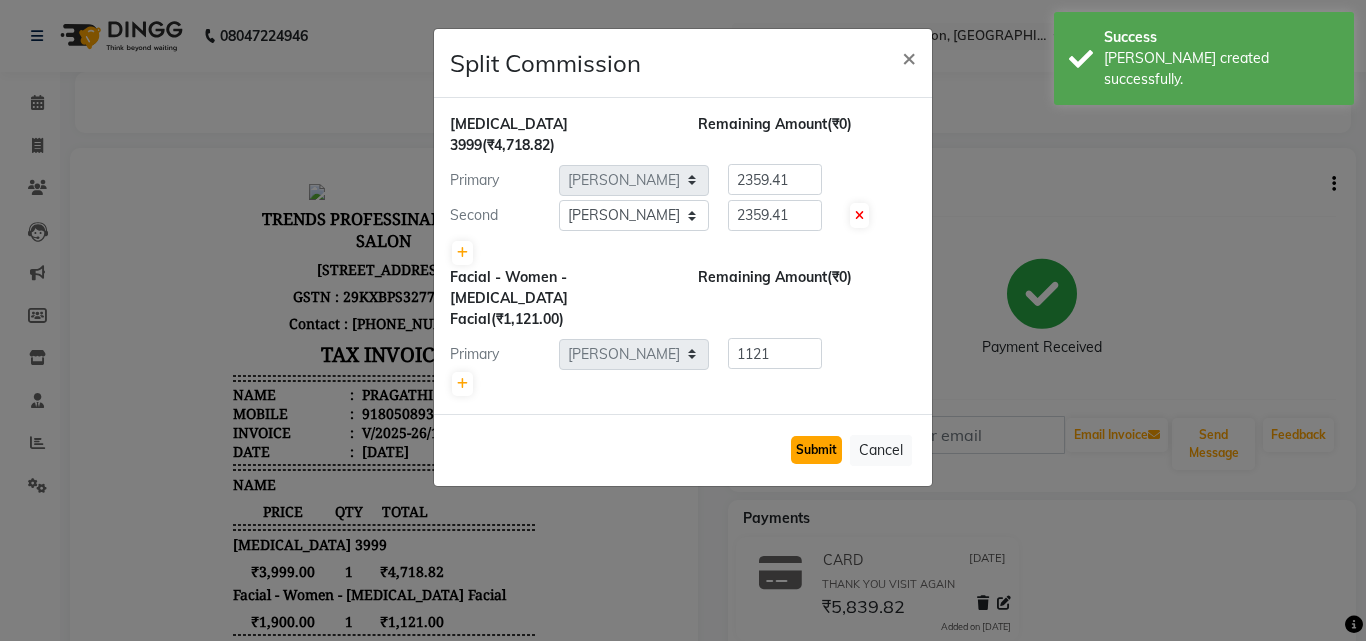 click on "Submit" 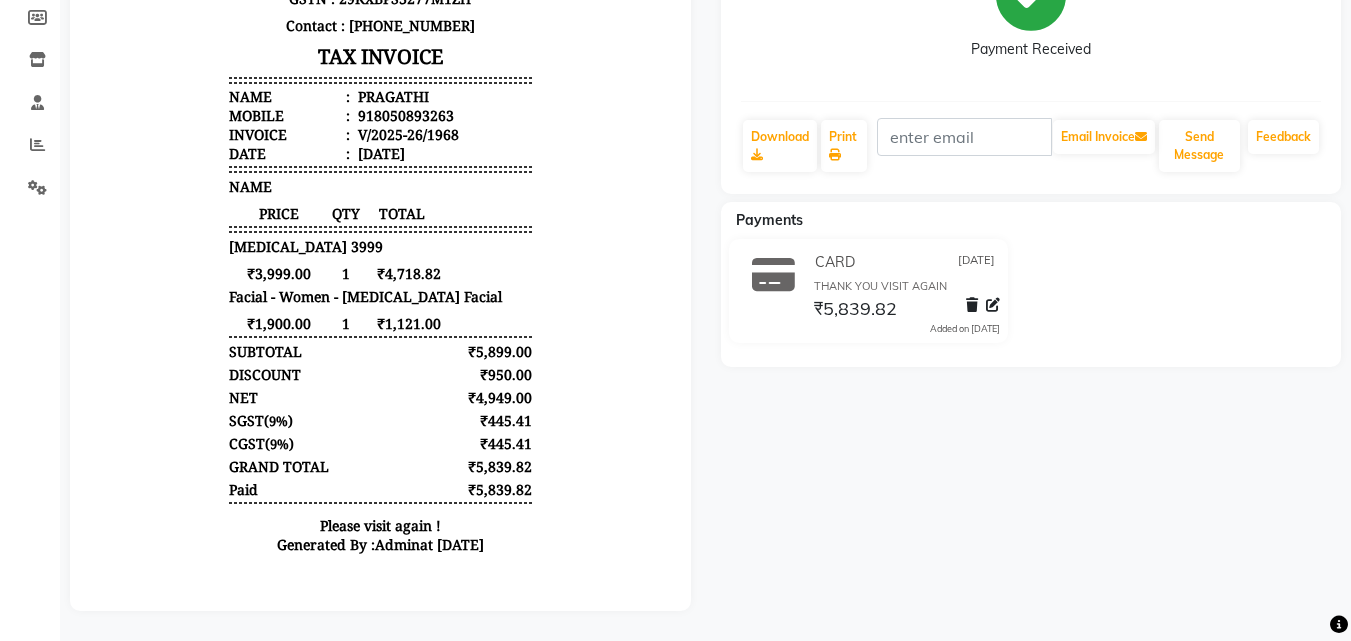 scroll, scrollTop: 0, scrollLeft: 0, axis: both 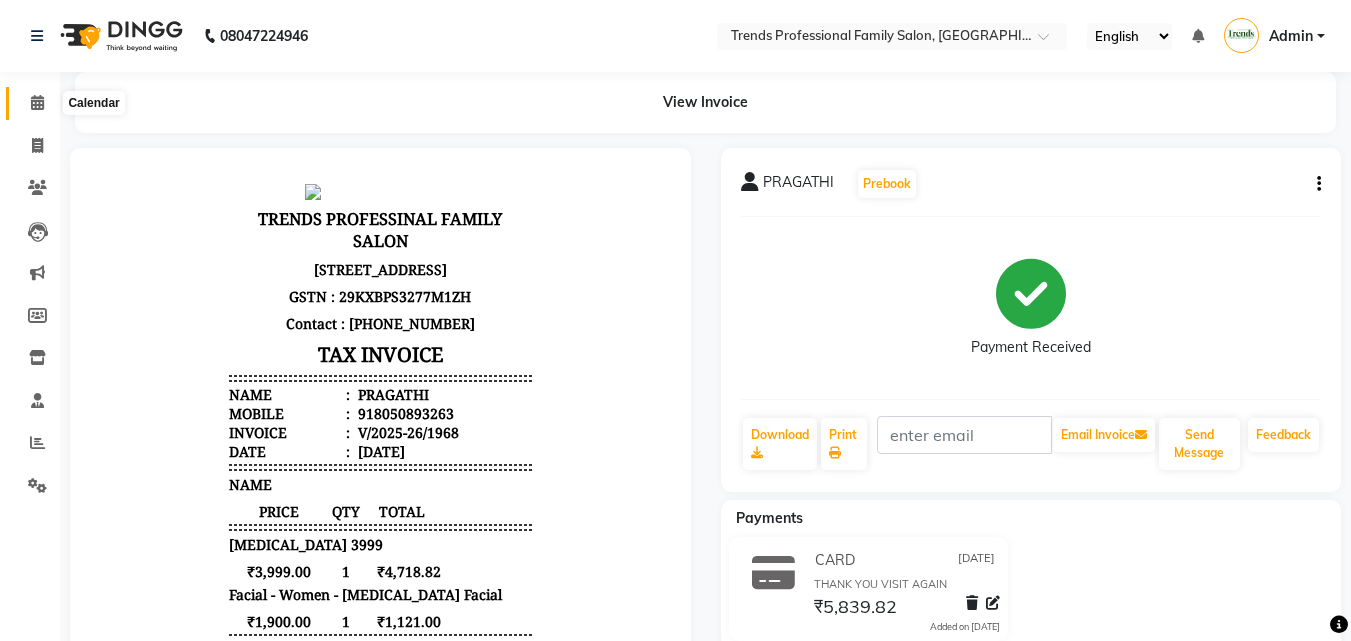 click 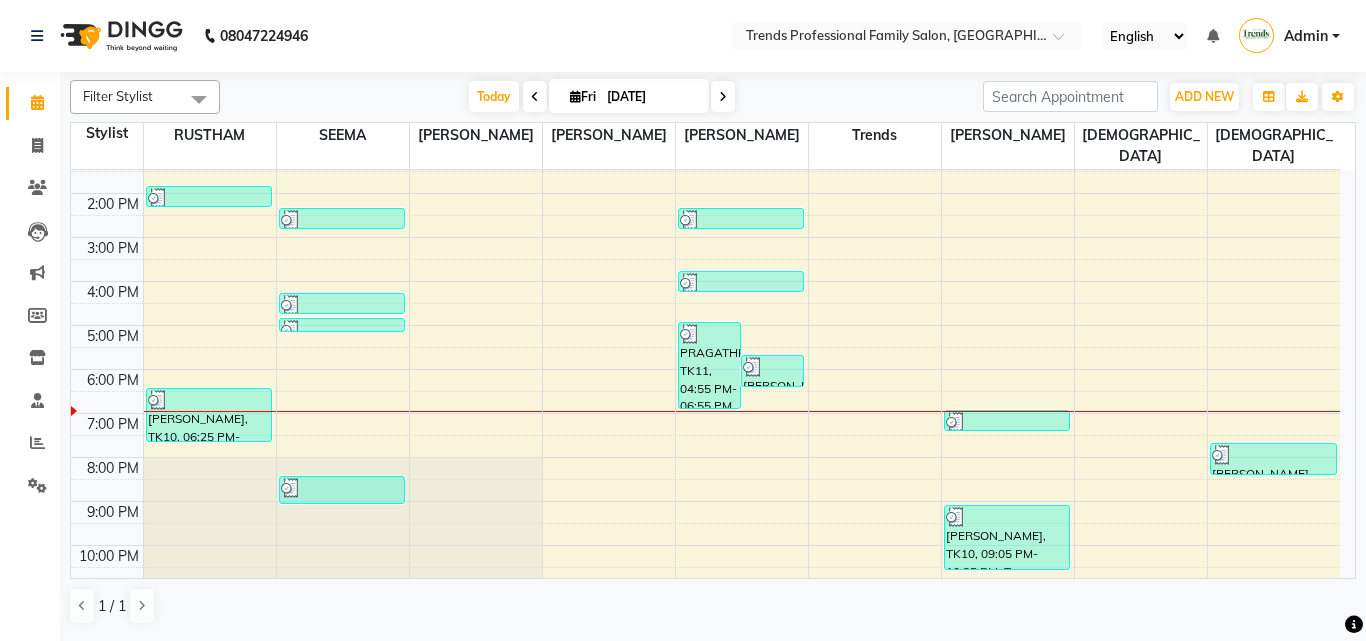 scroll, scrollTop: 274, scrollLeft: 0, axis: vertical 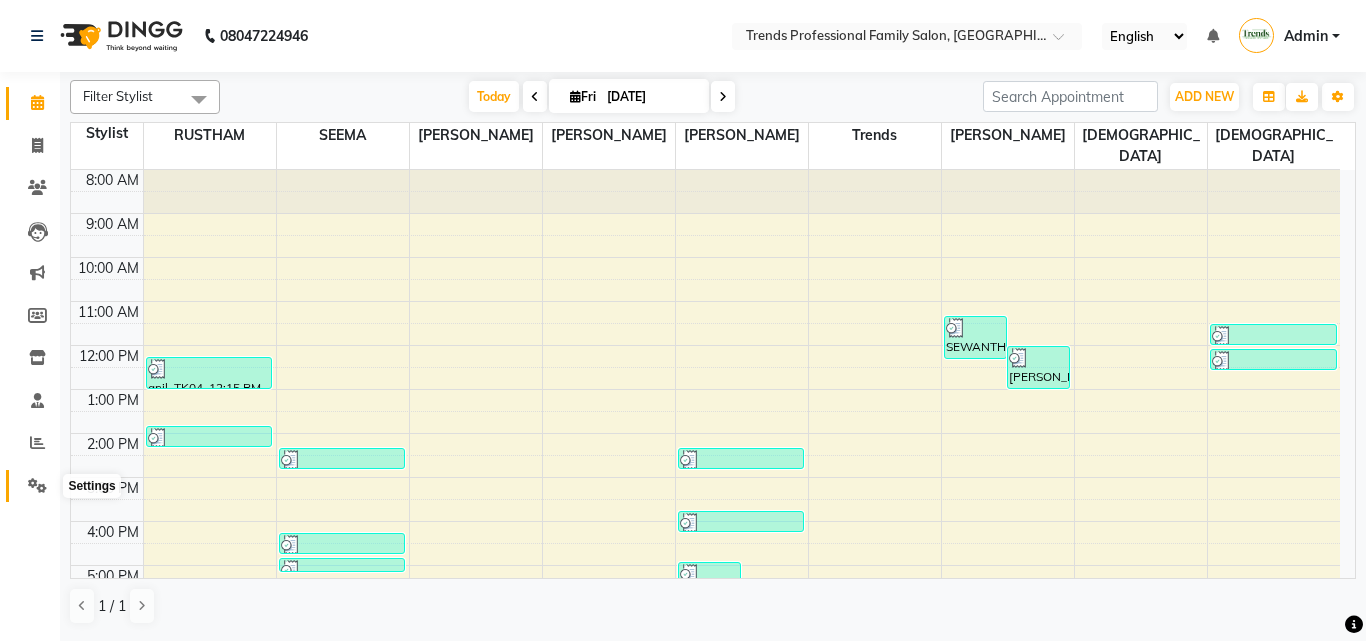 click 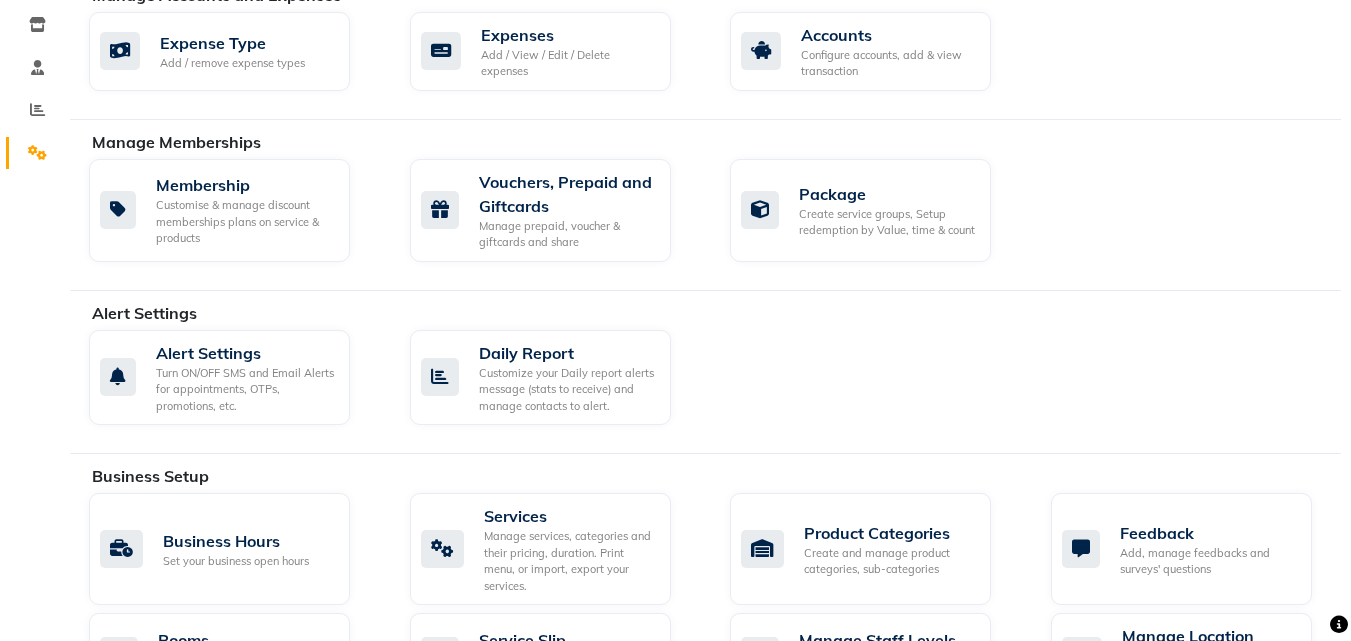 scroll, scrollTop: 0, scrollLeft: 0, axis: both 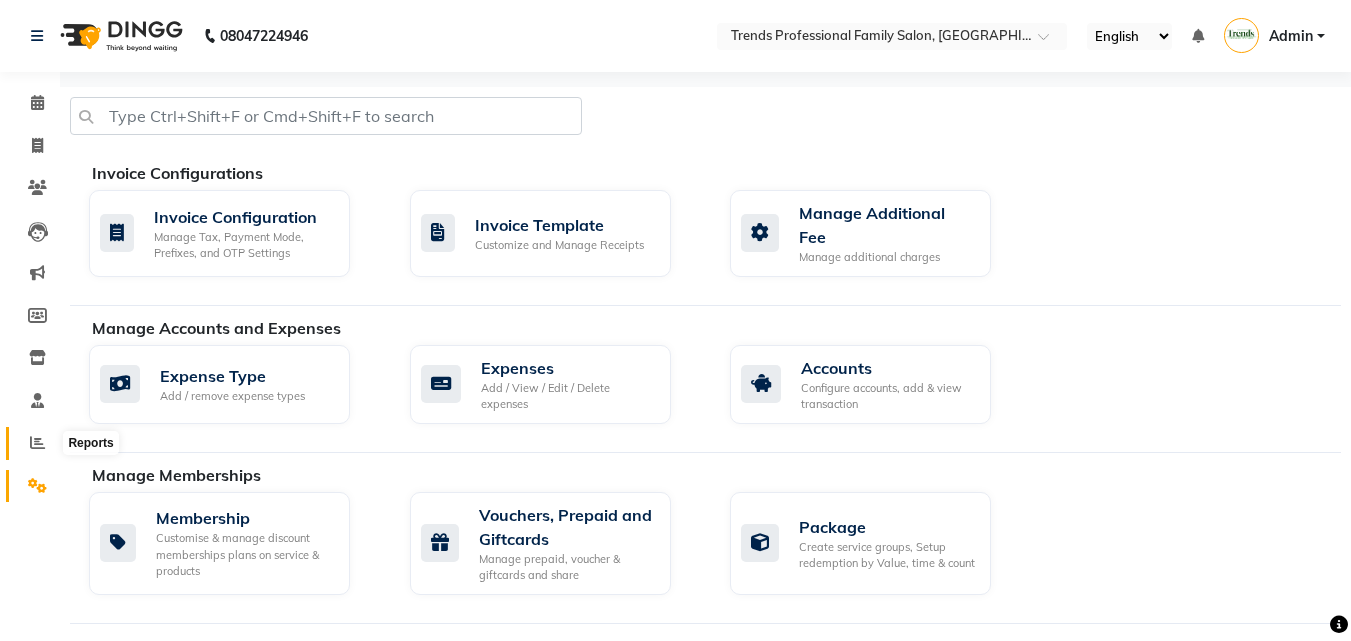 click 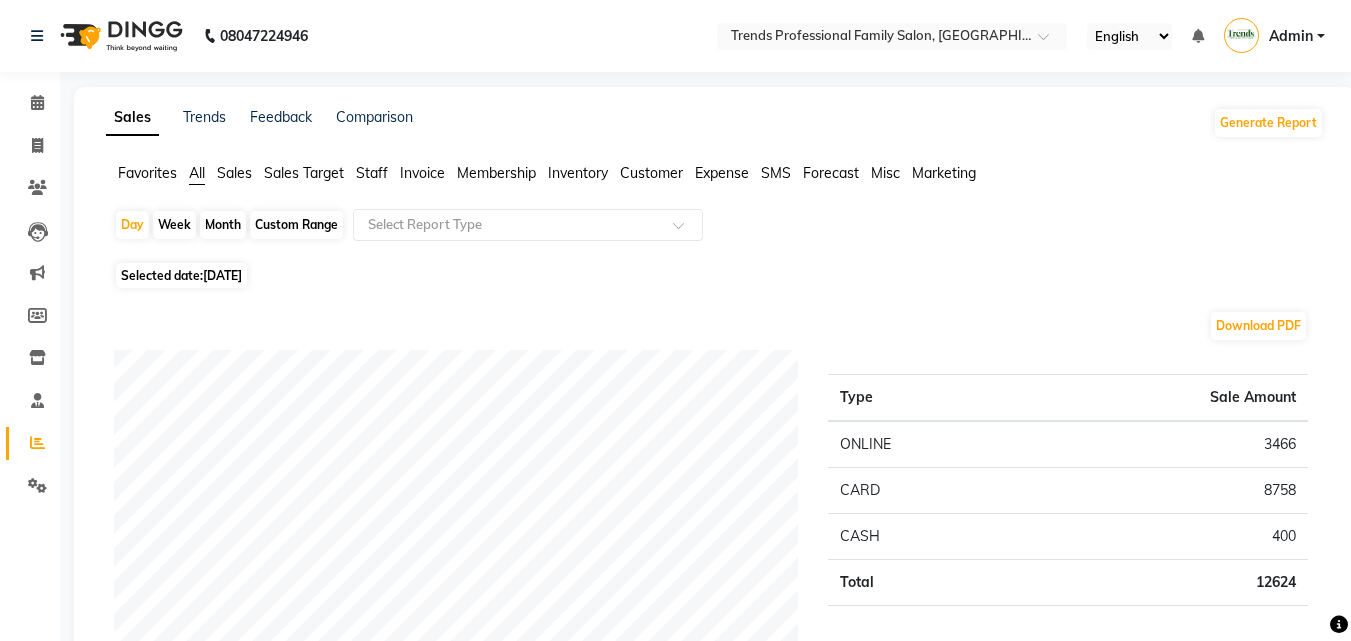 click on "Sales Target" 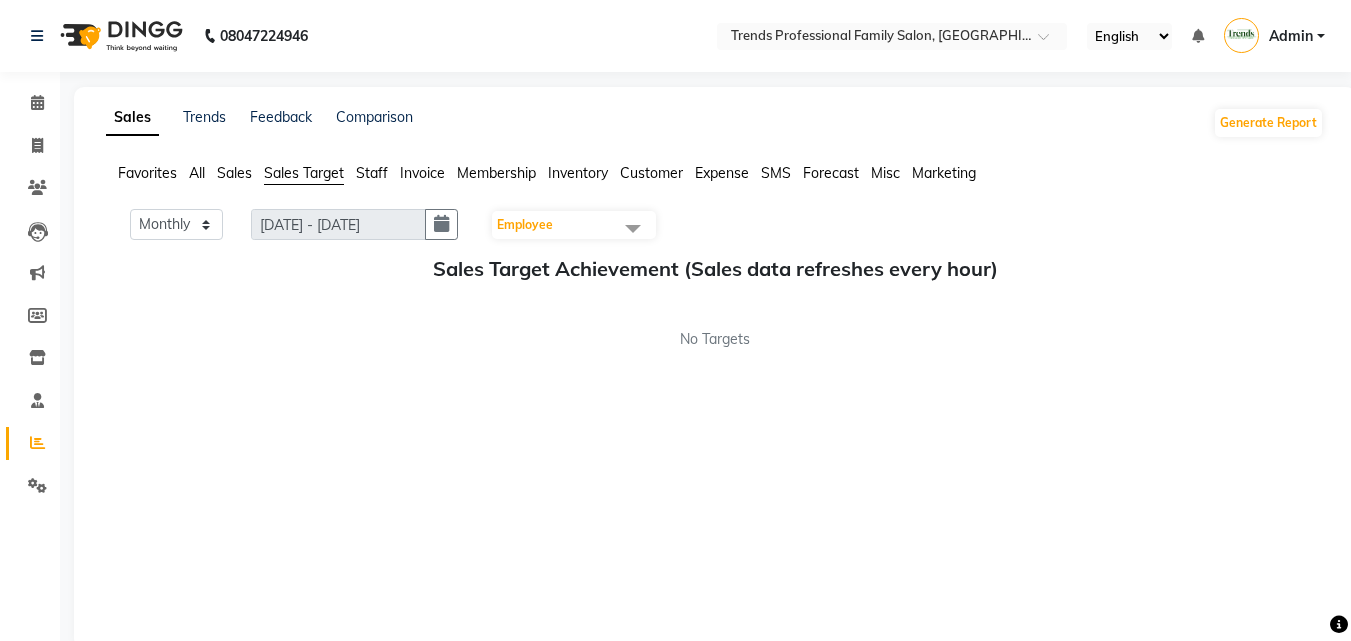 click on "Sales" 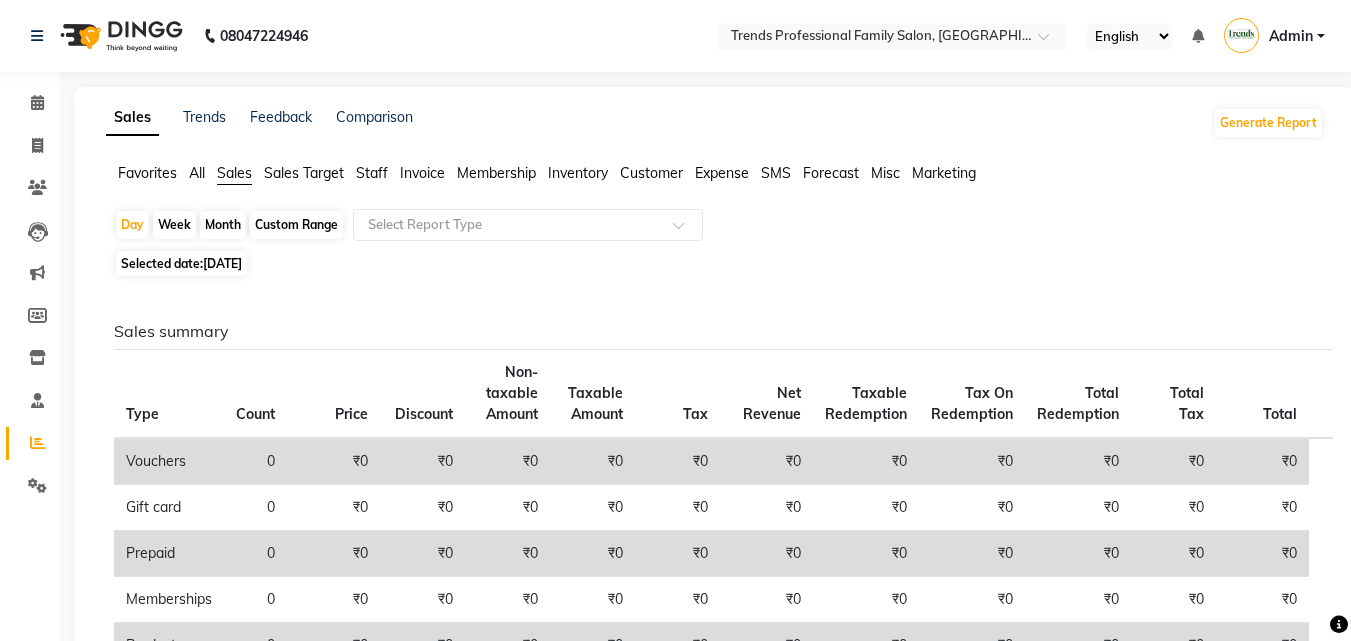 click on "Staff" 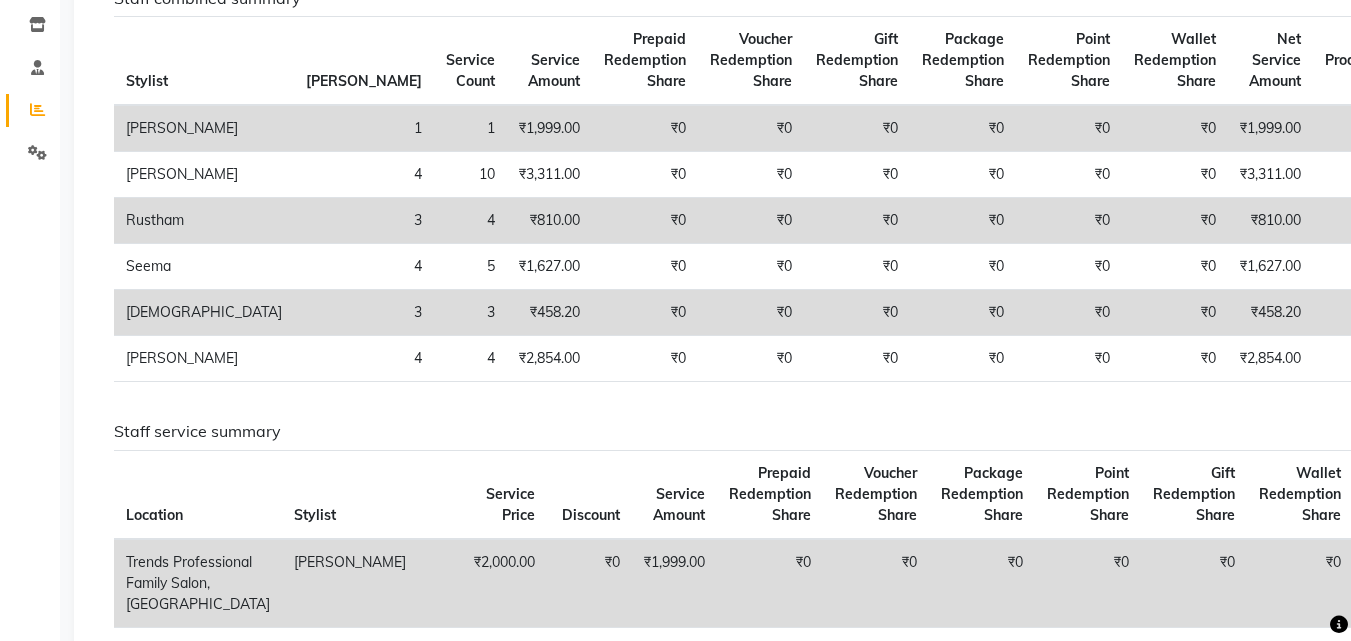 scroll, scrollTop: 0, scrollLeft: 0, axis: both 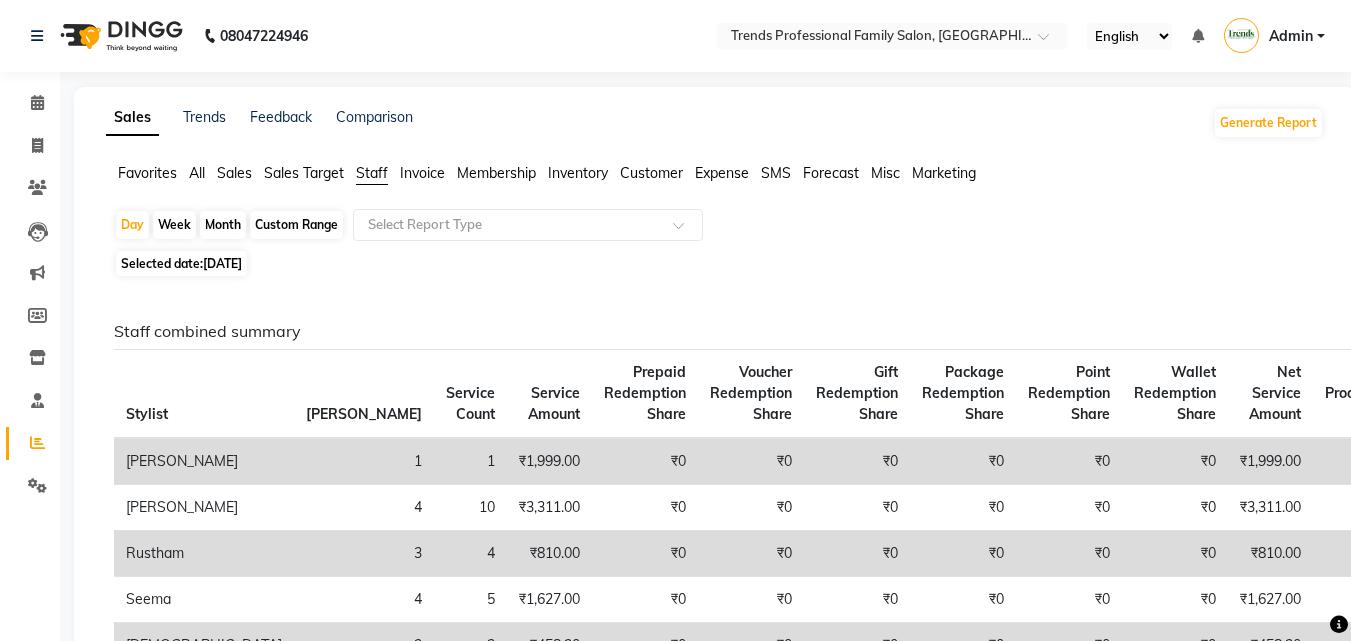 click on "Month" 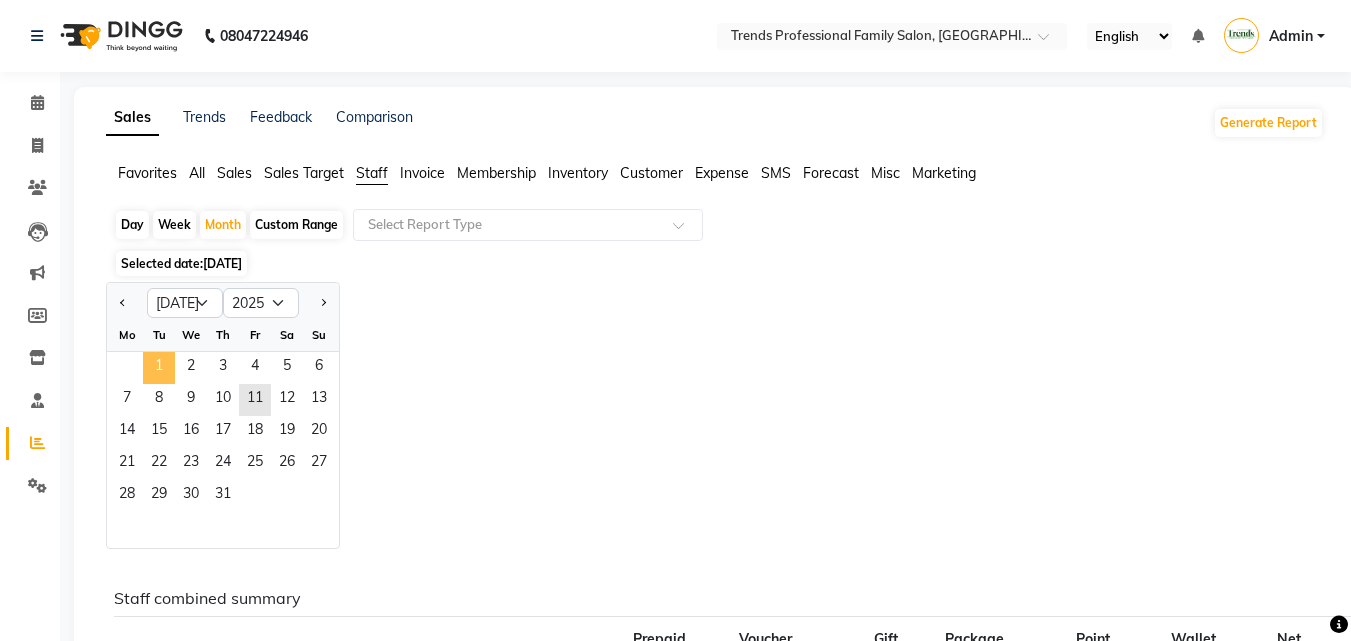 click on "1" 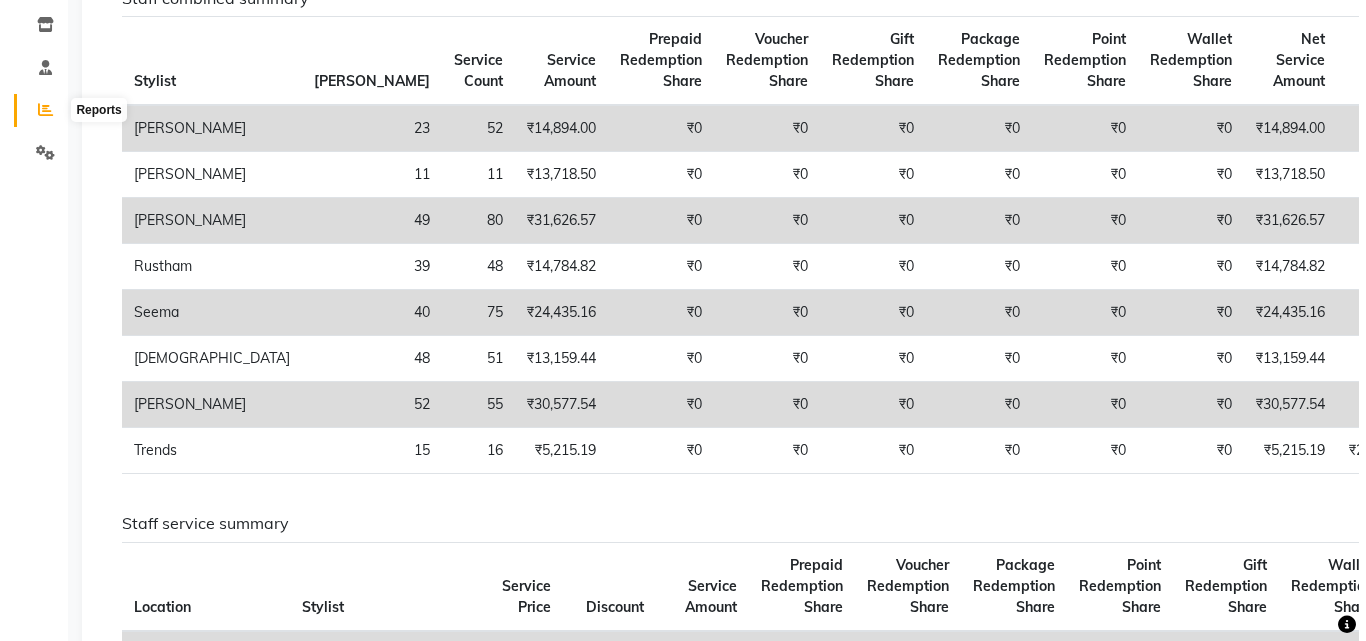 scroll, scrollTop: 0, scrollLeft: 0, axis: both 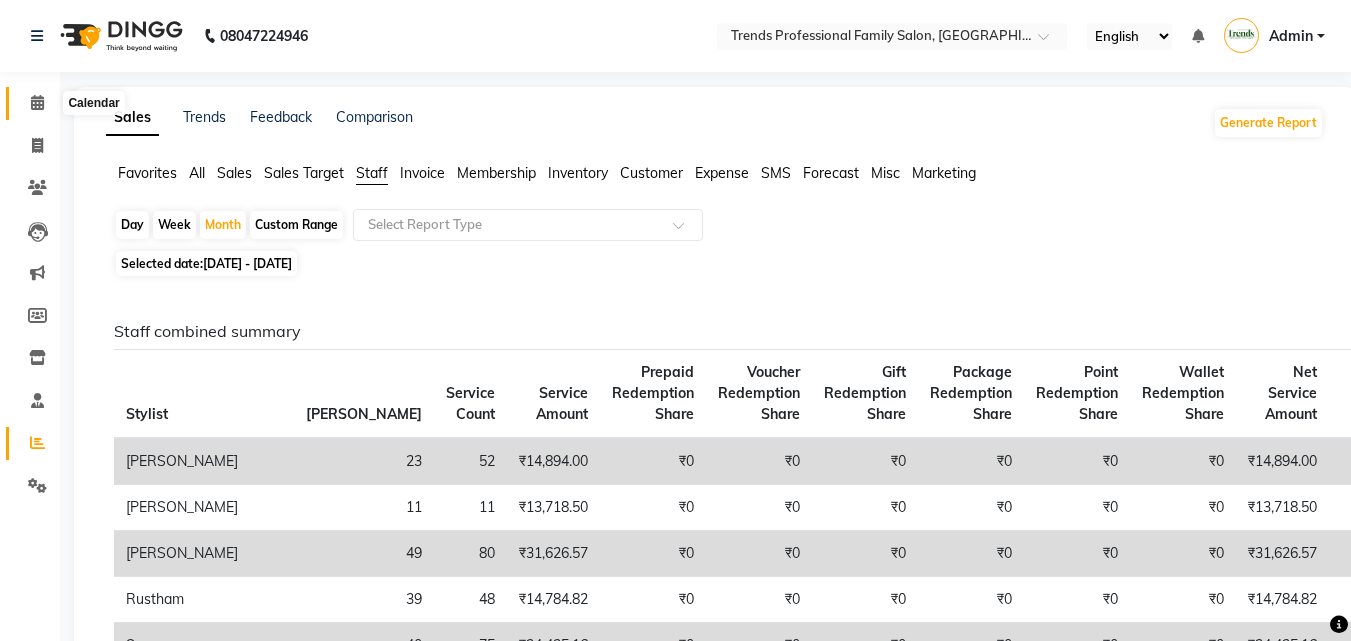 click 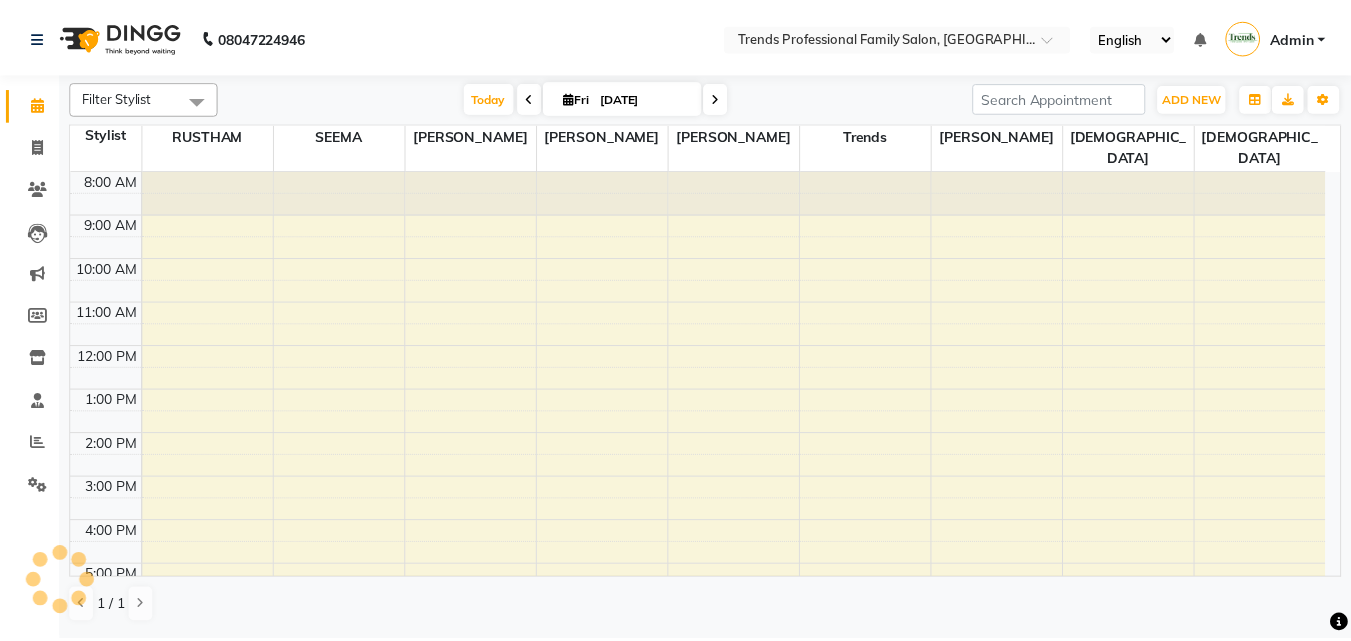 scroll, scrollTop: 236, scrollLeft: 0, axis: vertical 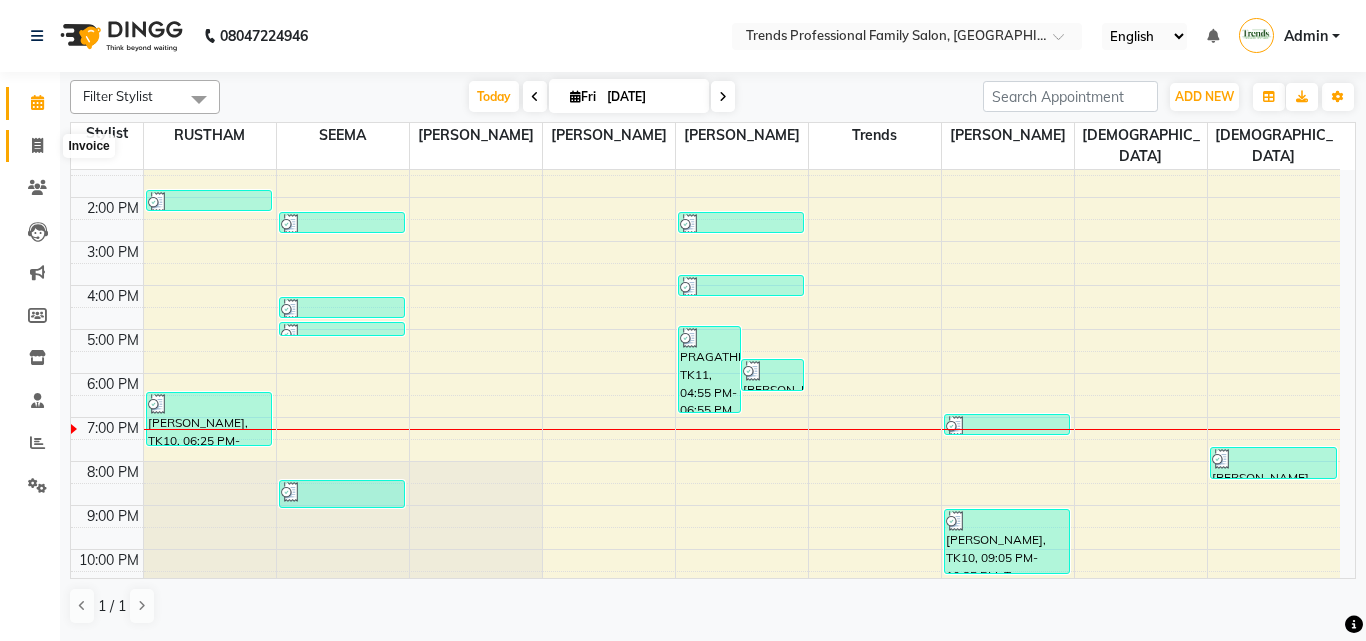 click 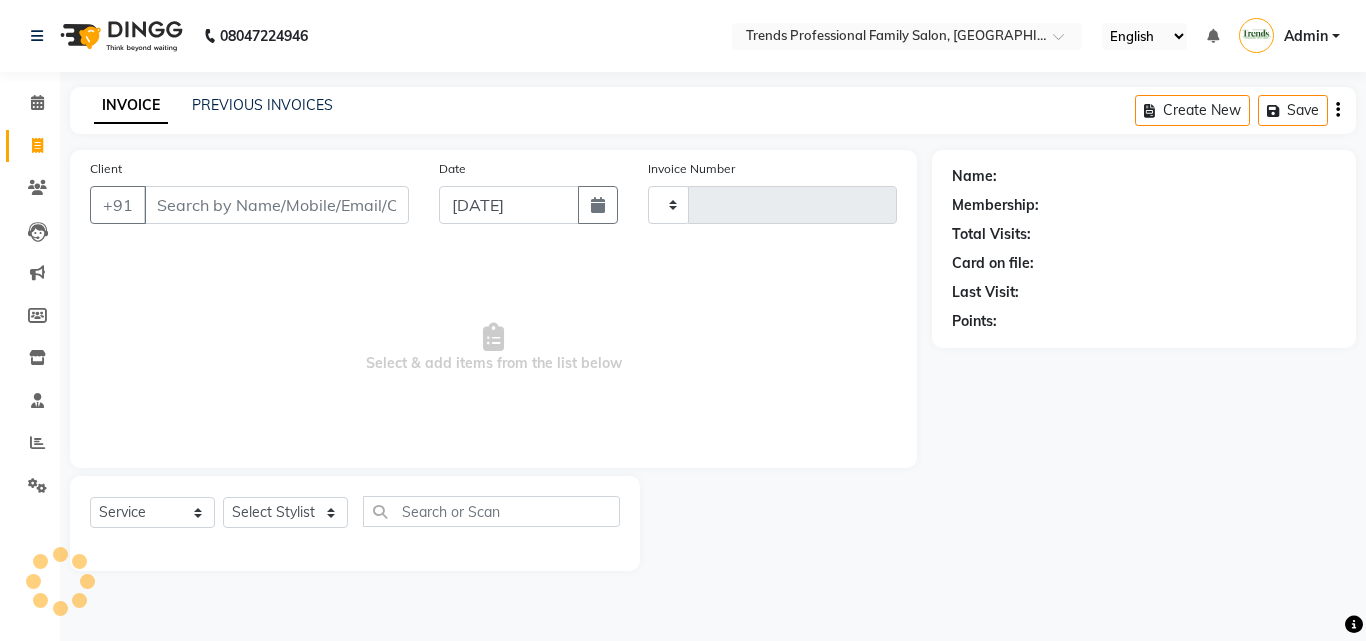 type on "1969" 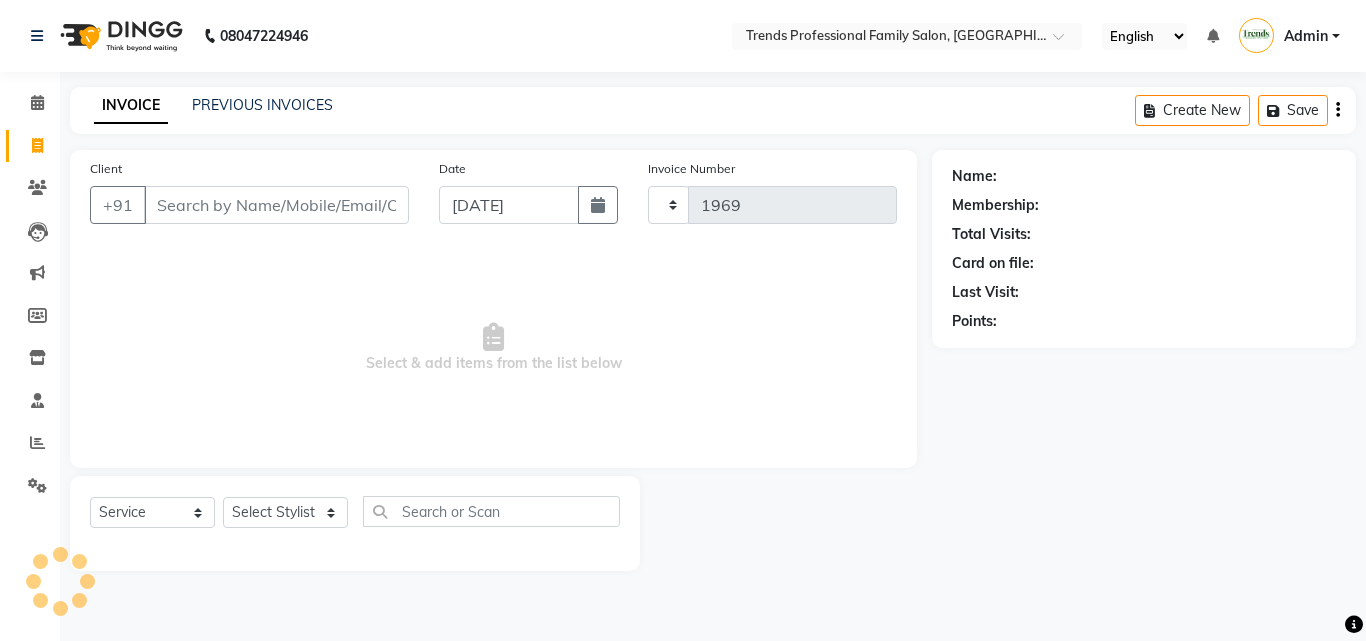select on "7345" 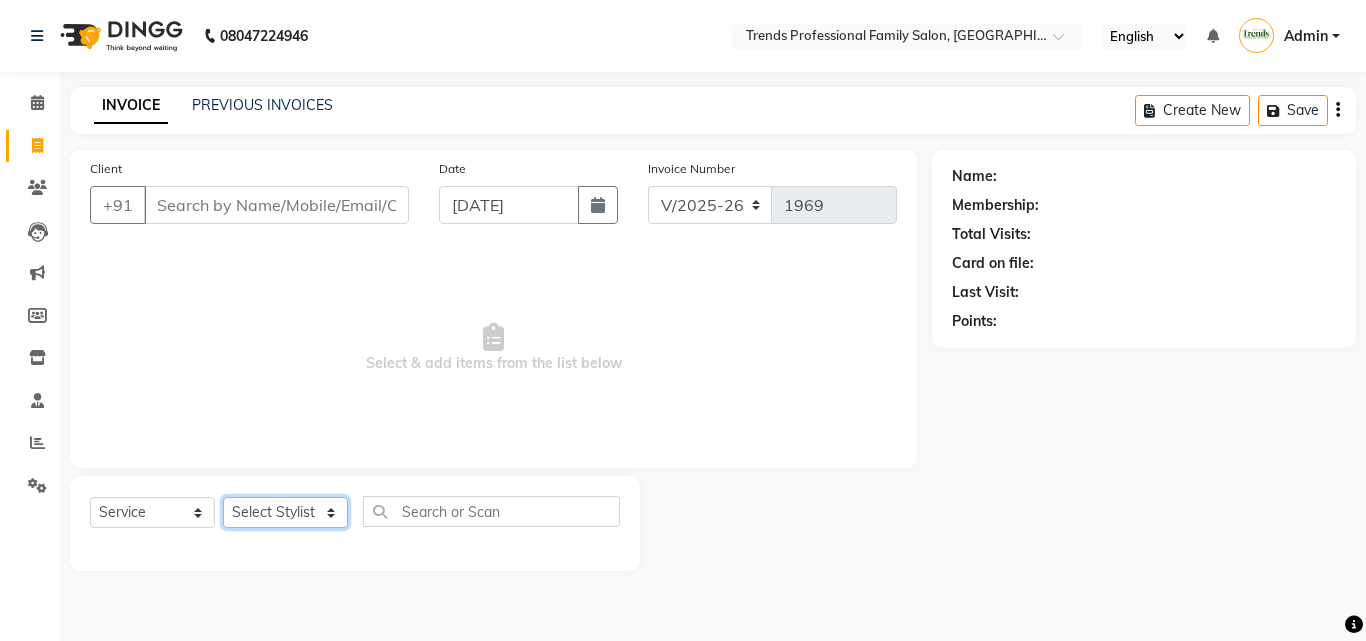 click on "Select Stylist" 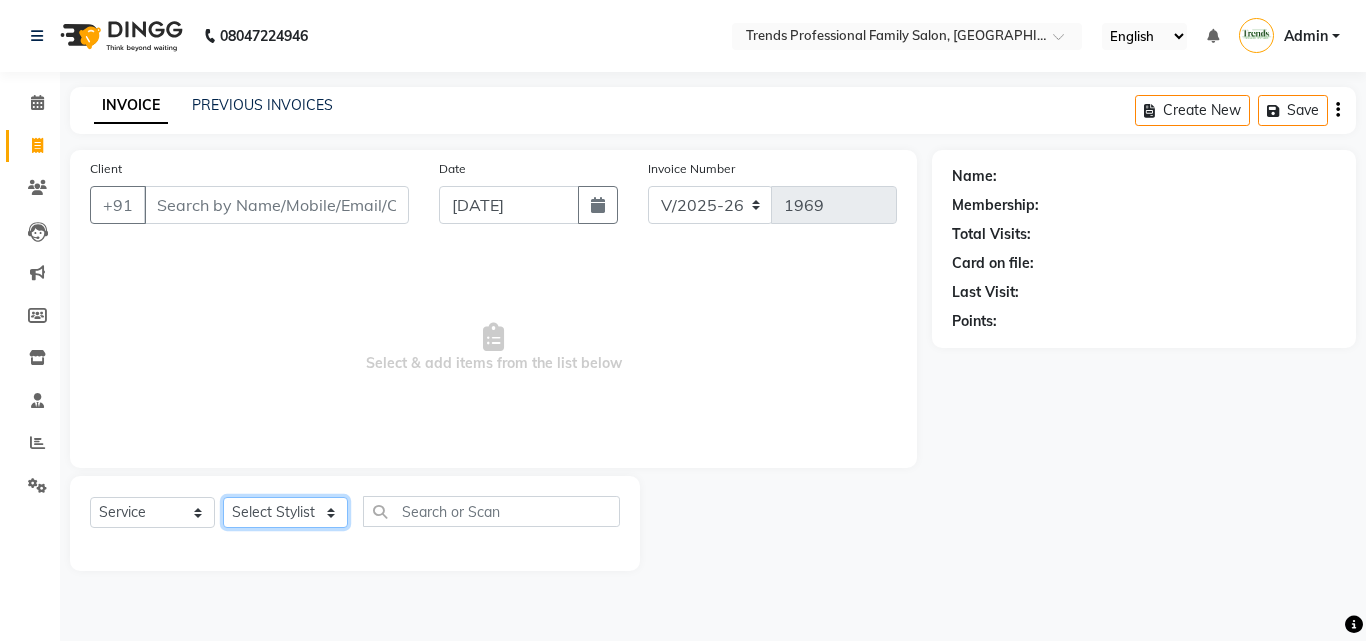 select on "72180" 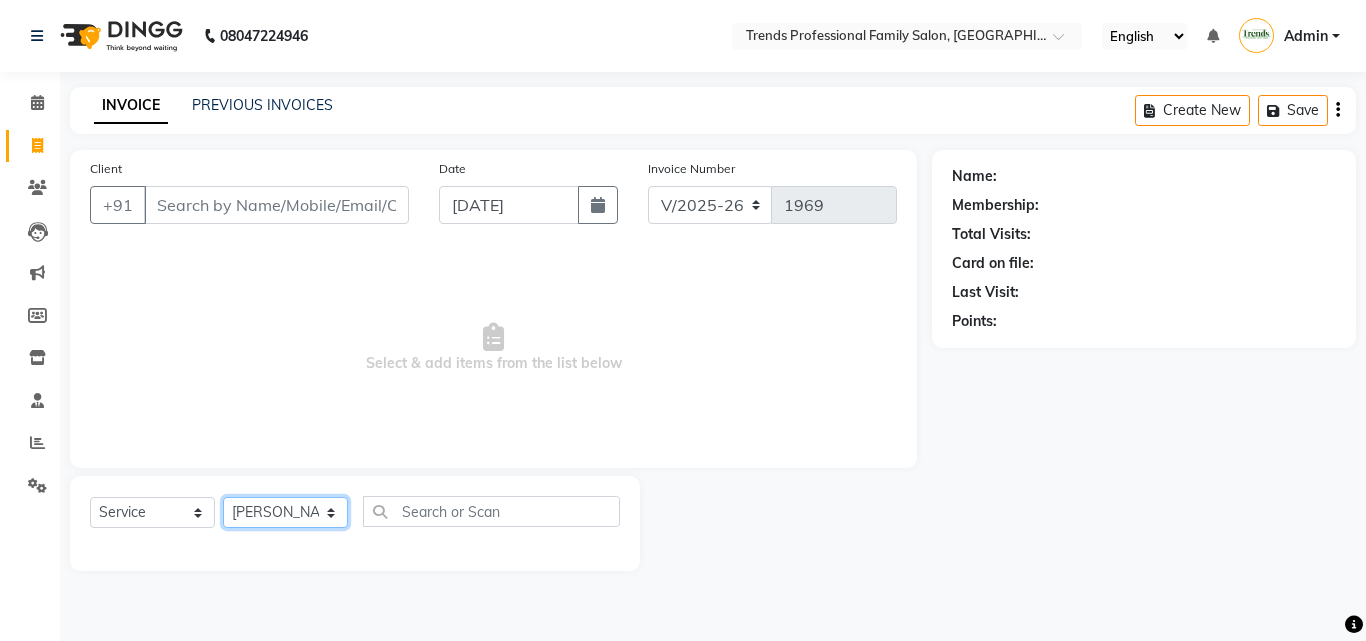 click on "Select Stylist [PERSON_NAME] [PERSON_NAME] [PERSON_NAME] [PERSON_NAME] [DEMOGRAPHIC_DATA][PERSON_NAME] Sumika Trends" 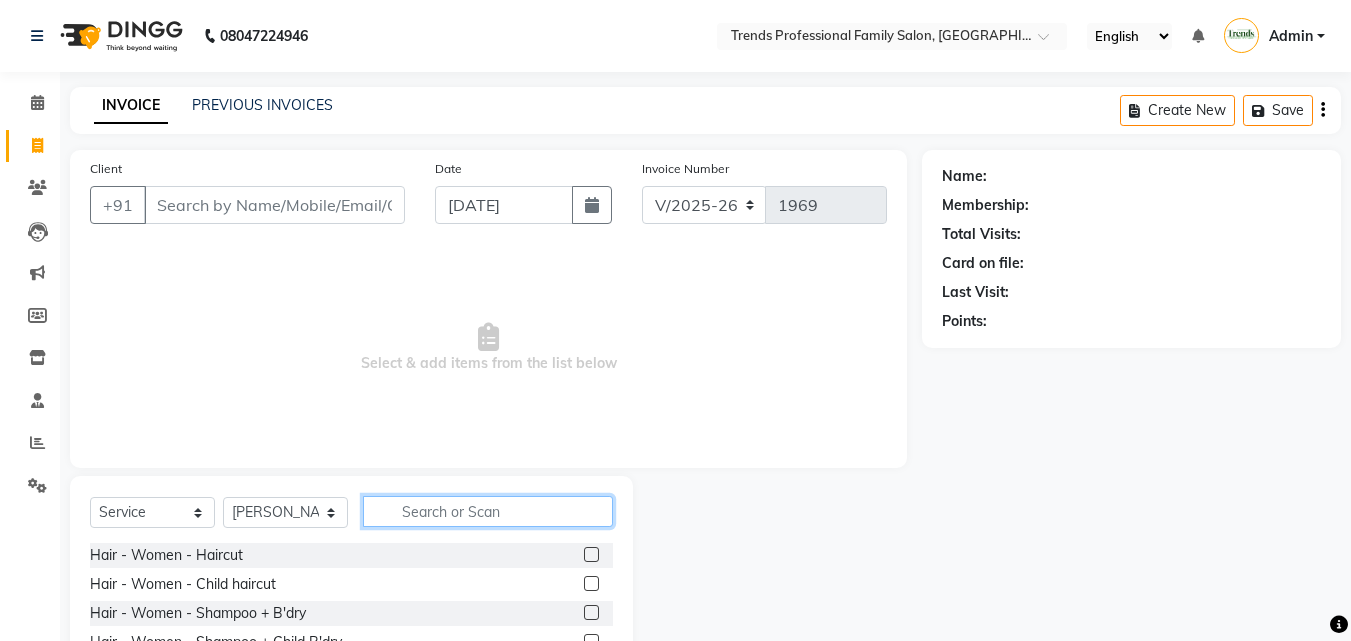 click 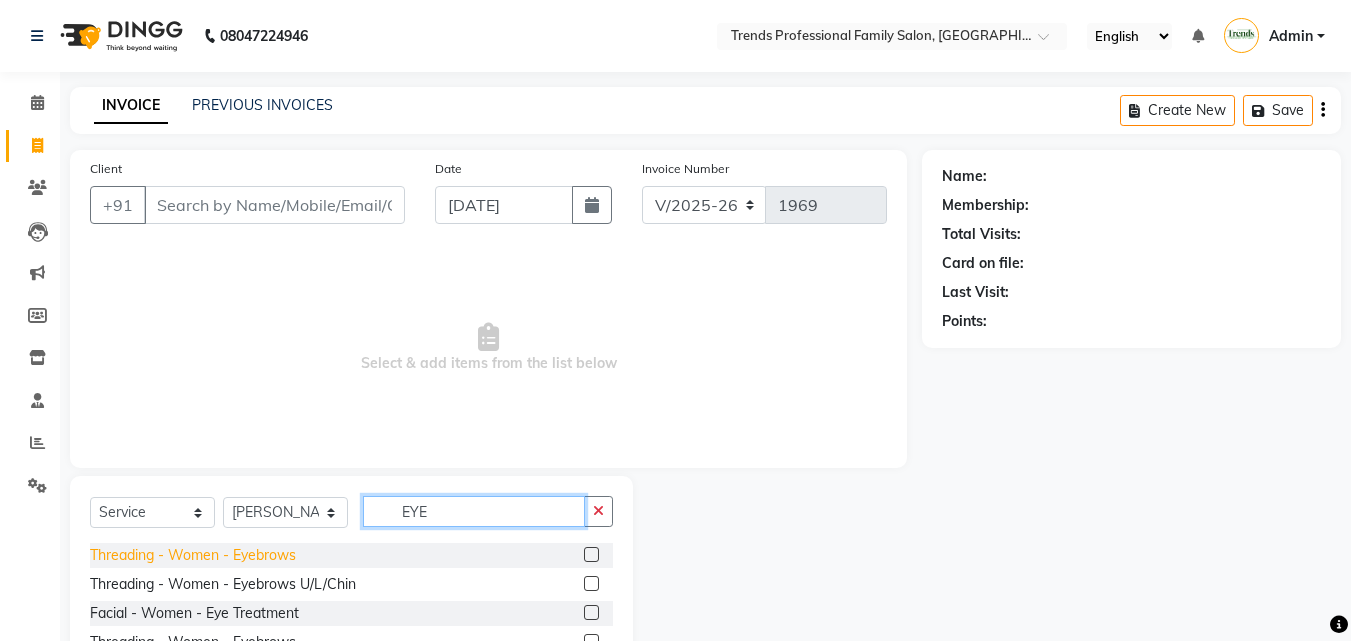 type on "EYE" 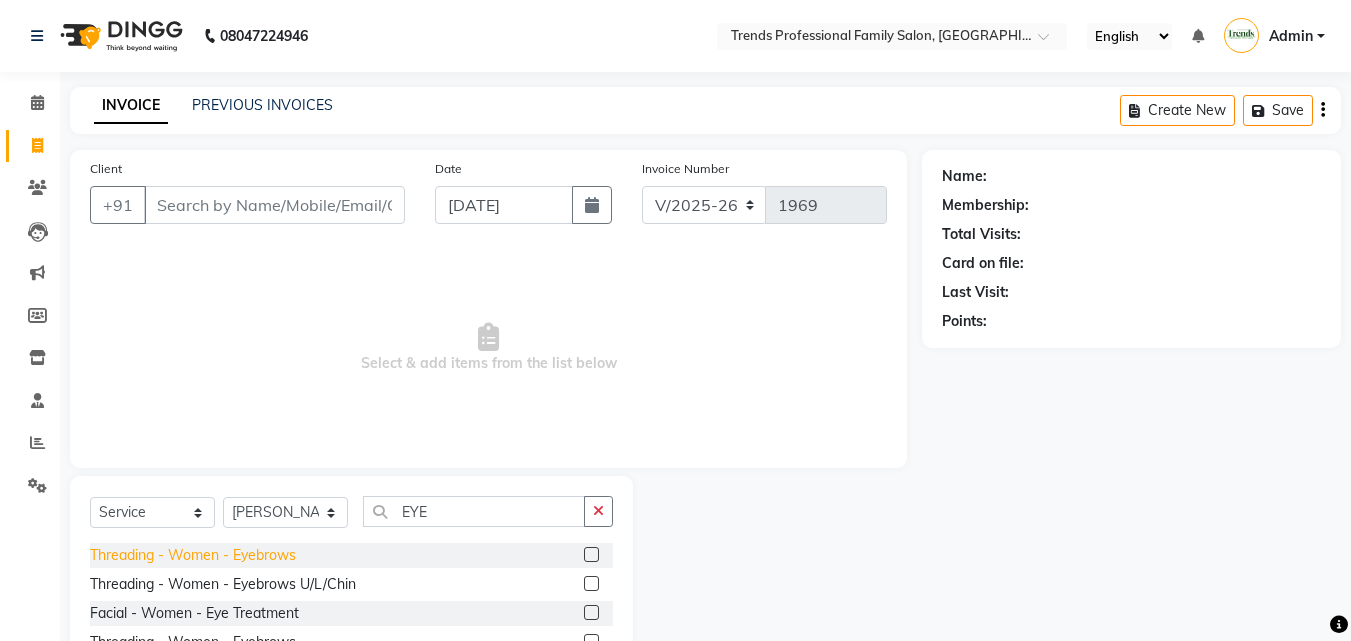 click on "Threading - Women - Eyebrows" 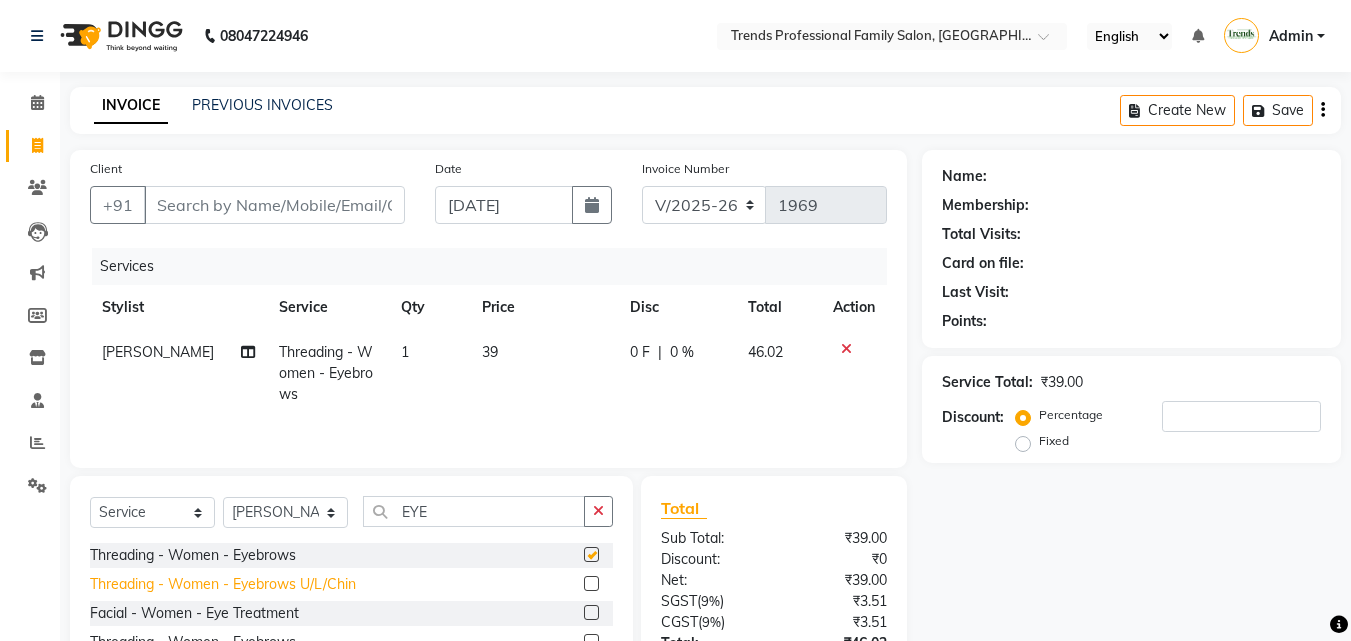 checkbox on "false" 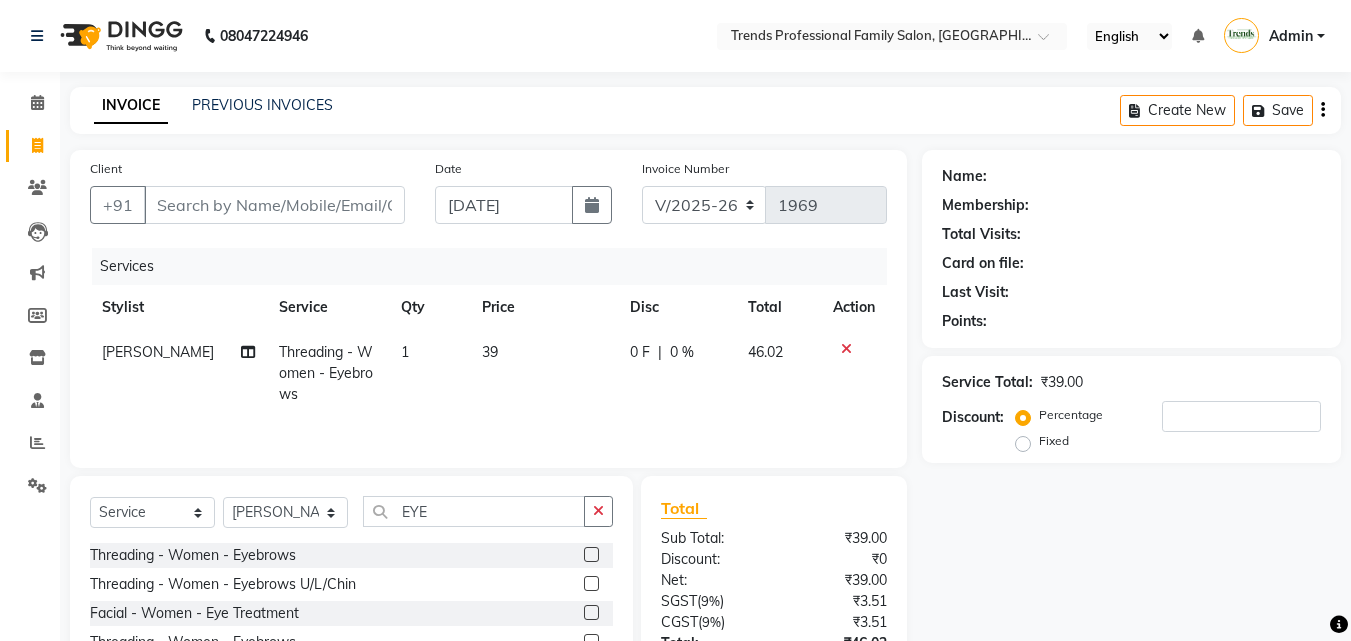 scroll, scrollTop: 159, scrollLeft: 0, axis: vertical 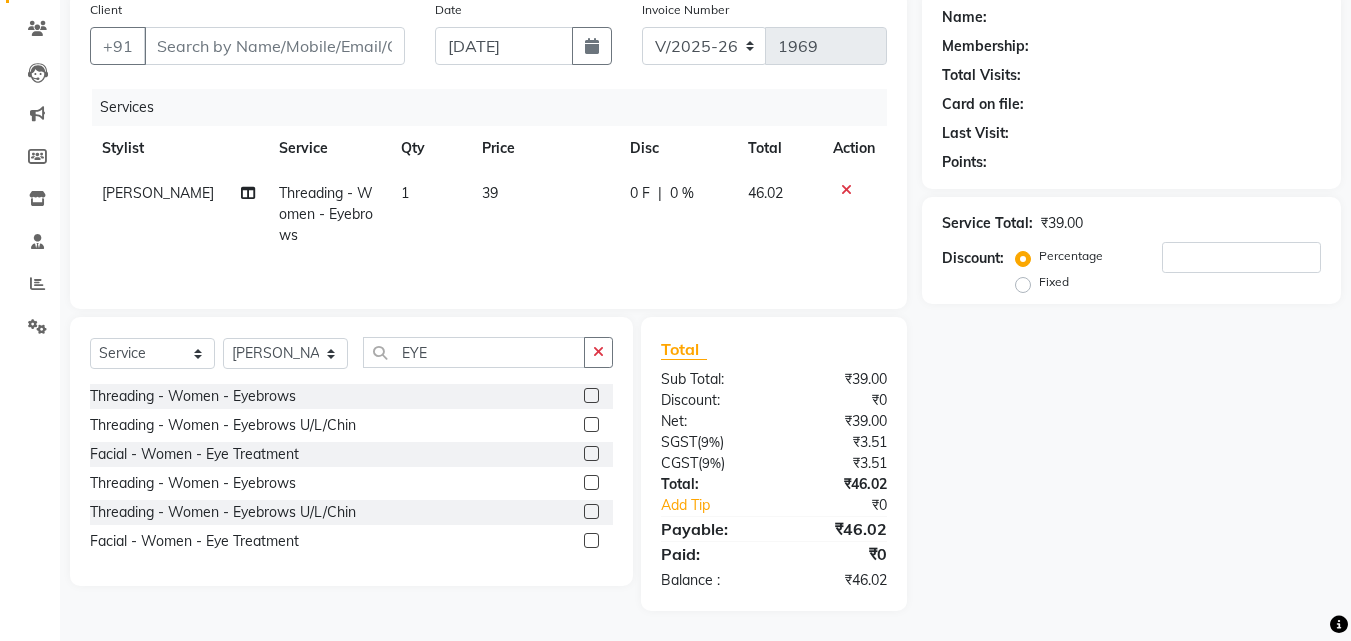 click 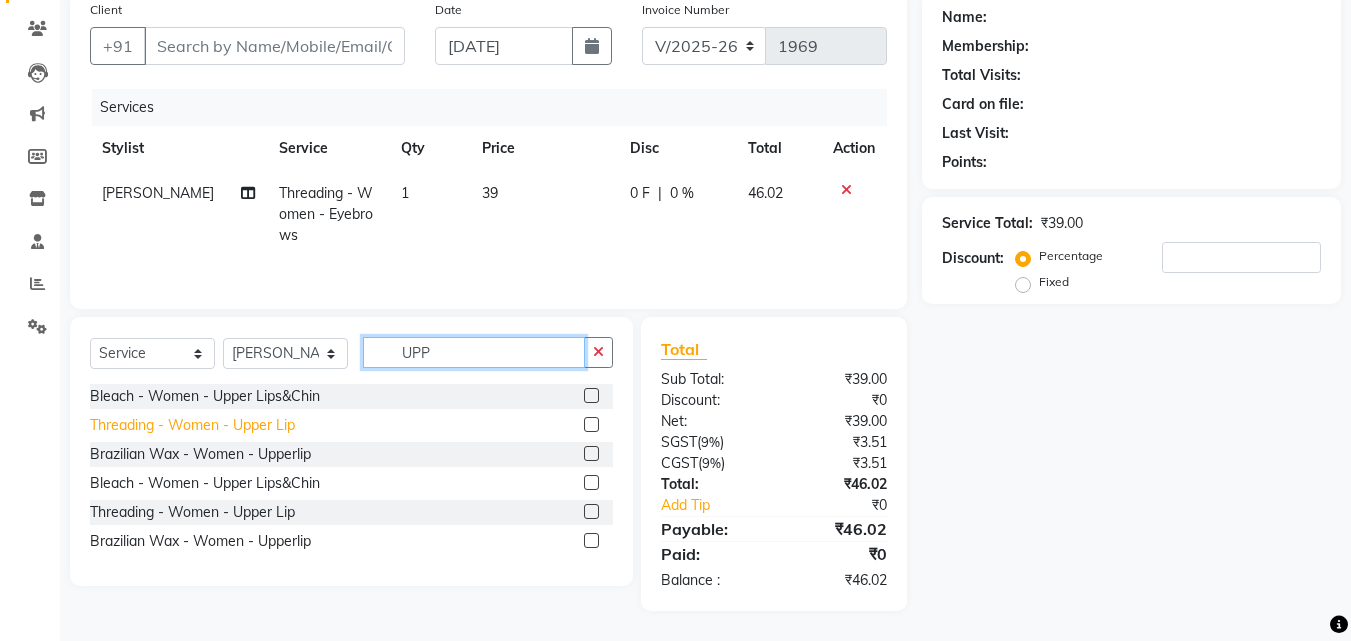 type on "UPP" 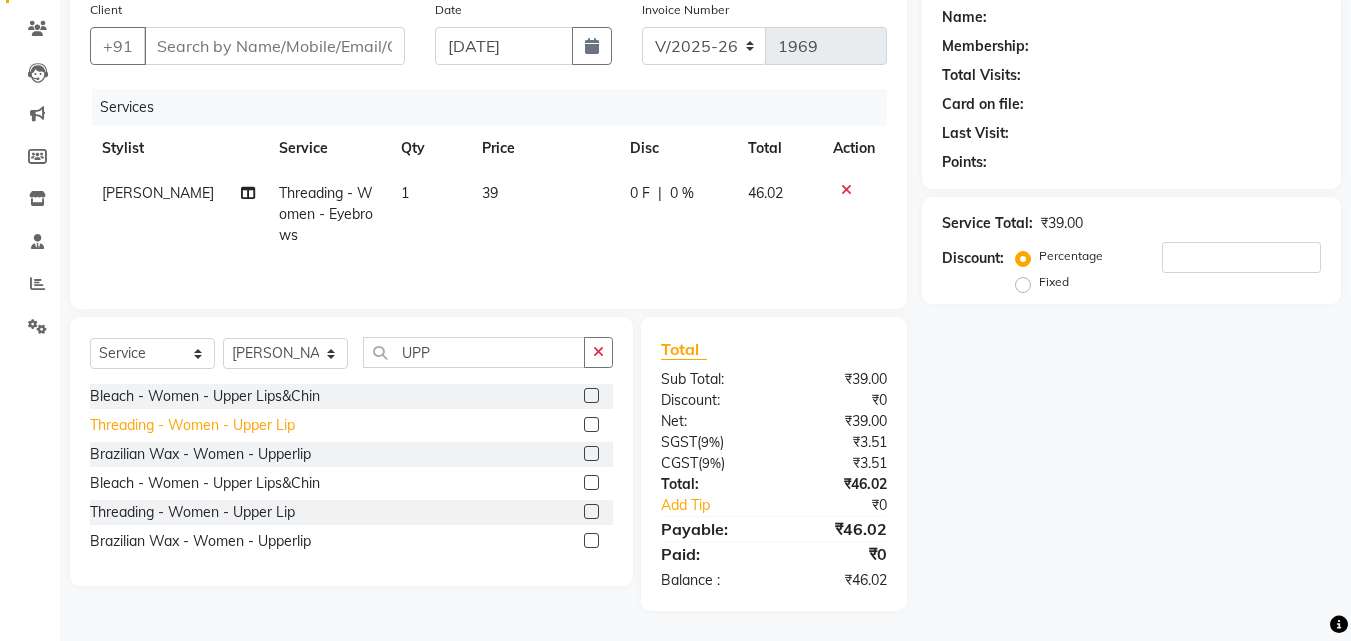 click on "Threading - Women - Upper Lip" 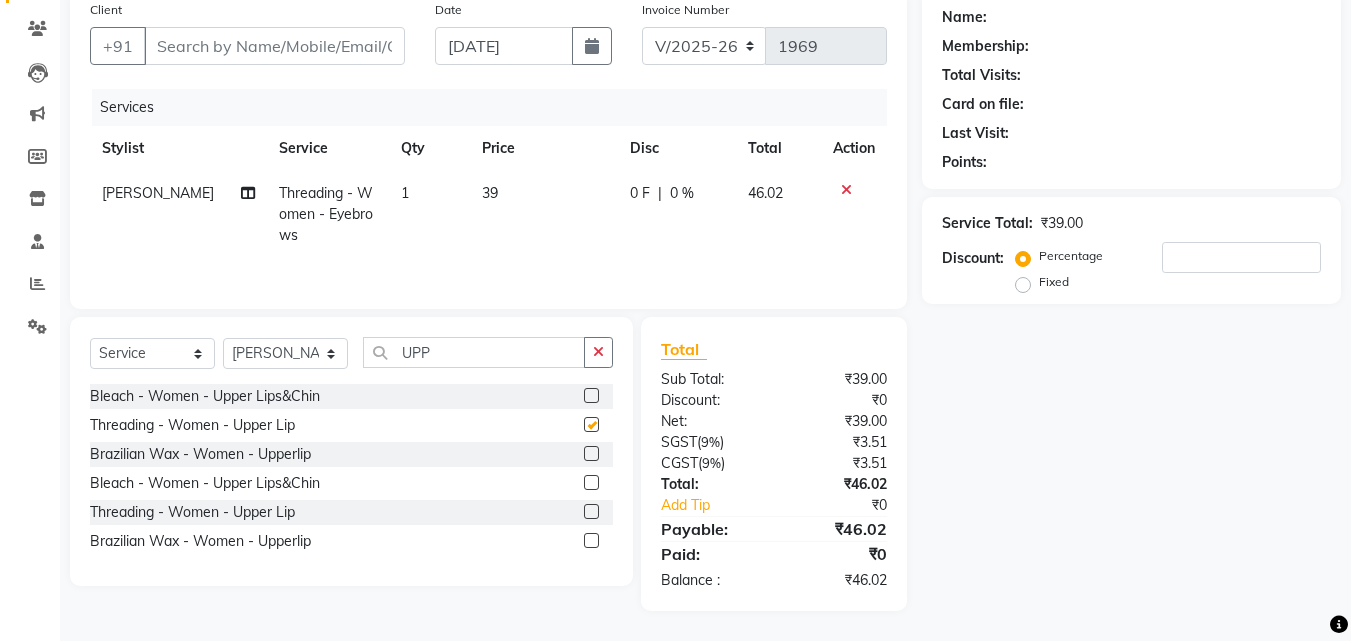 checkbox on "false" 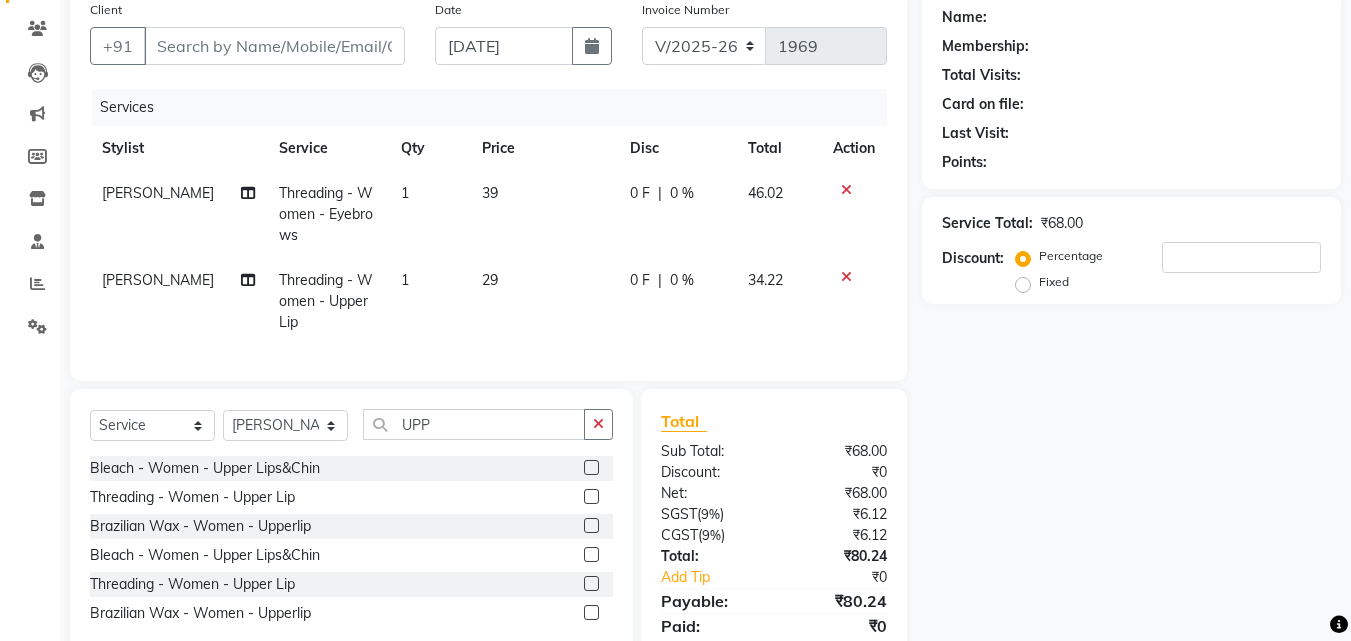 scroll, scrollTop: 0, scrollLeft: 0, axis: both 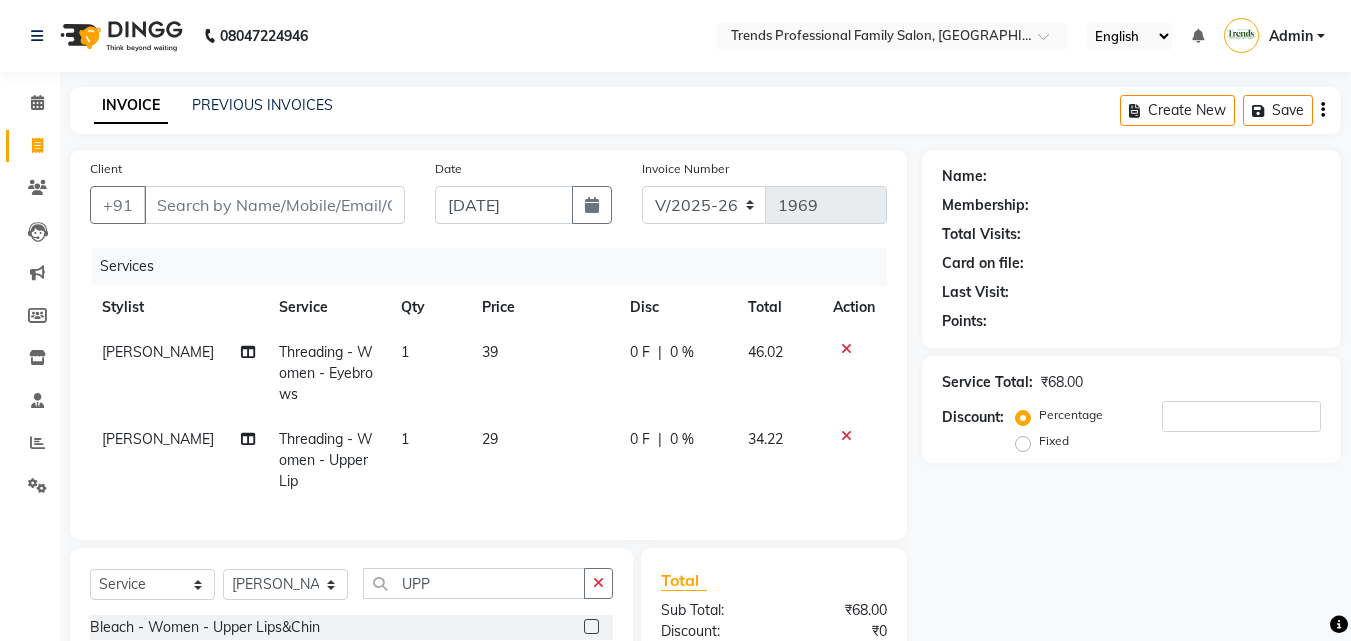 click 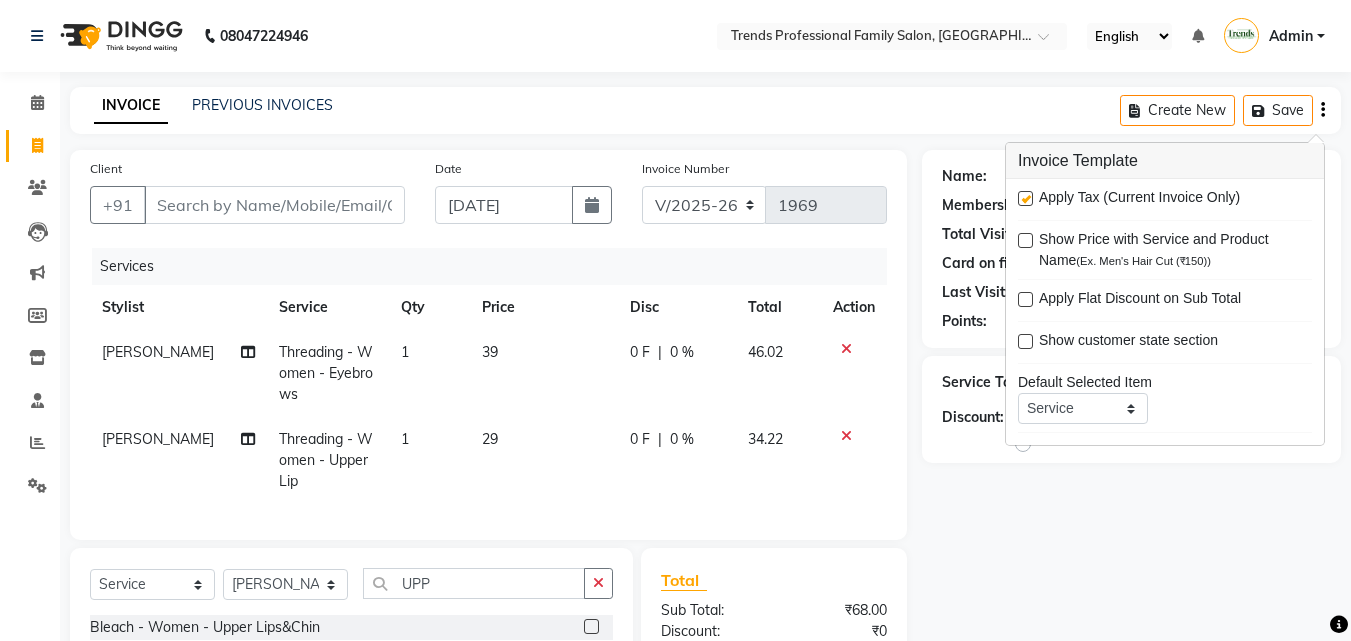 click at bounding box center [1025, 198] 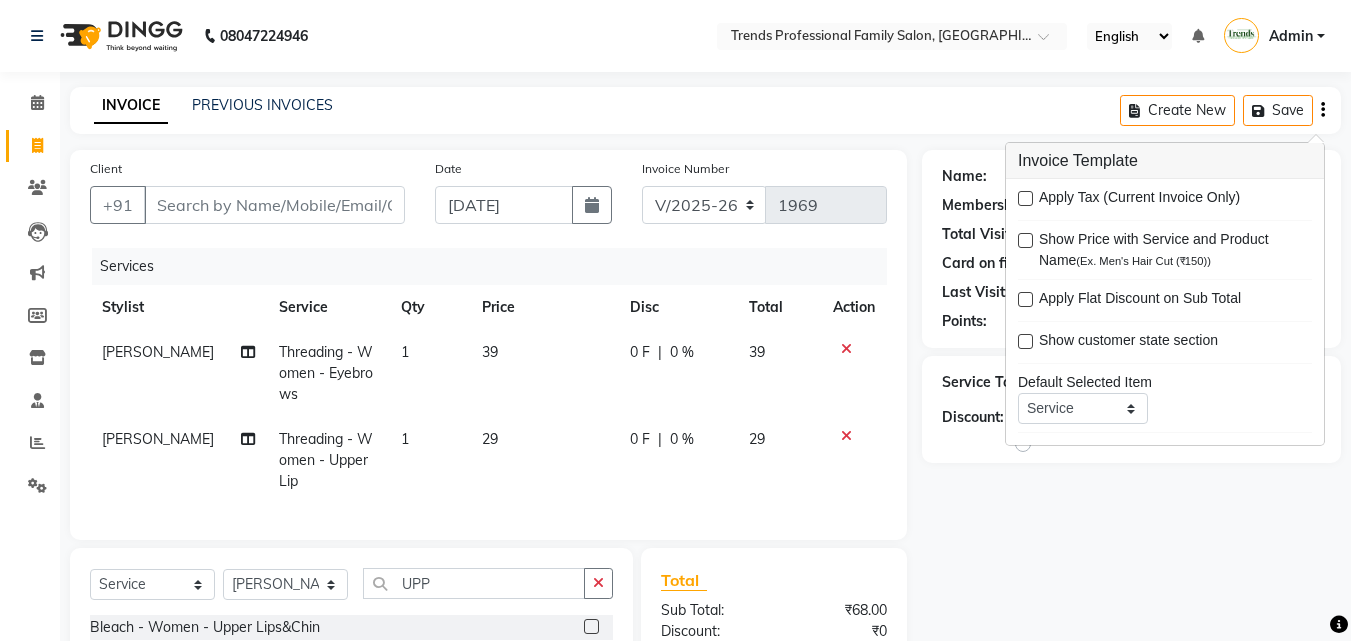 click on "Name: Membership: Total Visits: Card on file: Last Visit:  Points:  Service Total:  ₹68.00  Discount:  Percentage   Fixed" 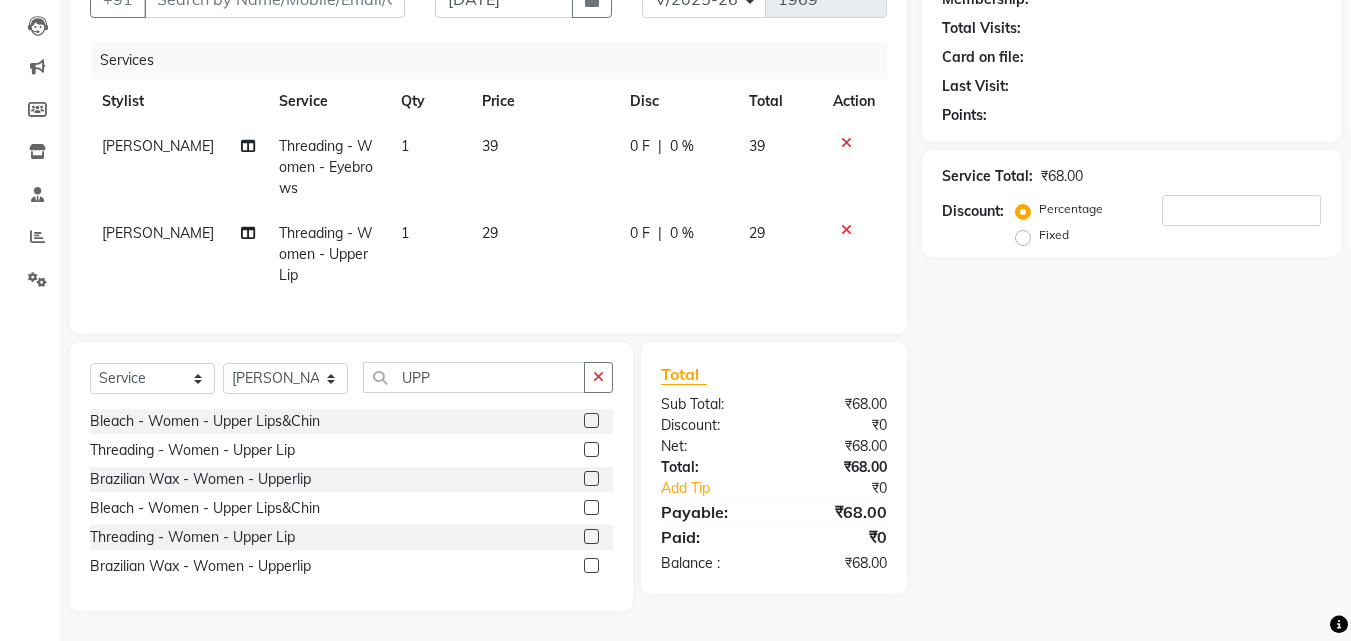 scroll, scrollTop: 0, scrollLeft: 0, axis: both 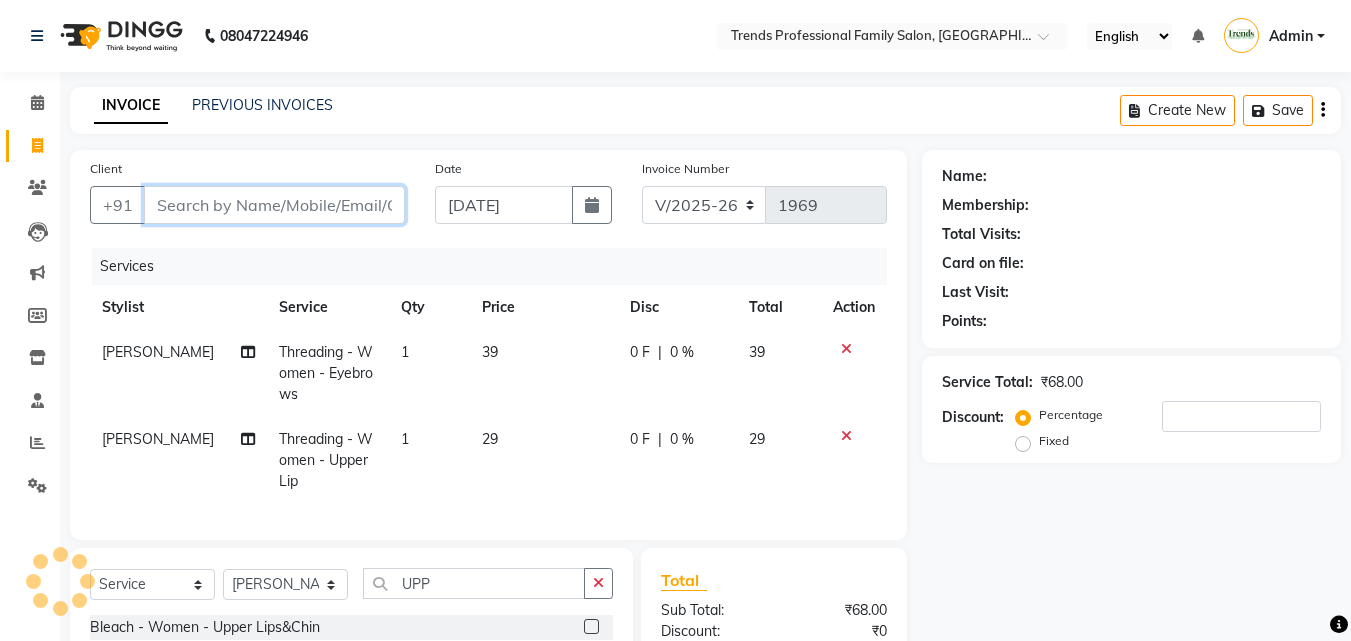 click on "Client" at bounding box center [274, 205] 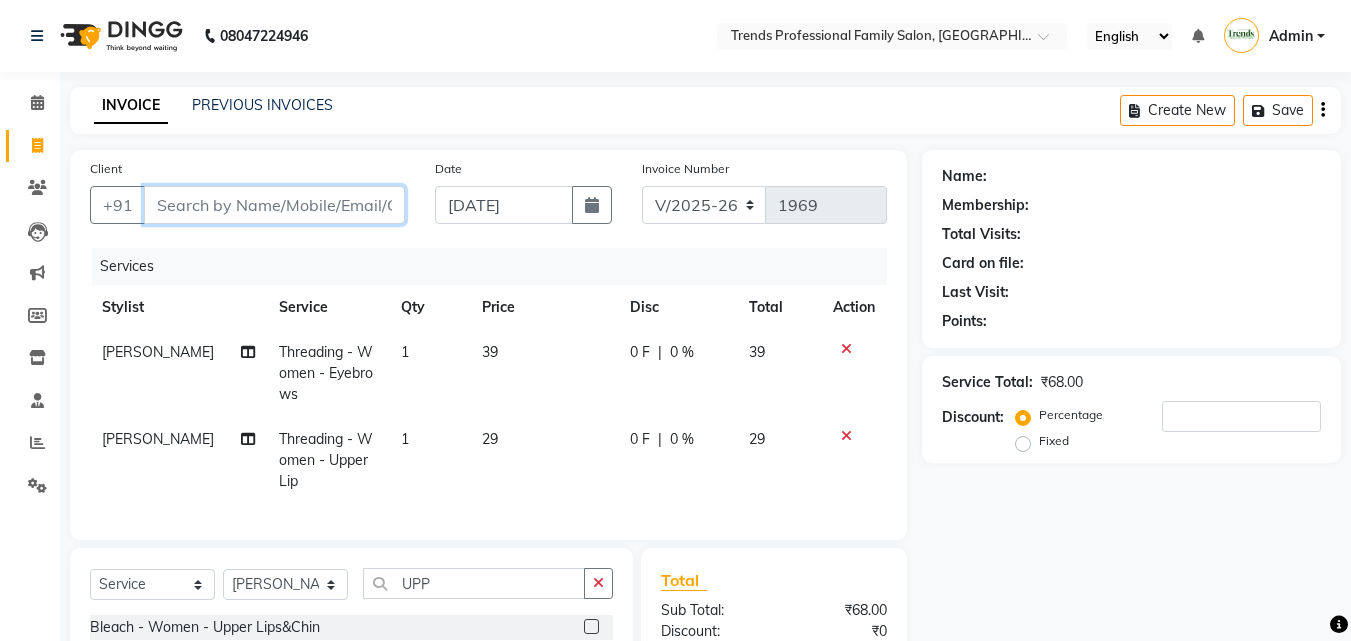 type 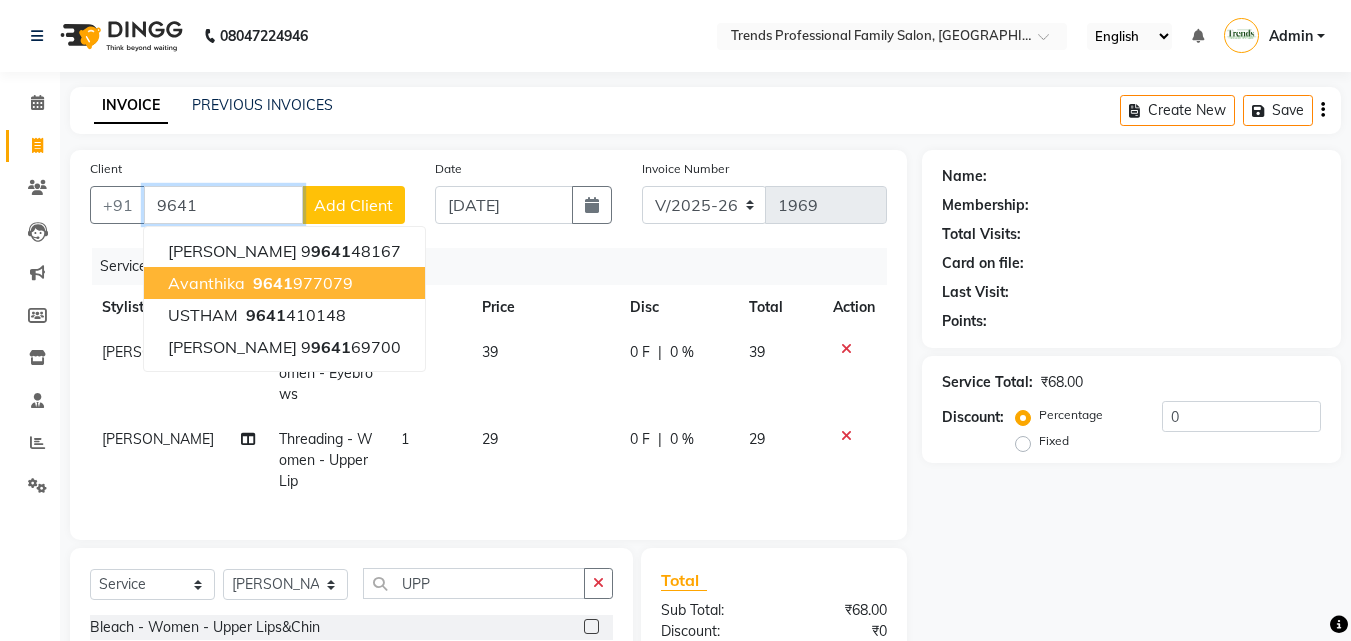click on "9641 977079" at bounding box center [301, 283] 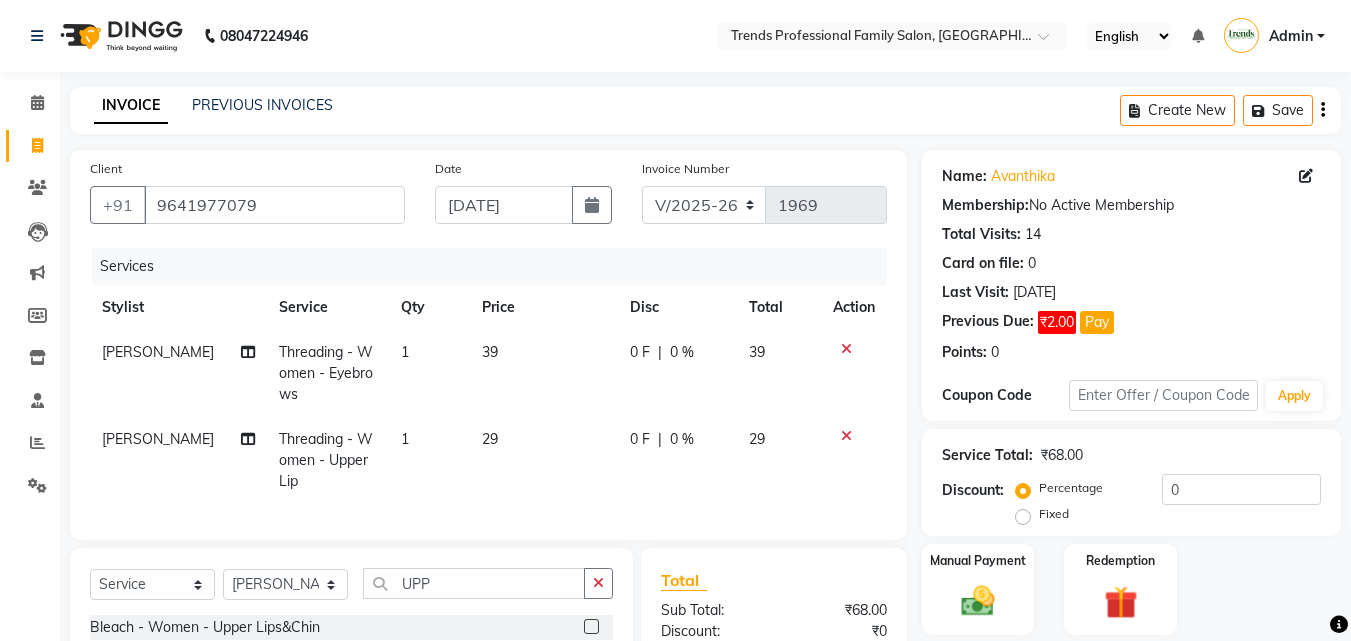 scroll, scrollTop: 221, scrollLeft: 0, axis: vertical 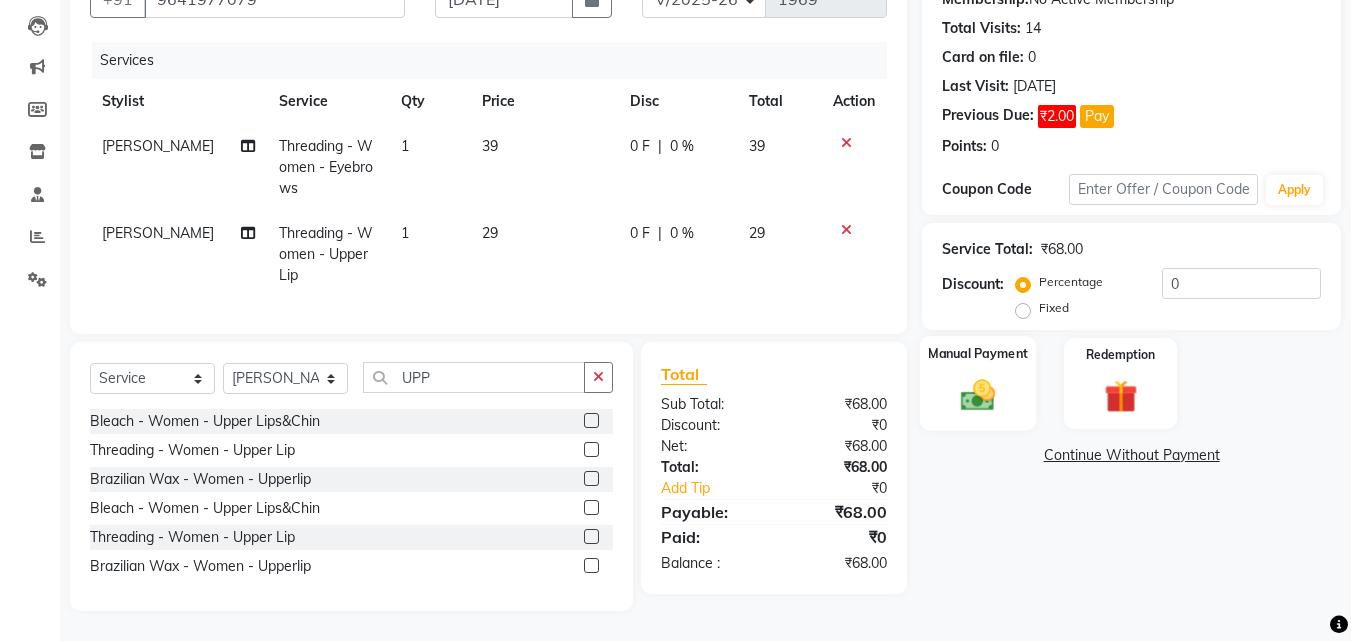 click 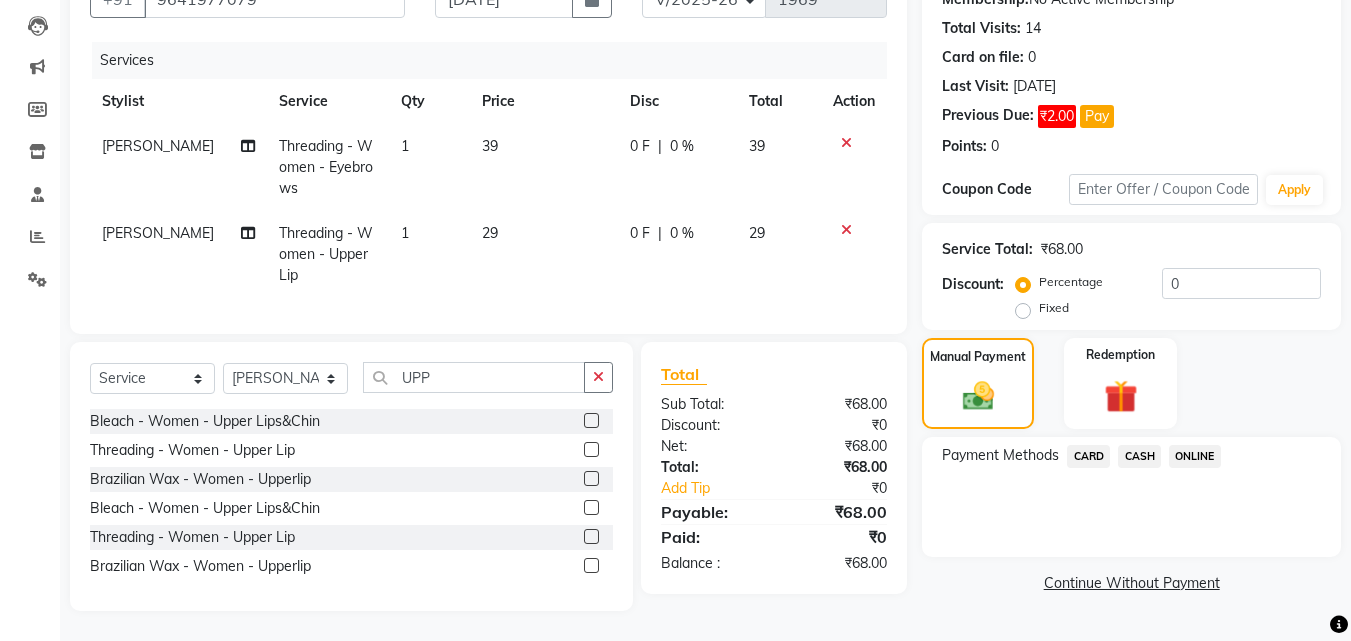 click on "ONLINE" 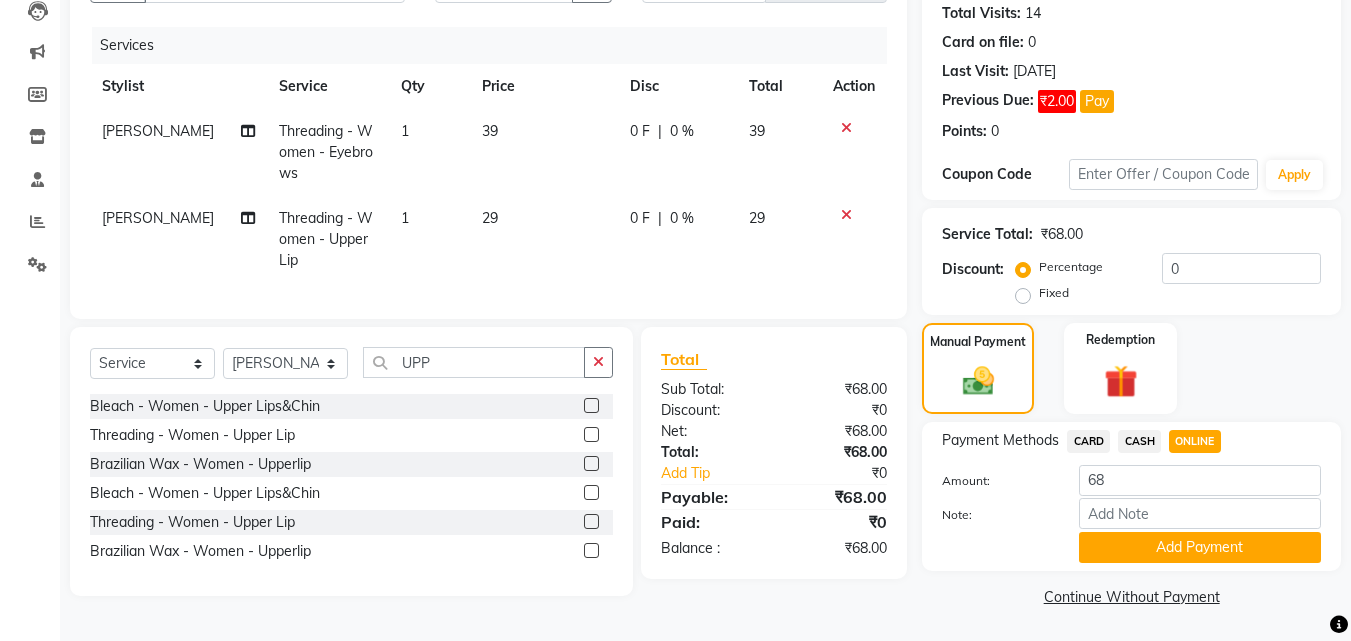 scroll, scrollTop: 222, scrollLeft: 0, axis: vertical 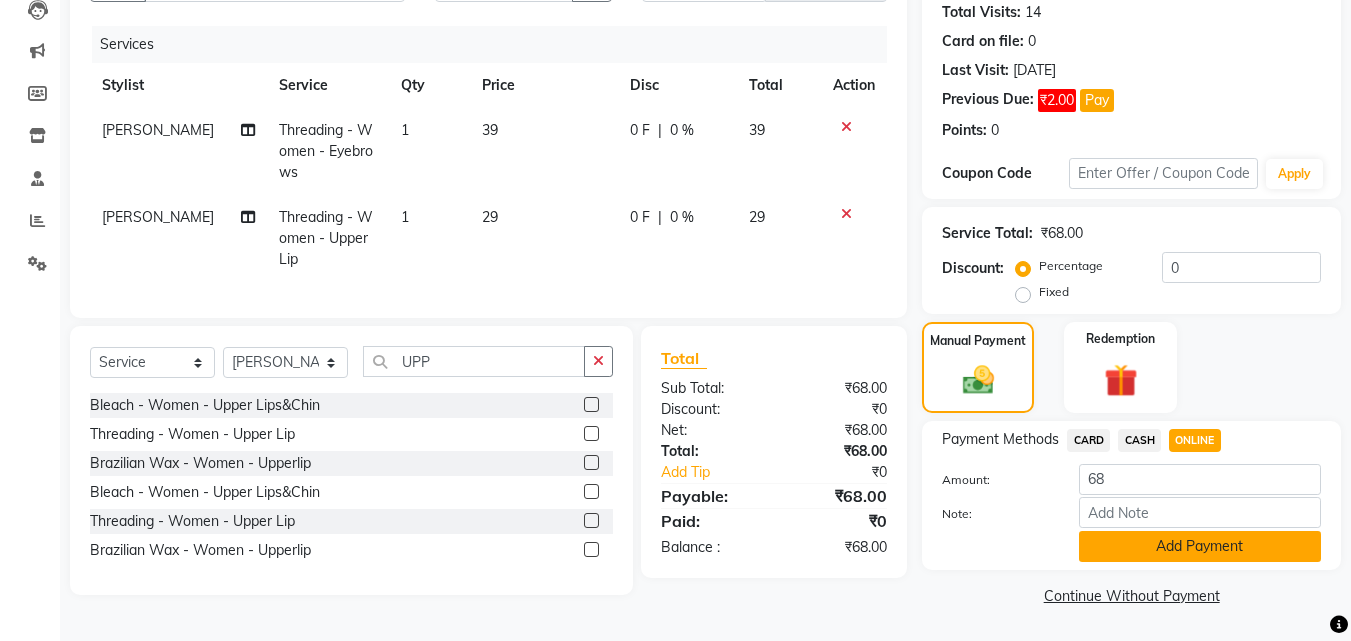 click on "Add Payment" 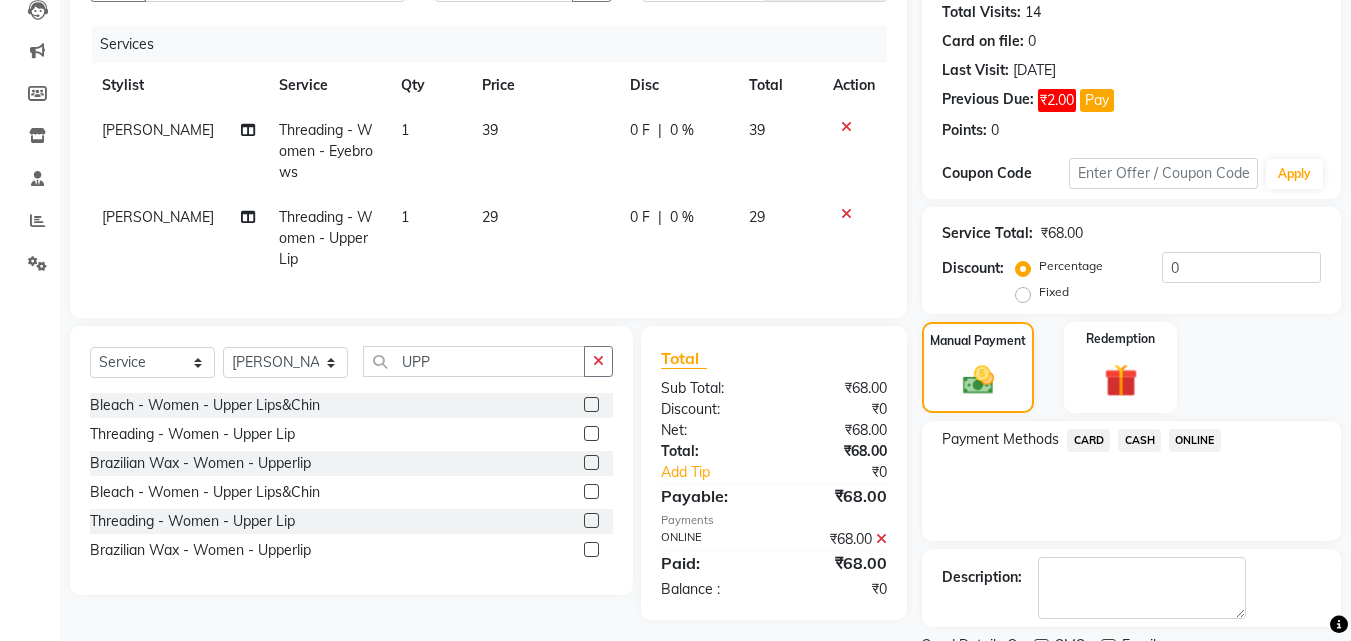 scroll, scrollTop: 306, scrollLeft: 0, axis: vertical 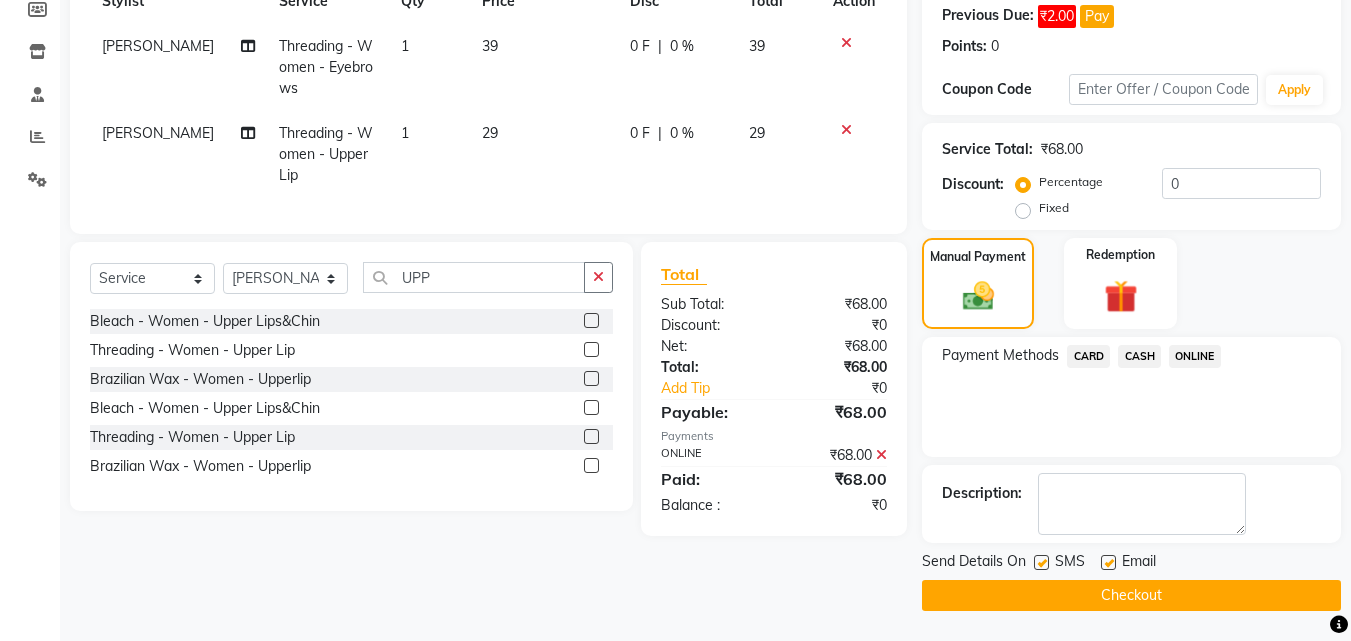 click 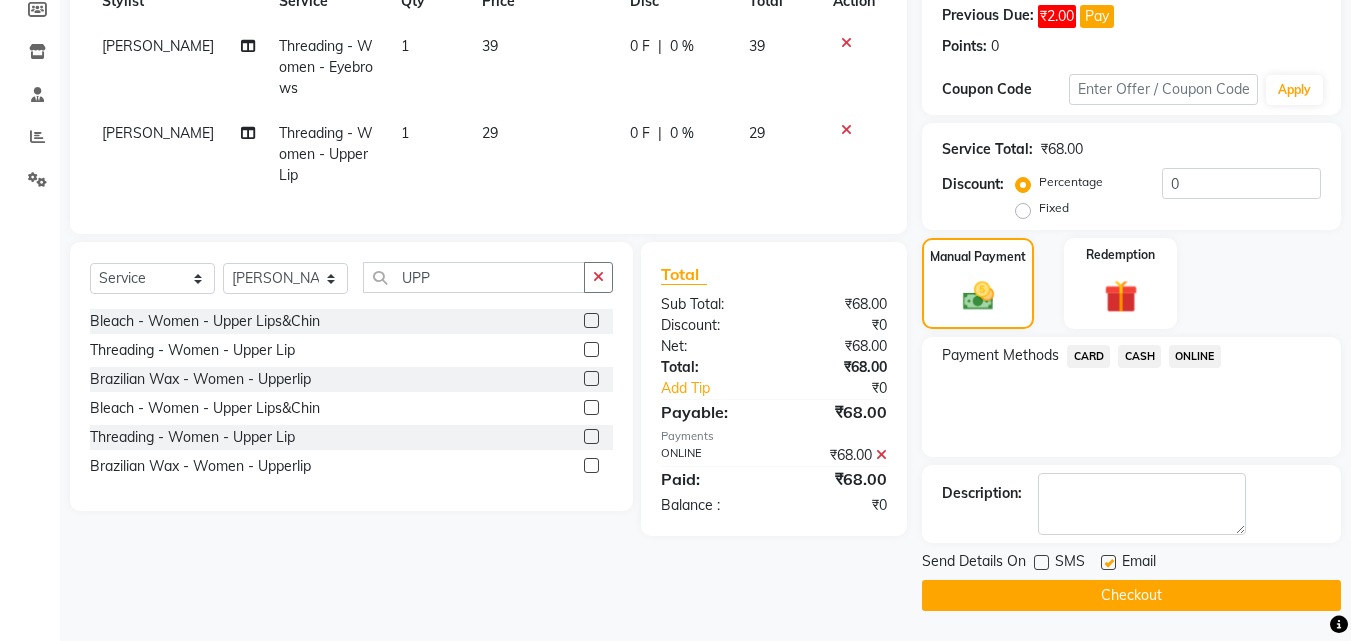 click 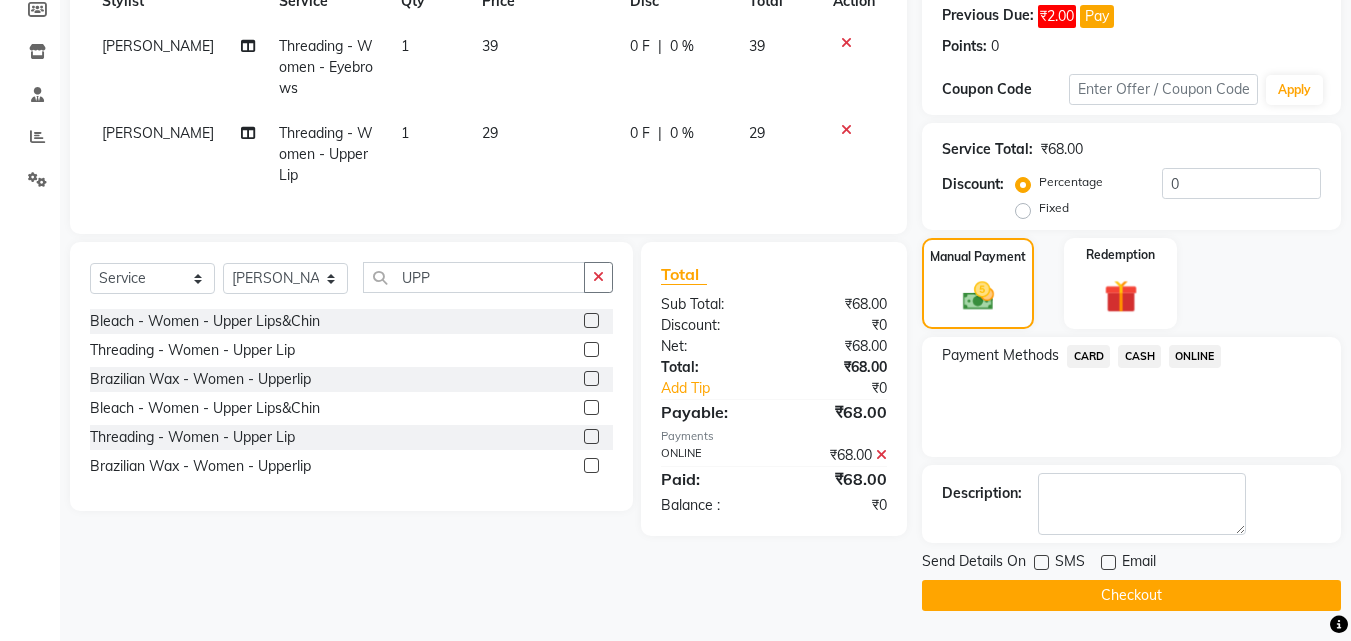 click on "Checkout" 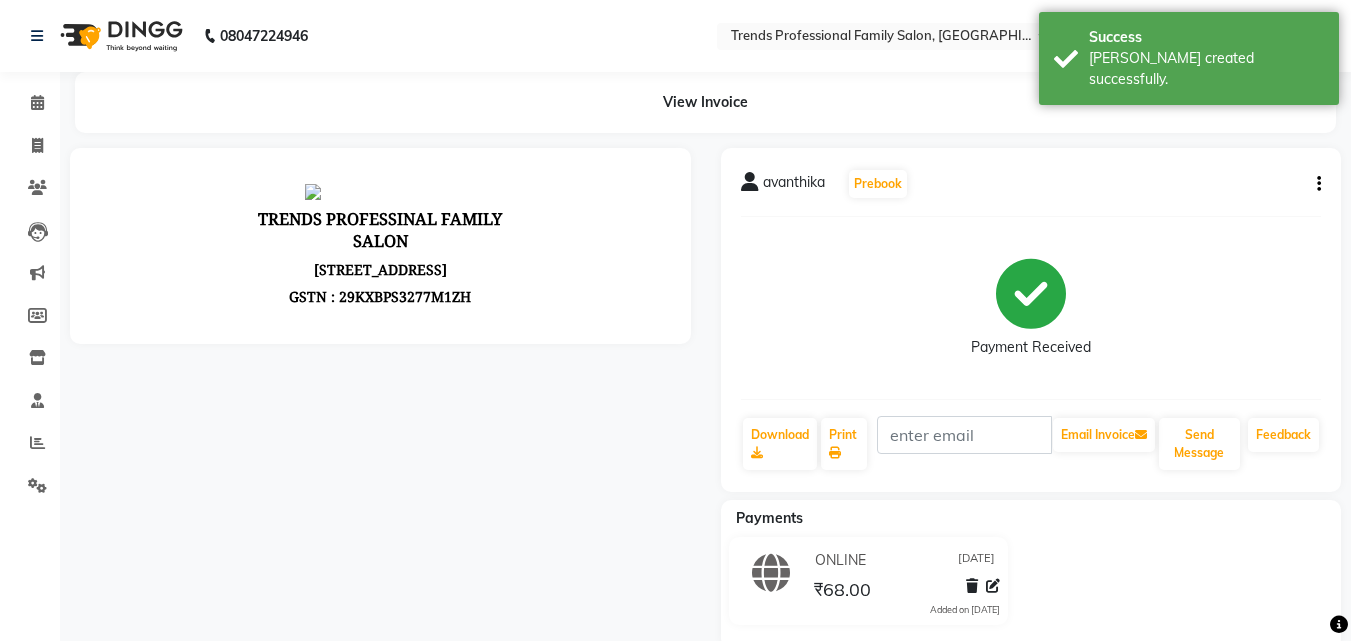 scroll, scrollTop: 0, scrollLeft: 0, axis: both 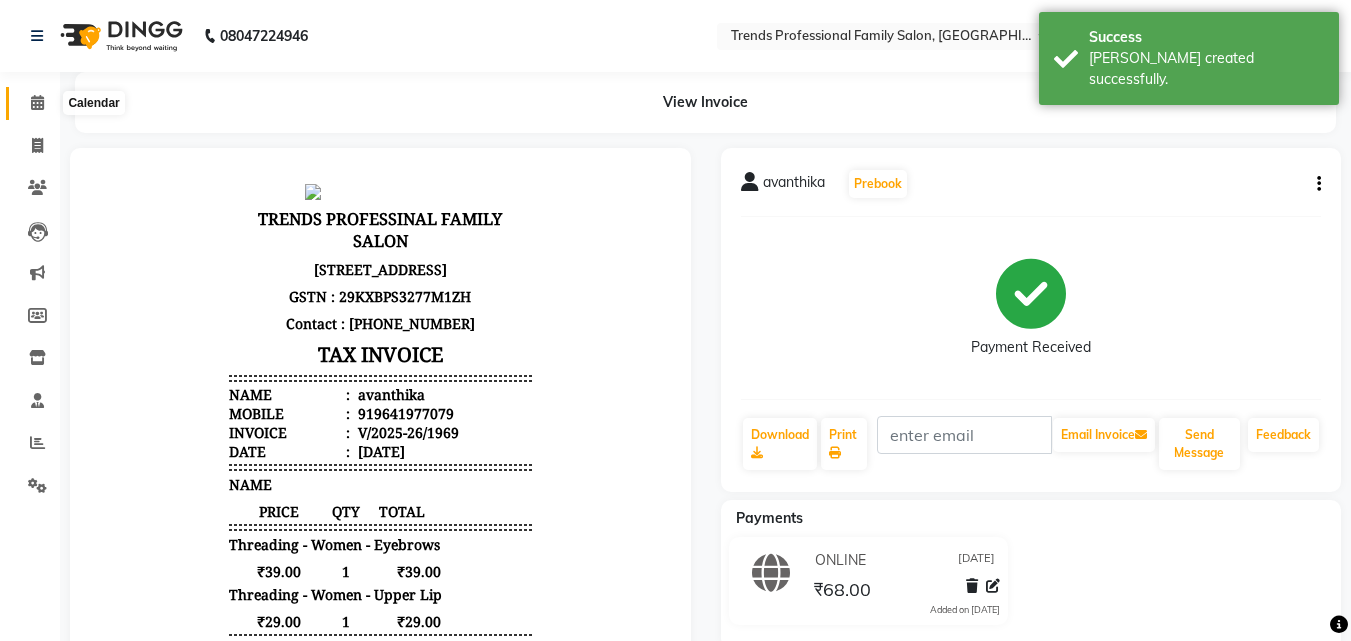 click 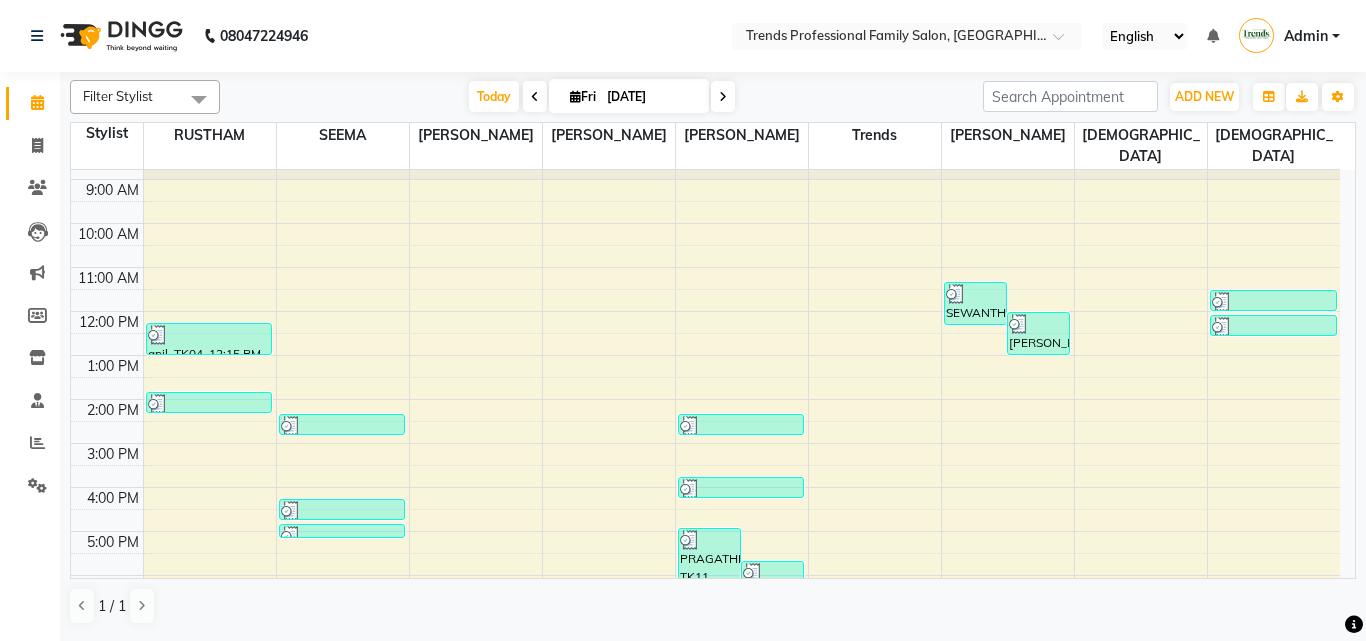 scroll, scrollTop: 0, scrollLeft: 0, axis: both 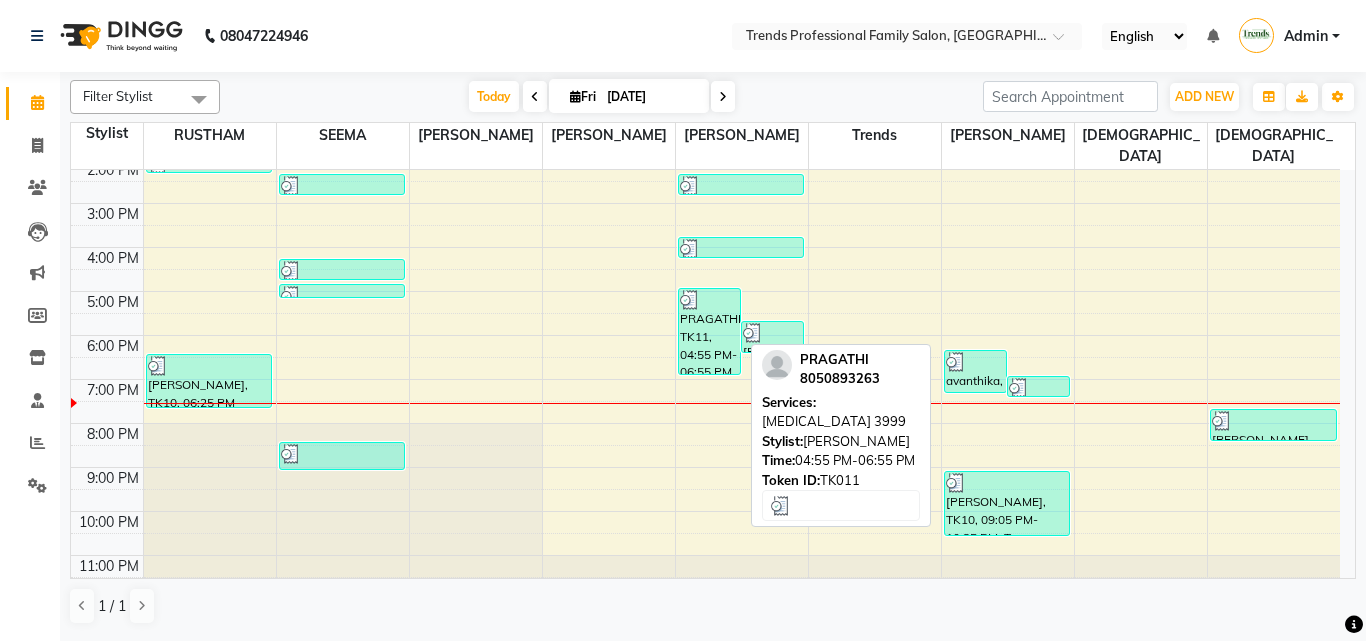 click on "PRAGATHI, TK11, 04:55 PM-06:55 PM, [MEDICAL_DATA] 3999" at bounding box center [709, 331] 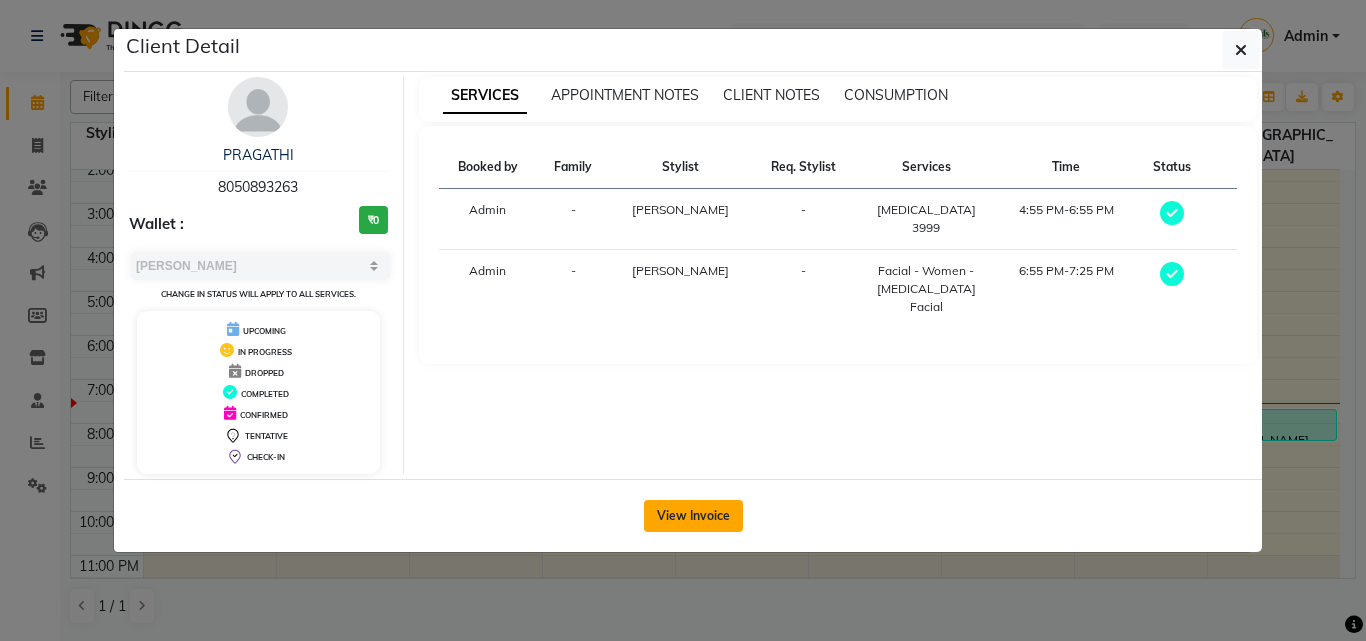 click on "View Invoice" 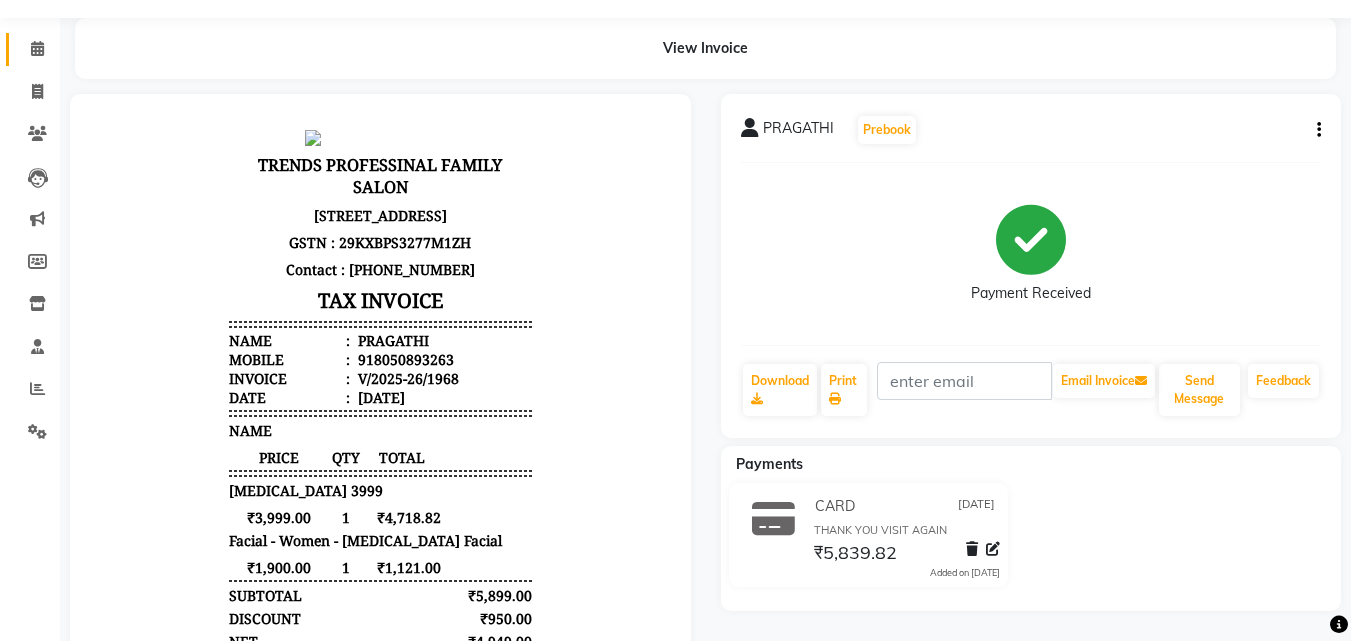 scroll, scrollTop: 0, scrollLeft: 0, axis: both 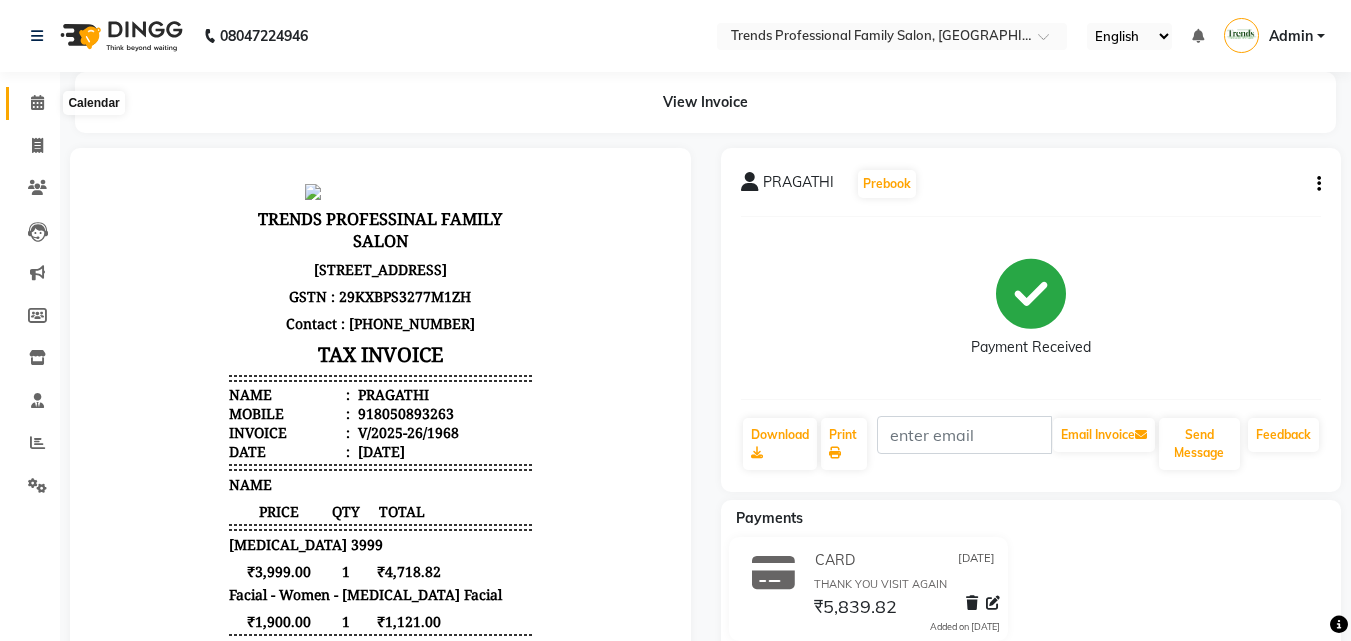 click 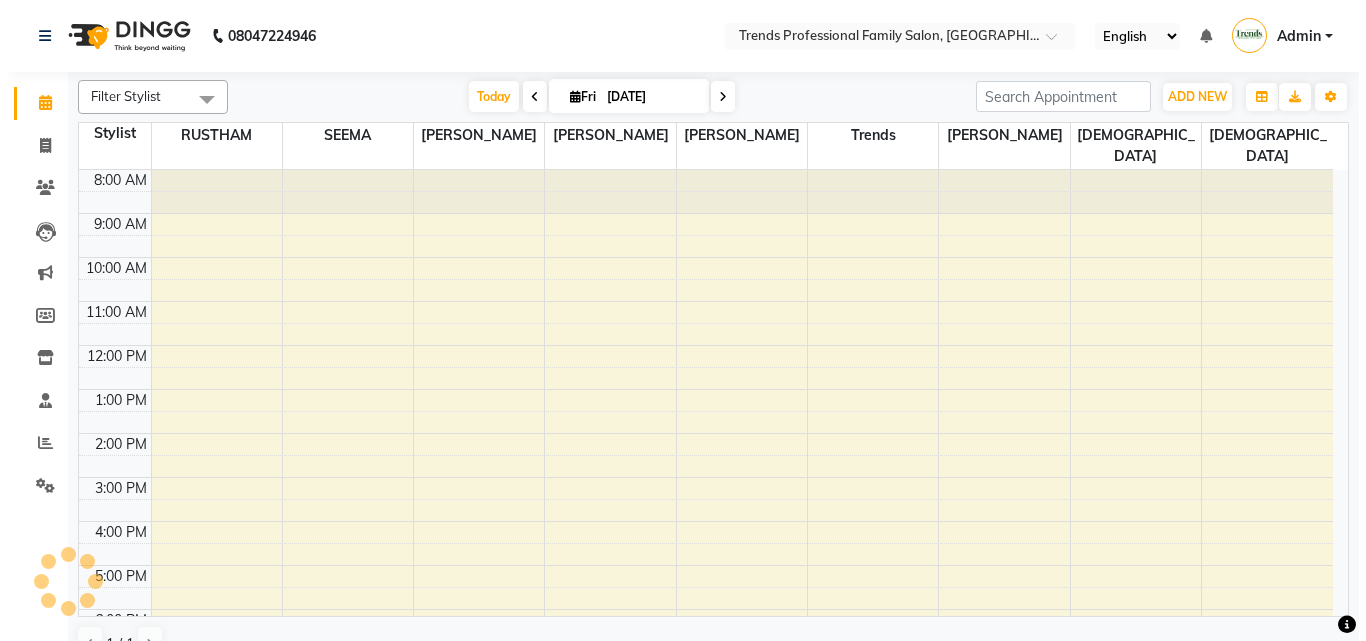 scroll, scrollTop: 236, scrollLeft: 0, axis: vertical 